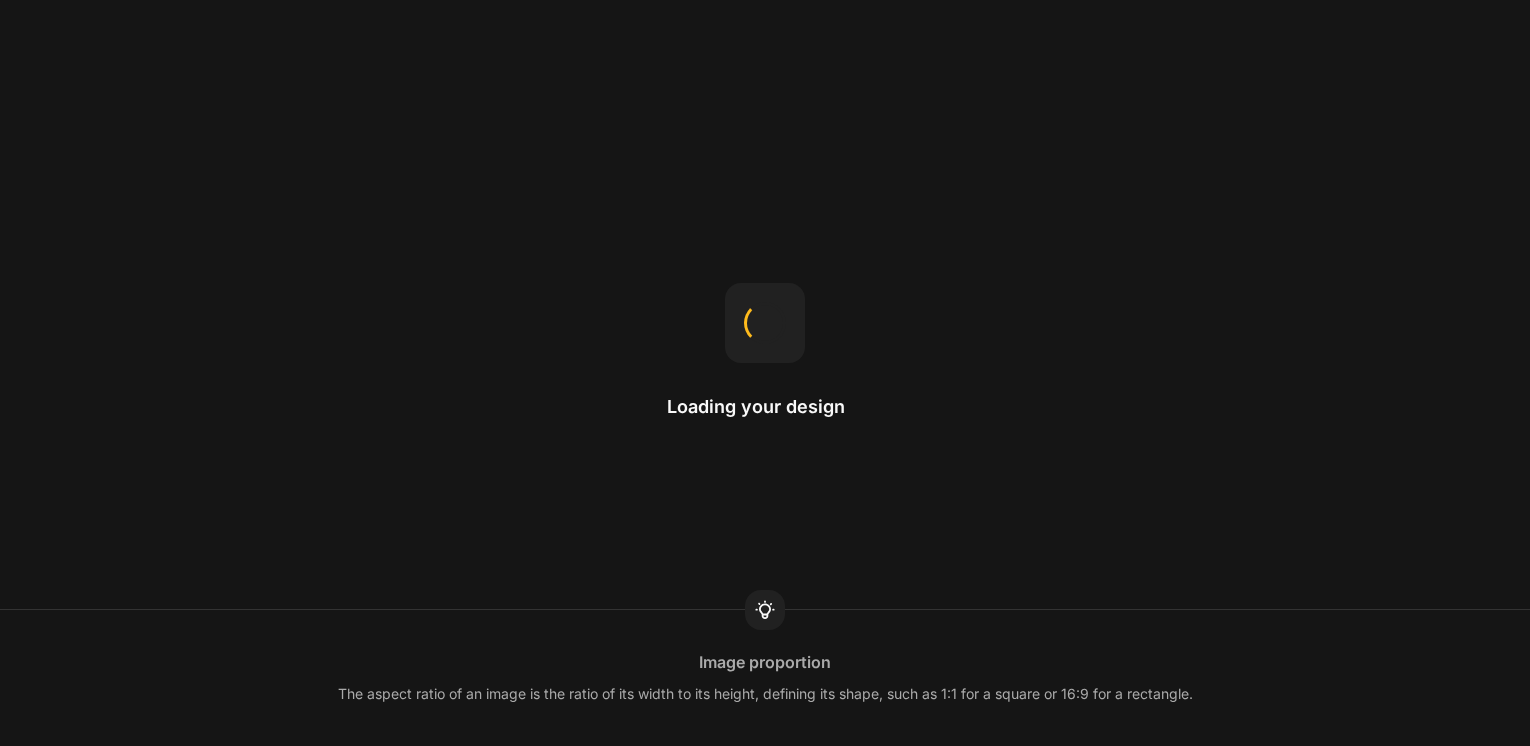 scroll, scrollTop: 0, scrollLeft: 0, axis: both 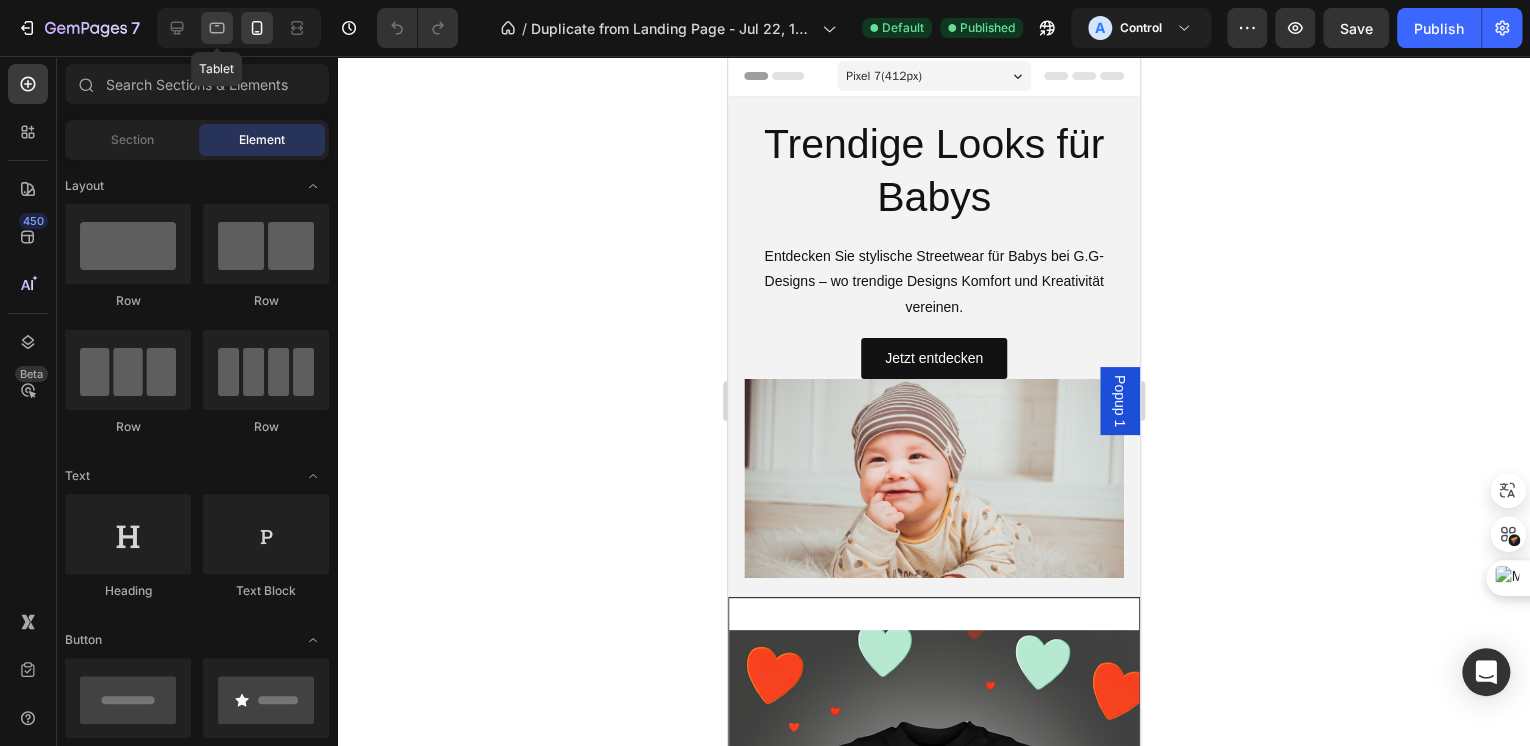 click 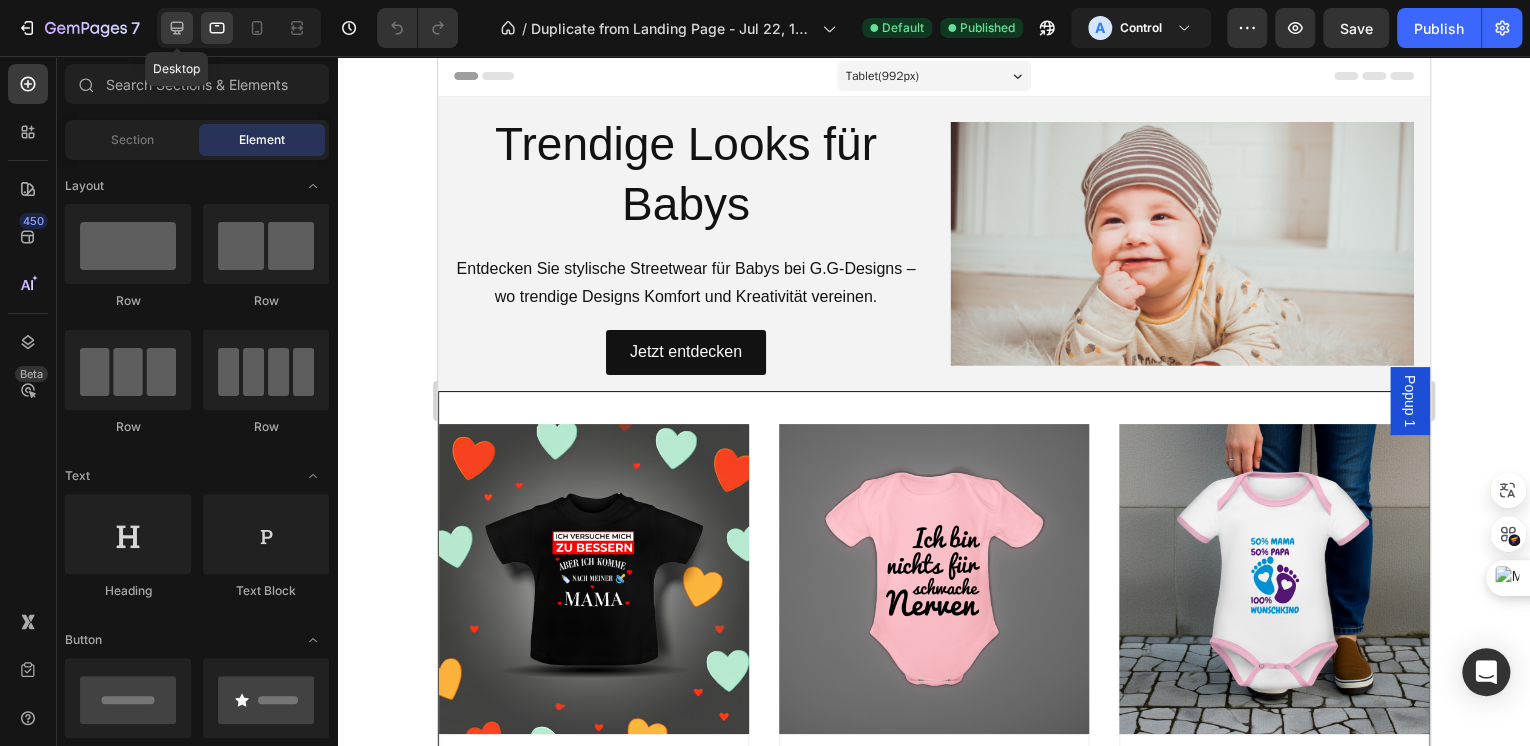 click 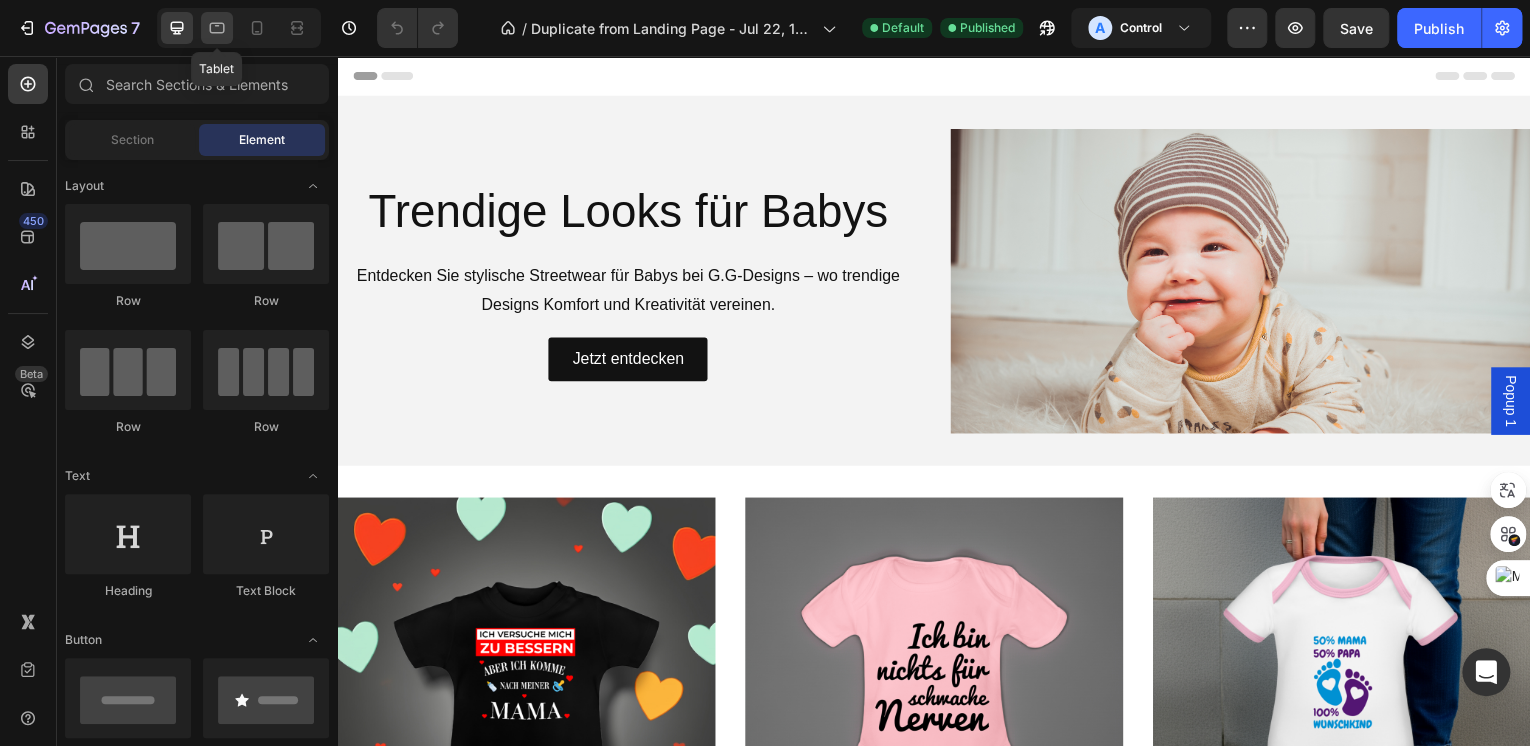 click 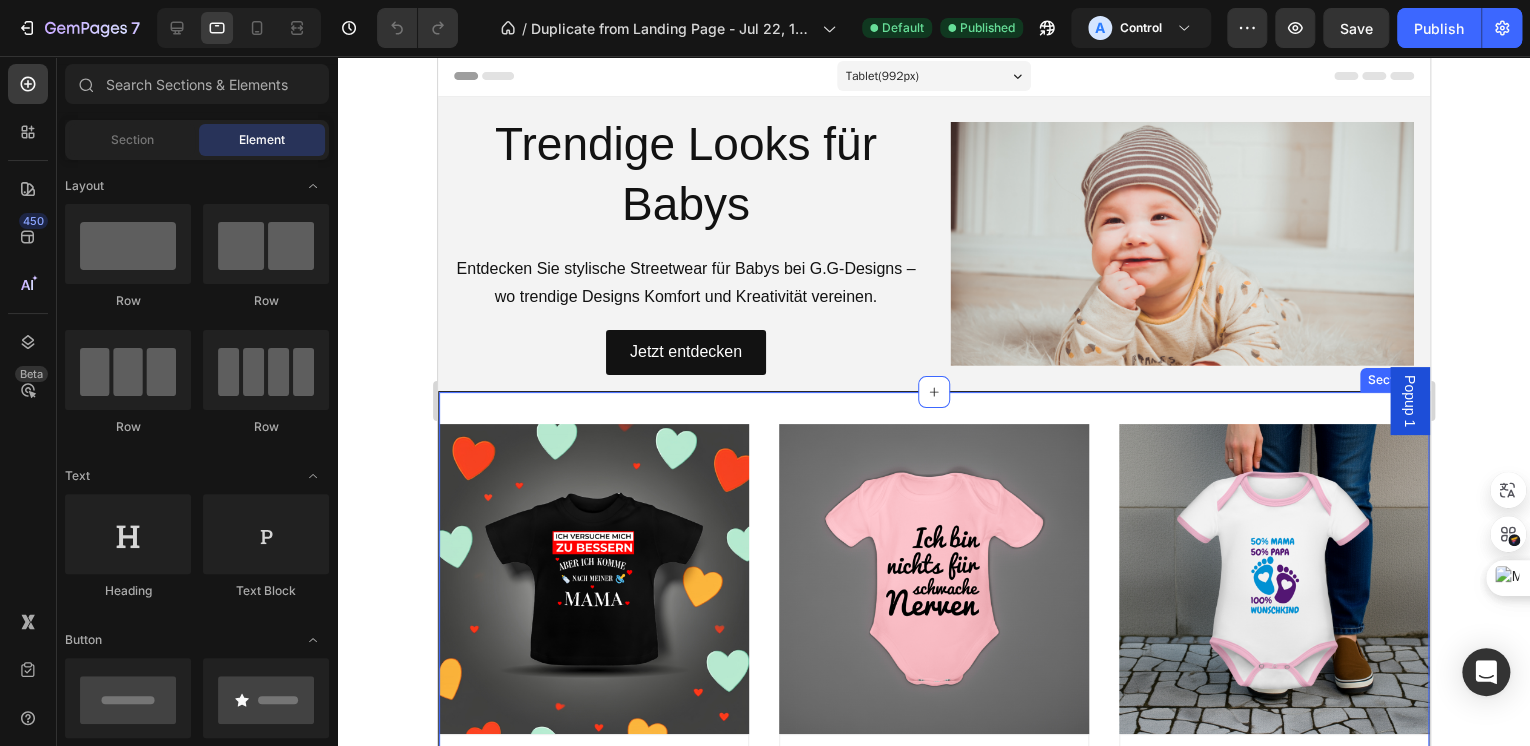 click on "Image Baby Shirt Heading
Jetzt entdecken Button Row Image Baby Body Heading
Jetzt entdecken Button Row Image Kontrast Body Heading
Jetzt entdecken Button Row Row Image Baby Lätzchen Heading
Jetzt entdecken Button Row Image Baby Strampler Heading
Jetzt entdecken Button Row Image Baby Zipfelmütze Heading
Jetzt entdecken Button Row Row Image Herren T-Shirt Heading
Jetzt entdecken Button Row Image Baby Body Heading
Jetzt entdecken Button Row Image Kinder T-Shirts Heading
Jetzt entdecken Button Row Row Section 2" at bounding box center (933, 1132) 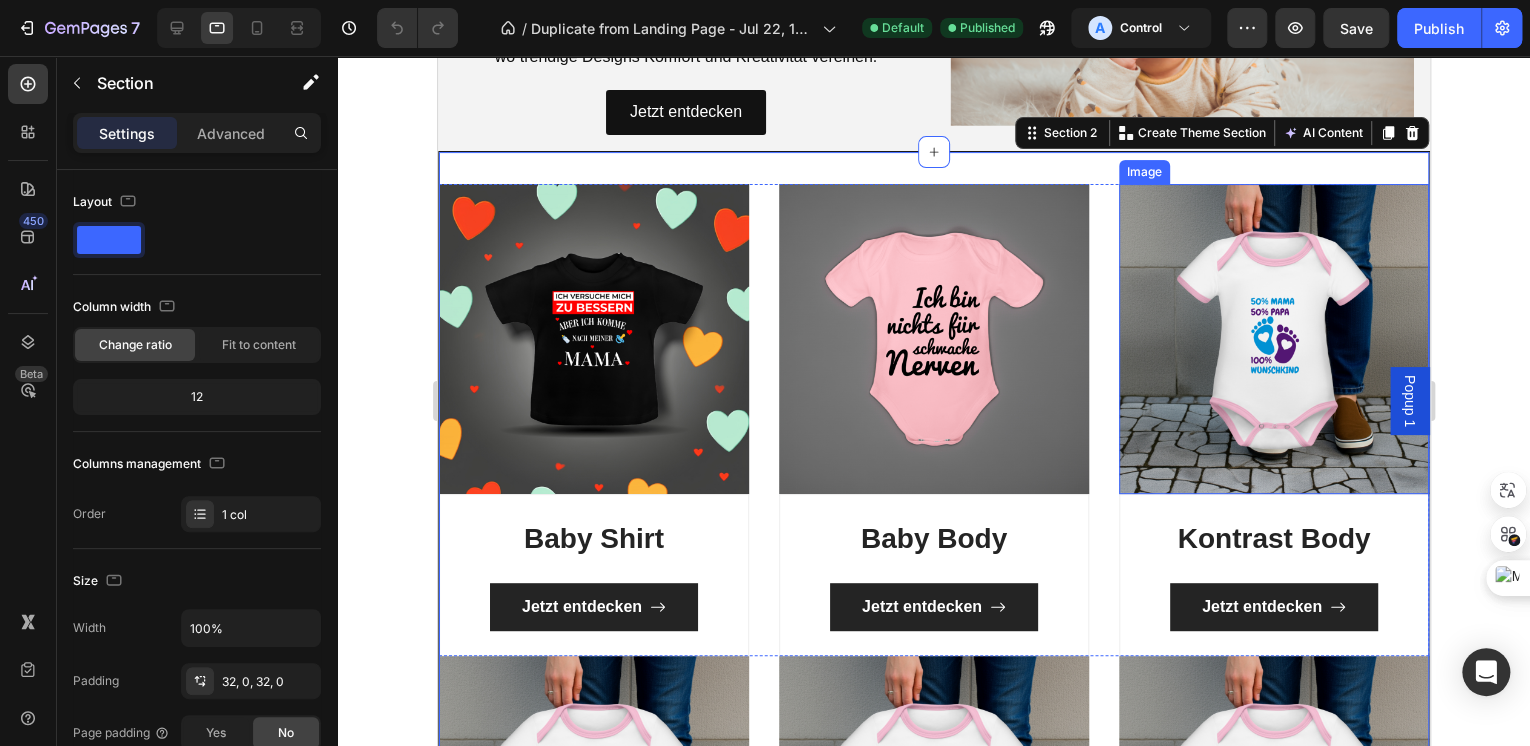 scroll, scrollTop: 160, scrollLeft: 0, axis: vertical 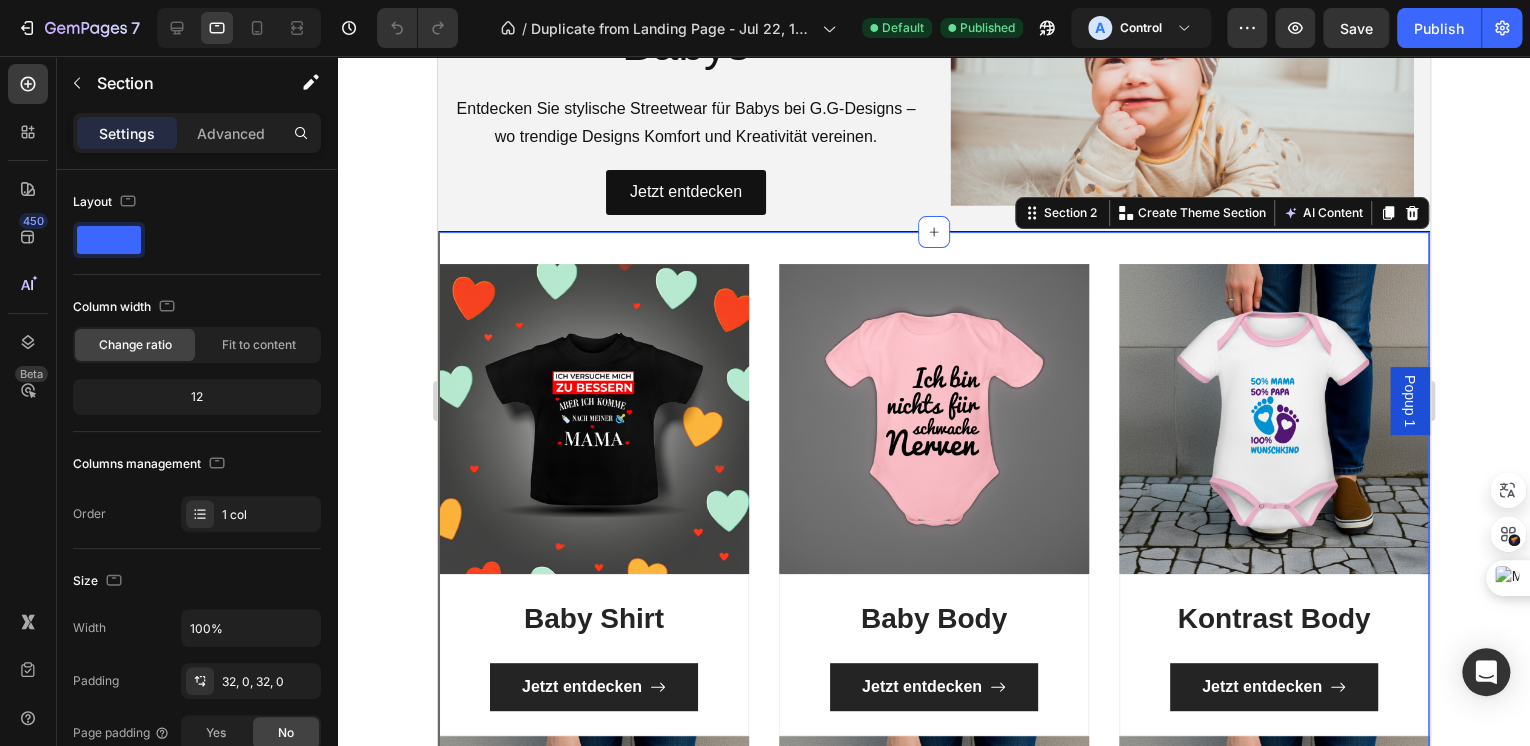 click 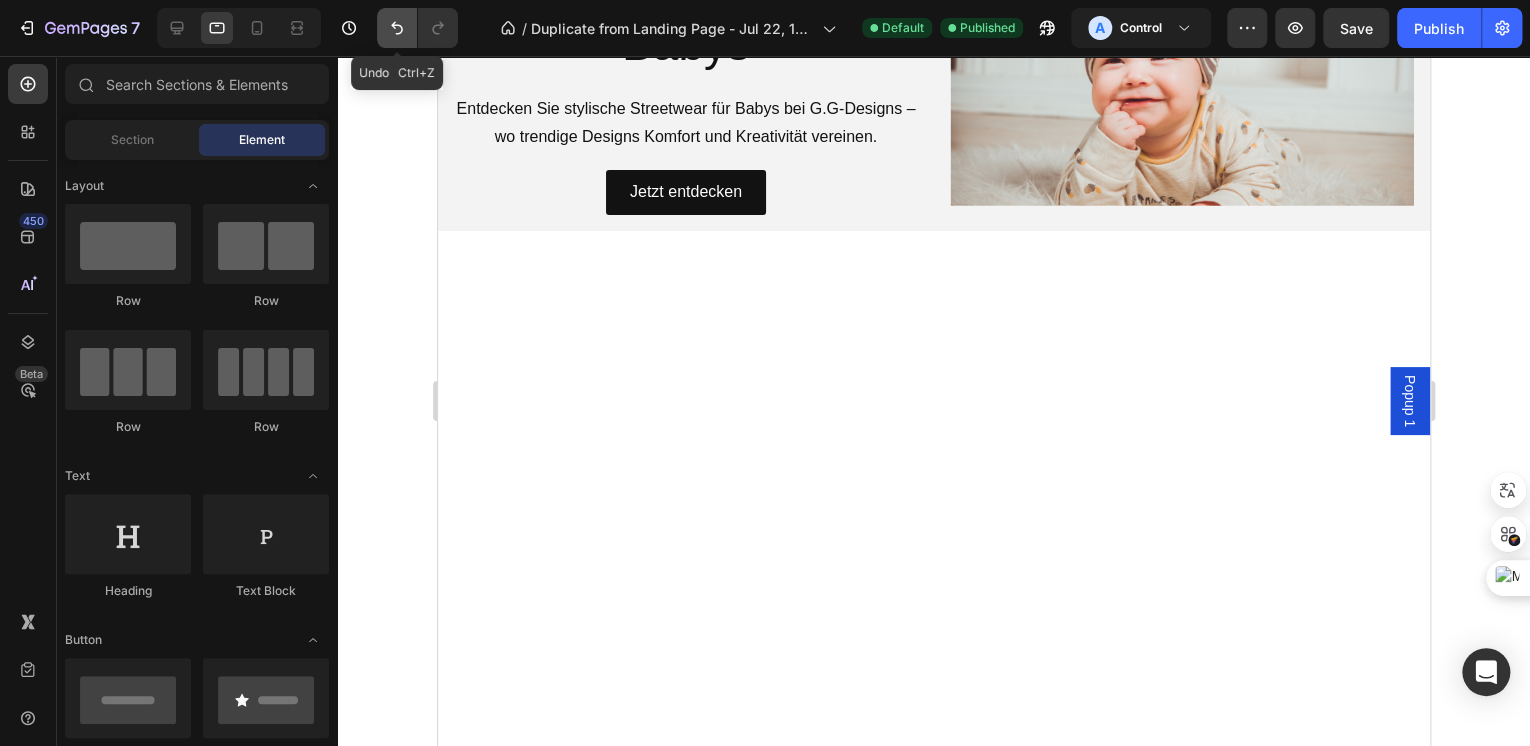 click 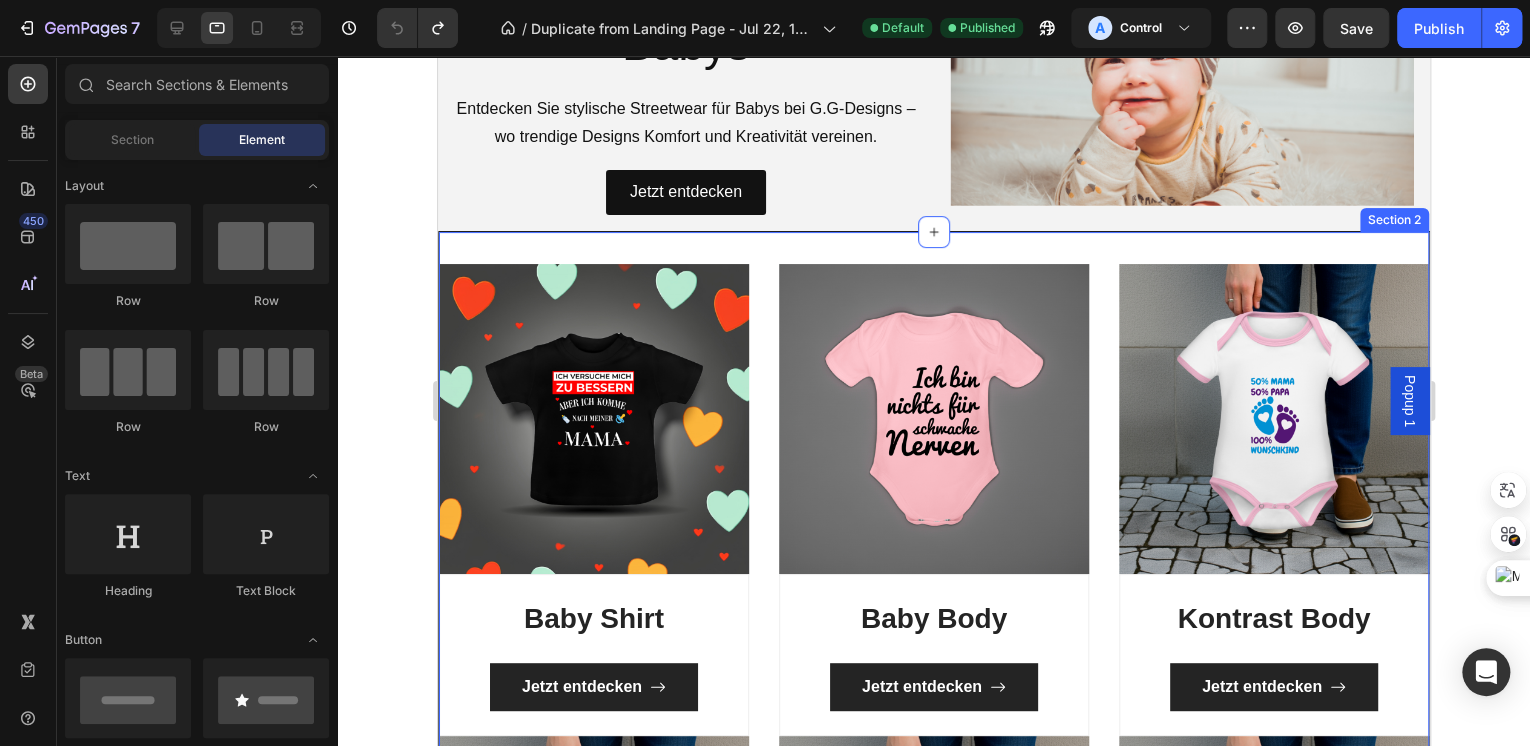 click on "Image Baby Shirt Heading
Jetzt entdecken Button Row Image Baby Body Heading
Jetzt entdecken Button Row Image Kontrast Body Heading
Jetzt entdecken Button Row Row Image Baby Lätzchen Heading
Jetzt entdecken Button Row Image Baby Strampler Heading
Jetzt entdecken Button Row Image Baby Zipfelmütze Heading
Jetzt entdecken Button Row Row Image Herren T-Shirt Heading
Jetzt entdecken Button Row Image Baby Body Heading
Jetzt entdecken Button Row Image Kinder T-Shirts Heading
Jetzt entdecken Button Row Row Section 2" at bounding box center [933, 972] 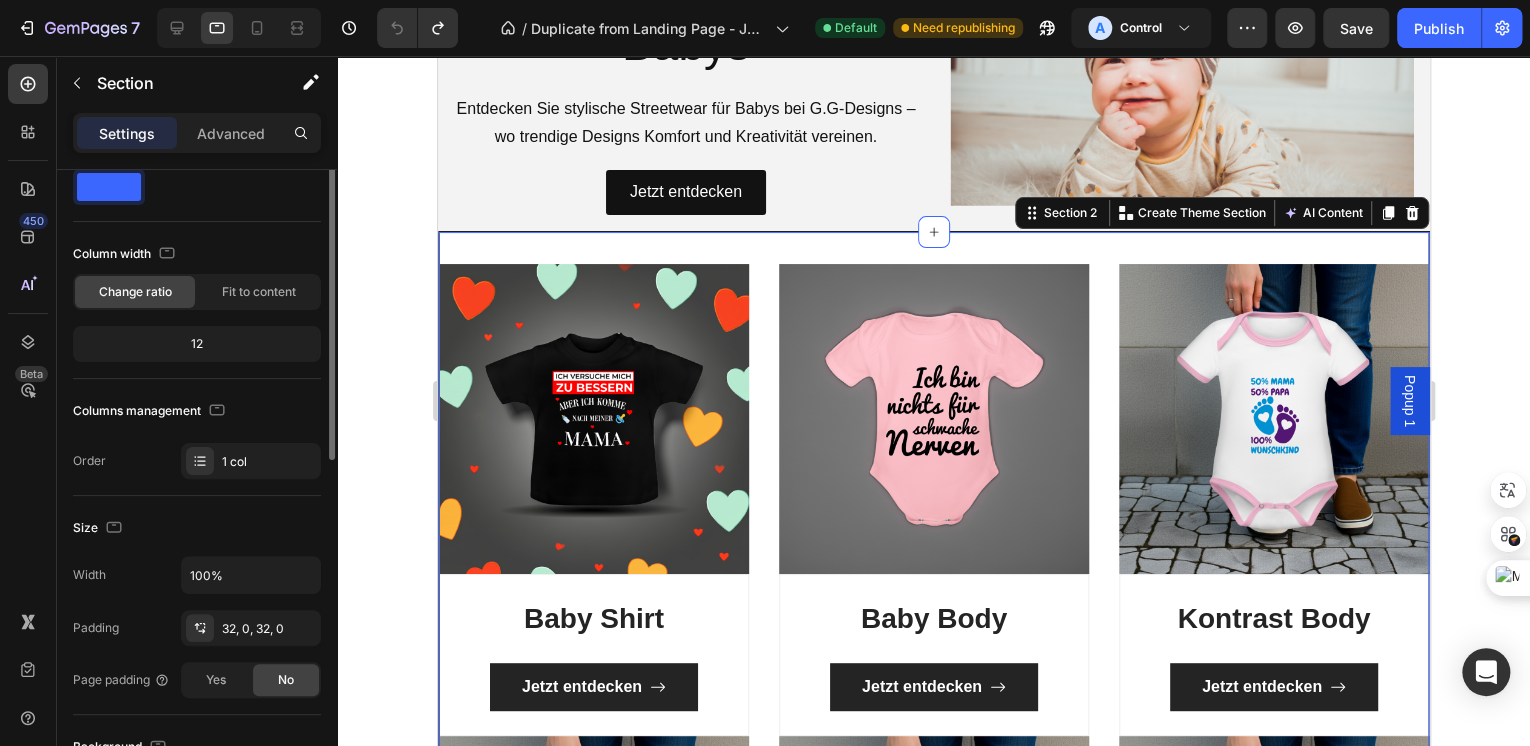 scroll, scrollTop: 0, scrollLeft: 0, axis: both 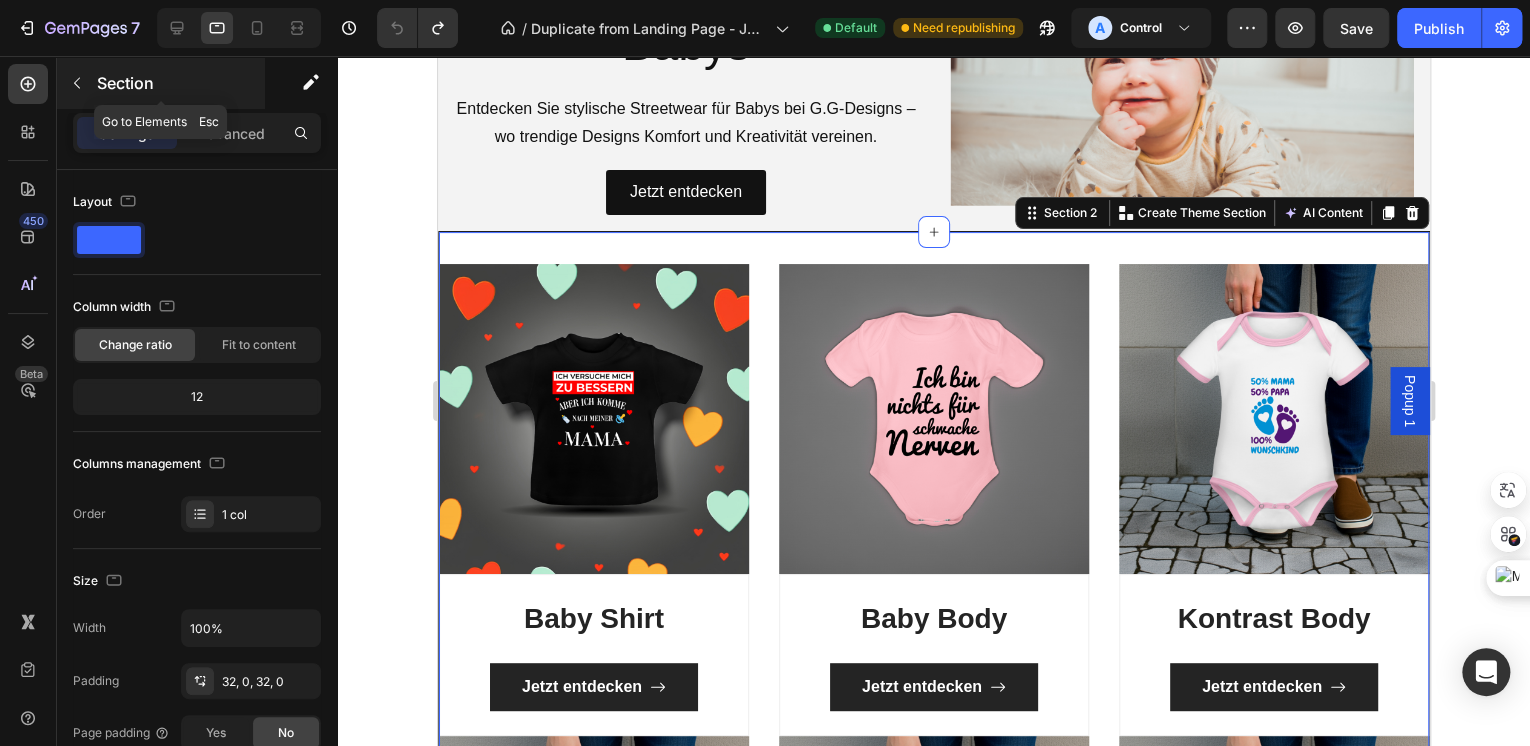 click 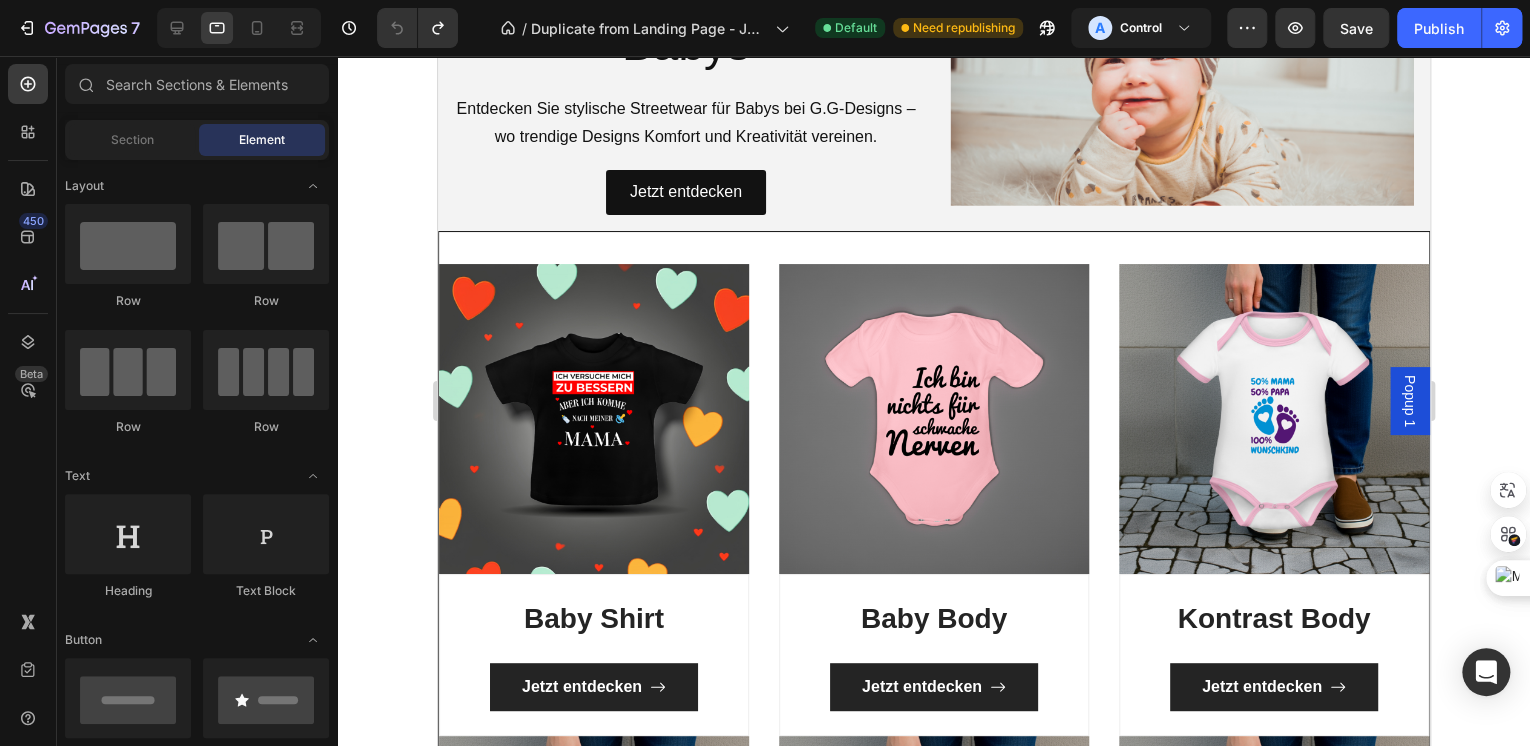 scroll, scrollTop: 160, scrollLeft: 0, axis: vertical 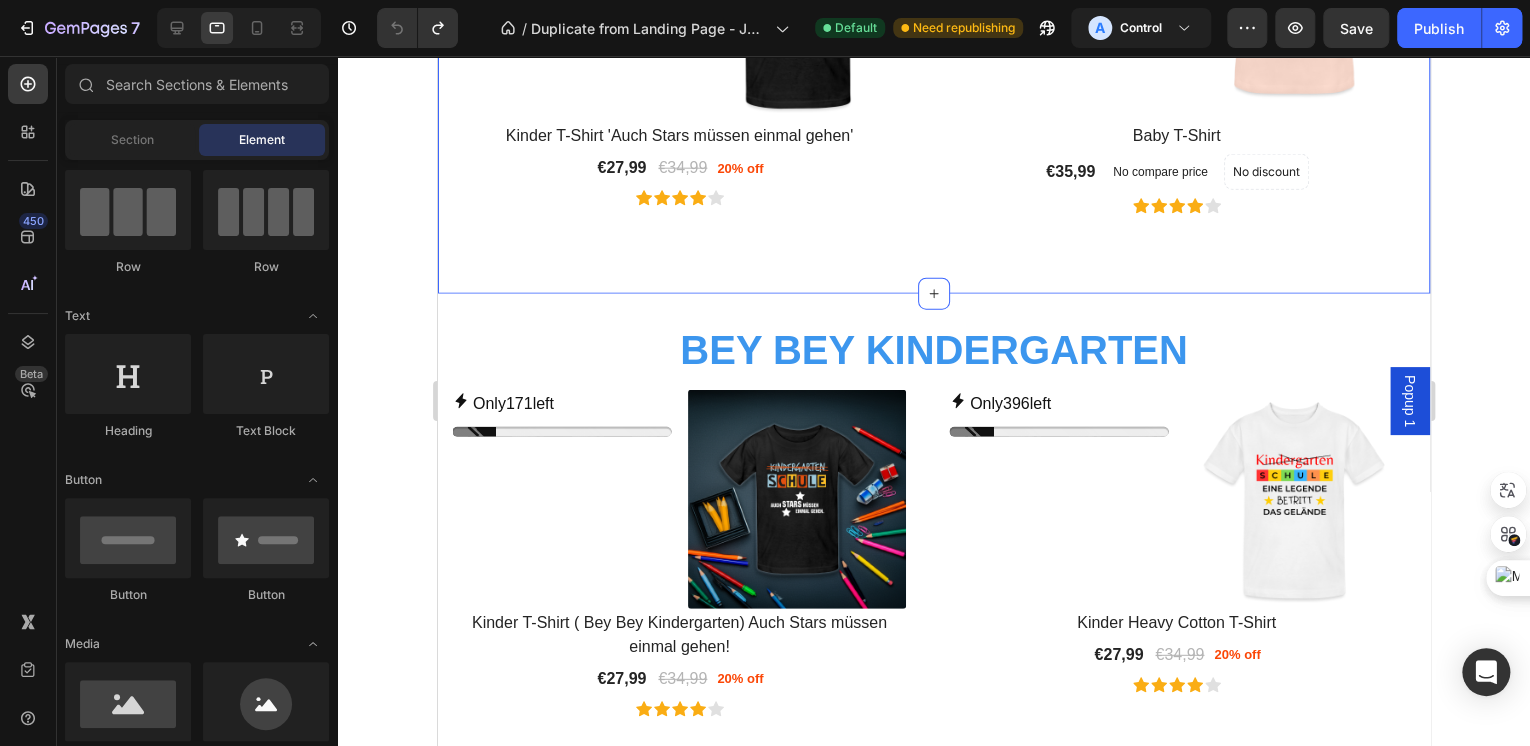 click on "Entdecken Sie unsere Bestseller Heading Row
Only  95  left Stock Counter (P) Images Row Kinder T-Shirt 'Auch Stars müssen einmal gehen' (P) Title €27,99 (P) Price (P) Price €34,99 (P) Price (P) Price 20% off Product Badge Row Icon Icon Icon Icon Icon Row Row Product List
Only  80  left Stock Counter (P) Images Row Baby T-Shirt (P) Title €35,99 (P) Price (P) Price No compare price (P) Price No discount   Not be displayed when published Product Badge Row Icon Icon Icon Icon Icon Row Row Product List
Only  413  left Stock Counter (P) Images Row Kinder T-Shirt mit lustigem Spruch in Weiß / Rosa / Blau (P) Title €32,99 (P) Price (P) Price €41,99 (P) Price (P) Price 21% off Product Badge Row Icon Icon Icon Icon Icon Row Row Product List
Only  98  left Stock Counter (P) Images Row Stanley / Stella Bio Teenager T-Shirt MINI CREATOR (P) Title €21,99 (P) Price (P) Price No compare price (P) Price No discount   Not be displayed when published" at bounding box center (933, 12) 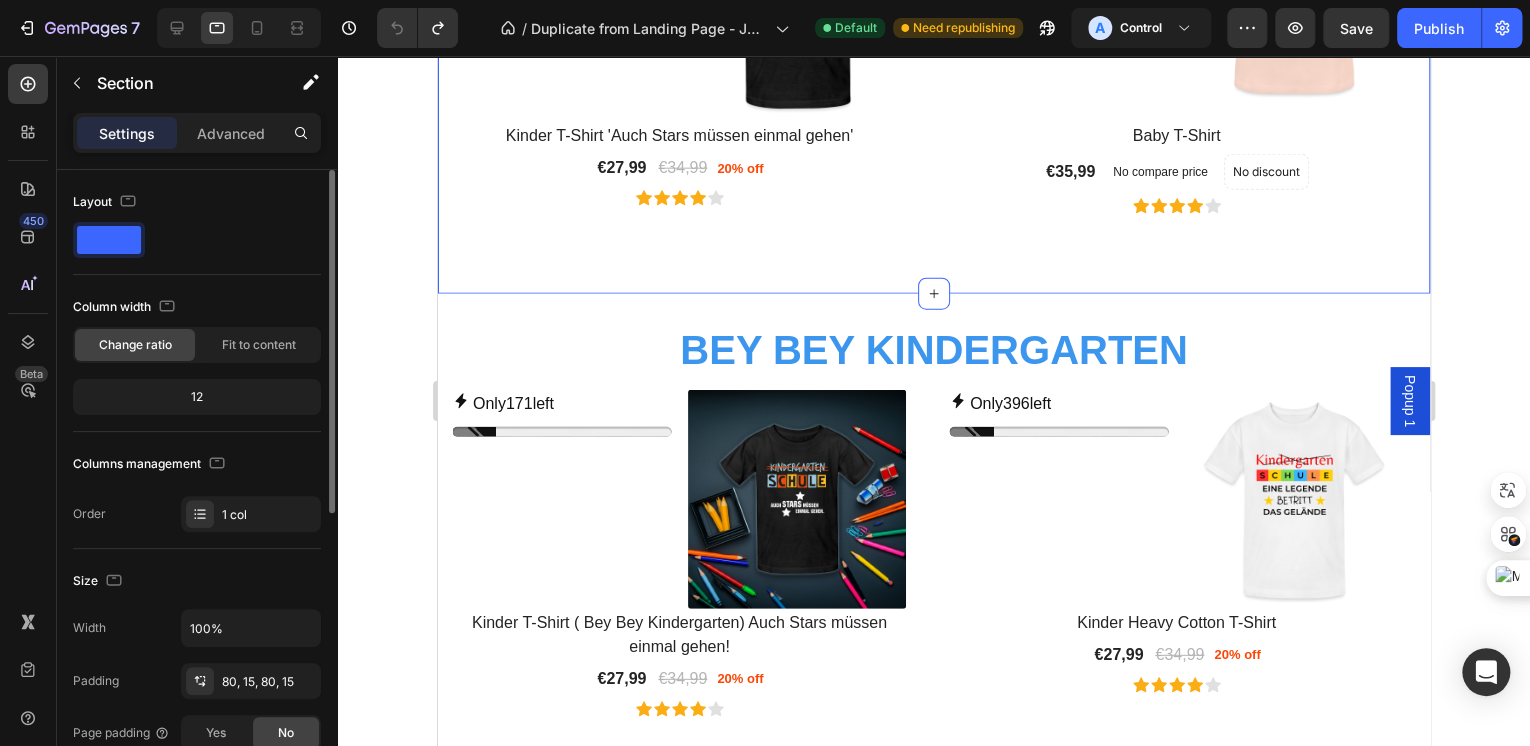 scroll, scrollTop: 240, scrollLeft: 0, axis: vertical 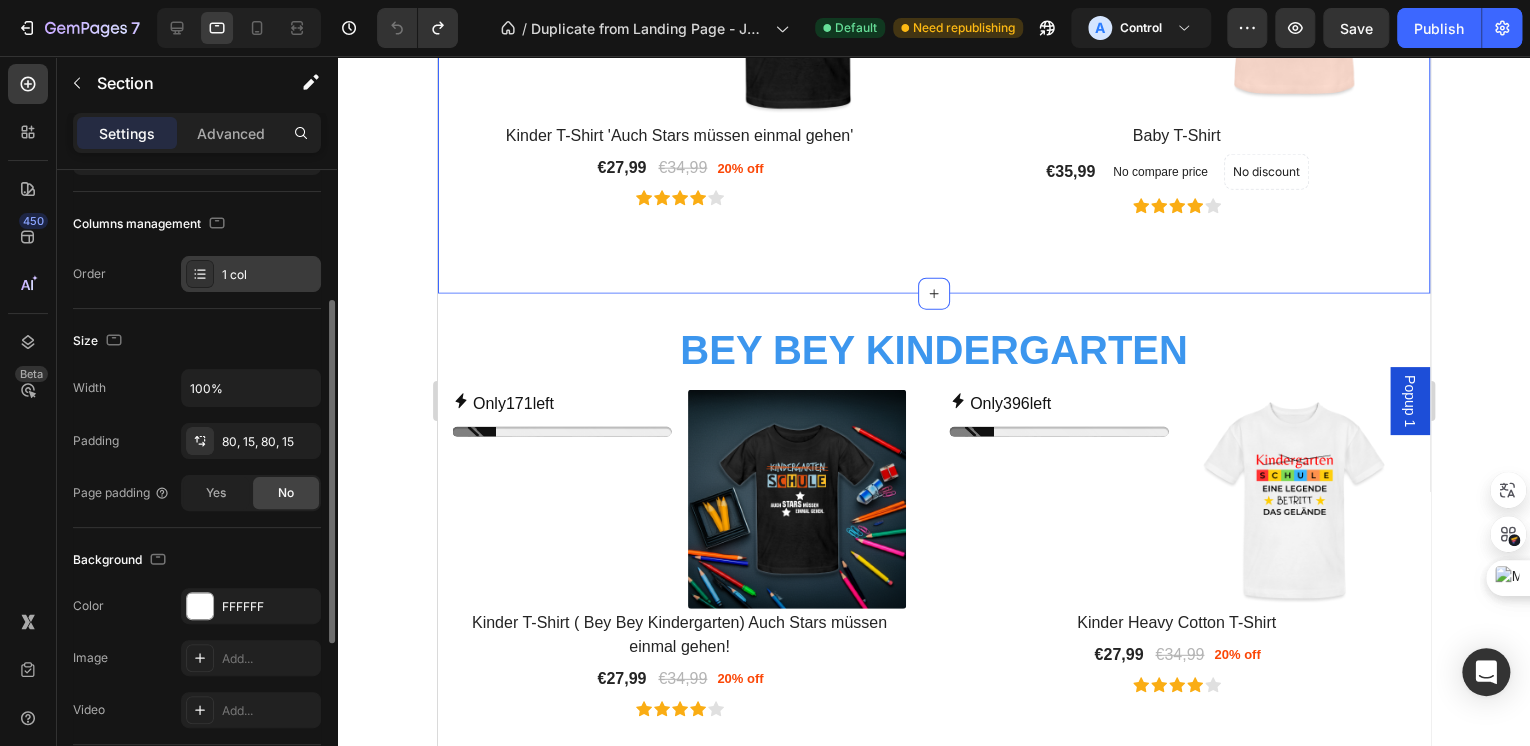 click on "1 col" at bounding box center (269, 275) 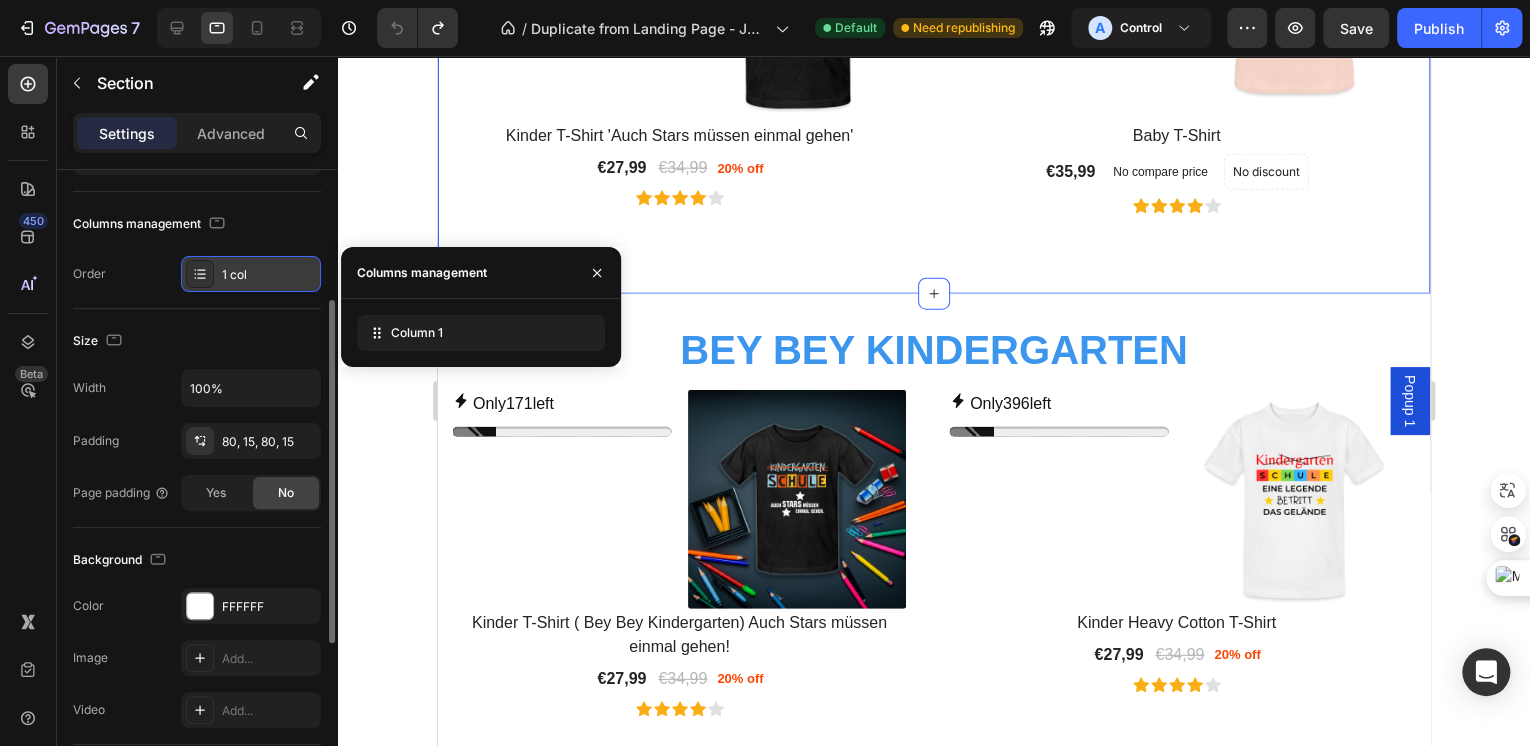 click on "1 col" at bounding box center [269, 275] 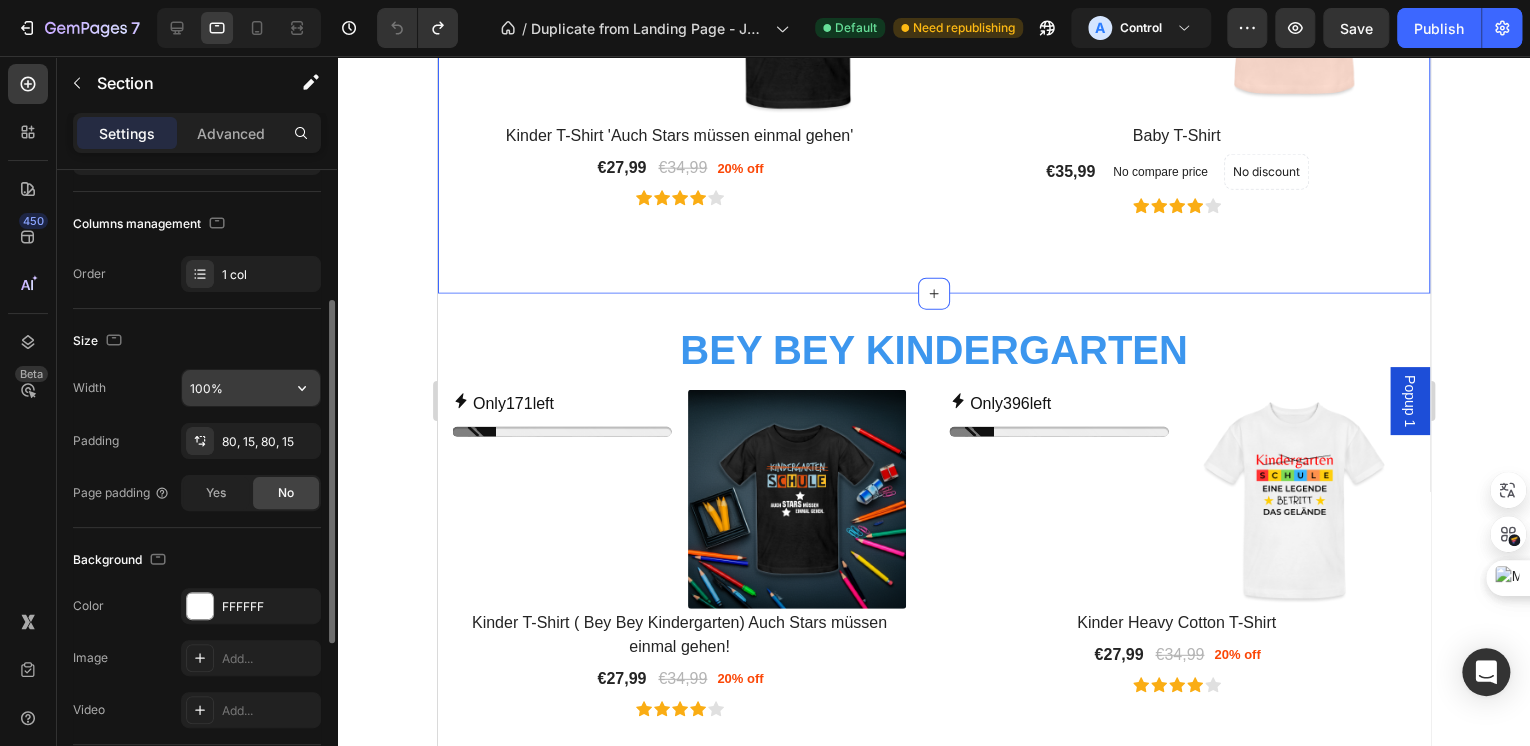 scroll, scrollTop: 400, scrollLeft: 0, axis: vertical 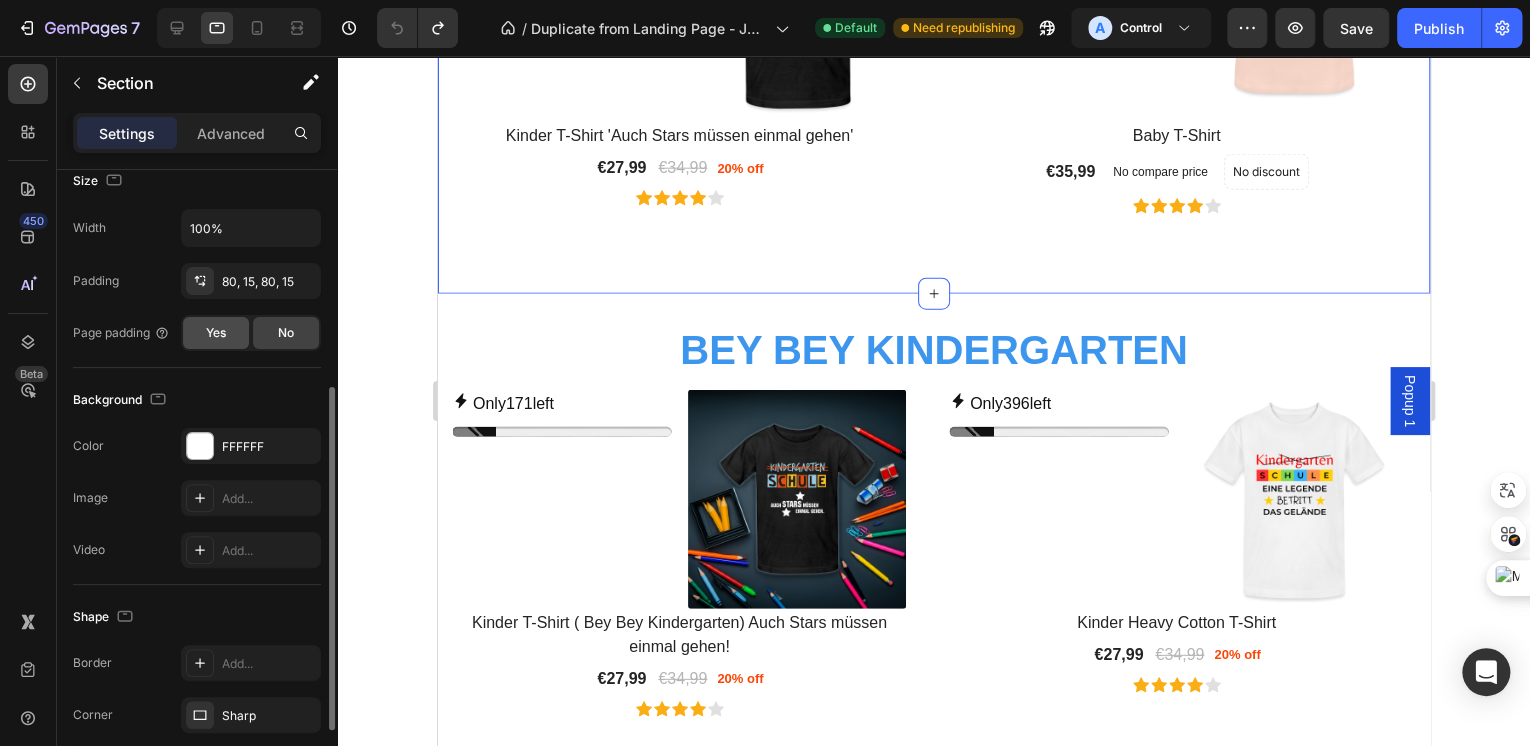 click on "Yes" 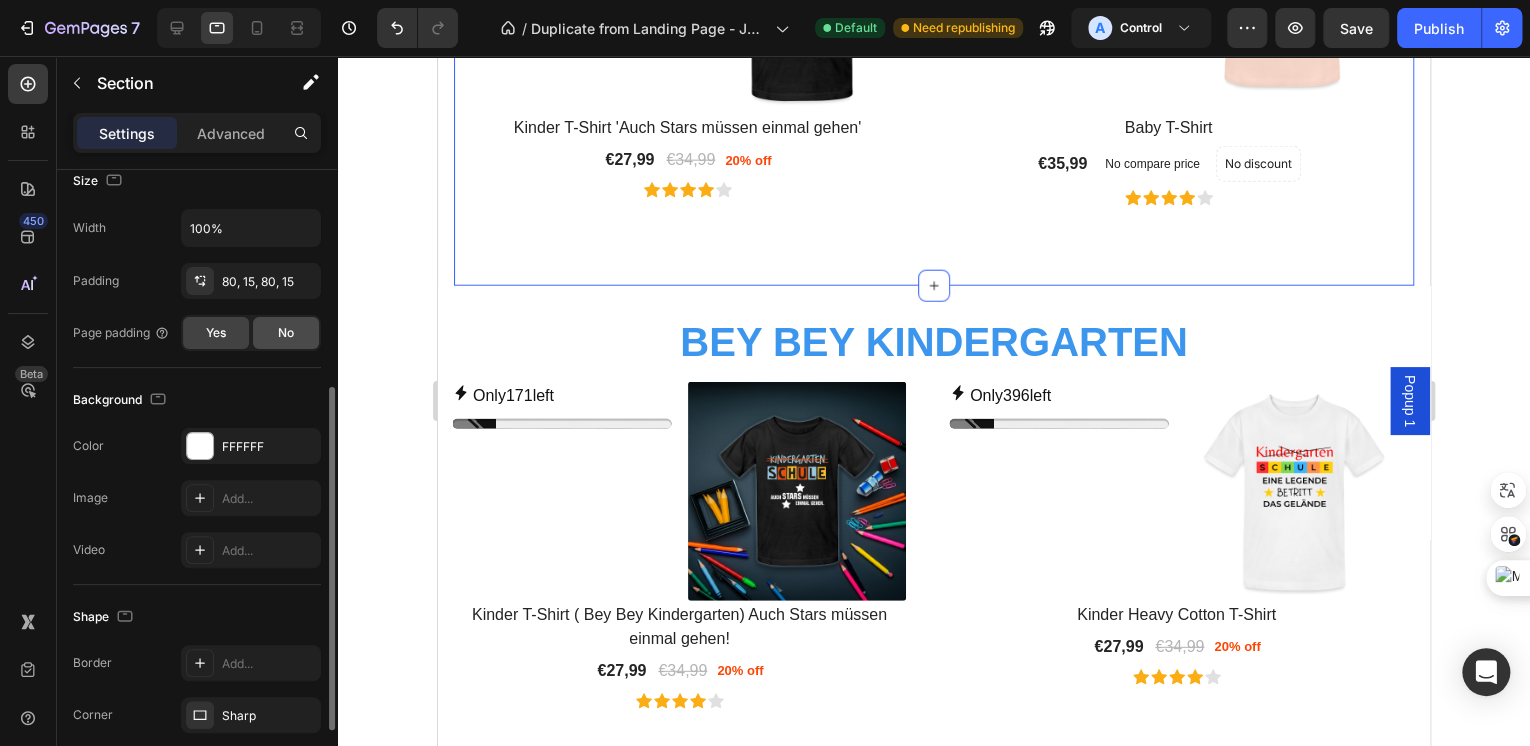 click on "No" 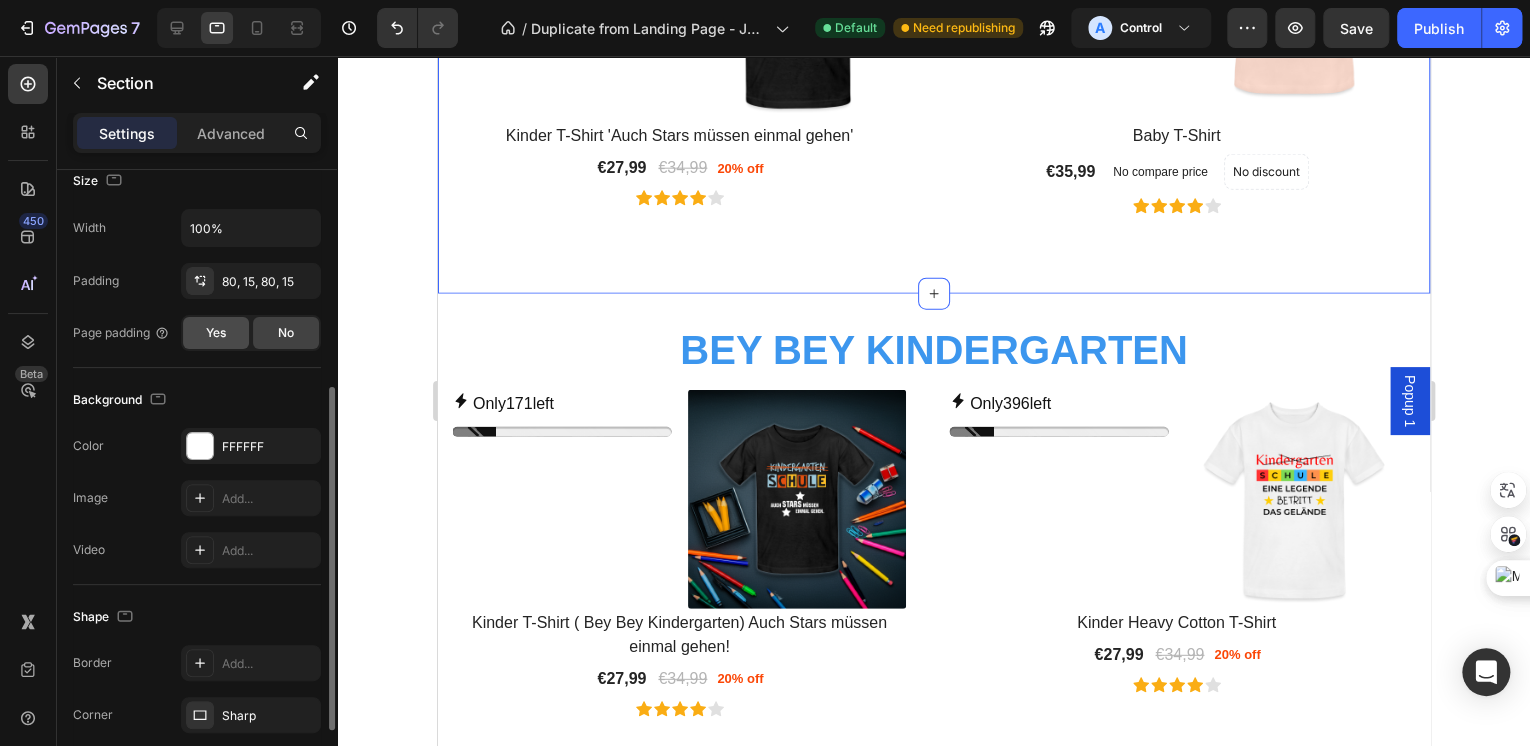 click on "Yes" 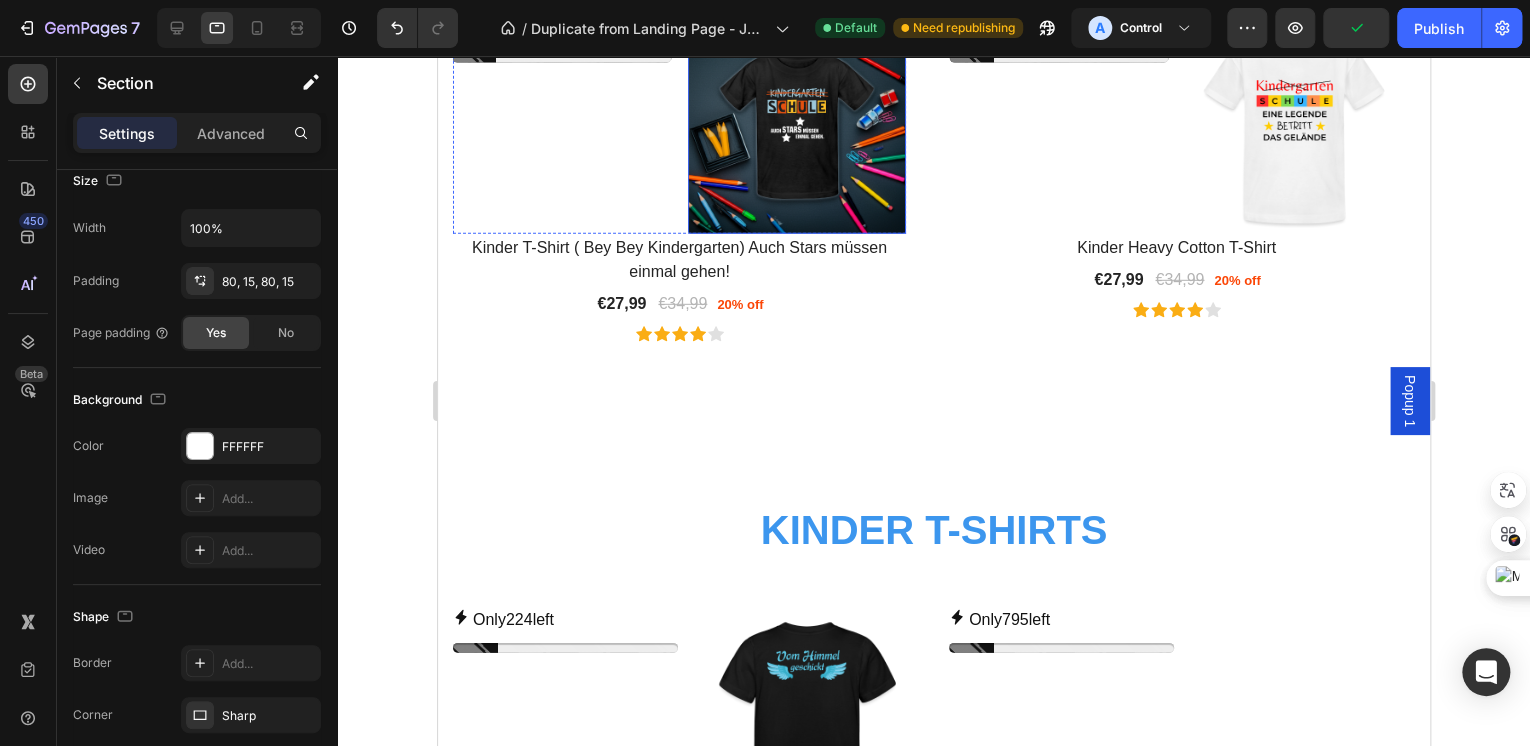 scroll, scrollTop: 2963, scrollLeft: 0, axis: vertical 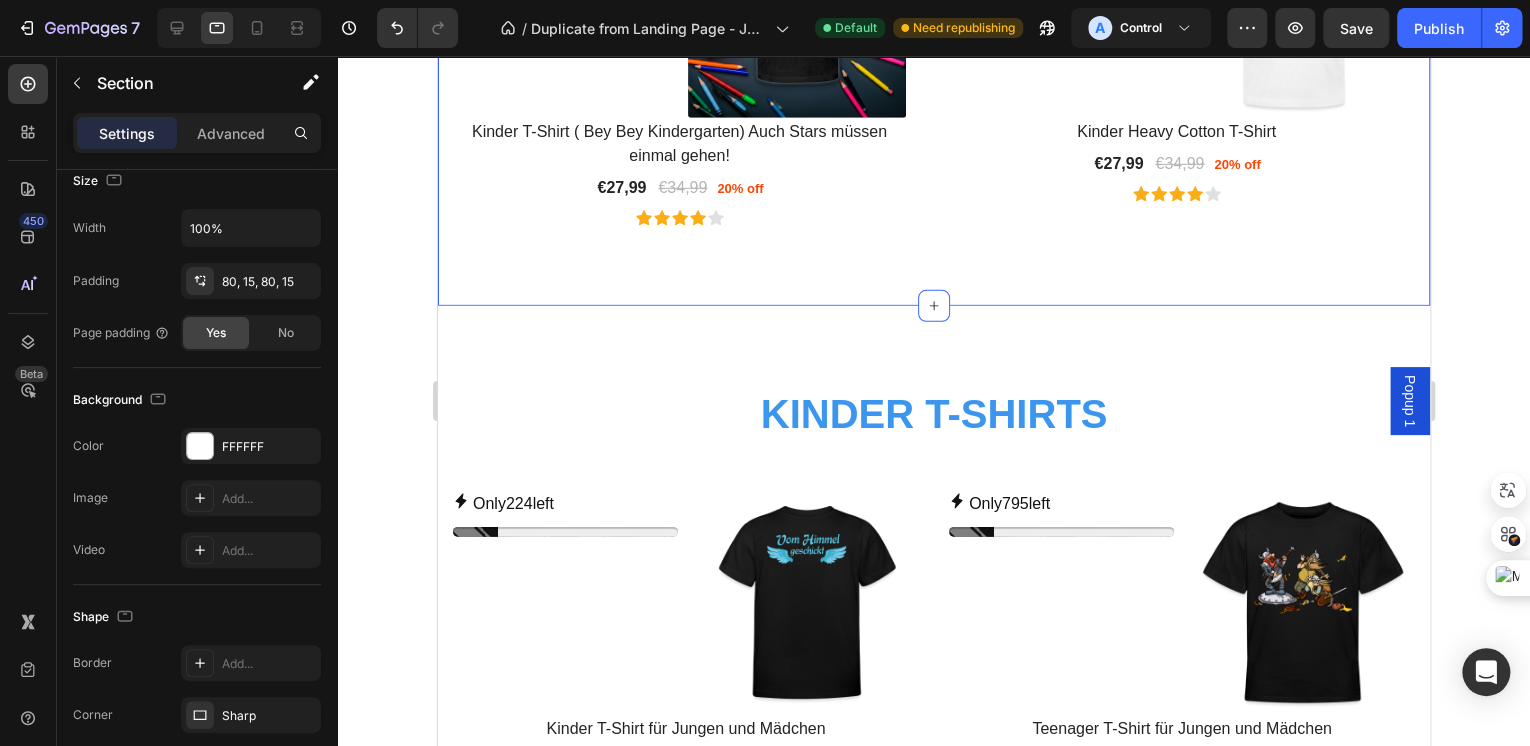 click on "Bey Bey Kindergarten Heading Row
Only  171  left Stock Counter (P) Images Row Kinder T-Shirt ( Bey Bey Kindergarten) Auch Stars müssen einmal gehen! (P) Title €27,99 (P) Price (P) Price €34,99 (P) Price (P) Price 20% off Product Badge Row Icon Icon Icon Icon Icon Row Row Product List
Only  396  left Stock Counter (P) Images Row Kinder Heavy Cotton T-Shirt (P) Title €27,99 (P) Price (P) Price €34,99 (P) Price (P) Price 20% off Product Badge Row Icon Icon Icon Icon Icon Row Row Product List
Only  79  left Stock Counter (P) Images Row Kinder T-Shirt von Russell (P) Title €27,99 (P) Price (P) Price €34,99 (P) Price (P) Price 20% off Product Badge Row Icon Icon Icon Icon Icon Row Row Product List
Only  144  left Stock Counter (P) Images Row Kinder T-Shirt von Russell - Willkommen in der Schule (P) Title €27,99 (P) Price (P) Price €34,99 (P) Price (P) Price 20% off Product Badge Row Icon Icon Icon Icon Icon Row Row Product List Row" at bounding box center [933, 55] 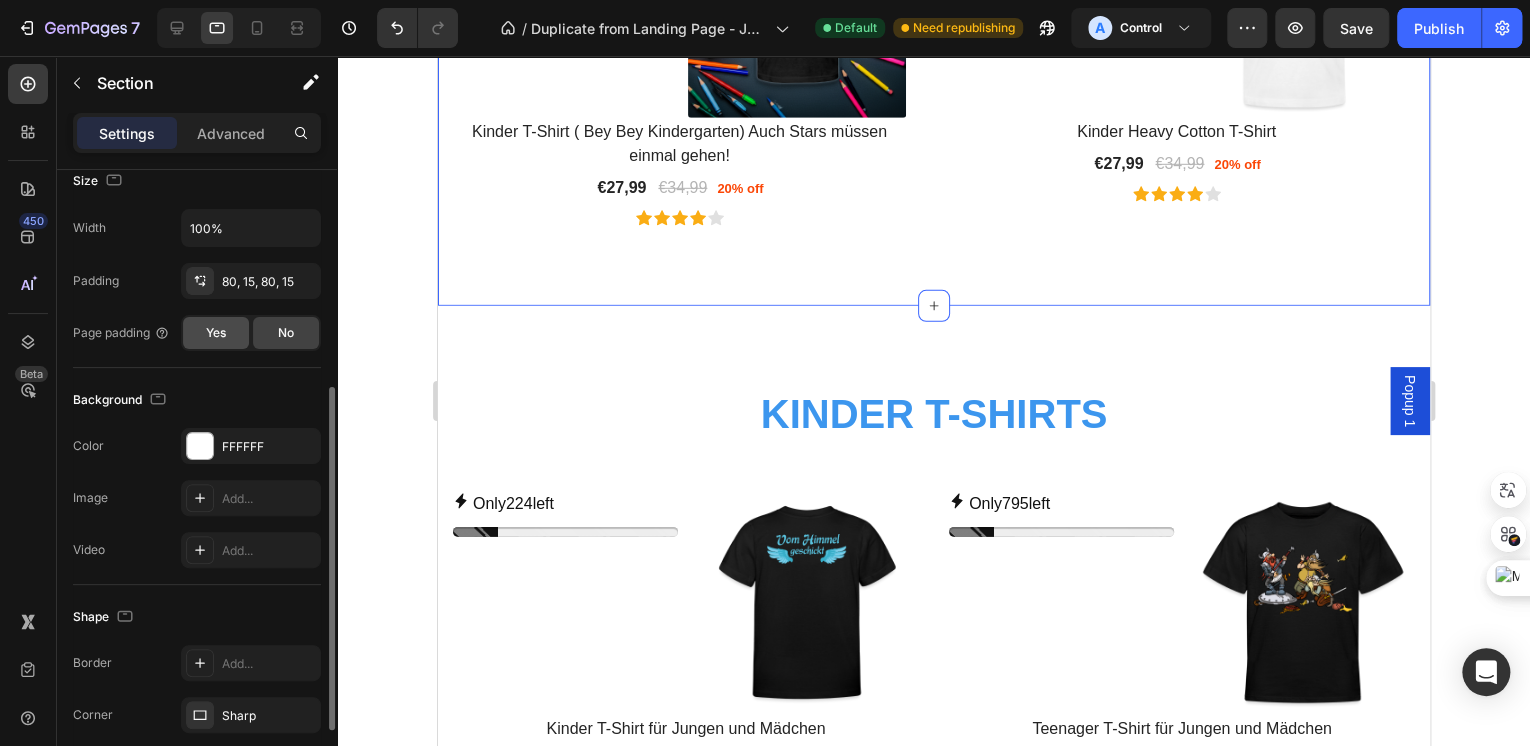 click on "Yes" 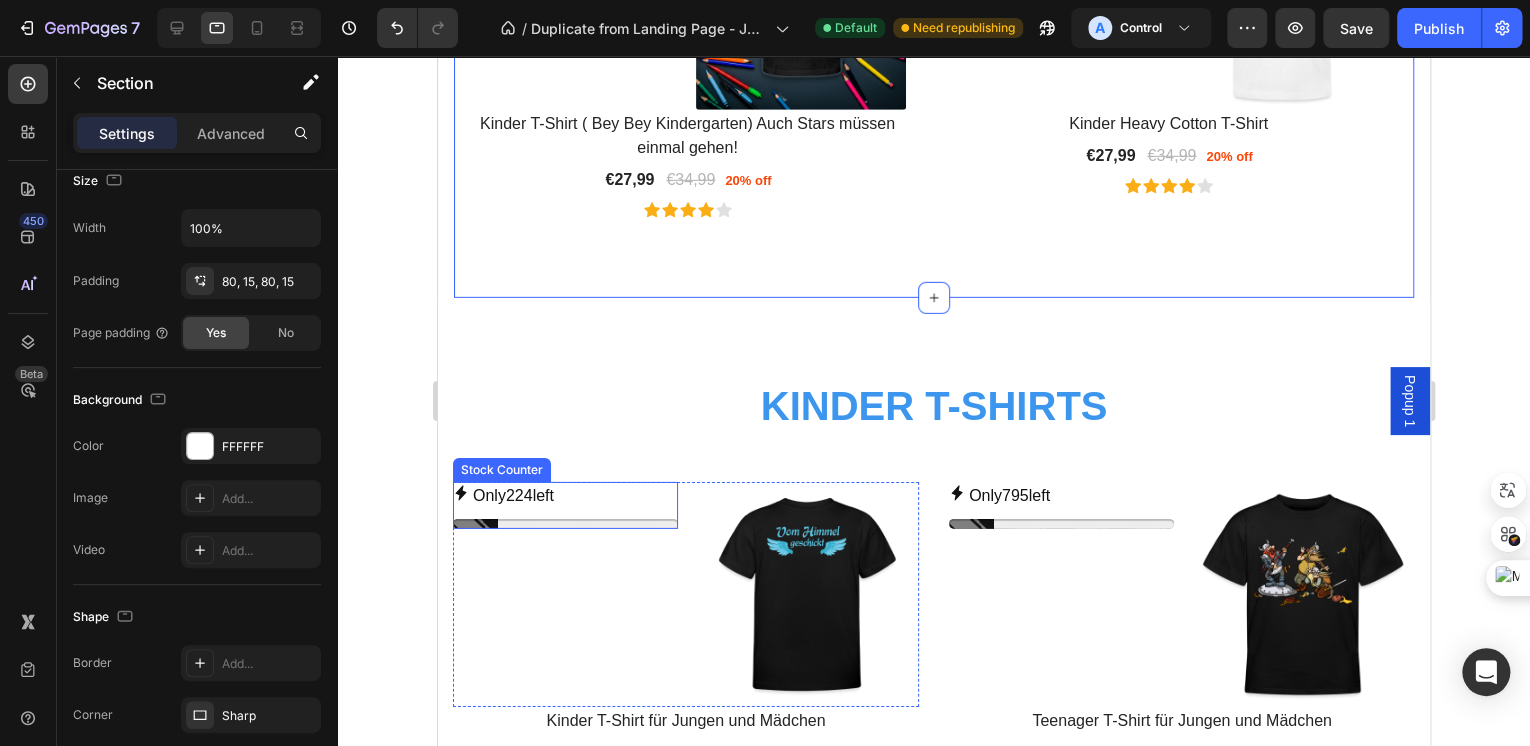 scroll, scrollTop: 3123, scrollLeft: 0, axis: vertical 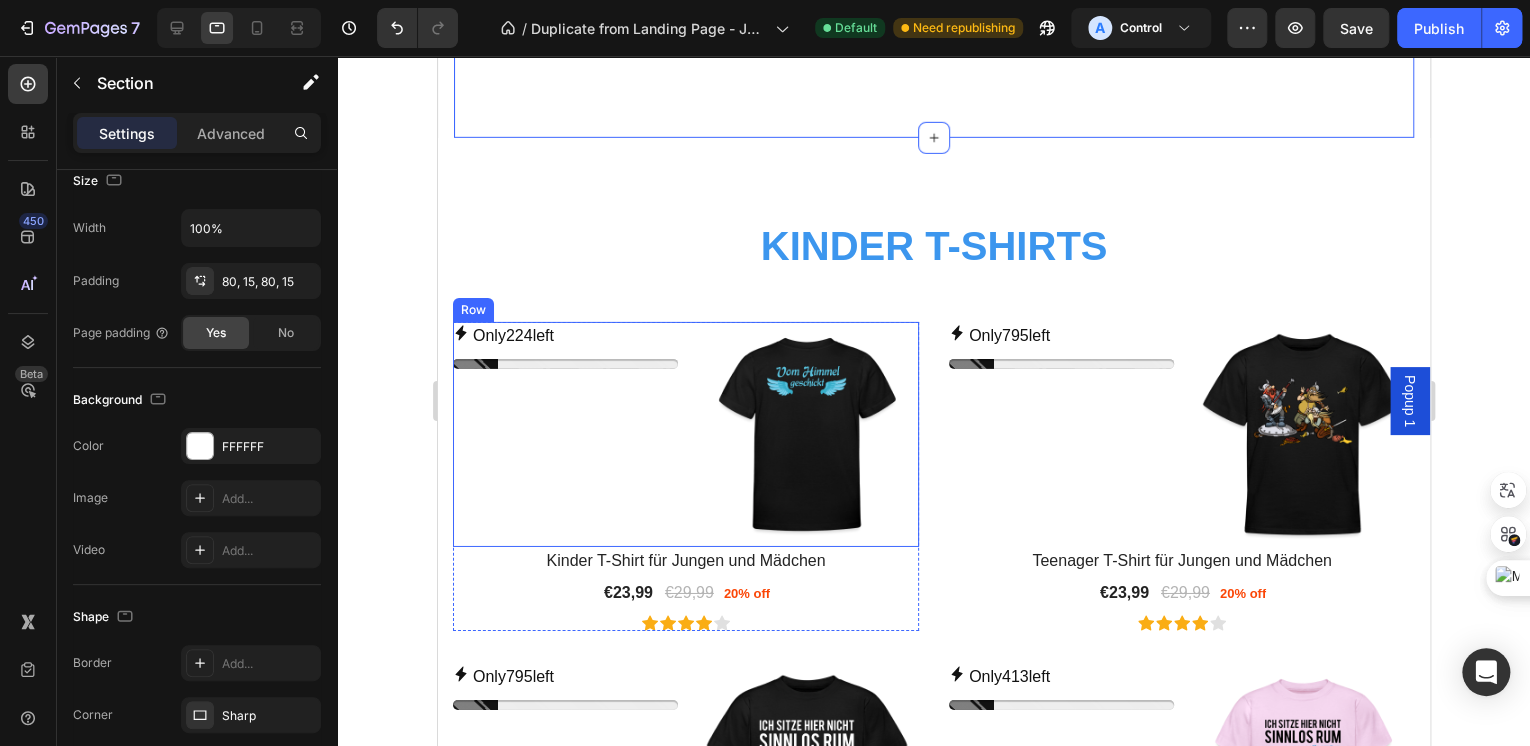 click on "Only  224  left Stock Counter" at bounding box center (564, 434) 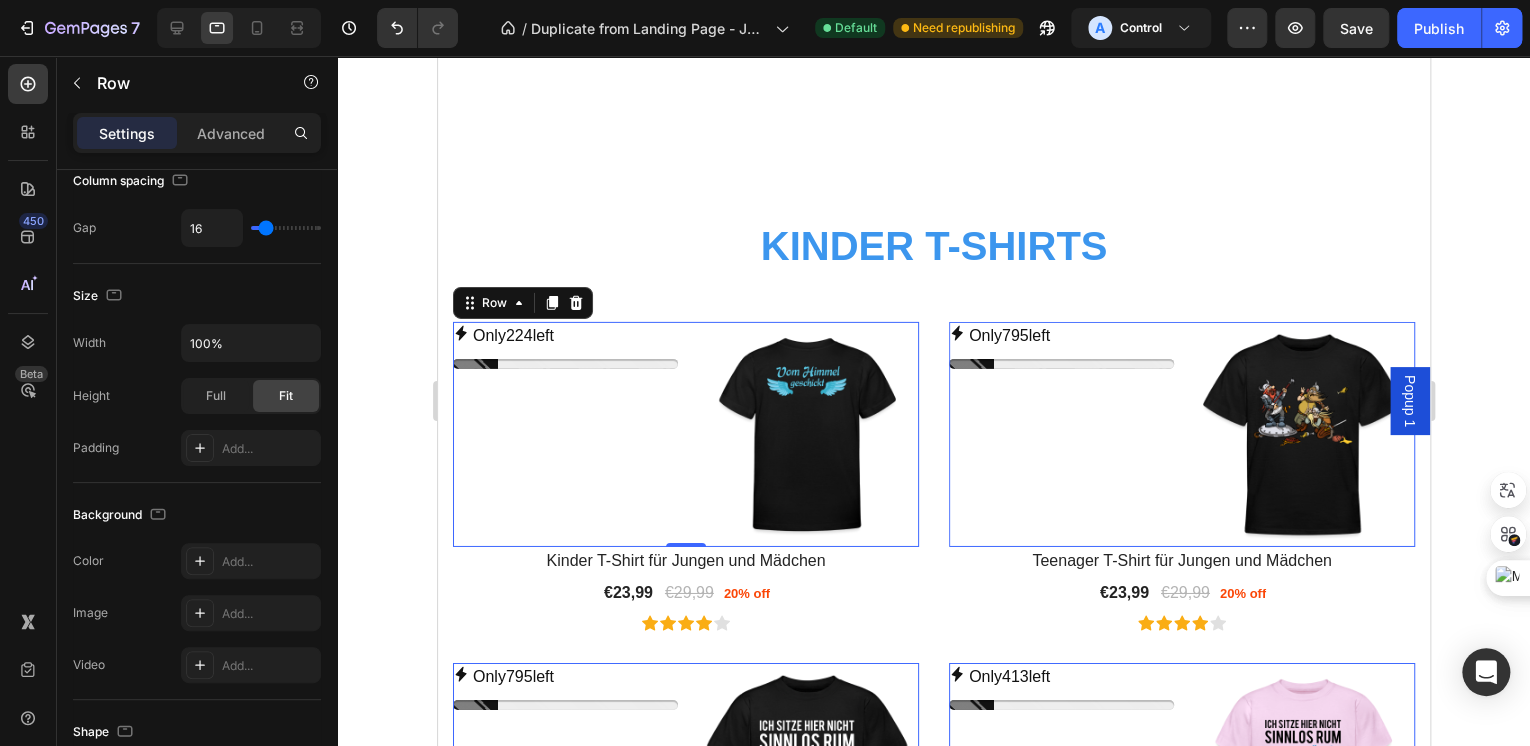 scroll, scrollTop: 0, scrollLeft: 0, axis: both 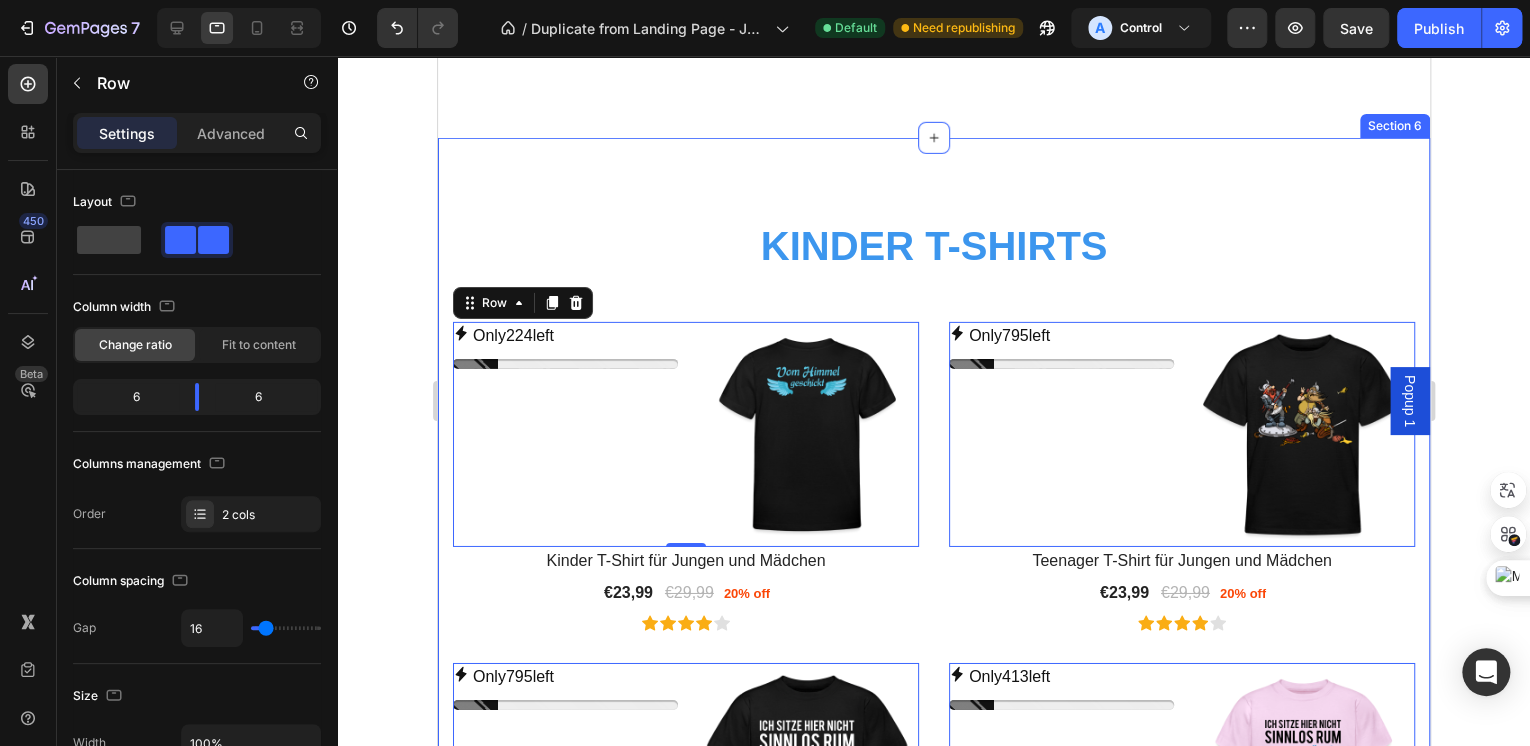click on "Kinder T-Shirts   Heading Row
Only  224  left Stock Counter (P) Images Row   0 Kinder T-Shirt für Jungen und Mädchen (P) Title €23,99 (P) Price (P) Price €29,99 (P) Price (P) Price 20% off Product Badge Row Icon Icon Icon Icon Icon Row Row Product List
Only  795  left Stock Counter (P) Images Row   0 Teenager T-Shirt für Jungen und Mädchen (P) Title €23,99 (P) Price (P) Price €29,99 (P) Price (P) Price 20% off Product Badge Row Icon Icon Icon Icon Icon Row Row Product List
Only  795  left Stock Counter (P) Images Row   0 Teenager T-Shirt für Jungen und Mädchen (P) Title €23,99 (P) Price (P) Price €29,99 (P) Price (P) Price 20% off Product Badge Row Icon Icon Icon Icon Icon Row Row Product List
Only  413  left Stock Counter (P) Images Row   0 Kinder T-Shirt für Jungen und Mädchen (P) Title €23,99 (P) Price (P) Price €29,99 (P) Price (P) Price 20% off Product Badge Row Icon Icon Icon Icon Icon Row Row Product List Row" at bounding box center [933, 595] 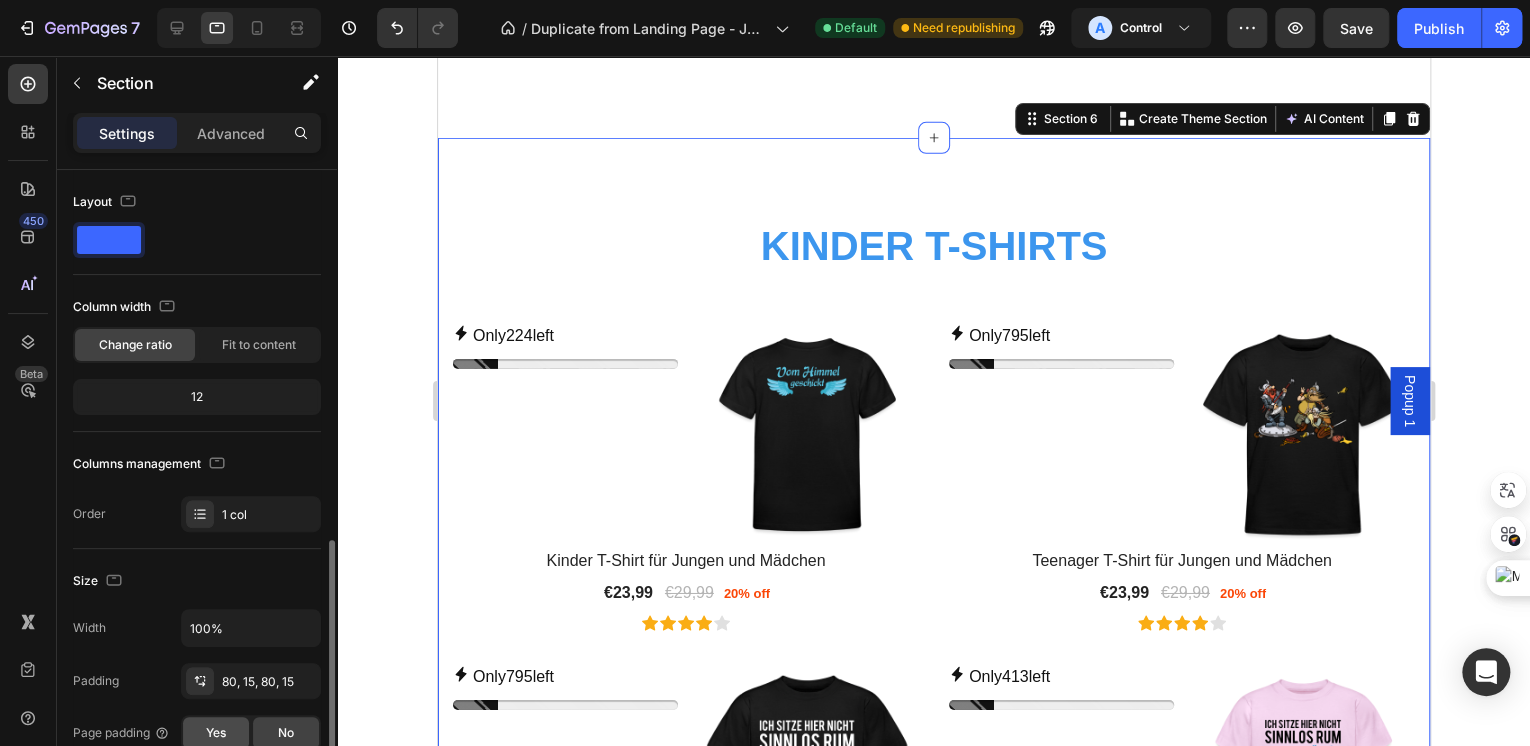 scroll, scrollTop: 240, scrollLeft: 0, axis: vertical 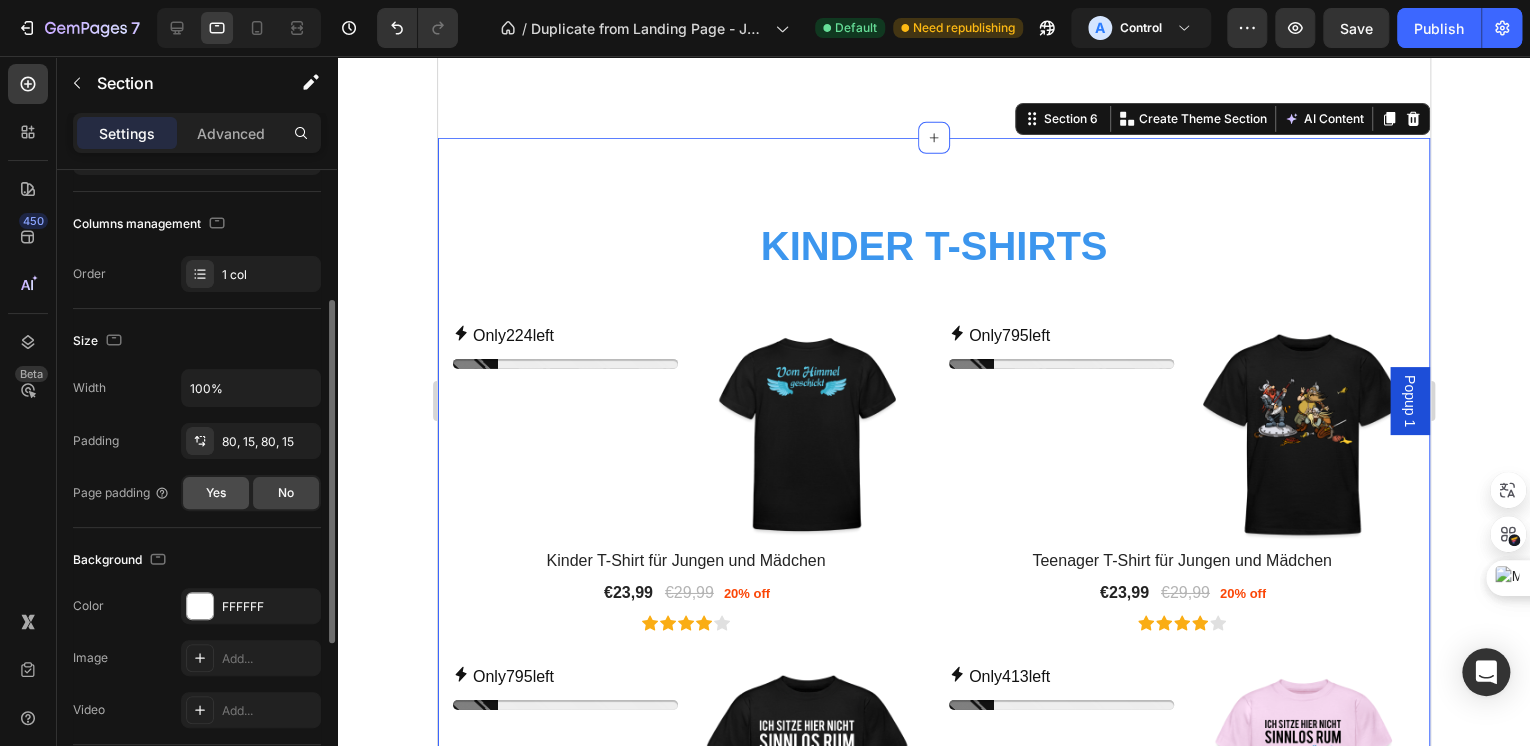 click on "Yes" 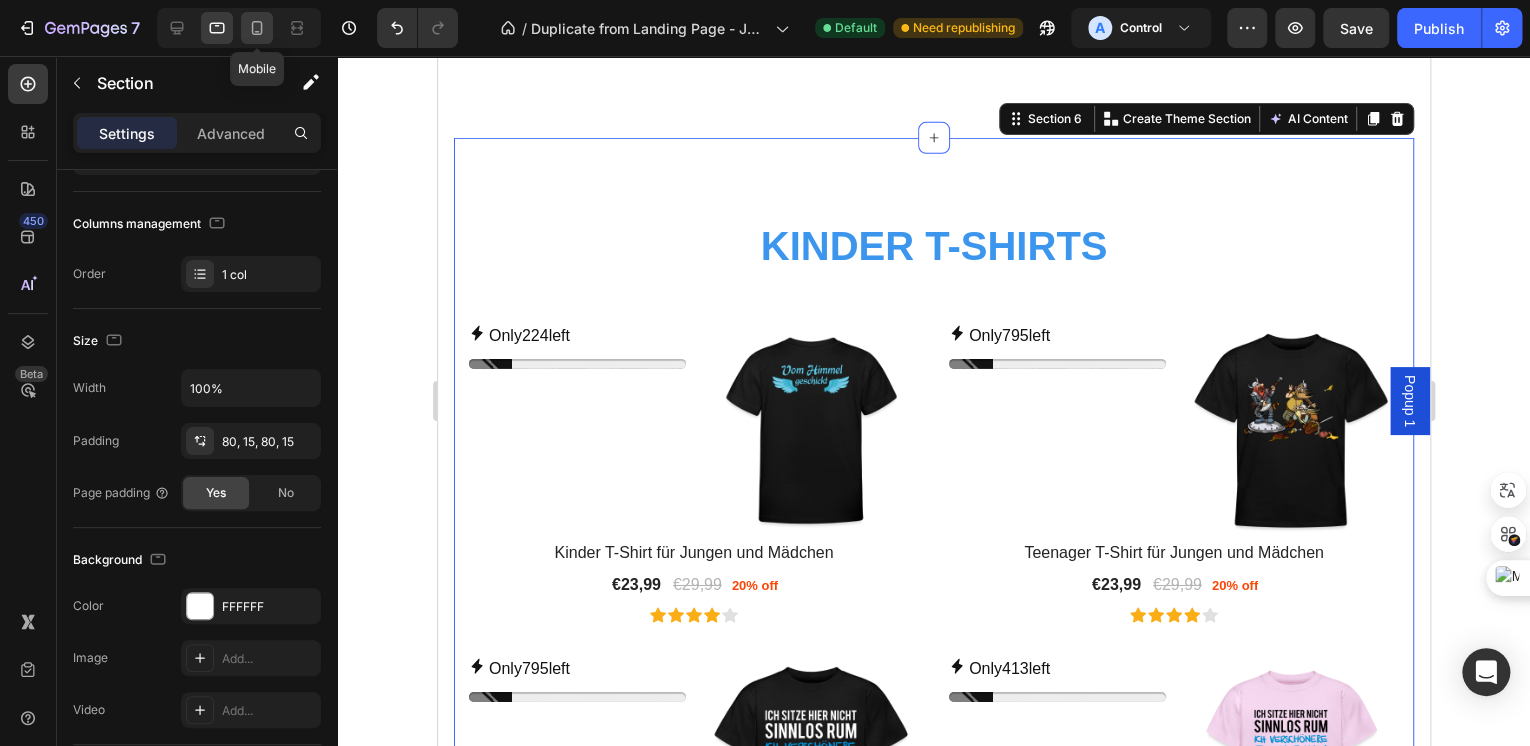 click 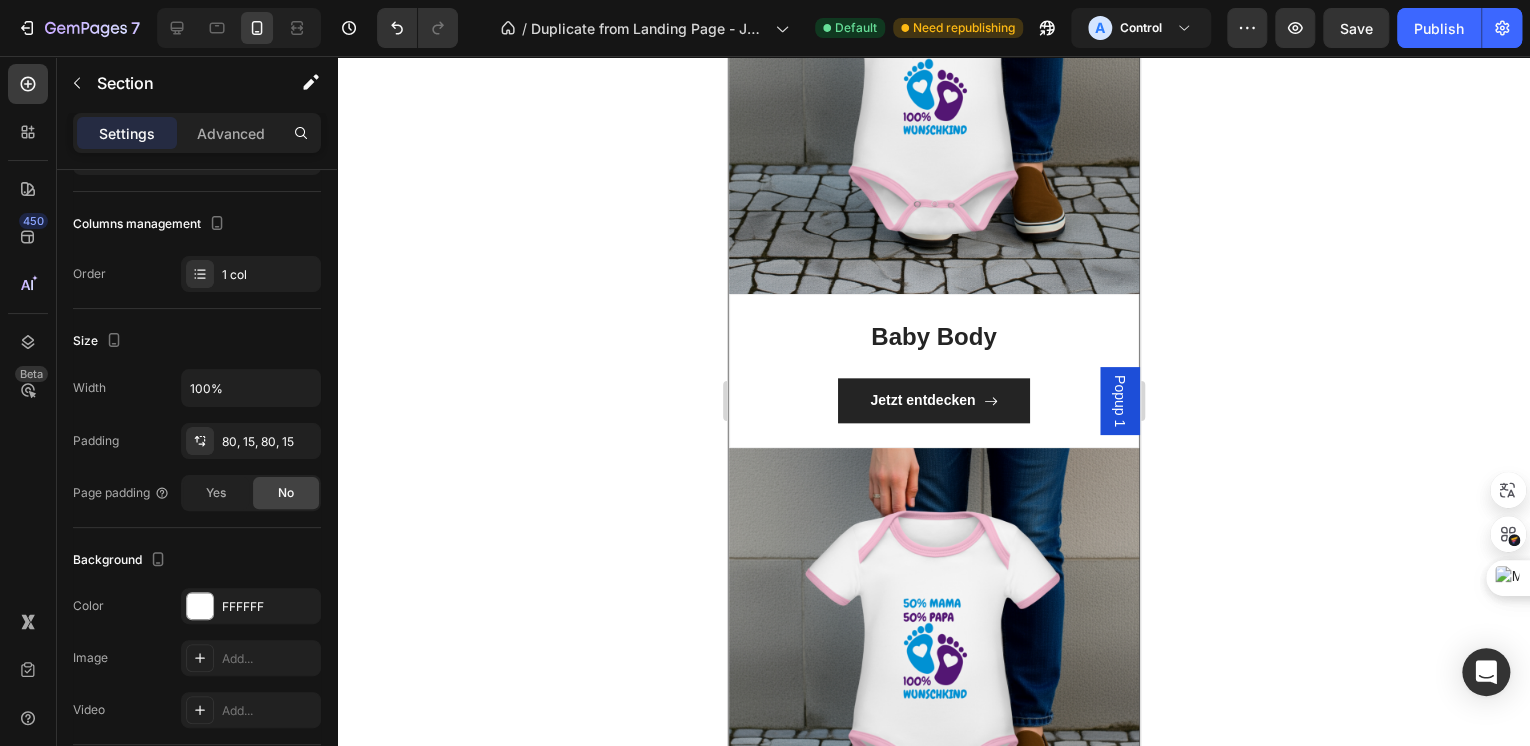 scroll, scrollTop: 4764, scrollLeft: 0, axis: vertical 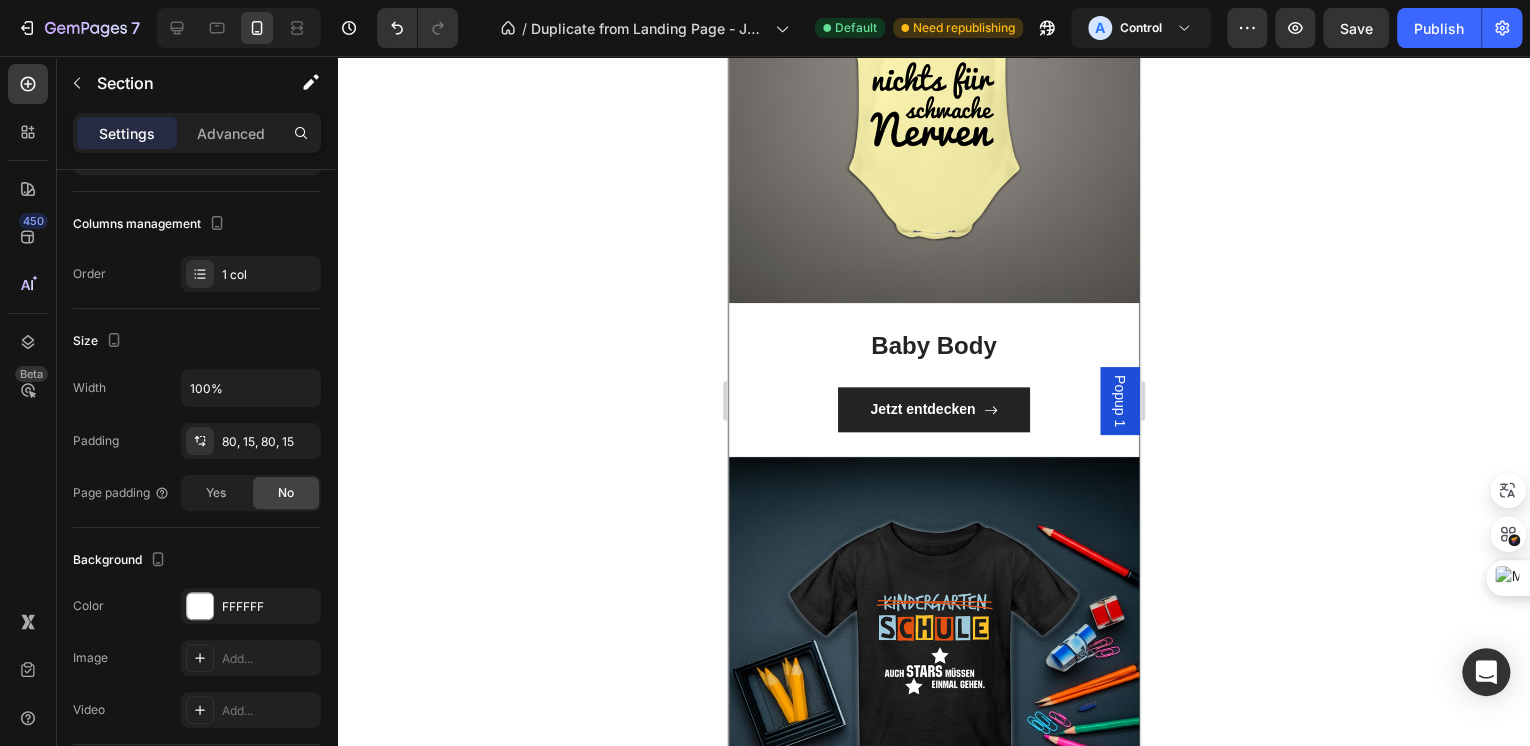 click on "Publish" at bounding box center [1439, 28] 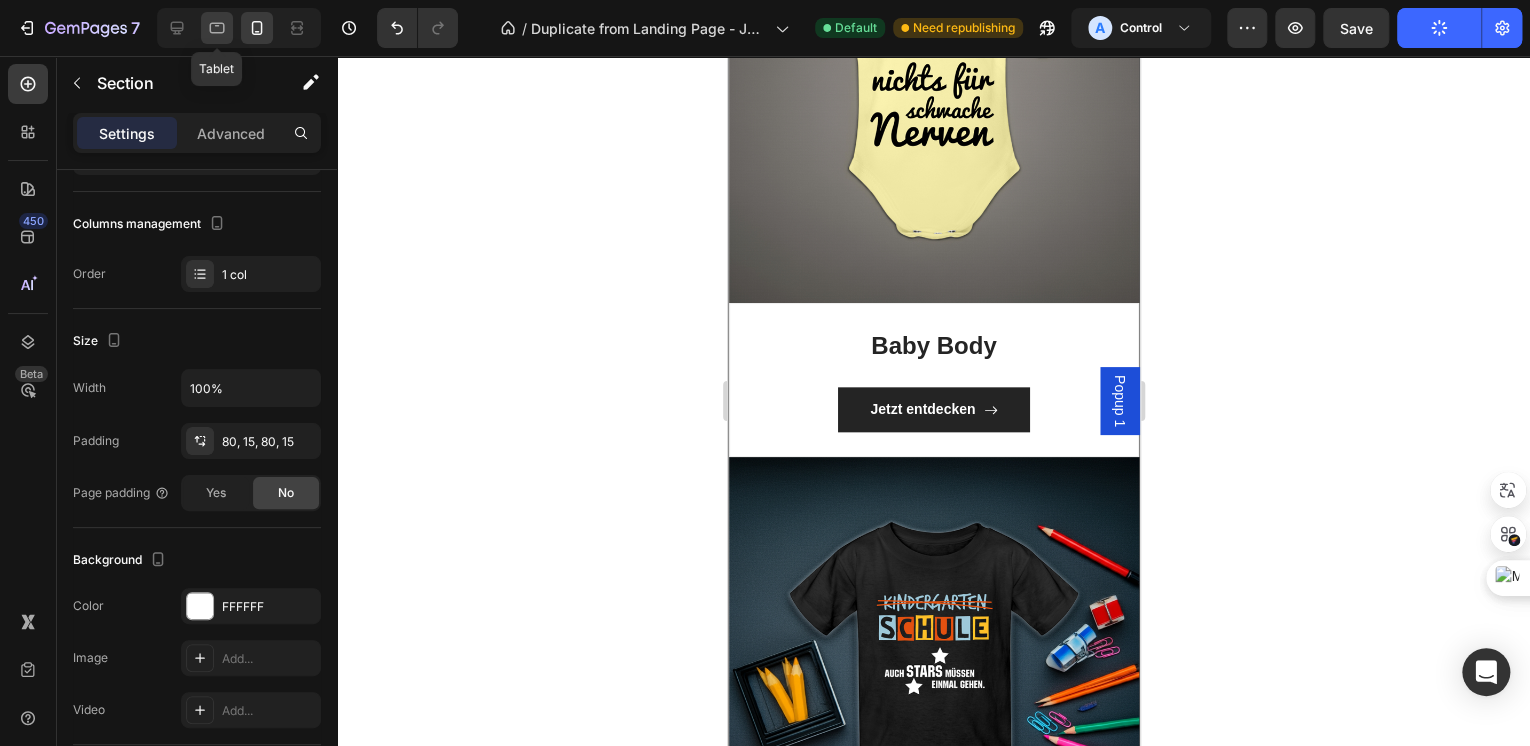 click 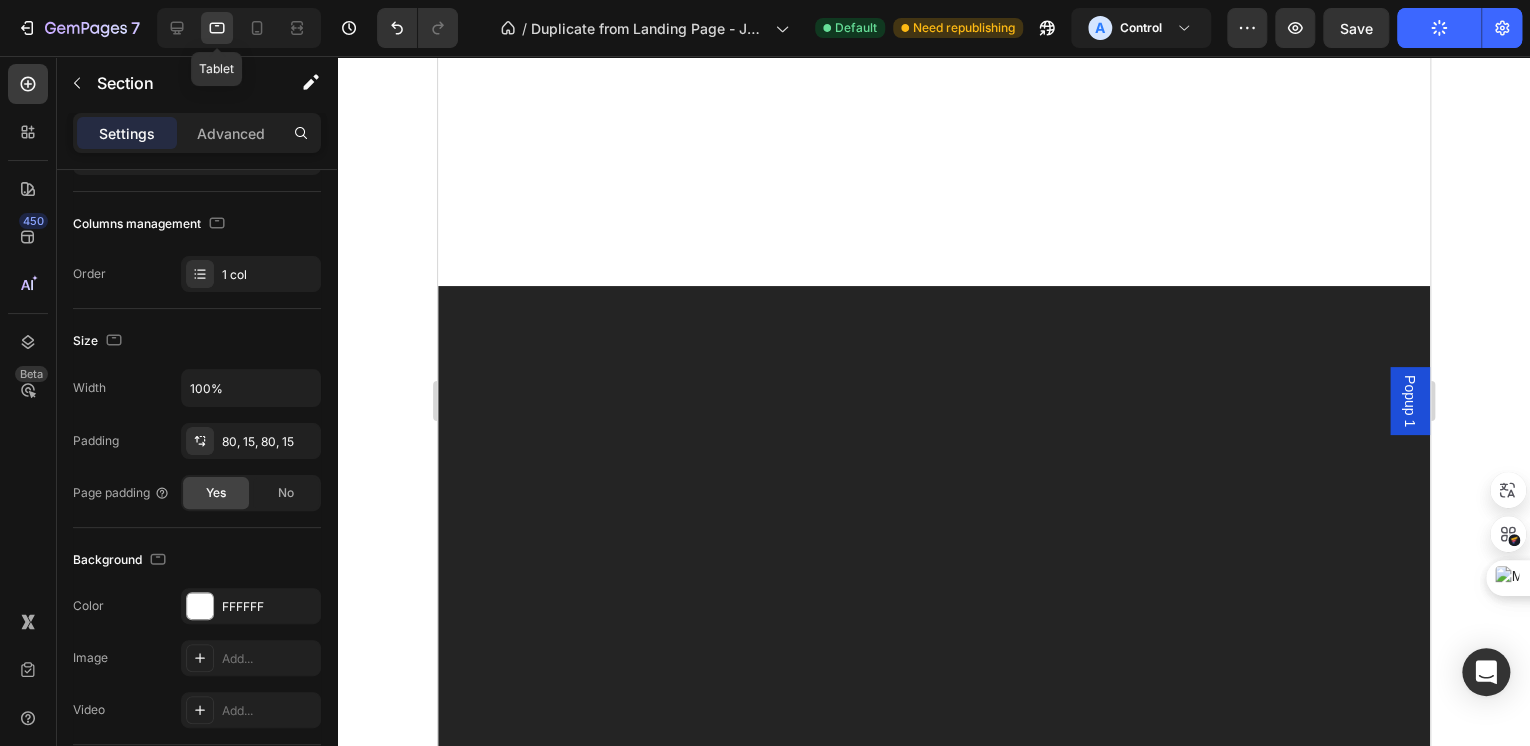 scroll, scrollTop: 1757, scrollLeft: 0, axis: vertical 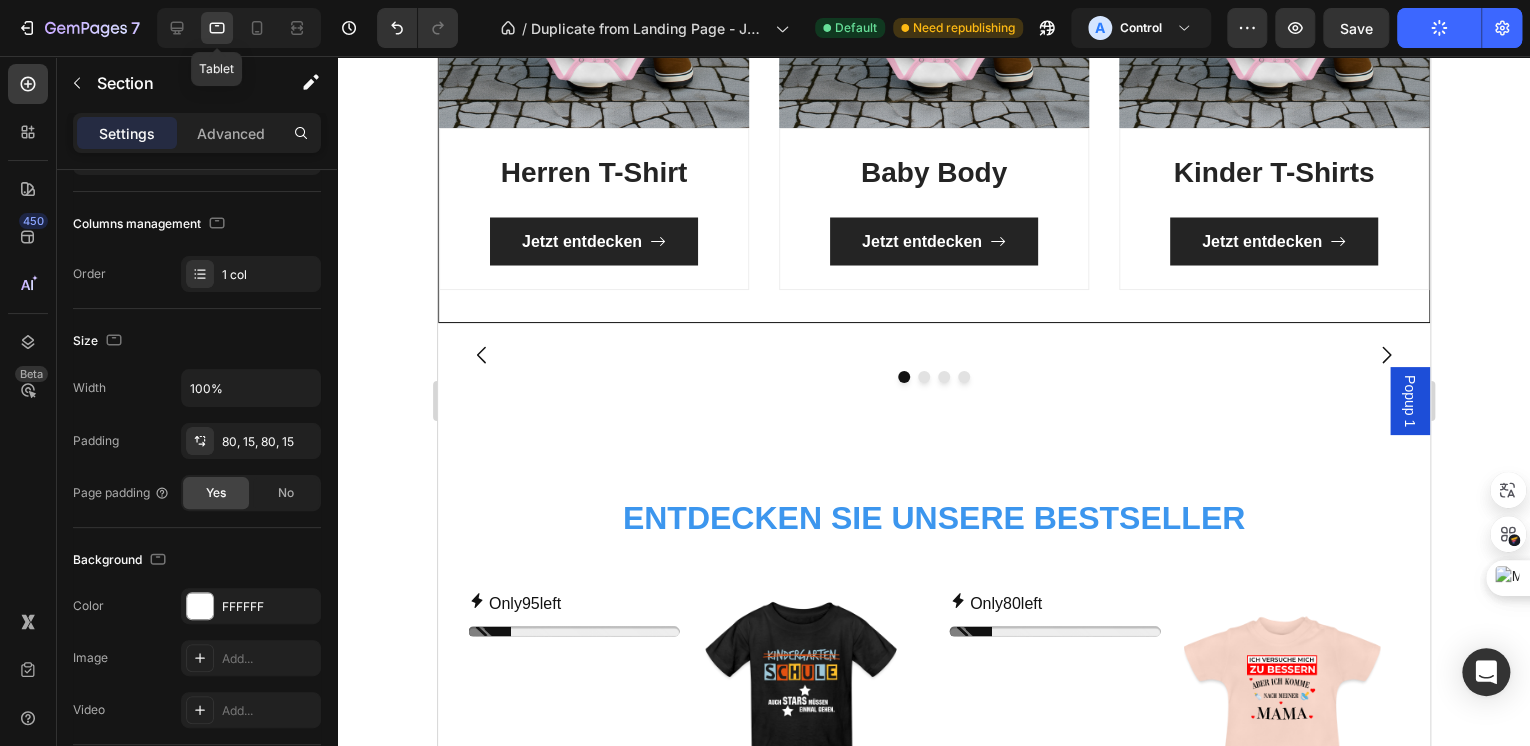 click 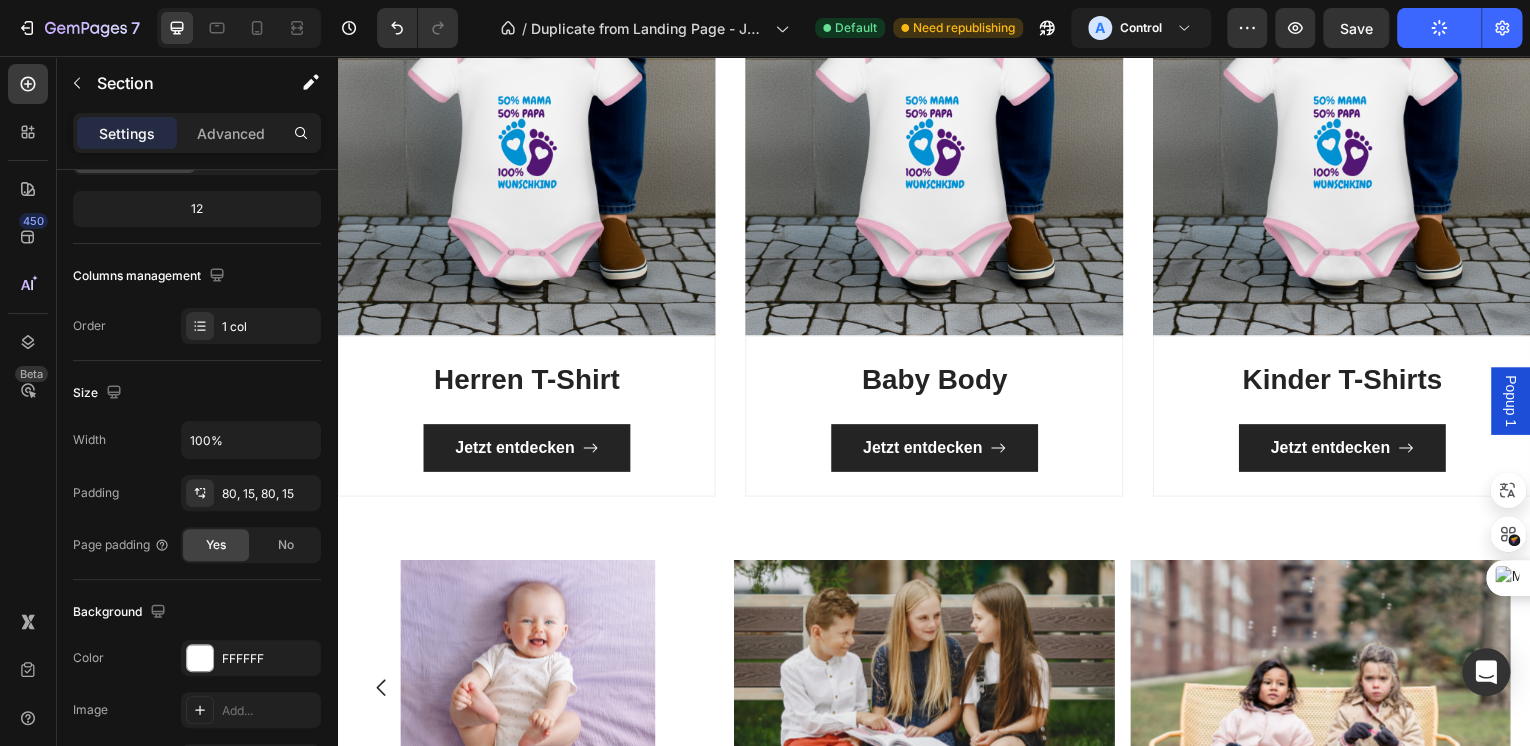 type 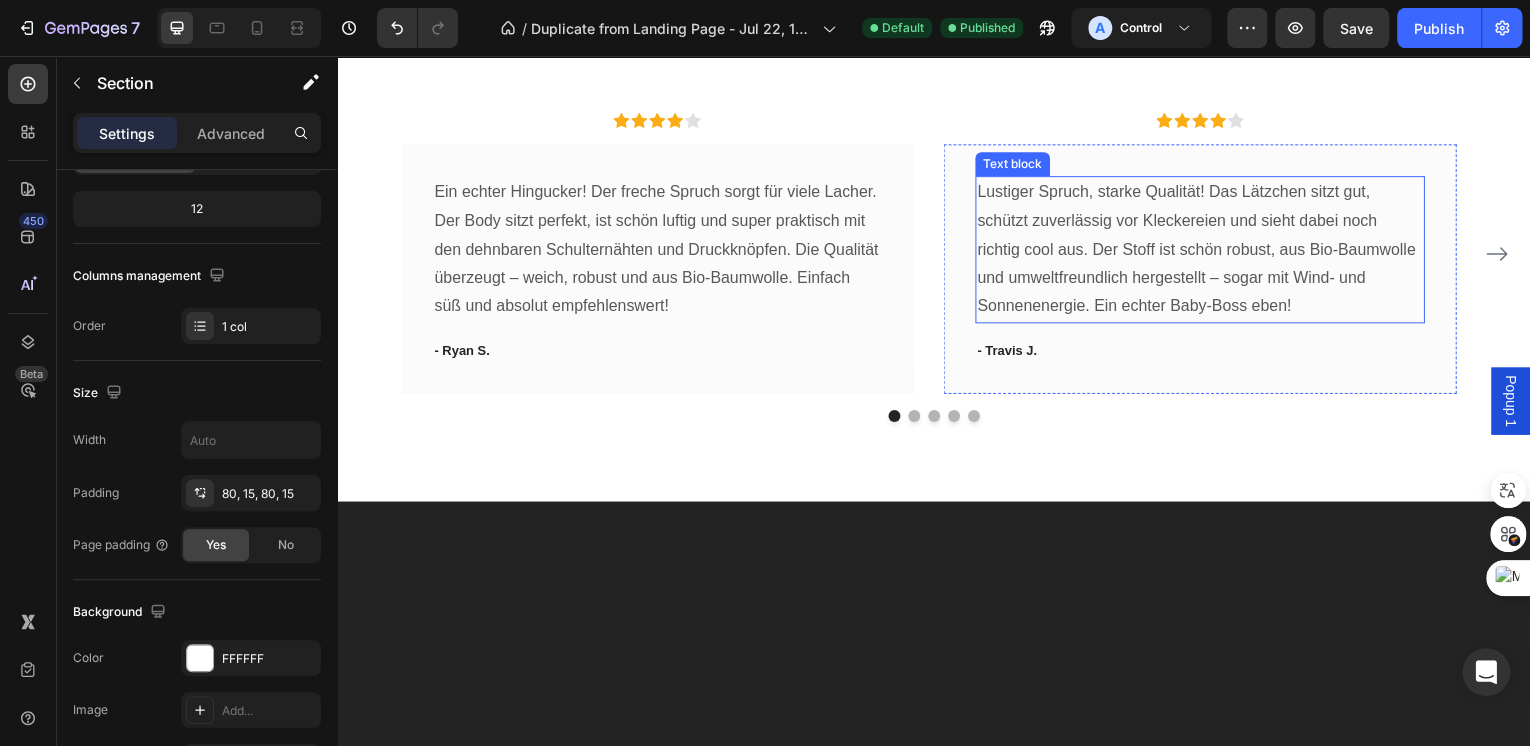 scroll, scrollTop: 3597, scrollLeft: 0, axis: vertical 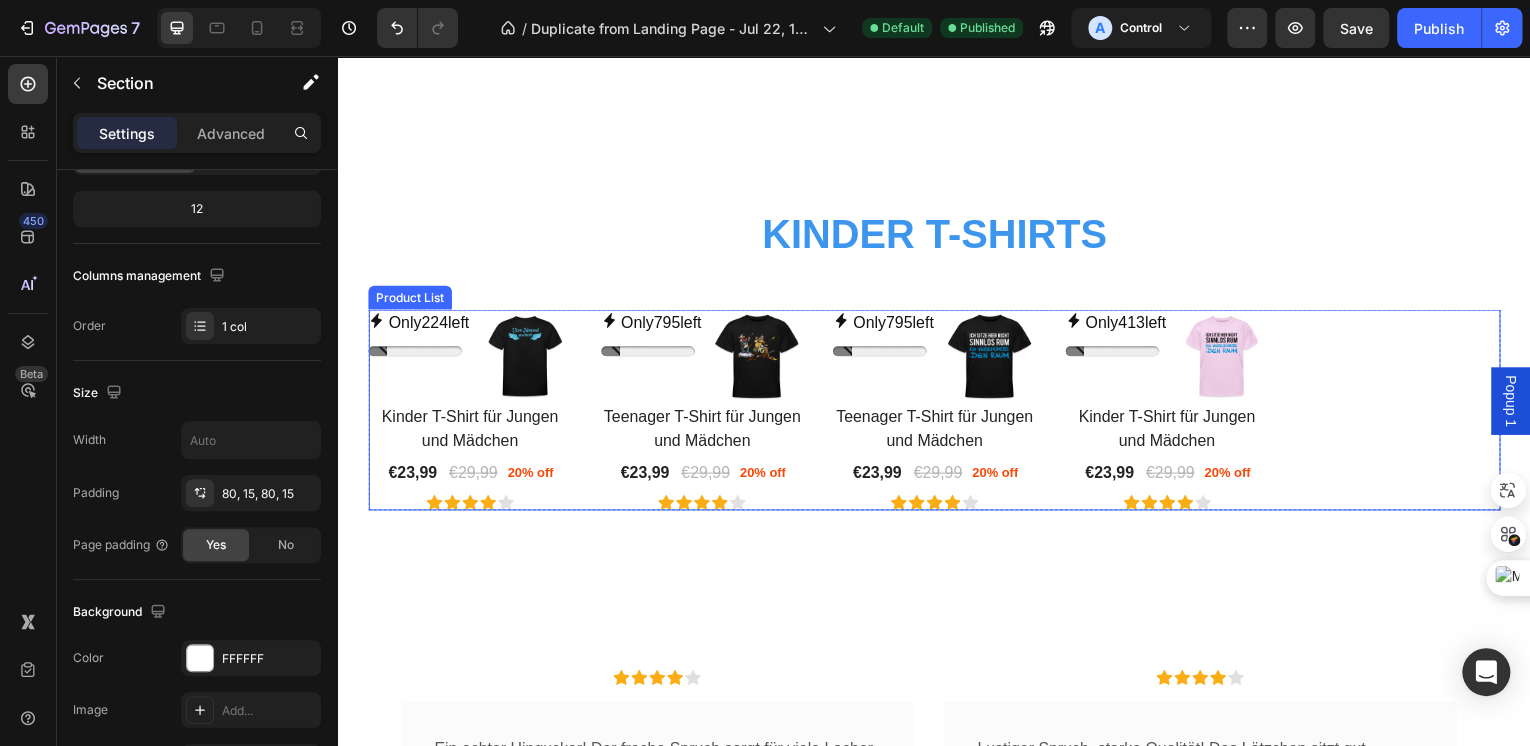 click on "Only  224  left Stock Counter (P) Images Row Kinder T-Shirt für Jungen und Mädchen (P) Title €23,99 (P) Price (P) Price €29,99 (P) Price (P) Price 20% off Product Badge Row Icon Icon Icon Icon Icon Row Row Product List
Only  795  left Stock Counter (P) Images Row Teenager T-Shirt für Jungen und Mädchen (P) Title €23,99 (P) Price (P) Price €29,99 (P) Price (P) Price 20% off Product Badge Row Icon Icon Icon Icon Icon Row Row Product List
Only  795  left Stock Counter (P) Images Row Teenager T-Shirt für Jungen und Mädchen (P) Title €23,99 (P) Price (P) Price €29,99 (P) Price (P) Price 20% off Product Badge Row Icon Icon Icon Icon Icon Row Row Product List
Only  413  left Stock Counter (P) Images Row Kinder T-Shirt für Jungen und Mädchen (P) Title €23,99 (P) Price (P) Price €29,99 (P) Price (P) Price 20% off Product Badge Row Icon Icon Icon Icon Icon Row Row Product List" at bounding box center [937, 412] 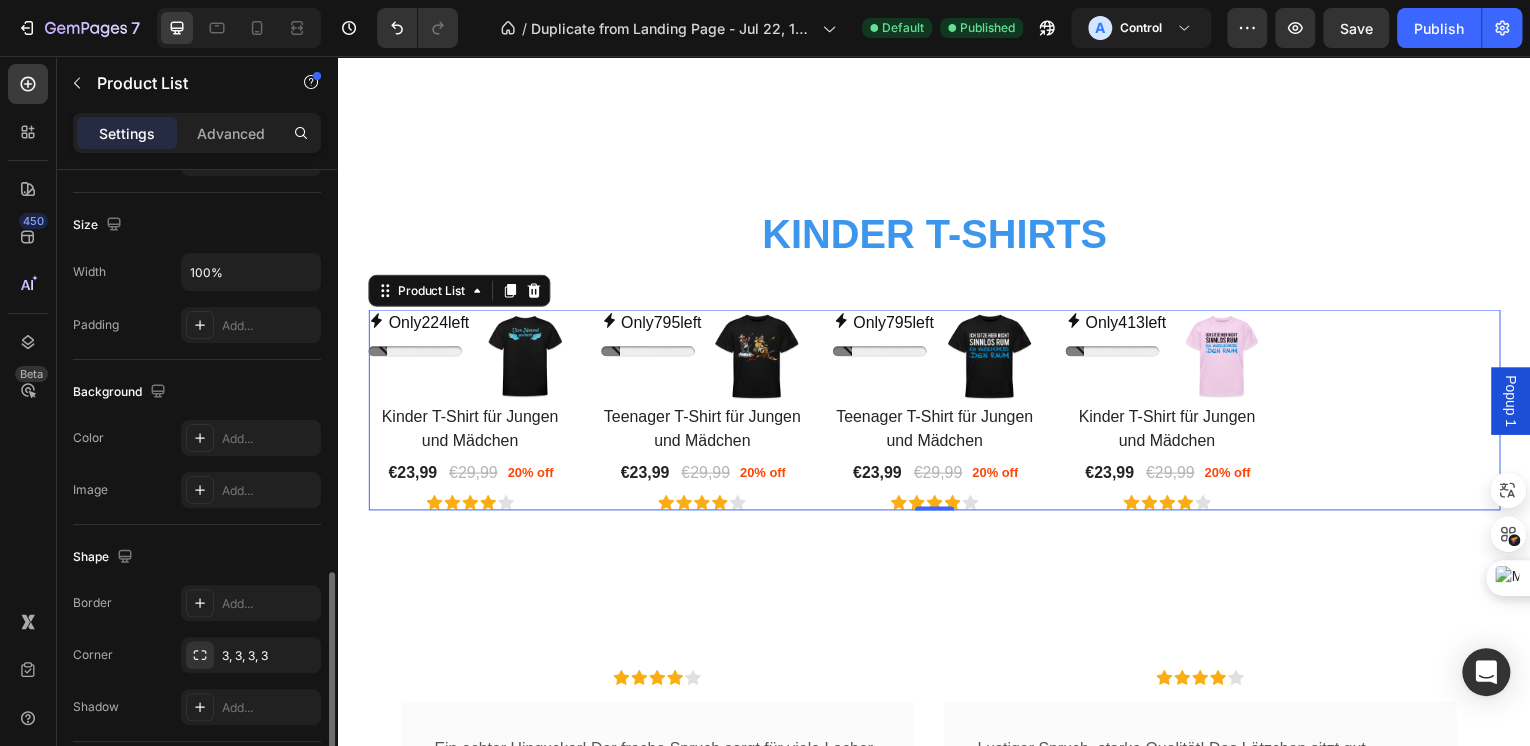 scroll, scrollTop: 780, scrollLeft: 0, axis: vertical 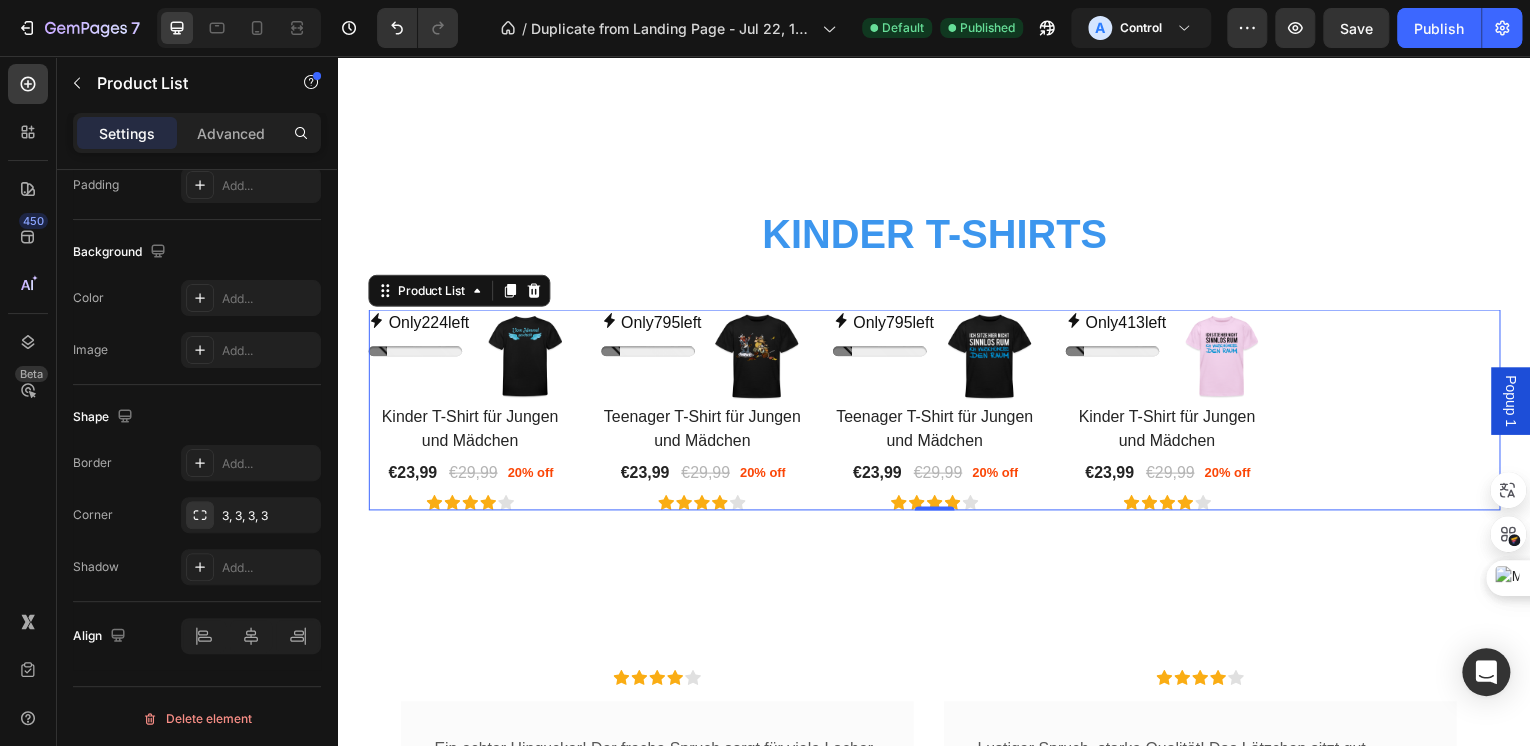 click on "Only  224  left Stock Counter (P) Images Row Kinder T-Shirt für Jungen und Mädchen (P) Title €23,99 (P) Price (P) Price €29,99 (P) Price (P) Price 20% off Product Badge Row Icon Icon Icon Icon Icon Row Row Product List   0
Only  795  left Stock Counter (P) Images Row Teenager T-Shirt für Jungen und Mädchen (P) Title €23,99 (P) Price (P) Price €29,99 (P) Price (P) Price 20% off Product Badge Row Icon Icon Icon Icon Icon Row Row Product List   0
Only  795  left Stock Counter (P) Images Row Teenager T-Shirt für Jungen und Mädchen (P) Title €23,99 (P) Price (P) Price €29,99 (P) Price (P) Price 20% off Product Badge Row Icon Icon Icon Icon Icon Row Row Product List   0
Only  413  left Stock Counter (P) Images Row Kinder T-Shirt für Jungen und Mädchen (P) Title €23,99 (P) Price (P) Price €29,99 (P) Price (P) Price 20% off Product Badge Row Icon Icon Icon Icon Icon Row Row Product List   0" at bounding box center (937, 412) 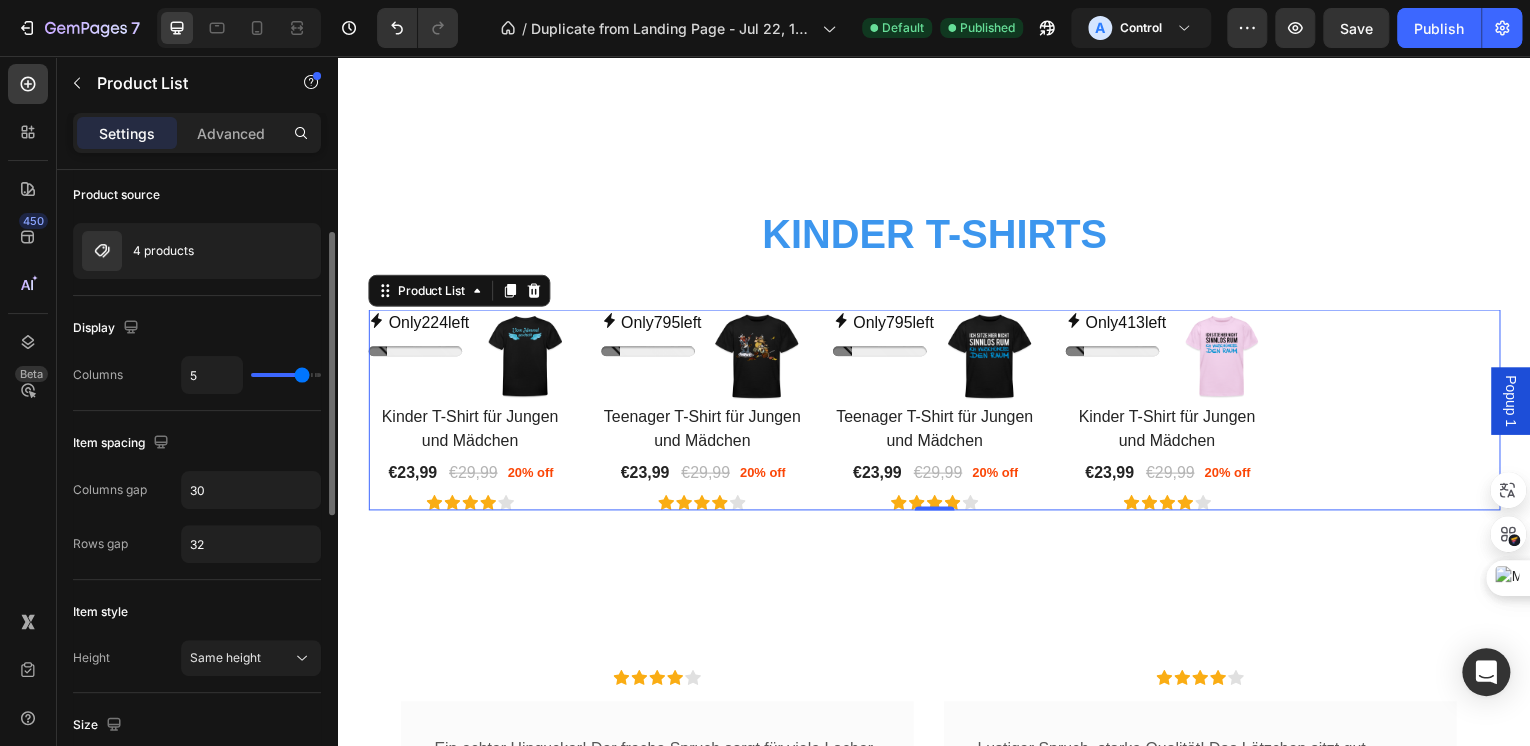 scroll, scrollTop: 0, scrollLeft: 0, axis: both 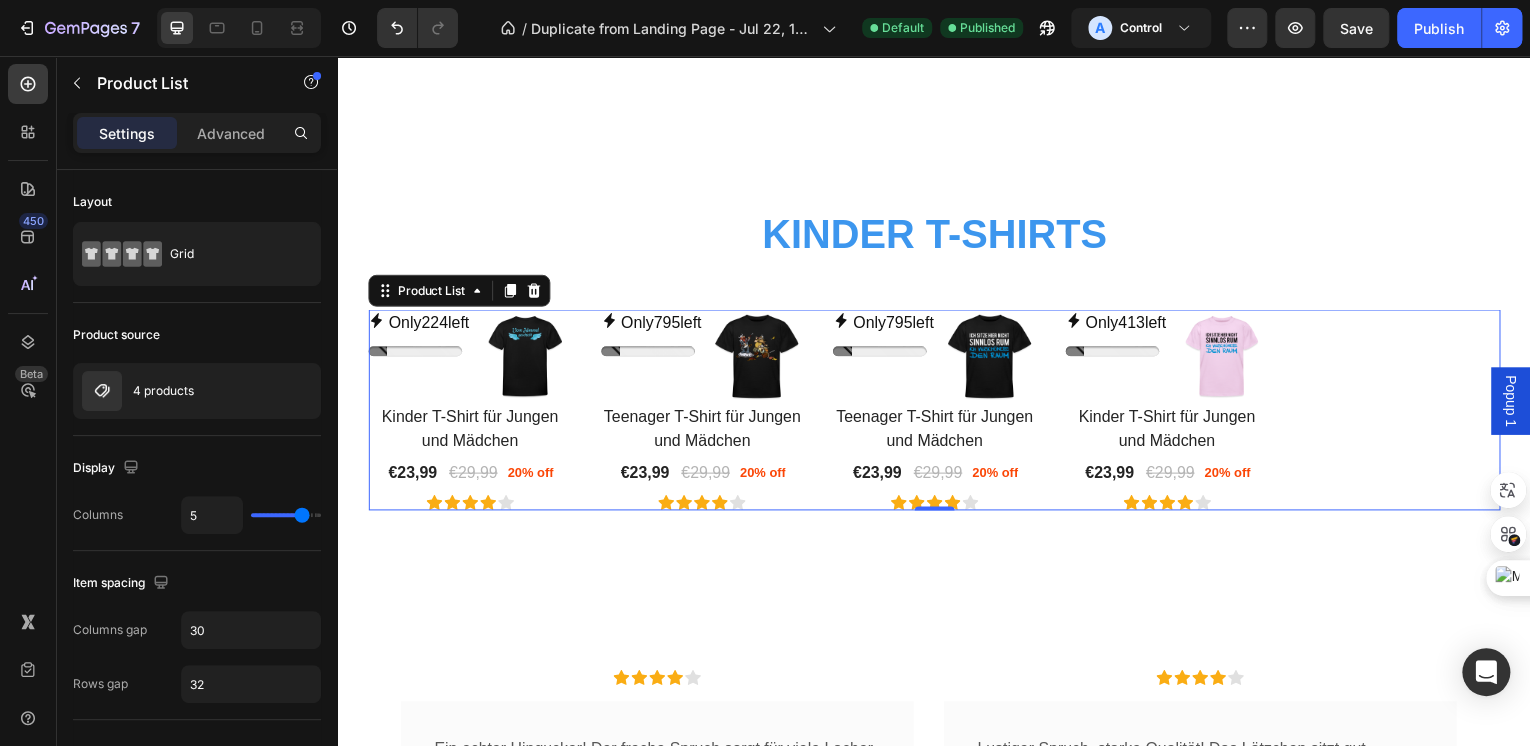 click on "Only  224  left Stock Counter (P) Images Row Kinder T-Shirt für Jungen und Mädchen (P) Title €23,99 (P) Price (P) Price €29,99 (P) Price (P) Price 20% off Product Badge Row Icon Icon Icon Icon Icon Row Row Product List   0
Only  795  left Stock Counter (P) Images Row Teenager T-Shirt für Jungen und Mädchen (P) Title €23,99 (P) Price (P) Price €29,99 (P) Price (P) Price 20% off Product Badge Row Icon Icon Icon Icon Icon Row Row Product List   0
Only  795  left Stock Counter (P) Images Row Teenager T-Shirt für Jungen und Mädchen (P) Title €23,99 (P) Price (P) Price €29,99 (P) Price (P) Price 20% off Product Badge Row Icon Icon Icon Icon Icon Row Row Product List   0
Only  413  left Stock Counter (P) Images Row Kinder T-Shirt für Jungen und Mädchen (P) Title €23,99 (P) Price (P) Price €29,99 (P) Price (P) Price 20% off Product Badge Row Icon Icon Icon Icon Icon Row Row Product List   0" at bounding box center (937, 412) 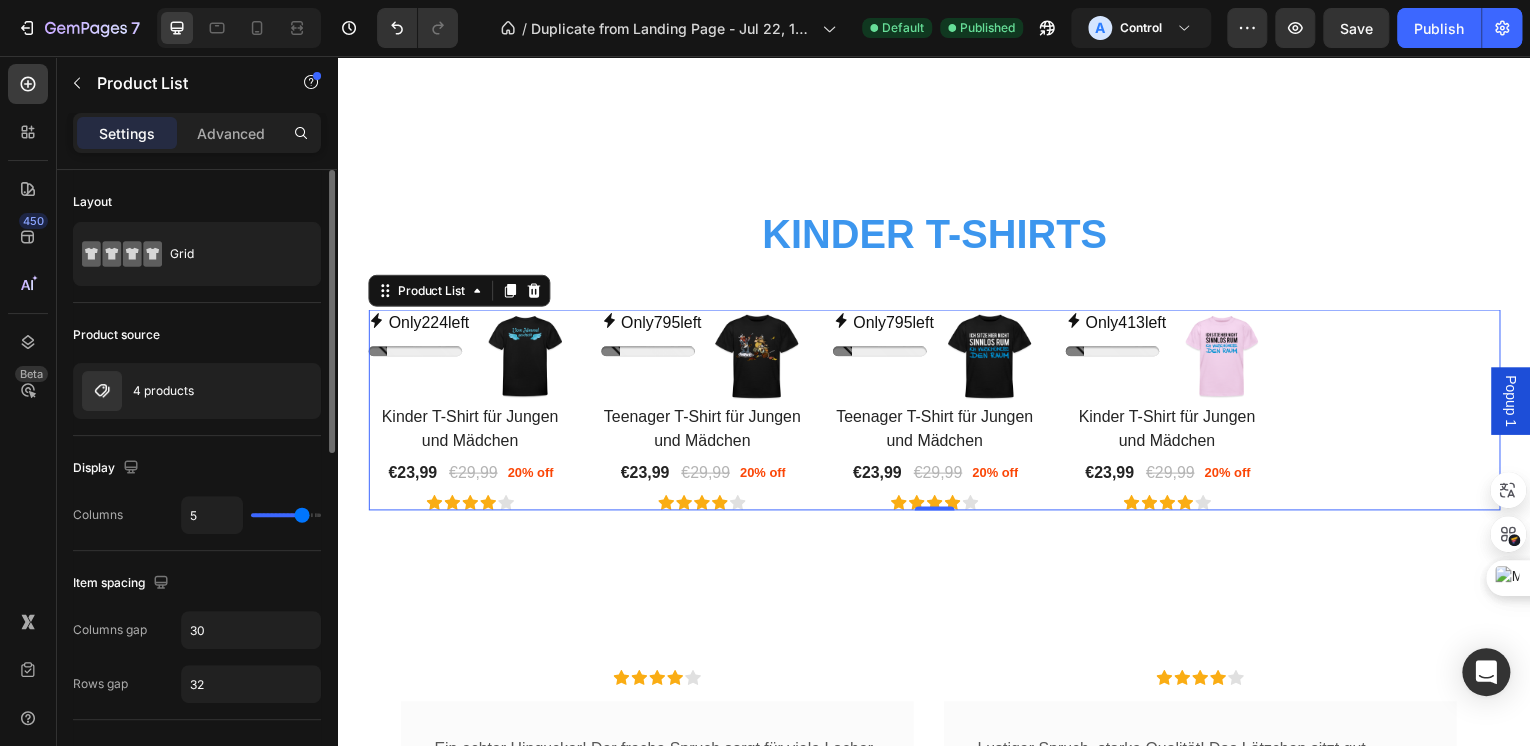 type on "4" 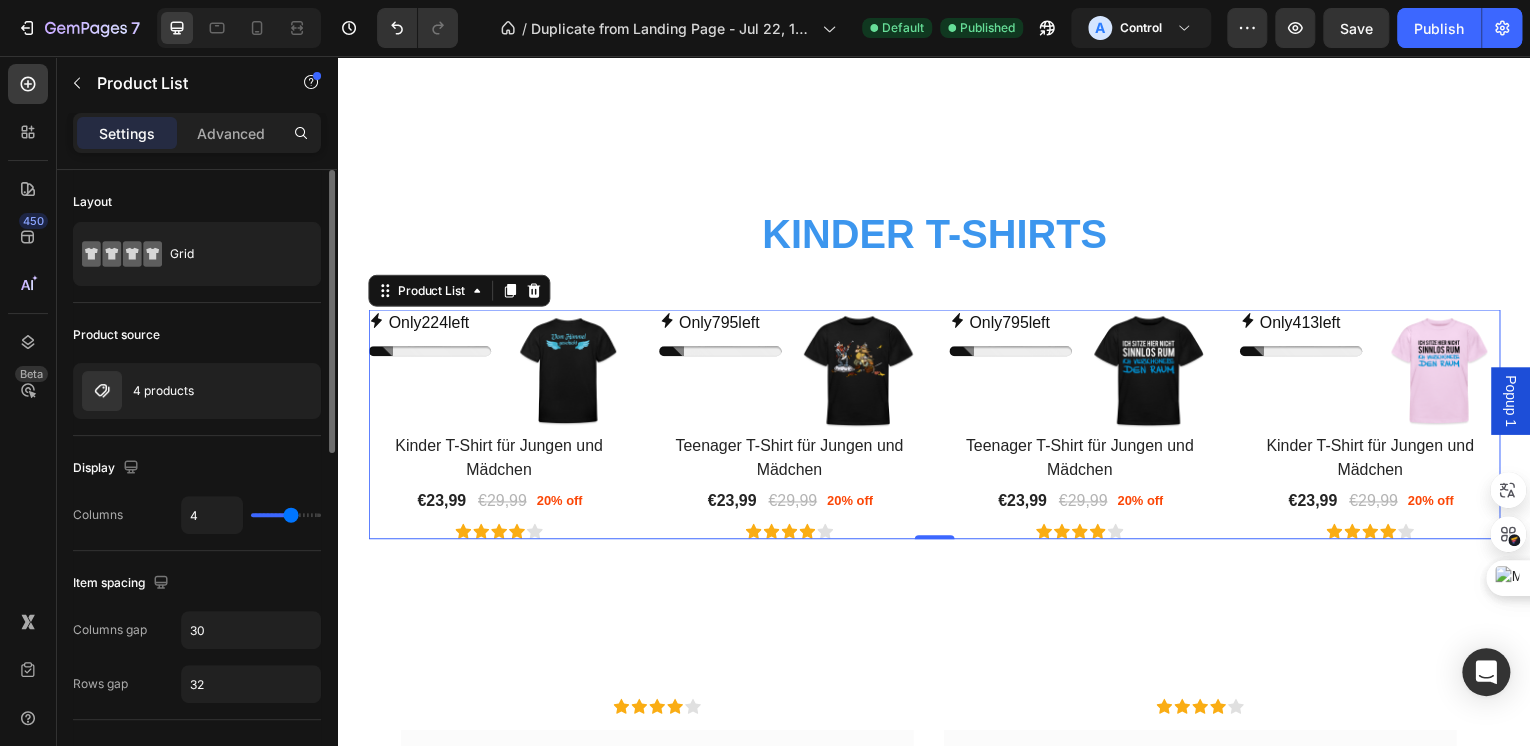 drag, startPoint x: 304, startPoint y: 516, endPoint x: 293, endPoint y: 516, distance: 11 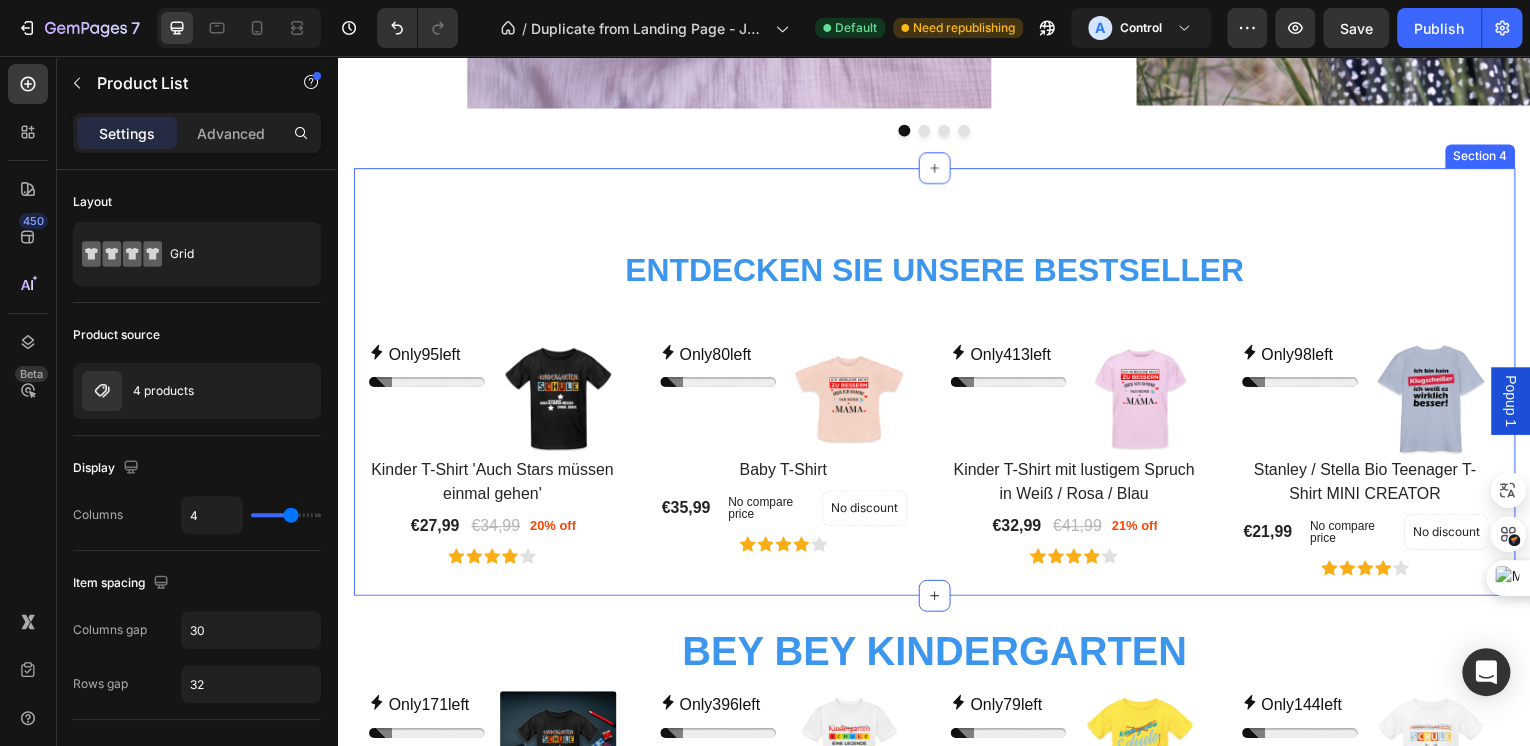 scroll, scrollTop: 2637, scrollLeft: 0, axis: vertical 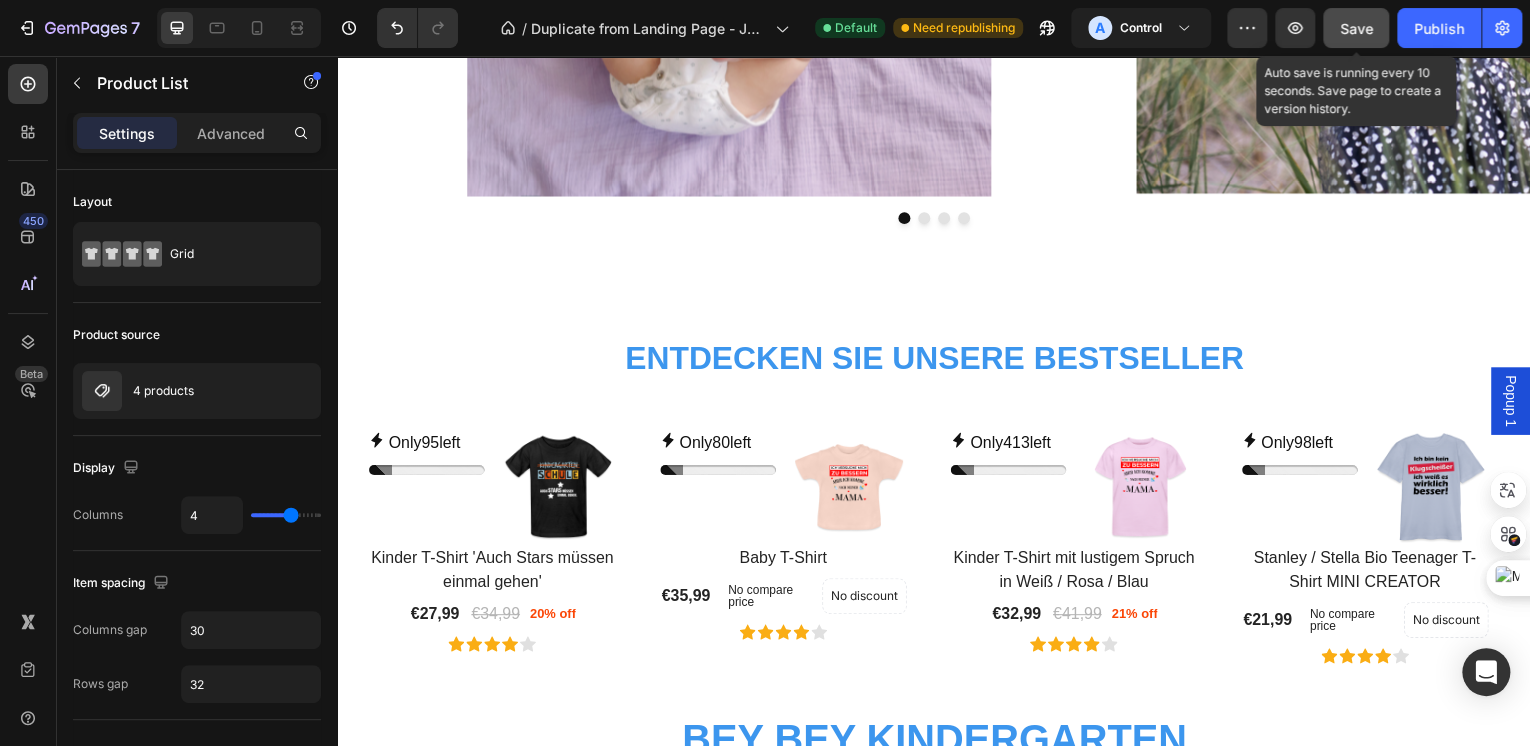 click on "Save" at bounding box center [1356, 28] 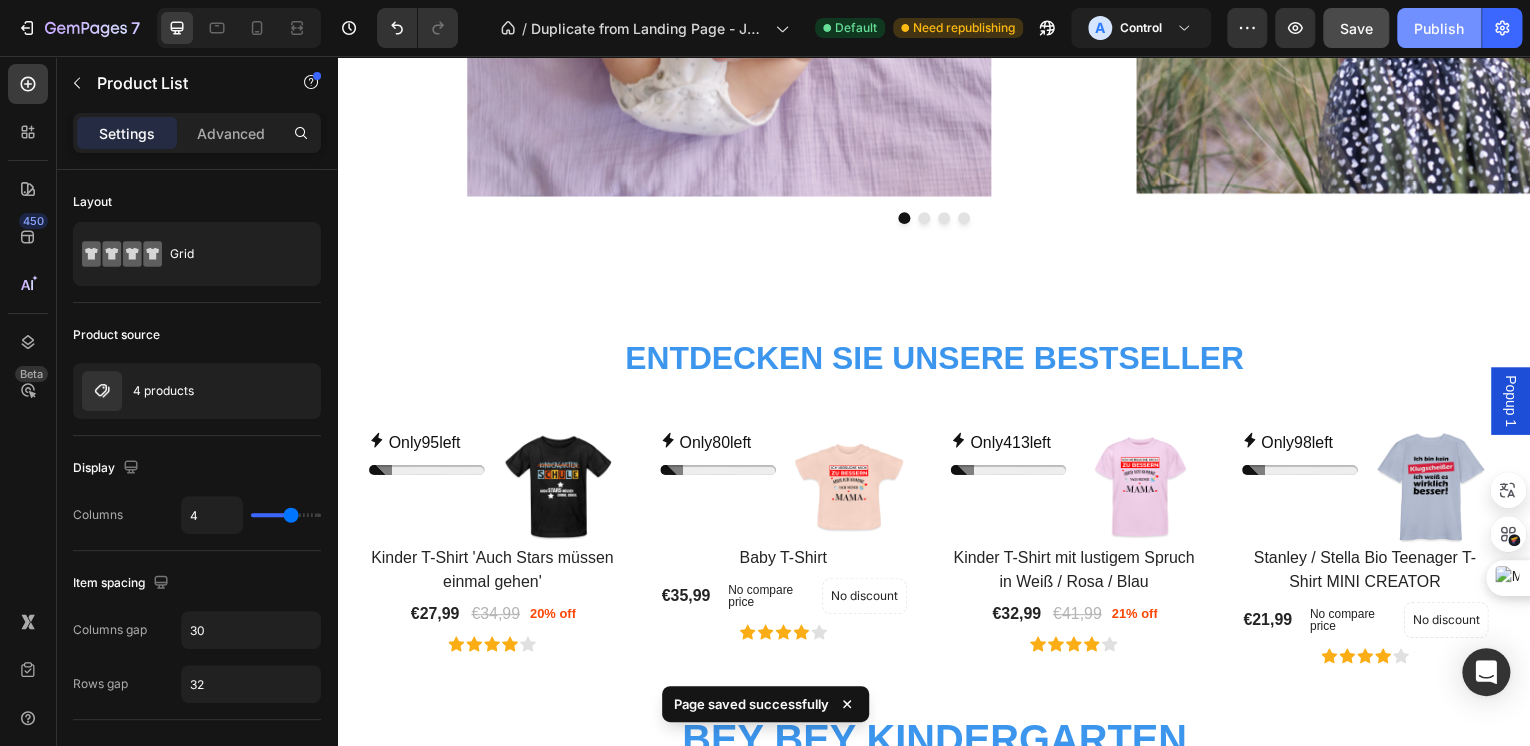 click on "Publish" at bounding box center (1439, 28) 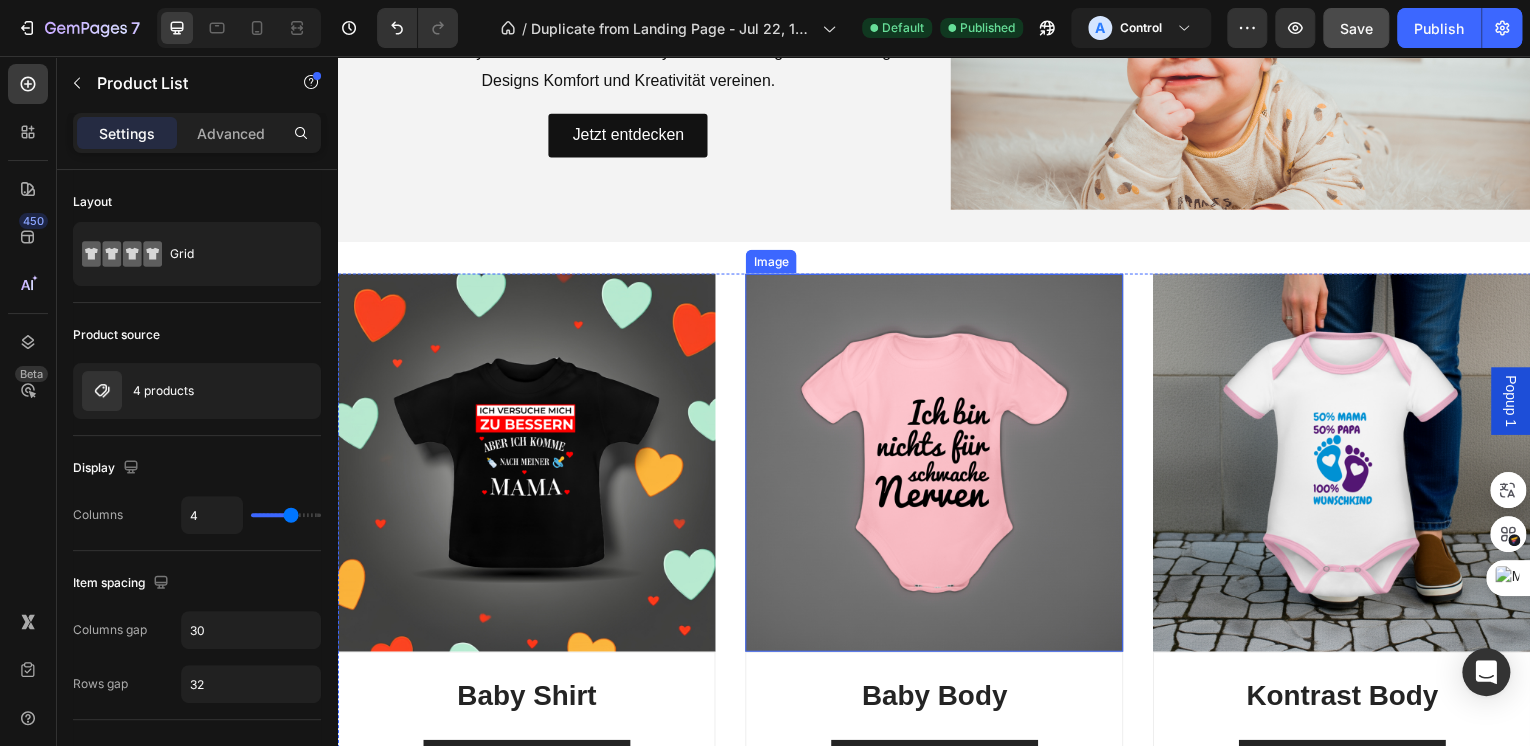 scroll, scrollTop: 0, scrollLeft: 0, axis: both 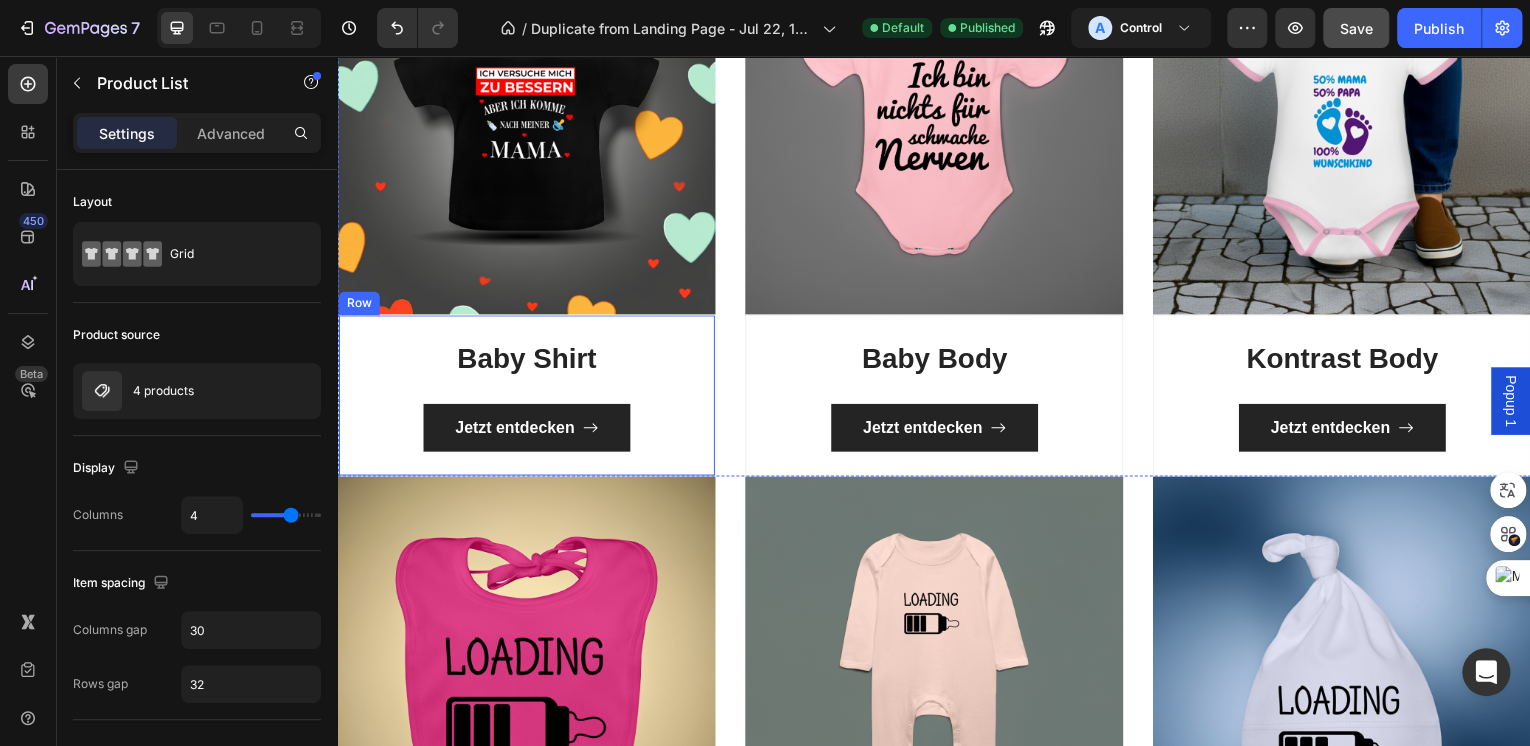 click on "Baby Shirt Heading
Jetzt entdecken Button" at bounding box center (527, 397) 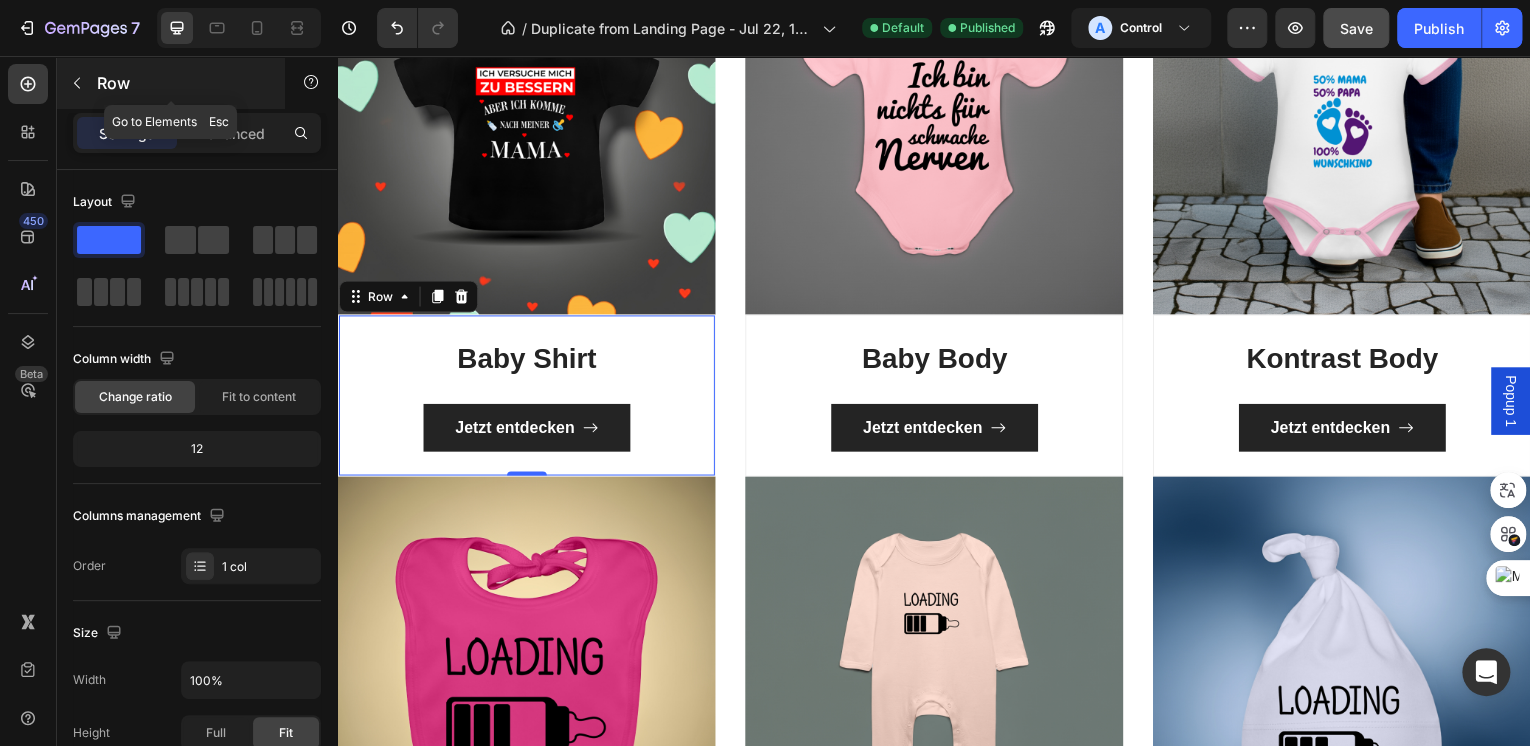 click 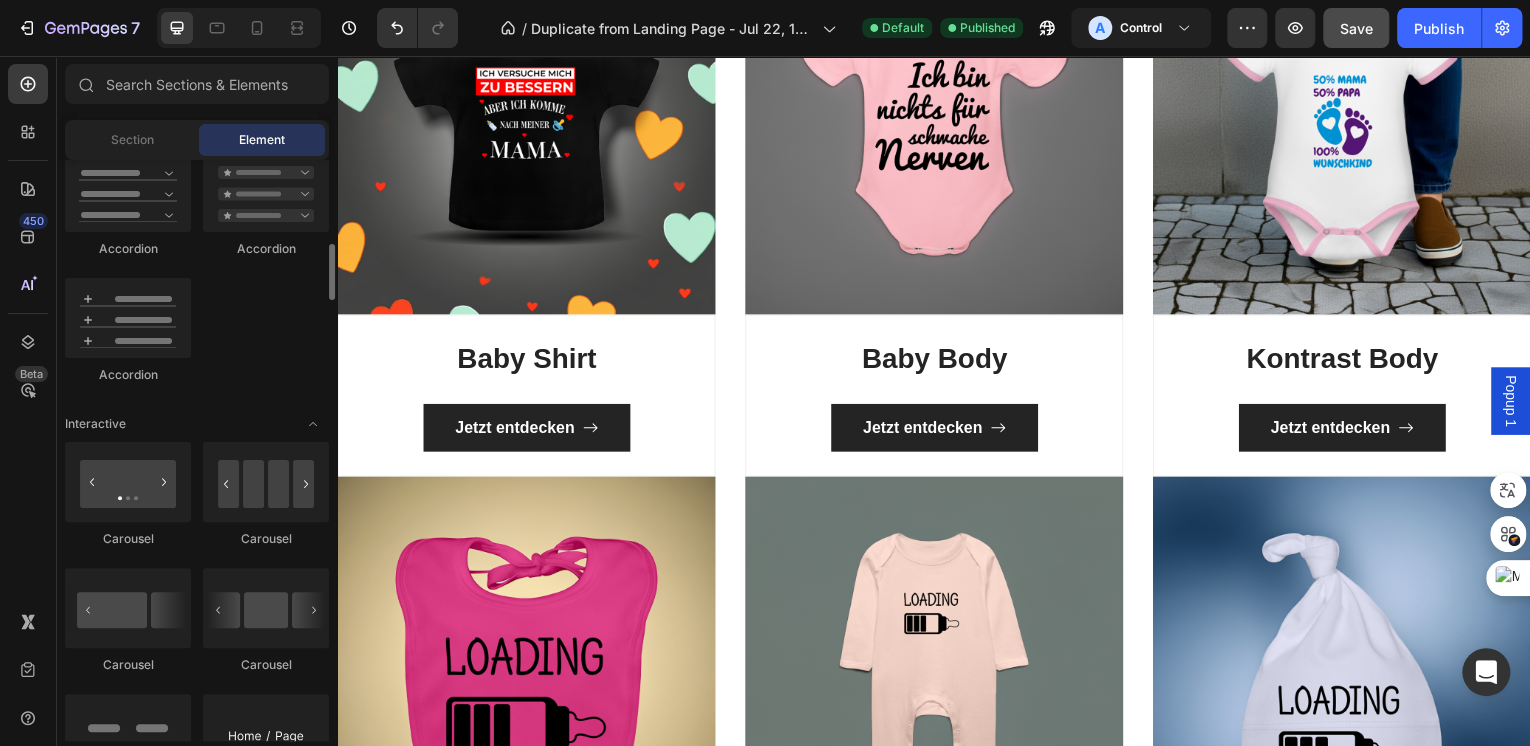 scroll, scrollTop: 1600, scrollLeft: 0, axis: vertical 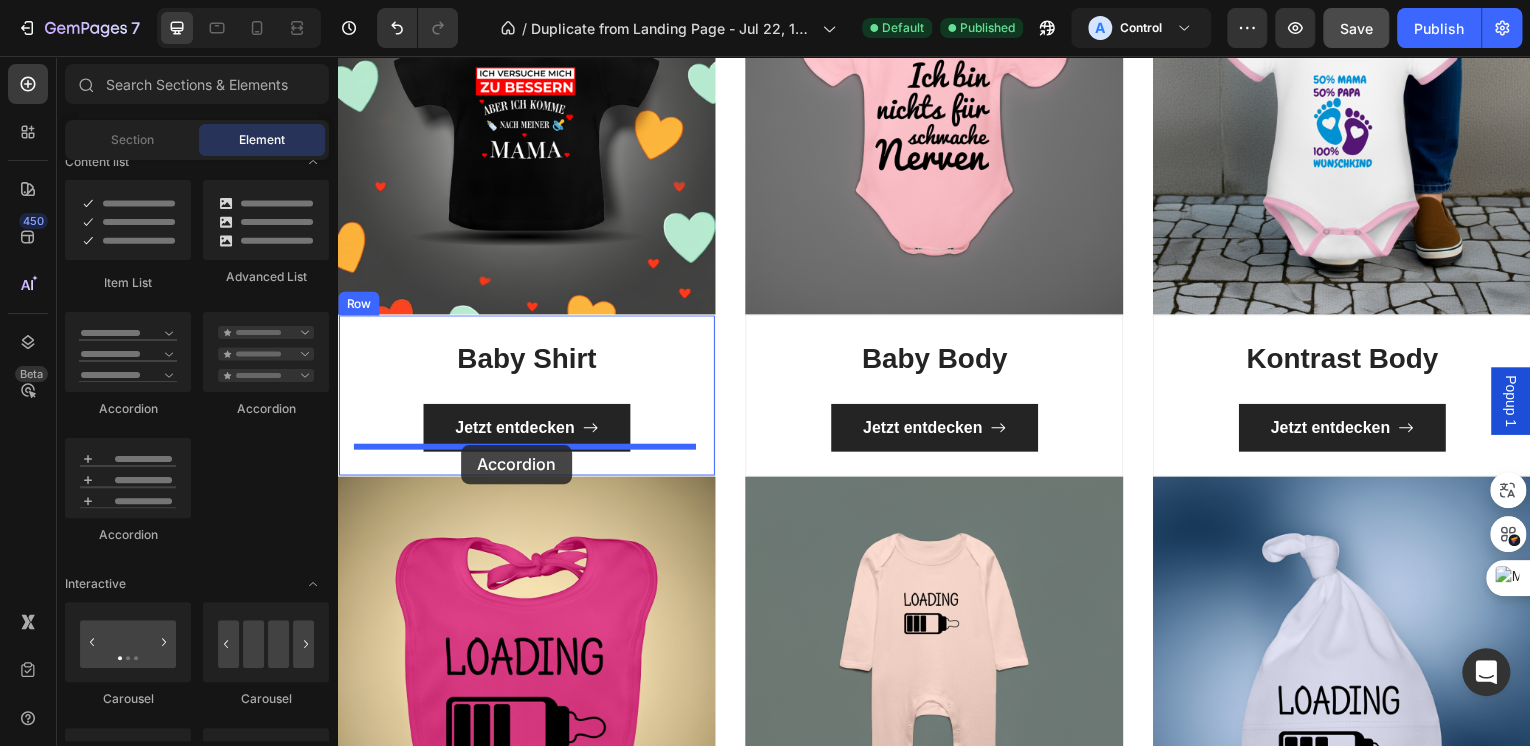 drag, startPoint x: 593, startPoint y: 421, endPoint x: 462, endPoint y: 447, distance: 133.55524 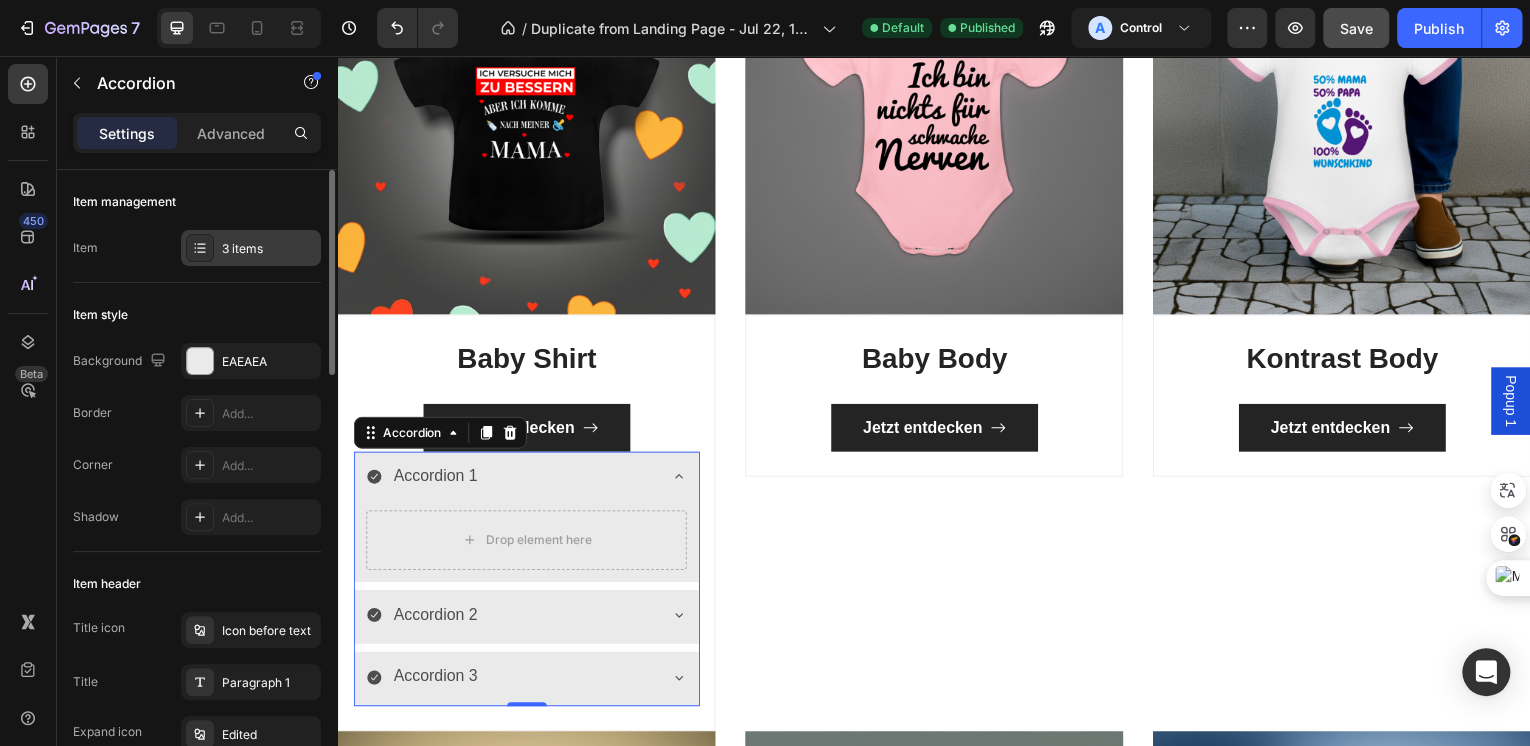 click 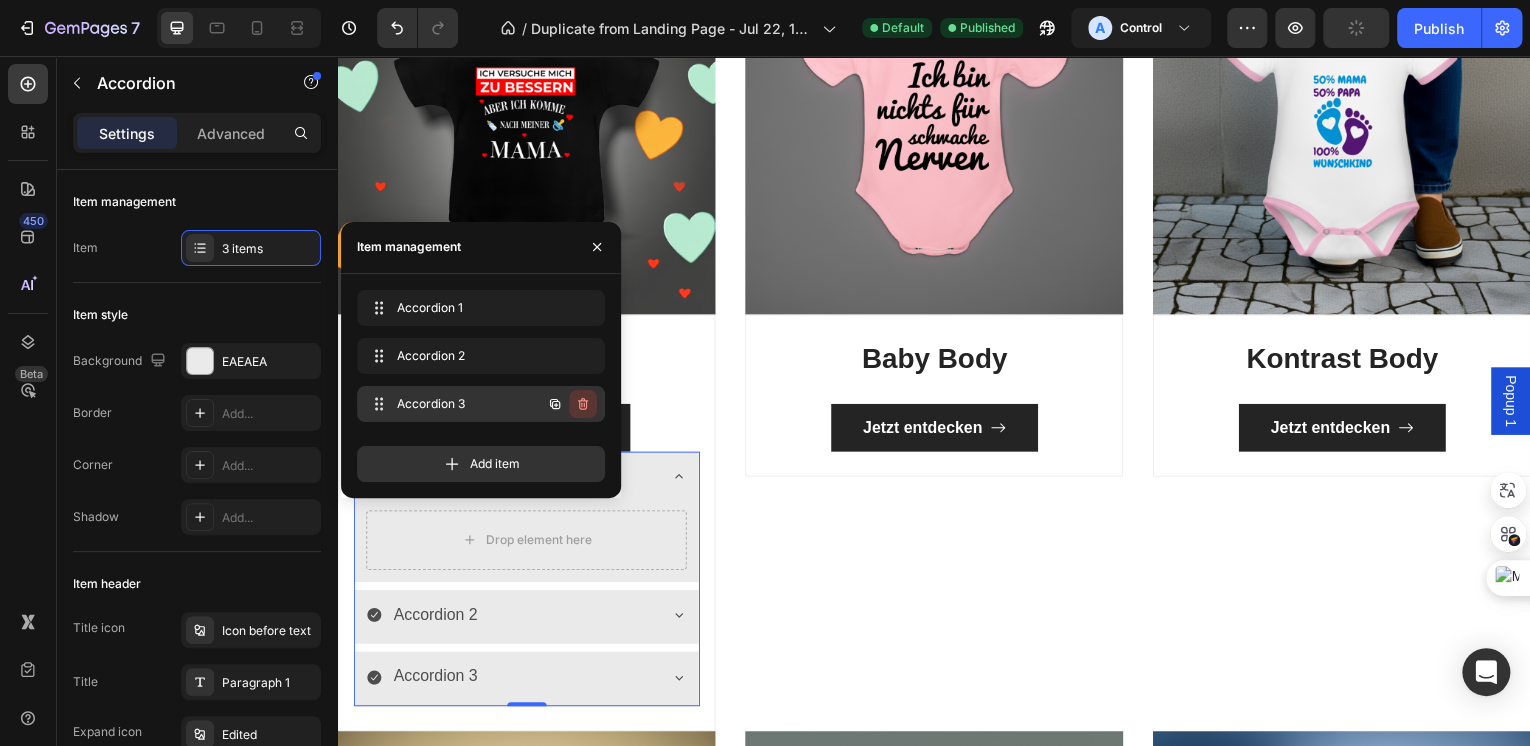 click 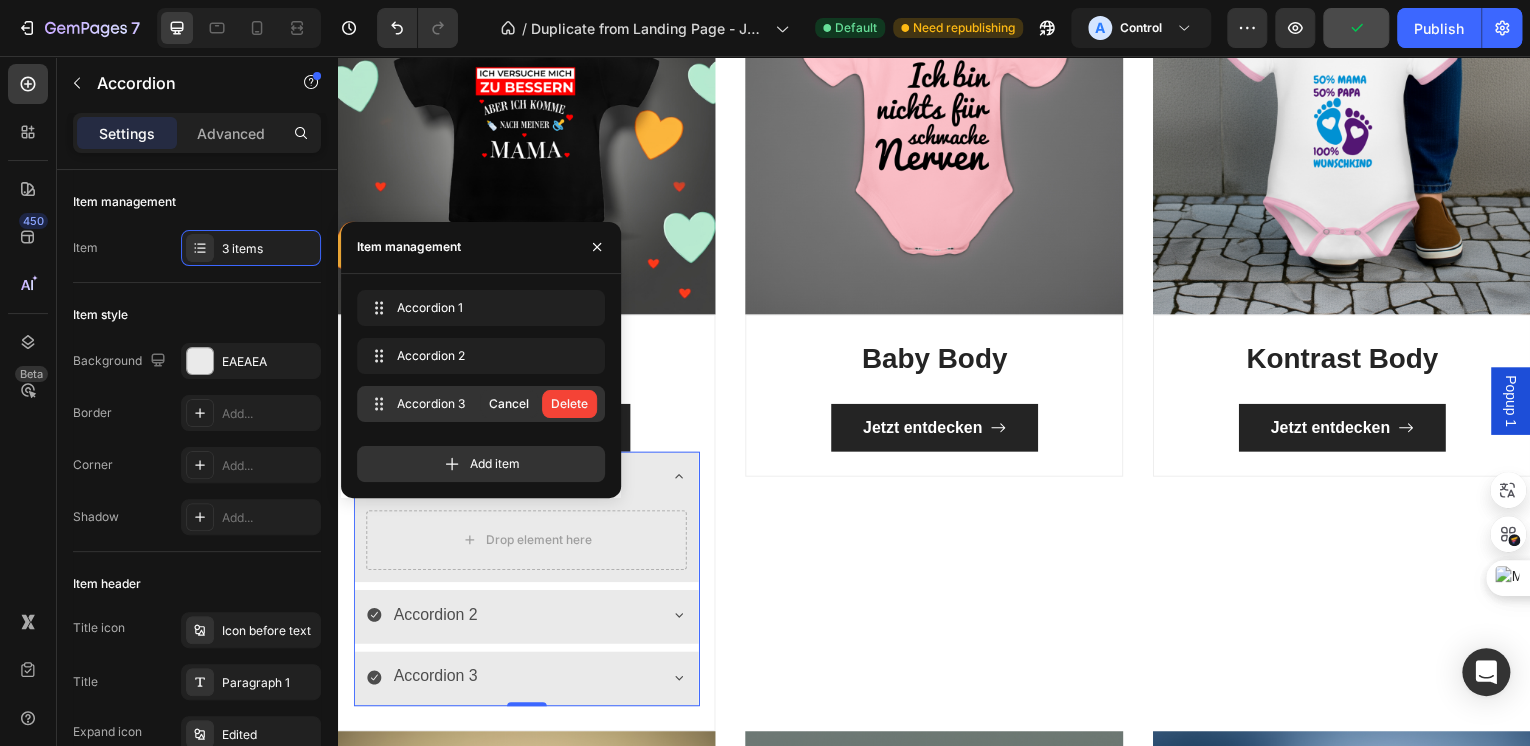 click on "Delete" at bounding box center [569, 404] 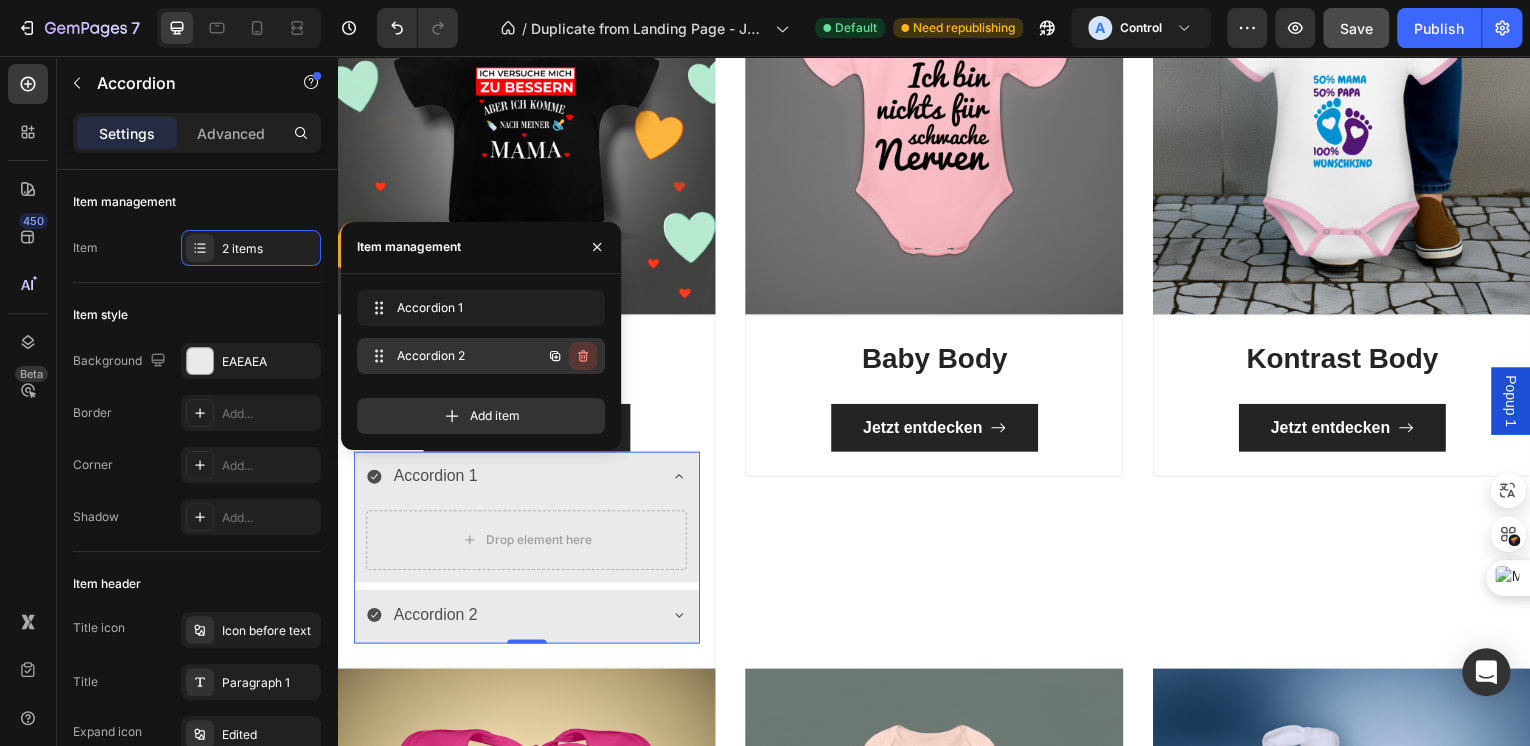 click 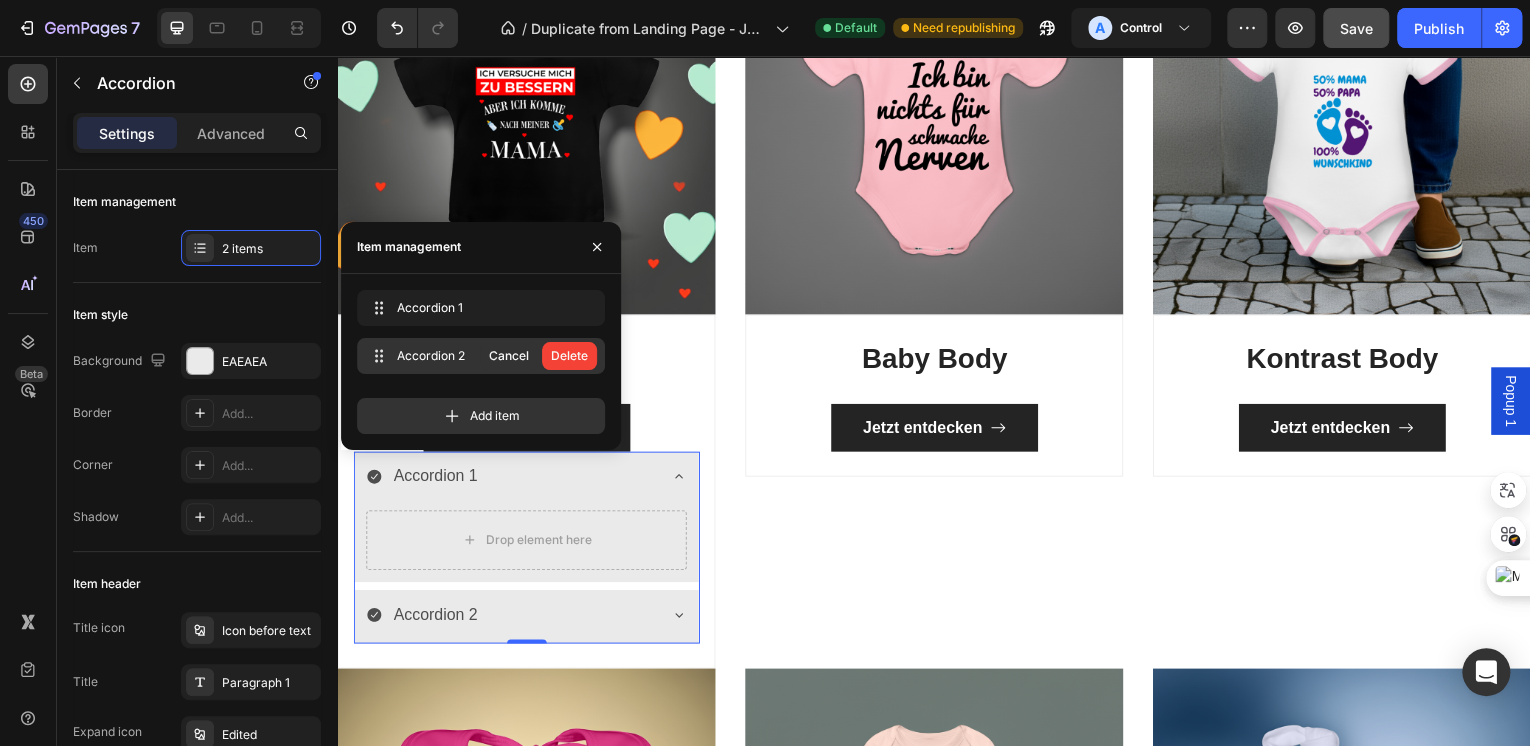 click on "Delete" at bounding box center (569, 356) 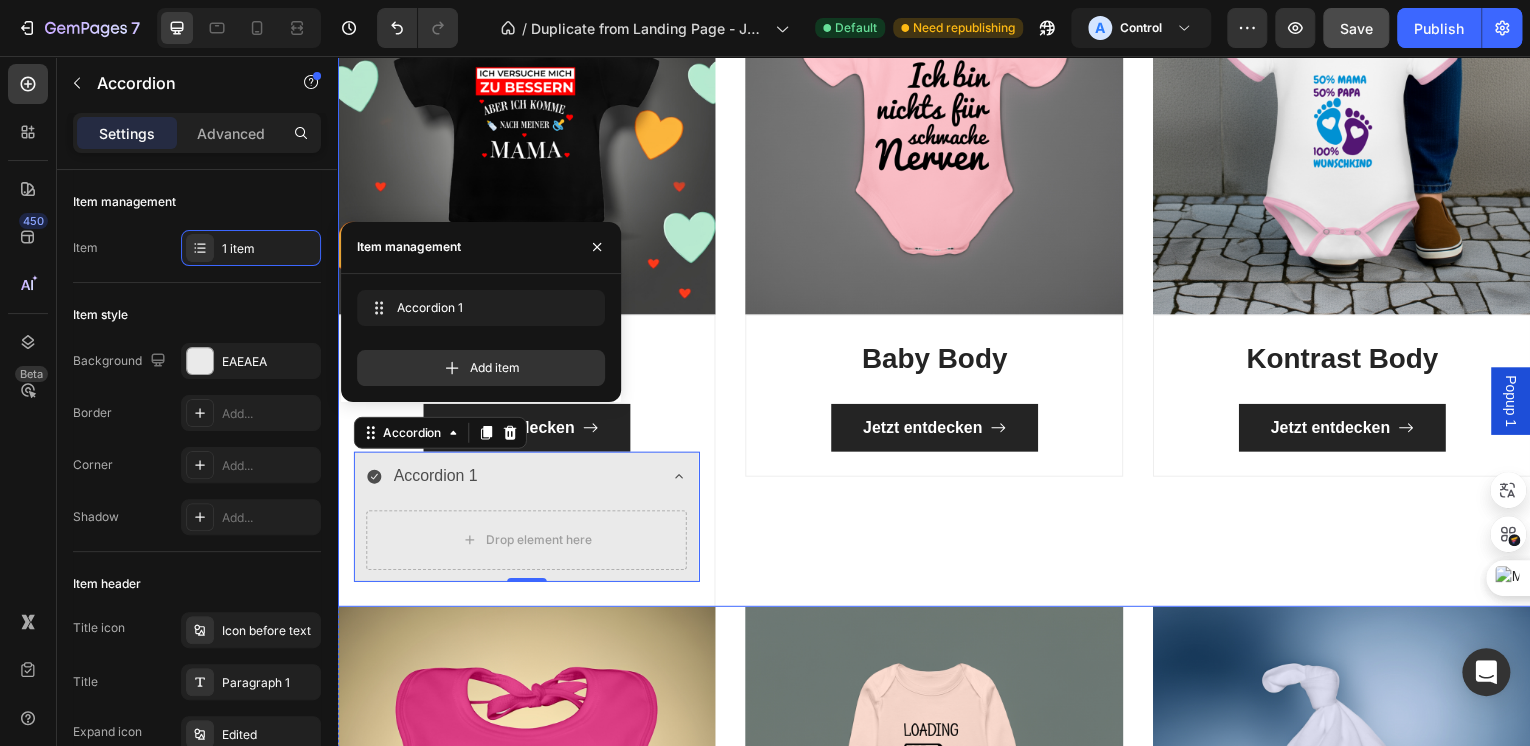 click on "Baby Body Heading
Jetzt entdecken Button Row" at bounding box center (937, 397) 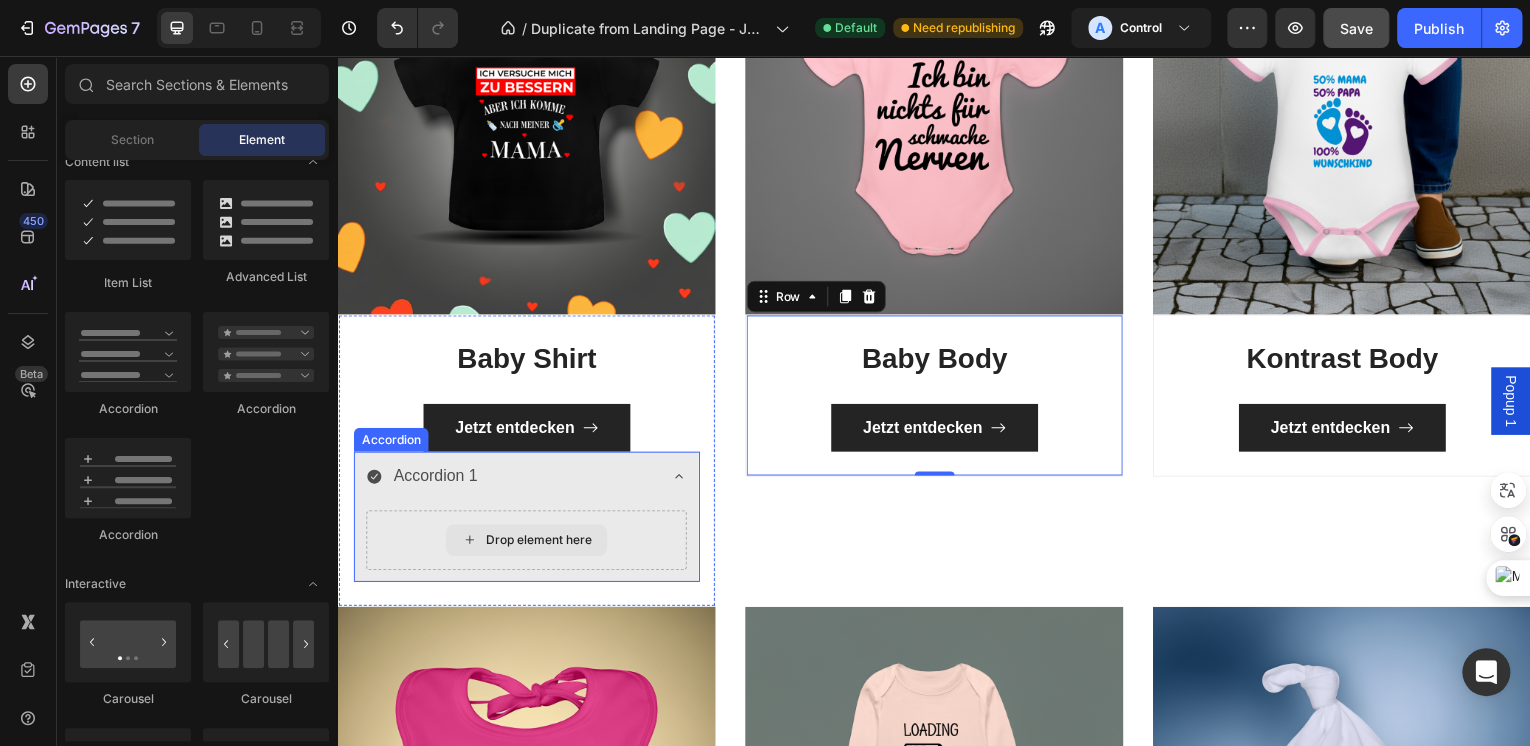 click on "Drop element here" at bounding box center (539, 543) 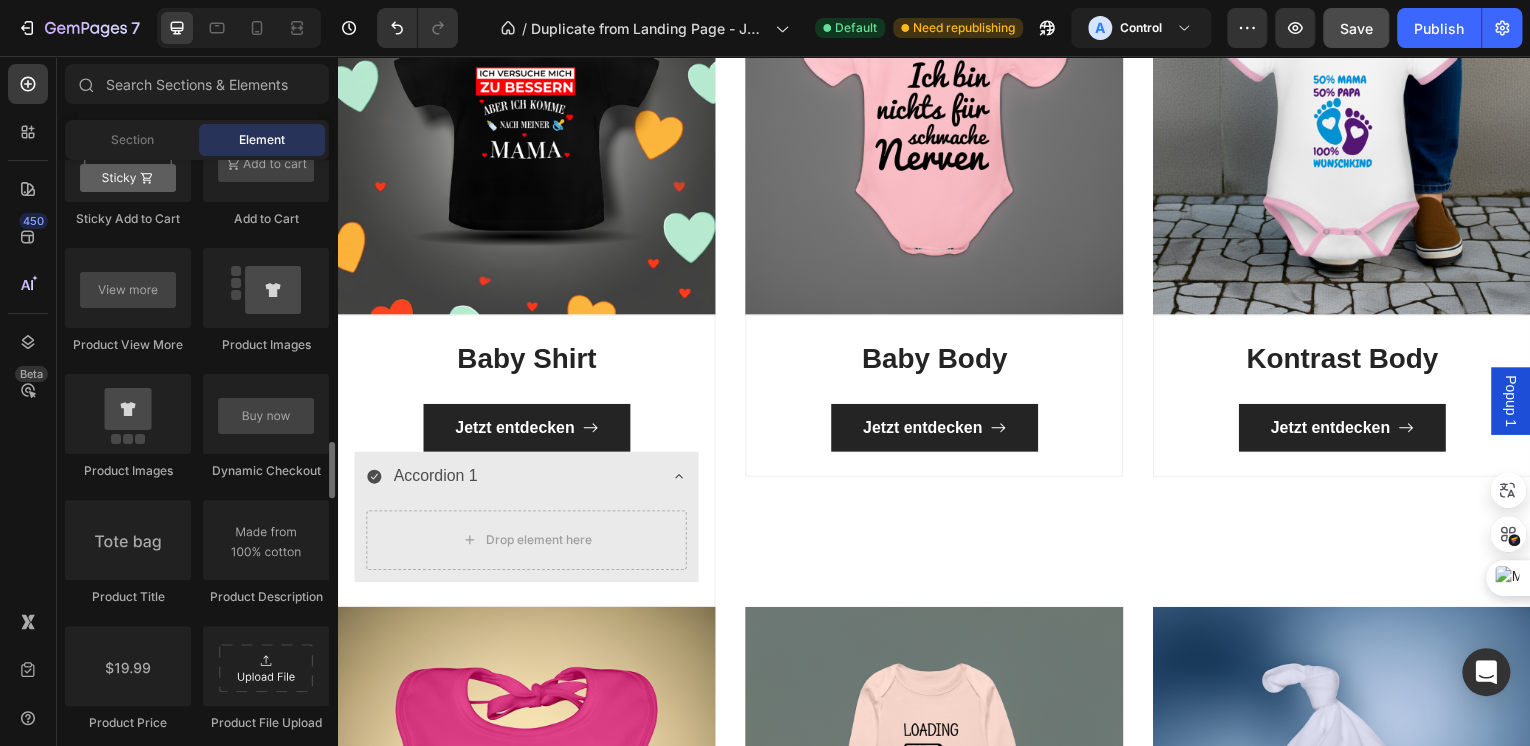 scroll, scrollTop: 2720, scrollLeft: 0, axis: vertical 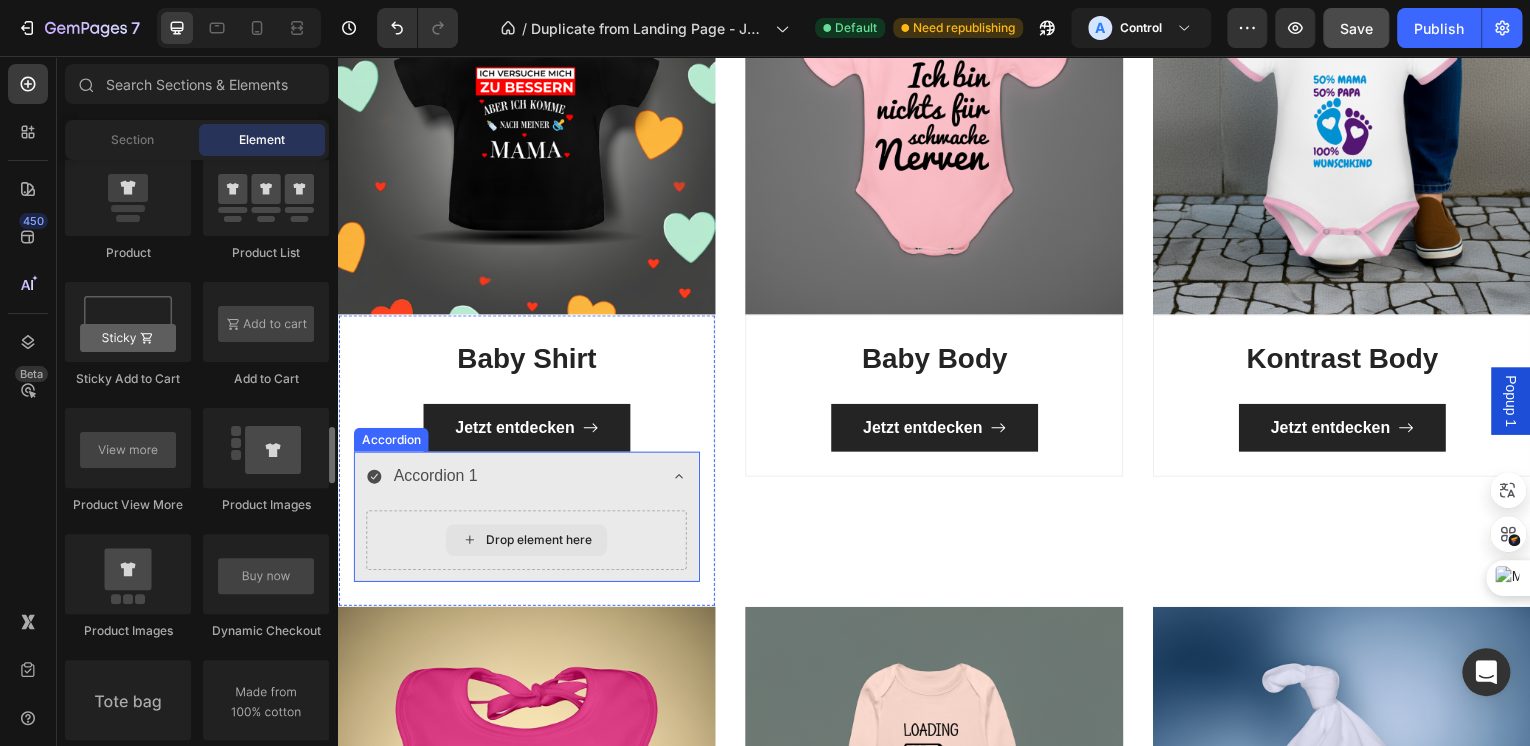 click on "Drop element here" at bounding box center [539, 543] 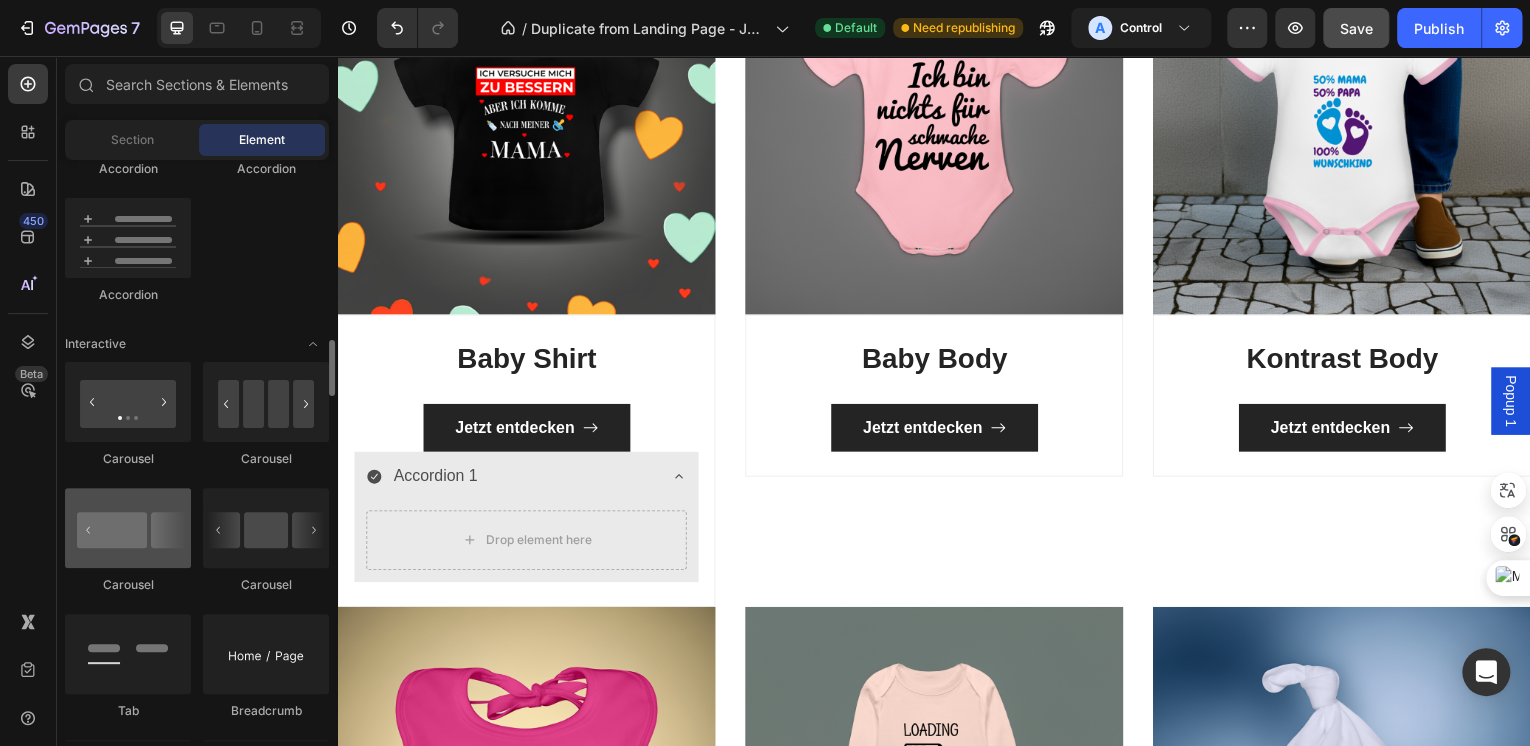 scroll, scrollTop: 1600, scrollLeft: 0, axis: vertical 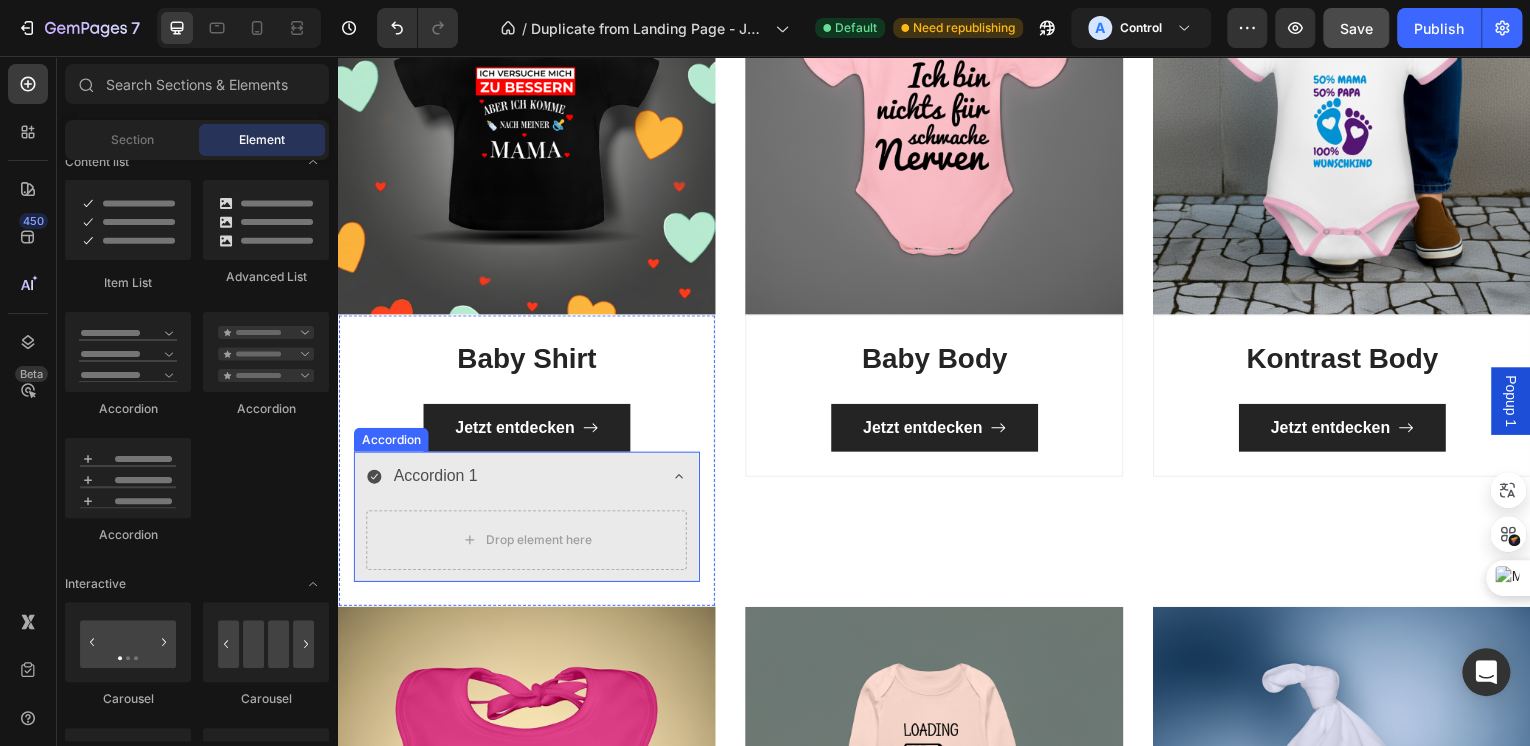 click on "Accordion 1" at bounding box center (511, 479) 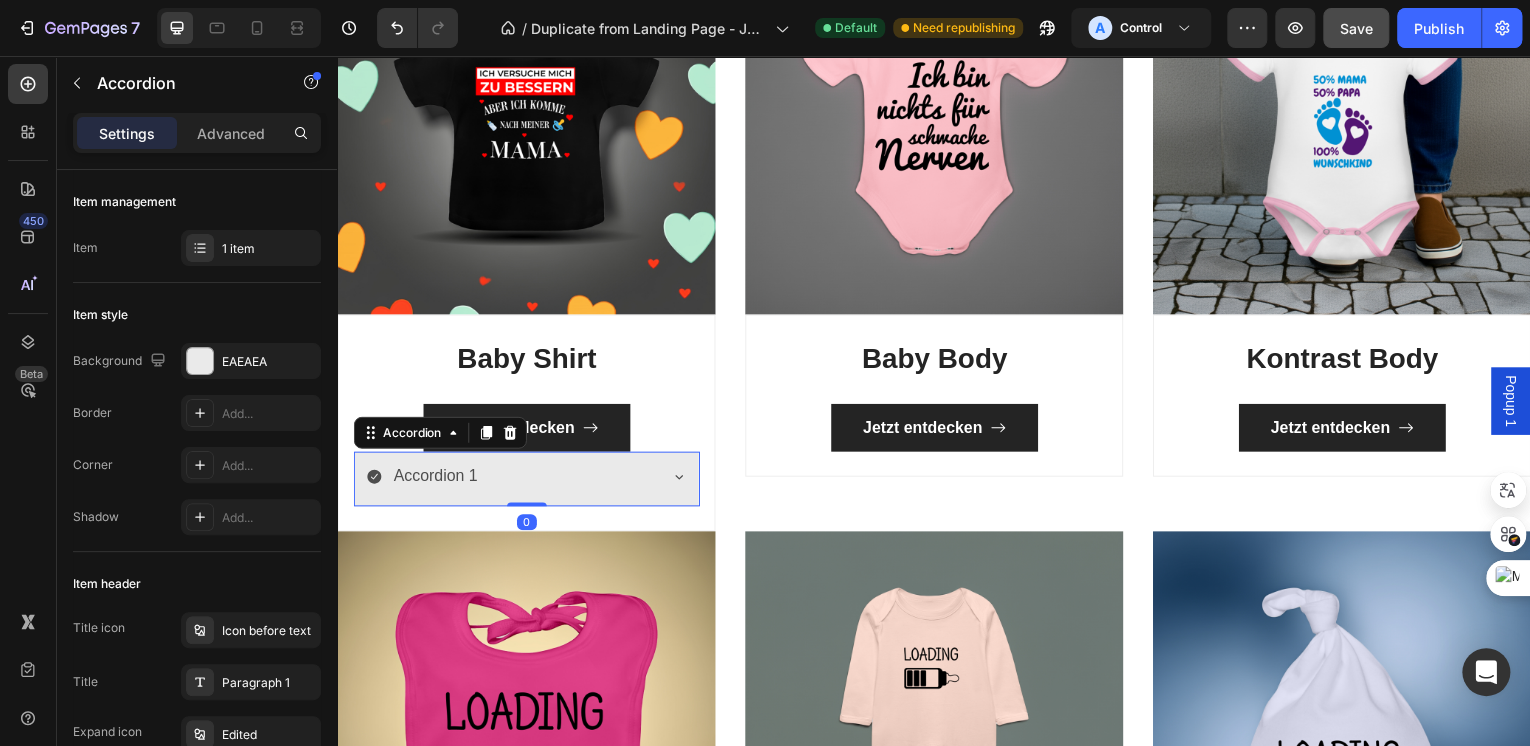 drag, startPoint x: 505, startPoint y: 430, endPoint x: 500, endPoint y: 453, distance: 23.537205 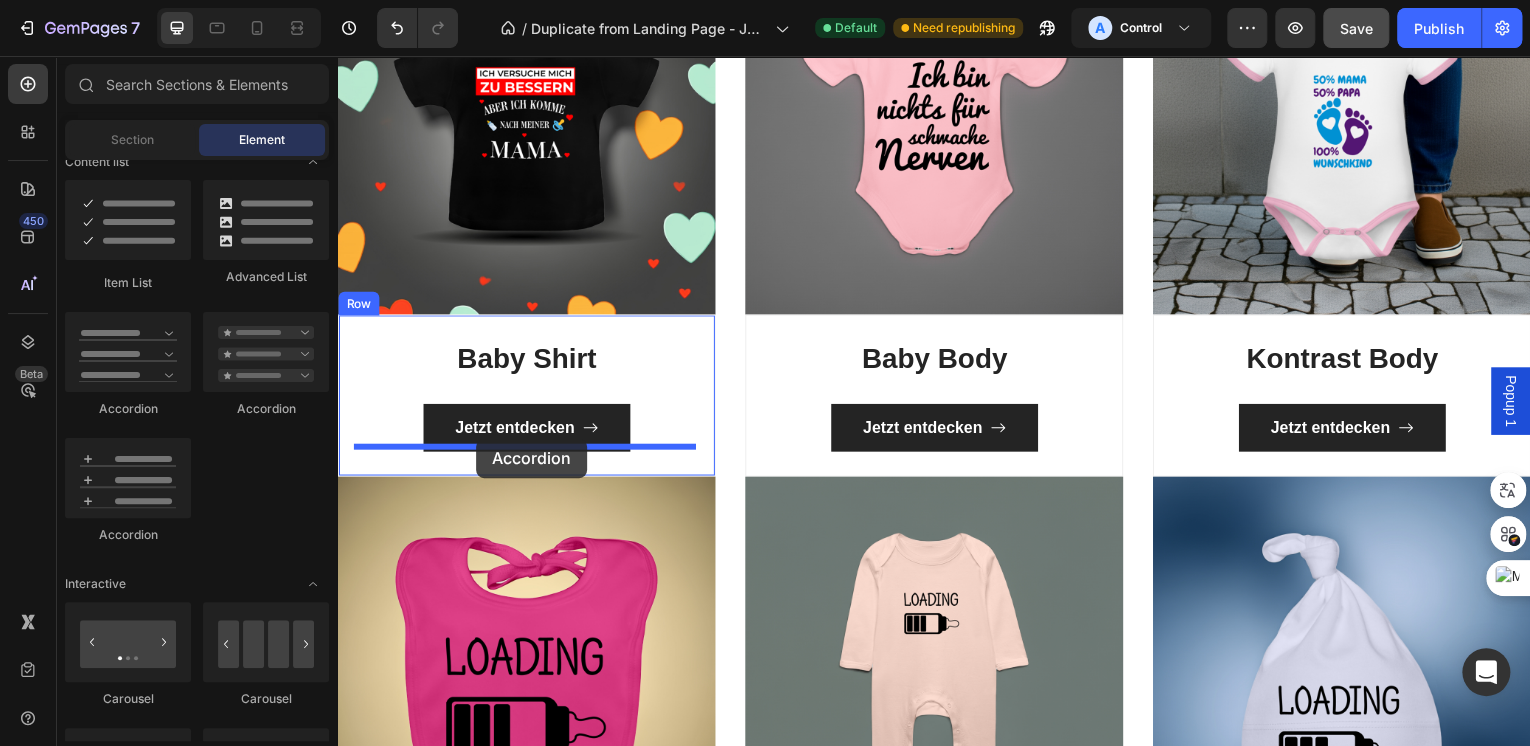 drag, startPoint x: 449, startPoint y: 539, endPoint x: 477, endPoint y: 441, distance: 101.92154 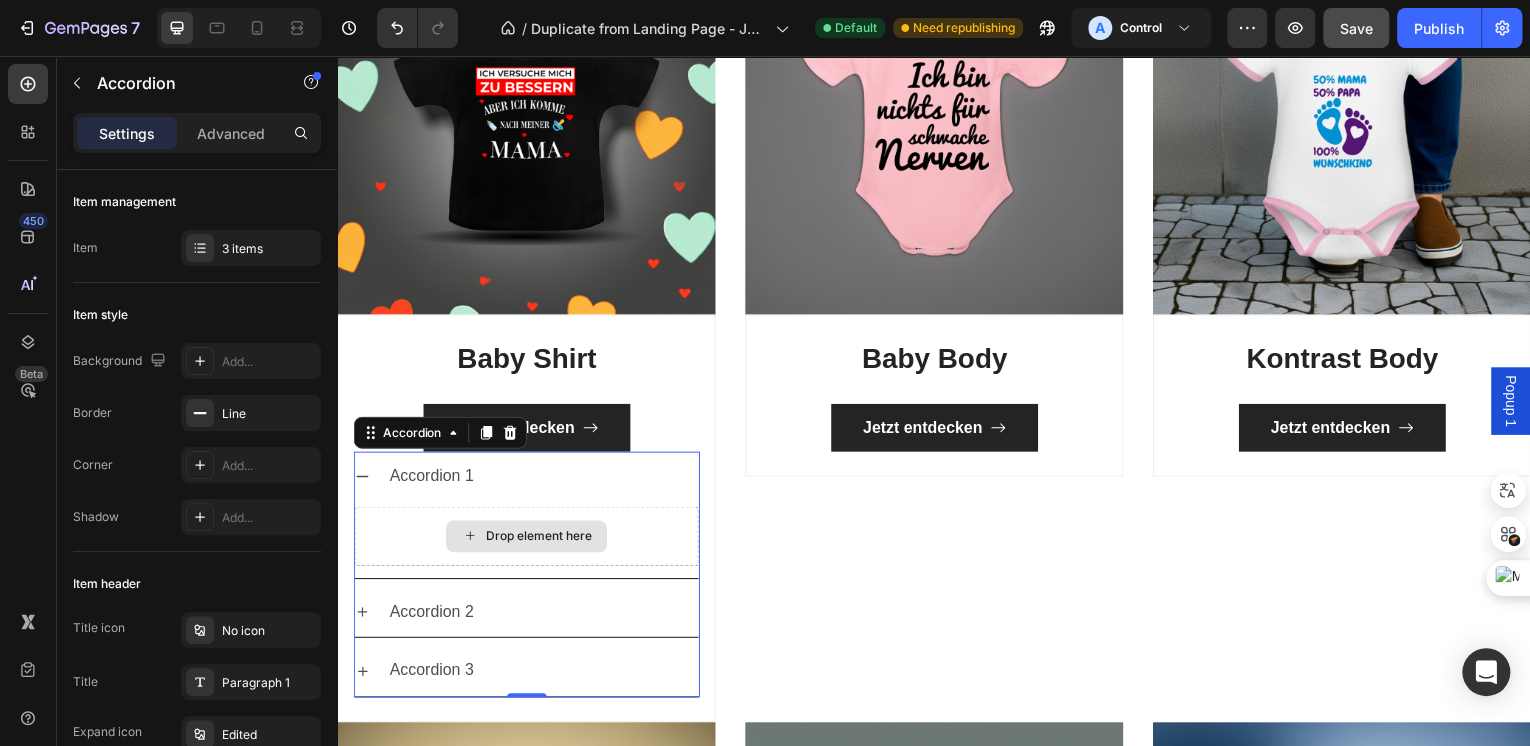 click on "Drop element here" at bounding box center [539, 539] 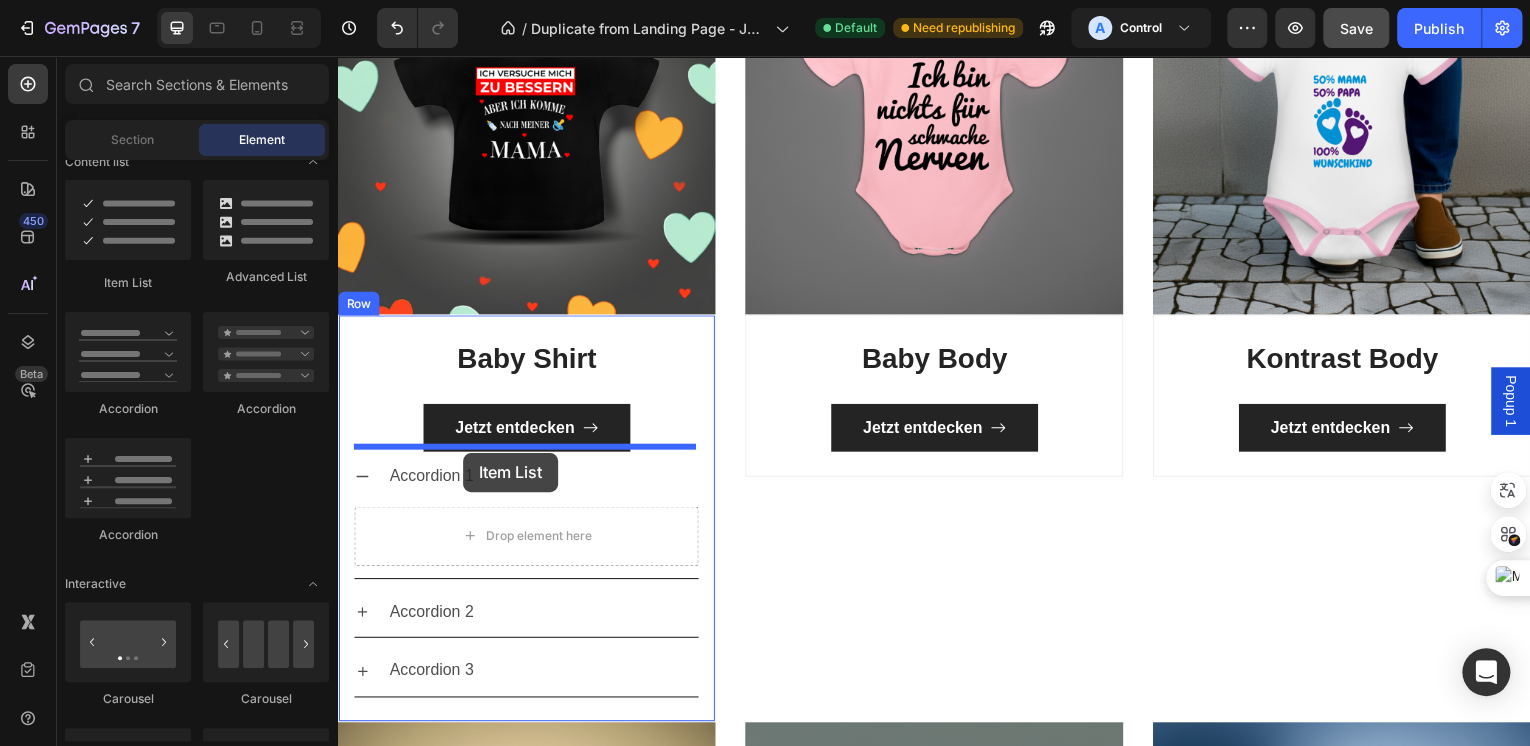 drag, startPoint x: 451, startPoint y: 282, endPoint x: 464, endPoint y: 455, distance: 173.48775 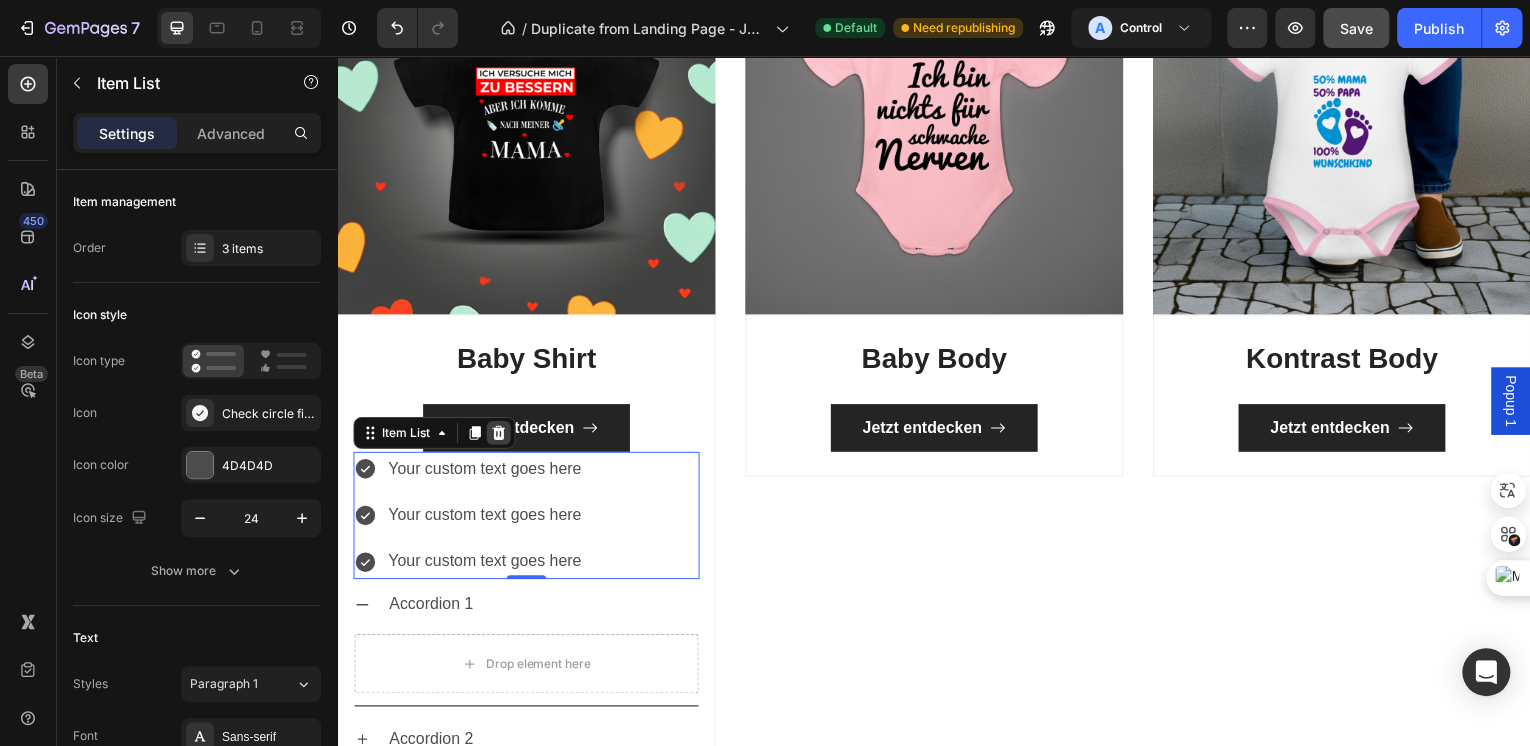 click 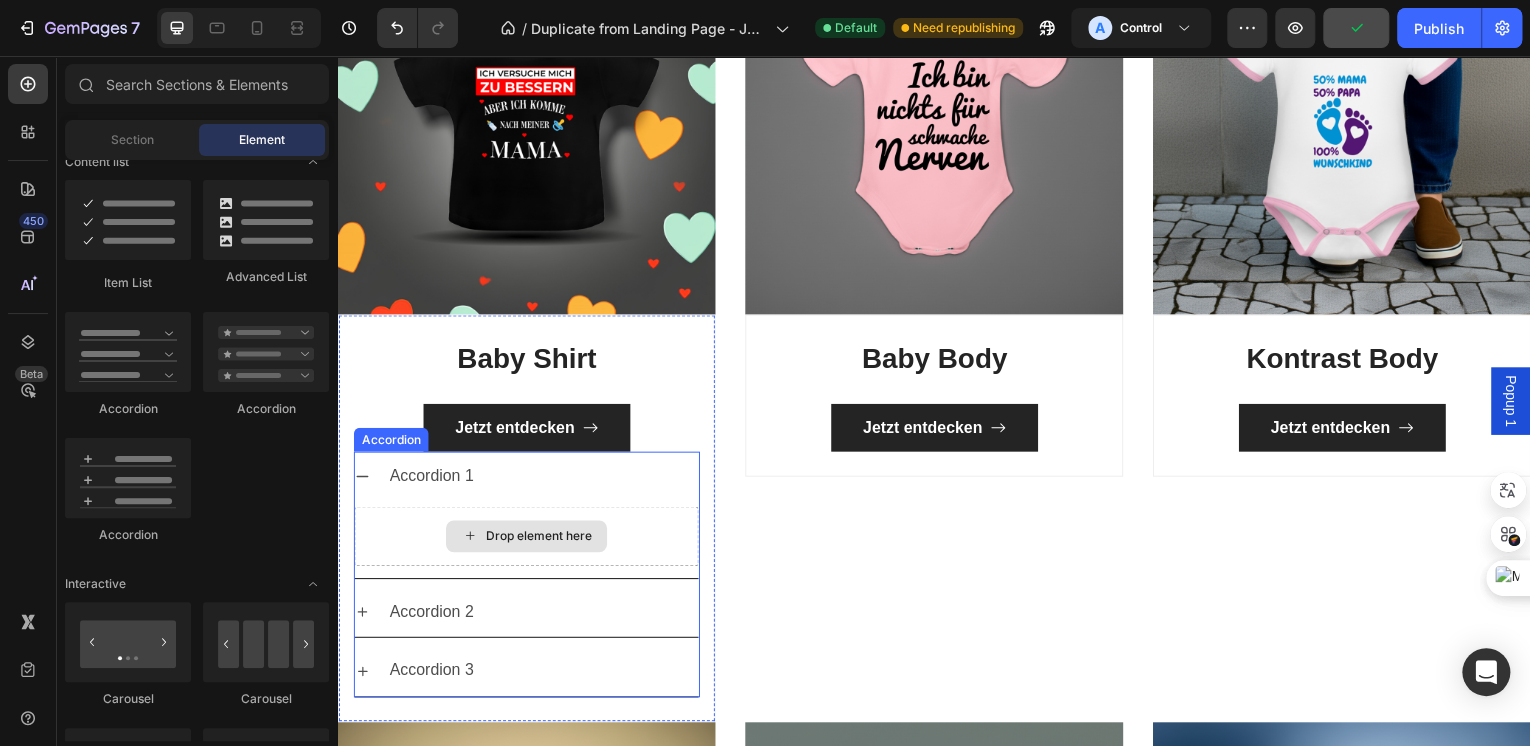 click on "Drop element here" at bounding box center [539, 539] 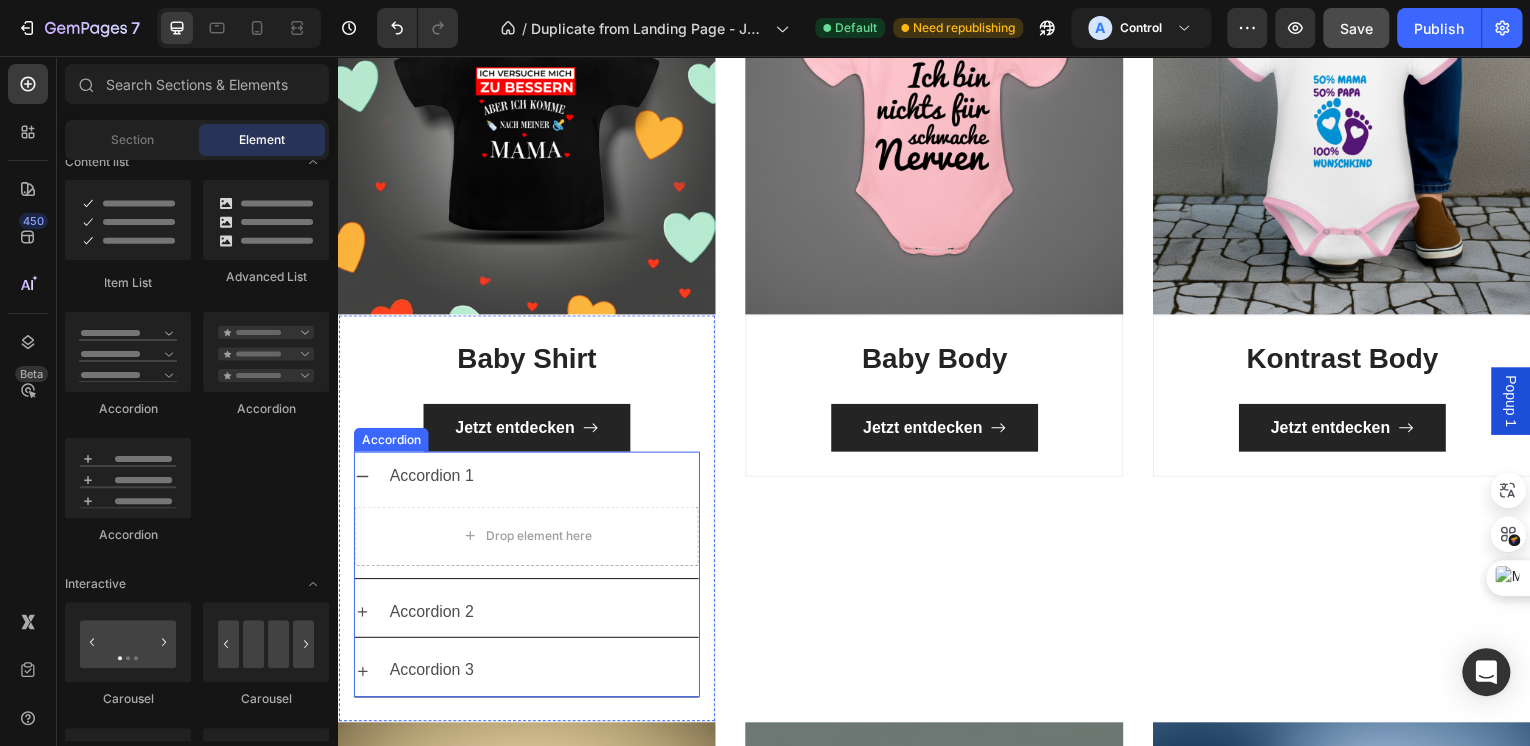 click 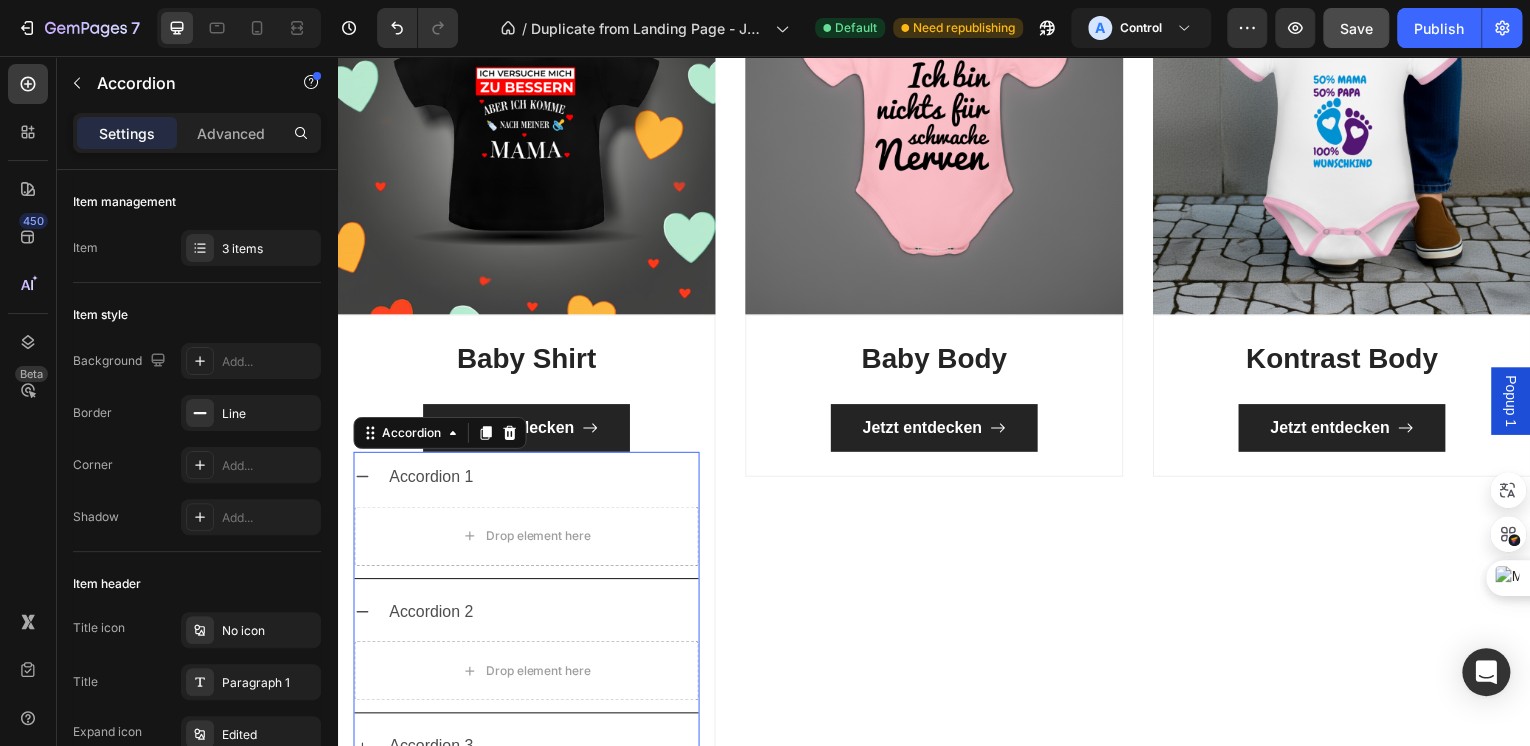 click 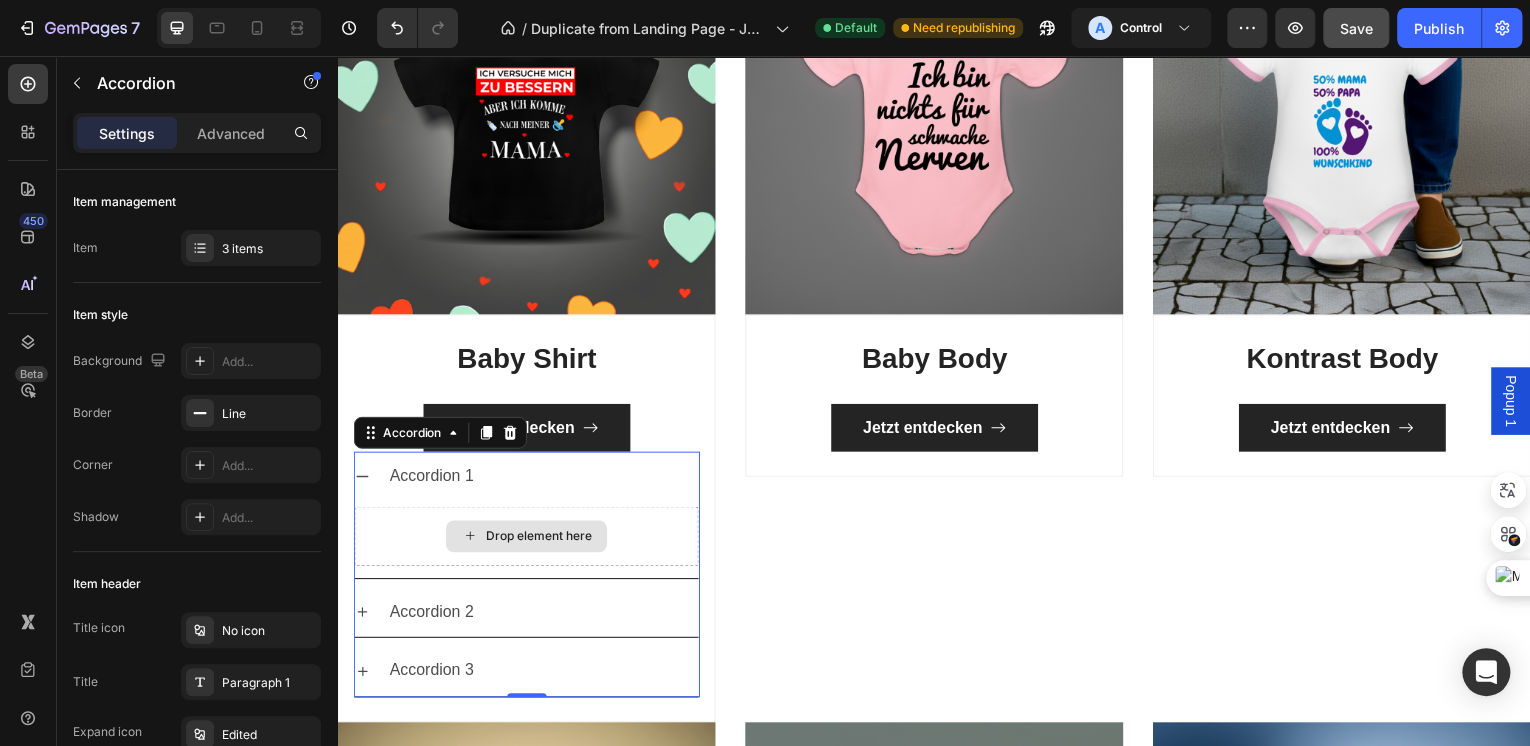click on "Drop element here" at bounding box center (539, 539) 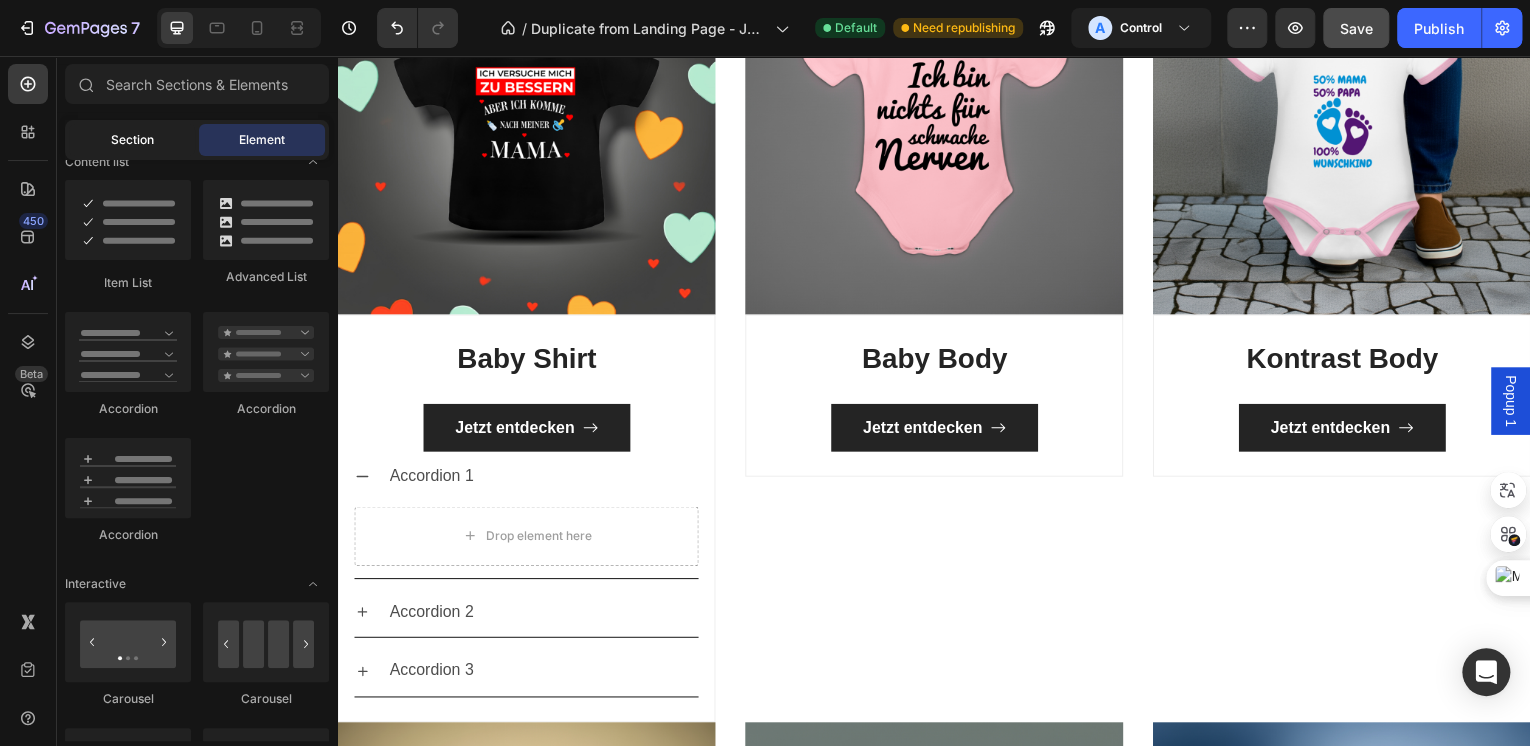click on "Section" at bounding box center [132, 140] 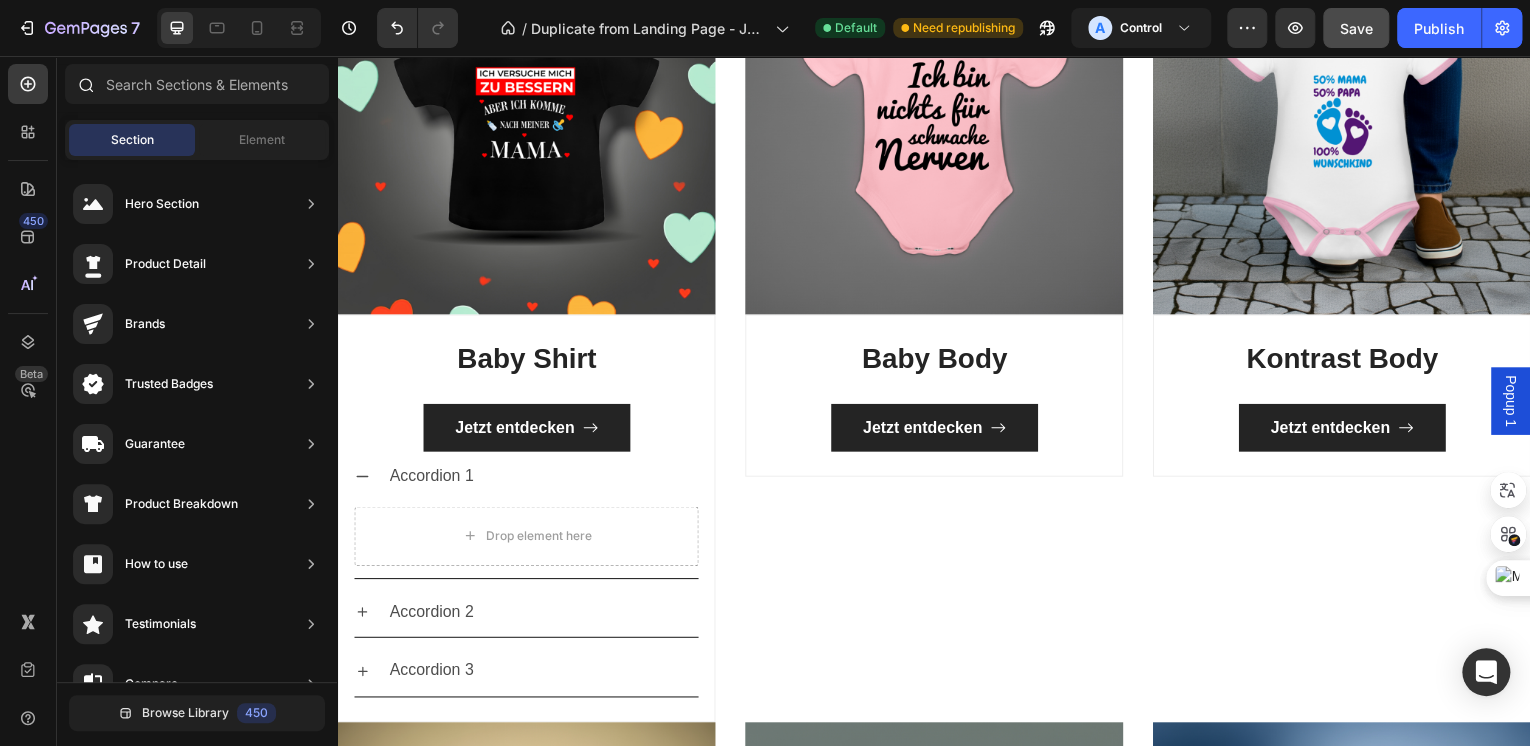 click 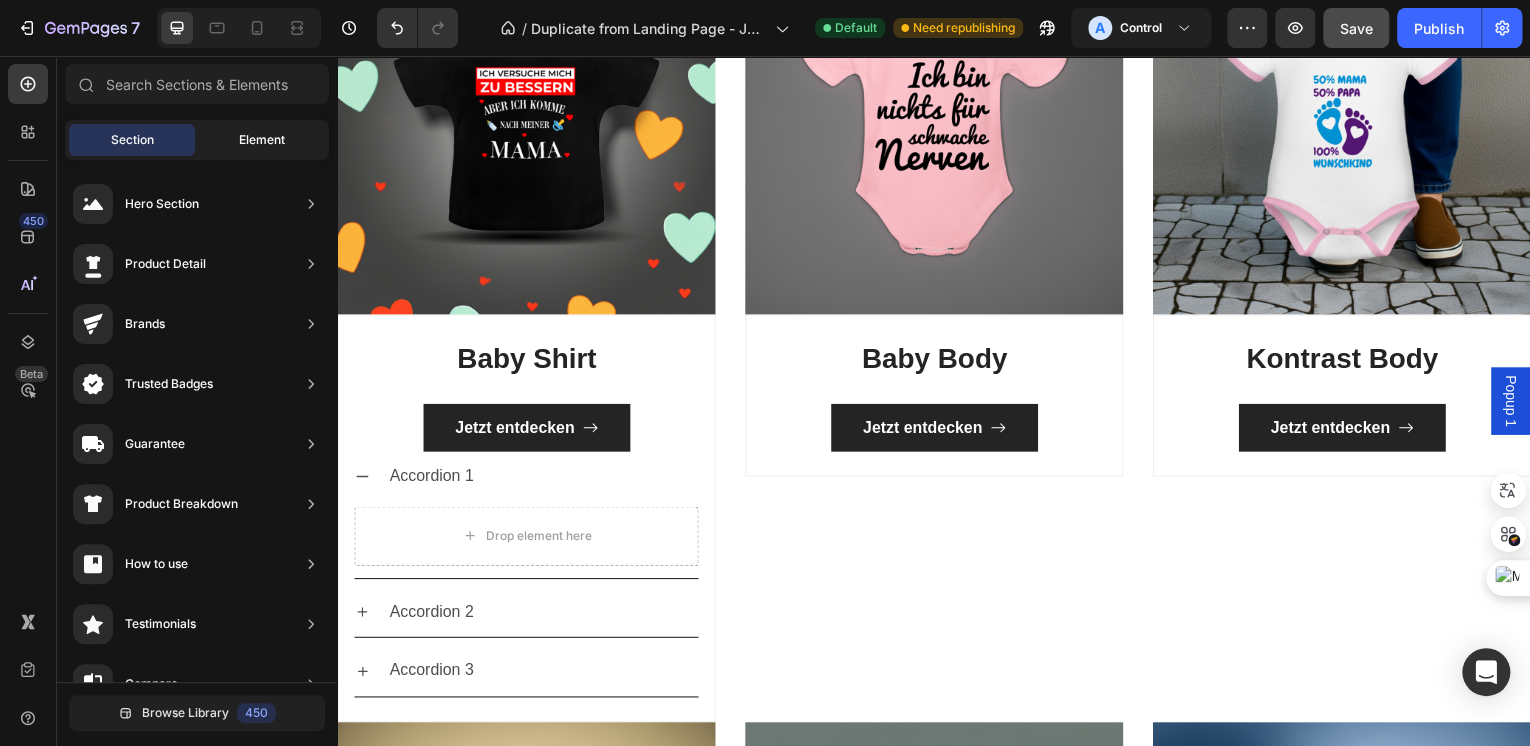 click on "Element" at bounding box center [262, 140] 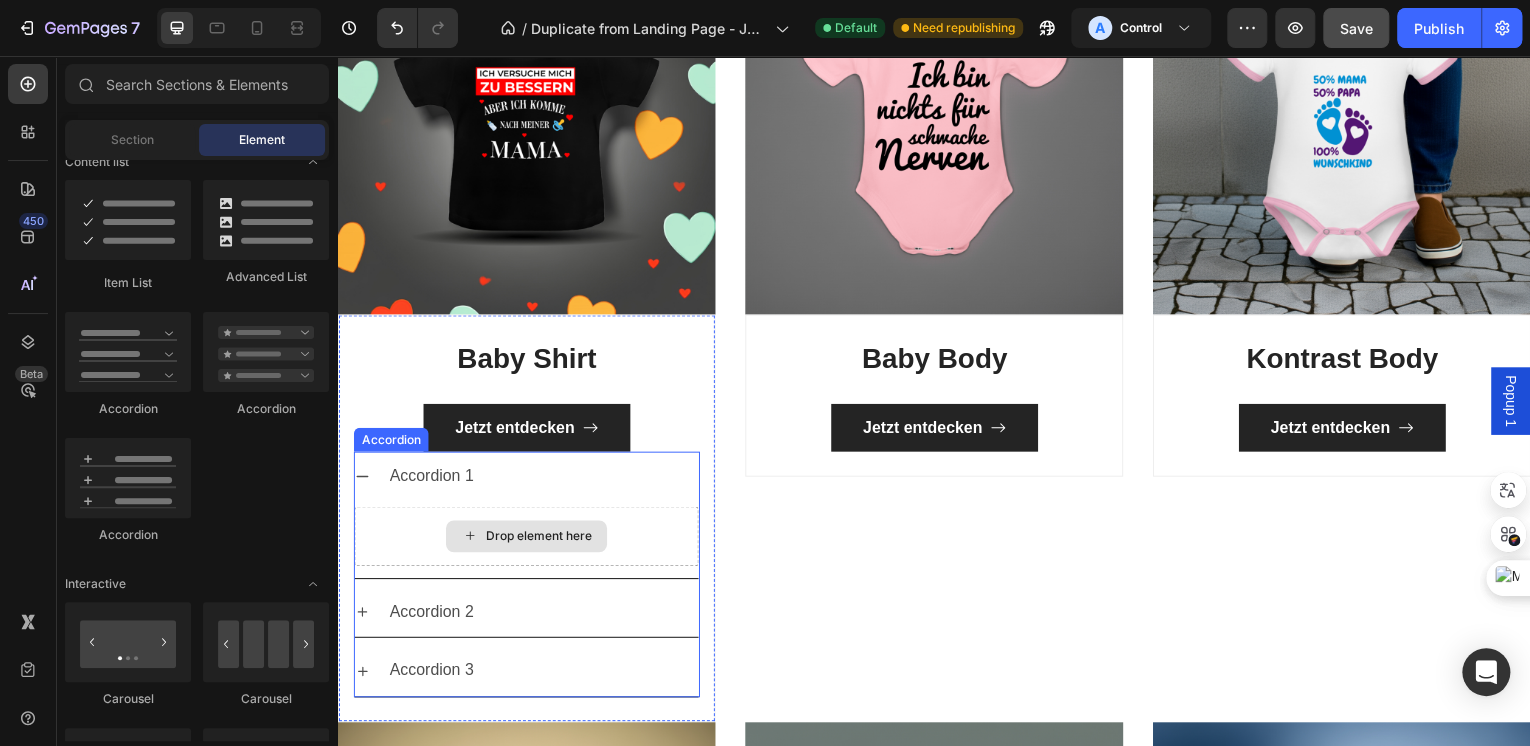 click on "Drop element here" at bounding box center (539, 539) 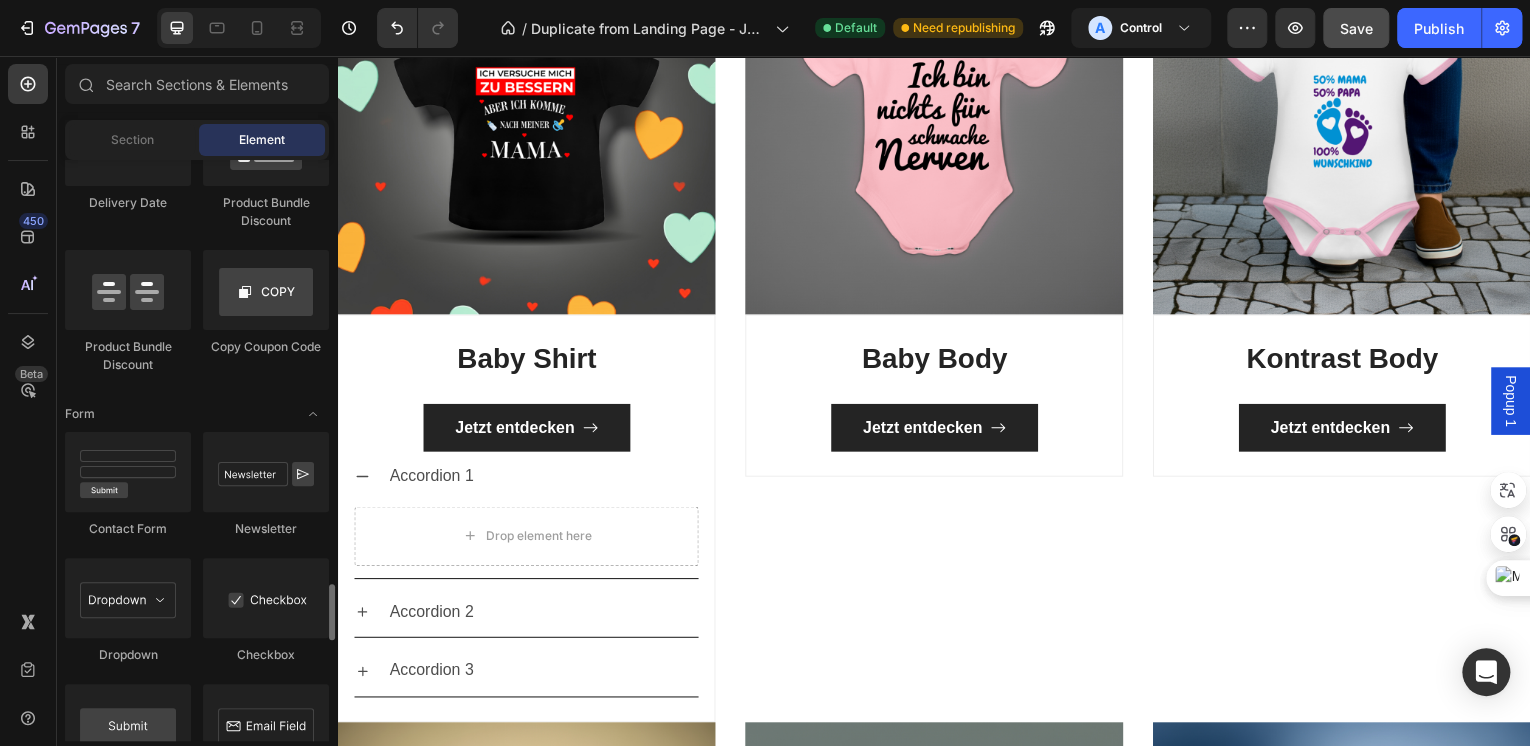 scroll, scrollTop: 4400, scrollLeft: 0, axis: vertical 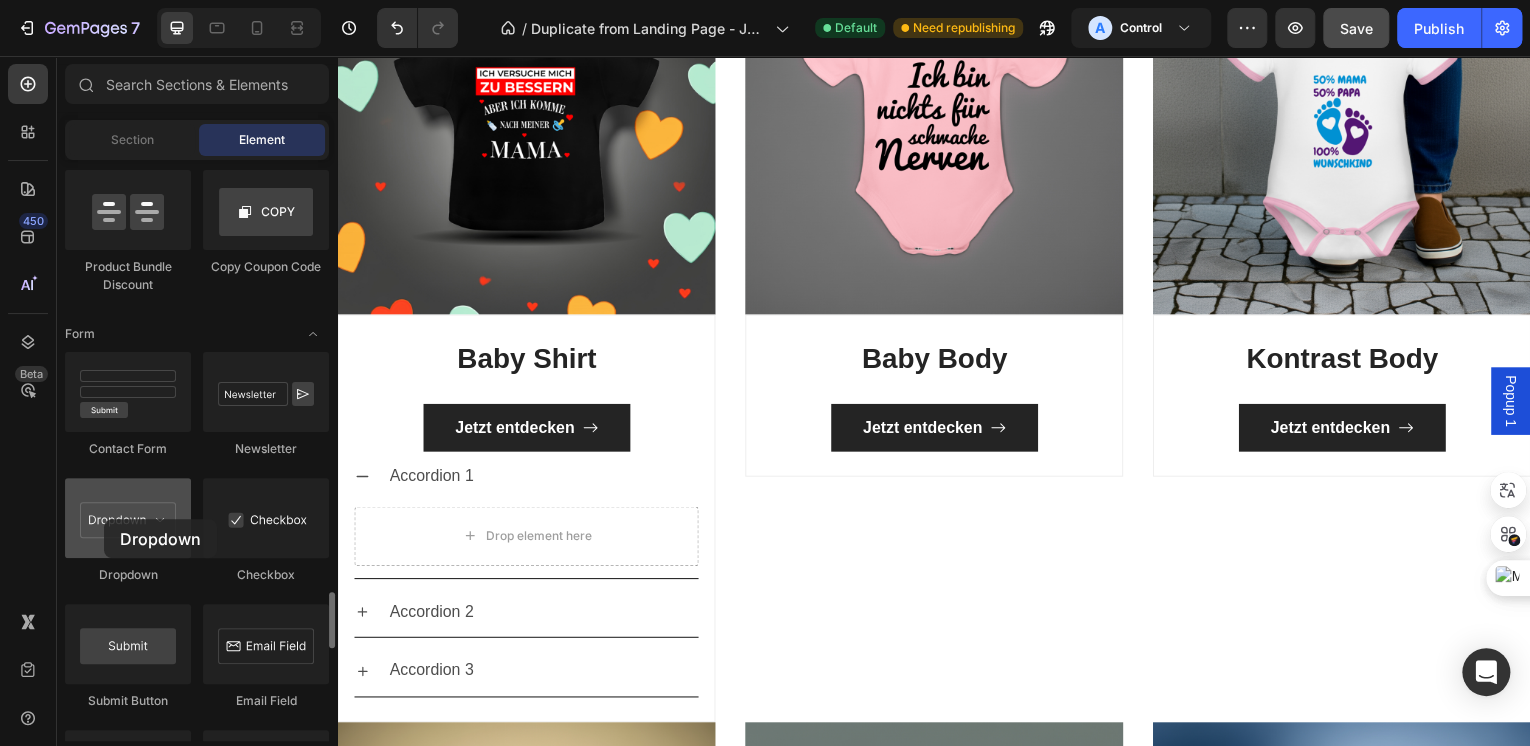 drag, startPoint x: 159, startPoint y: 517, endPoint x: 104, endPoint y: 519, distance: 55.03635 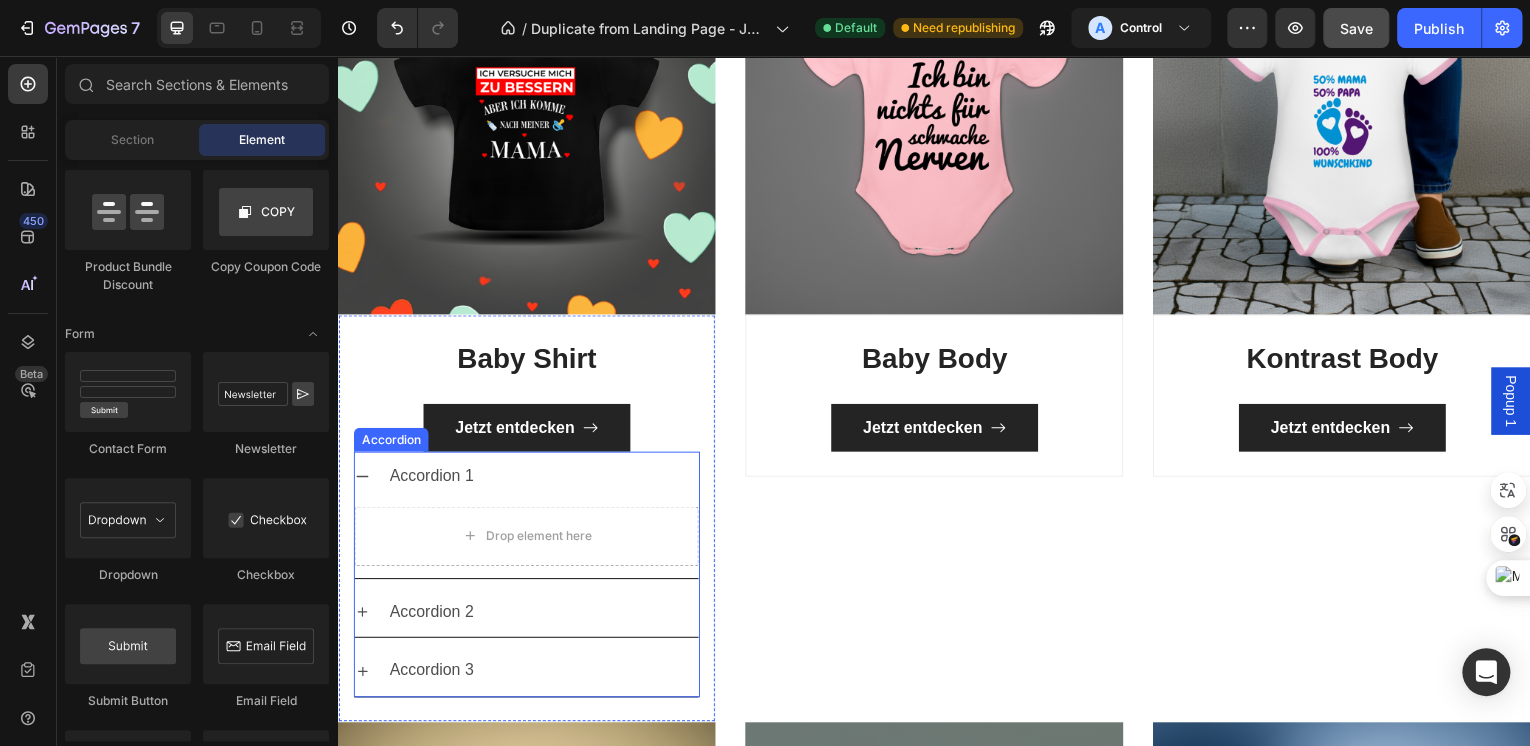 click on "Accordion 1" at bounding box center (543, 479) 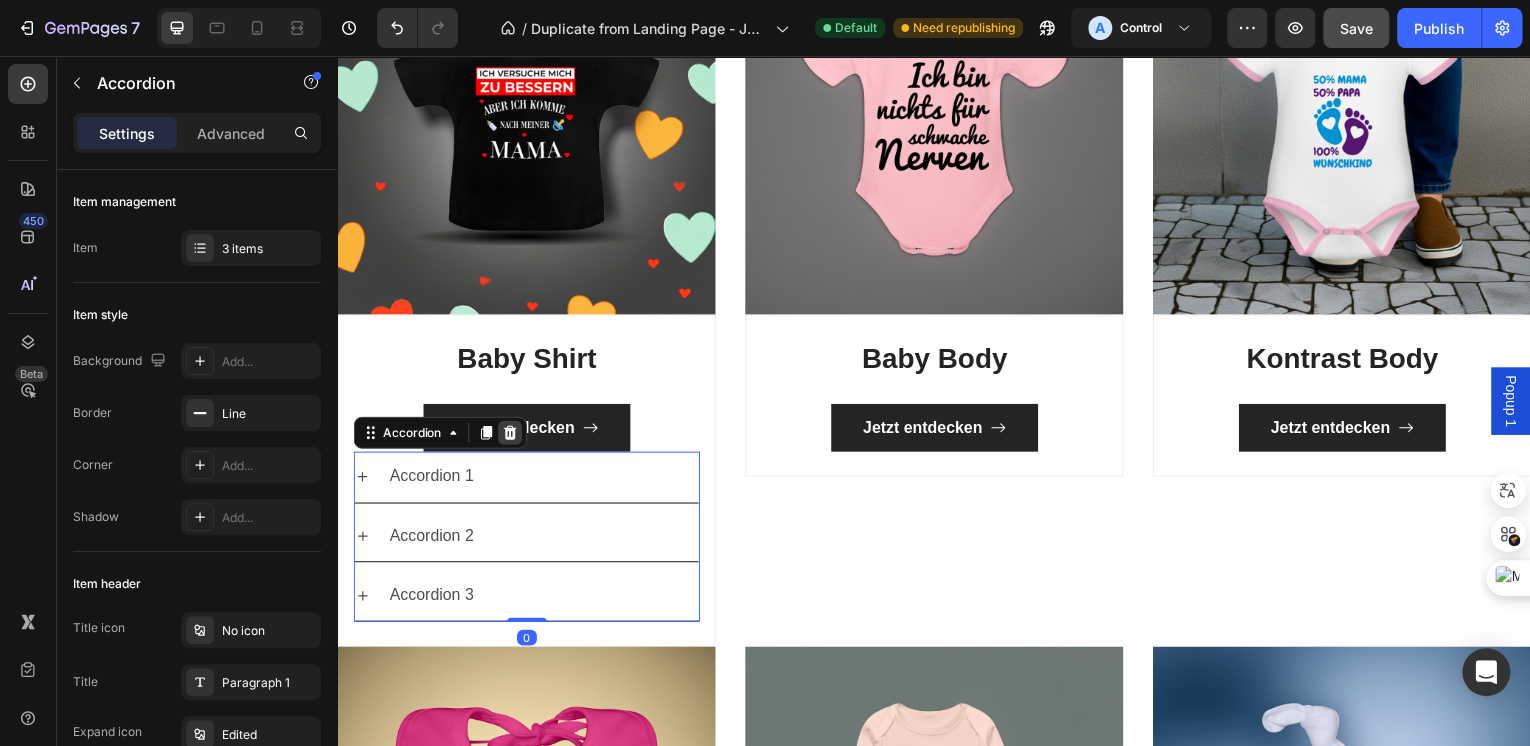 click 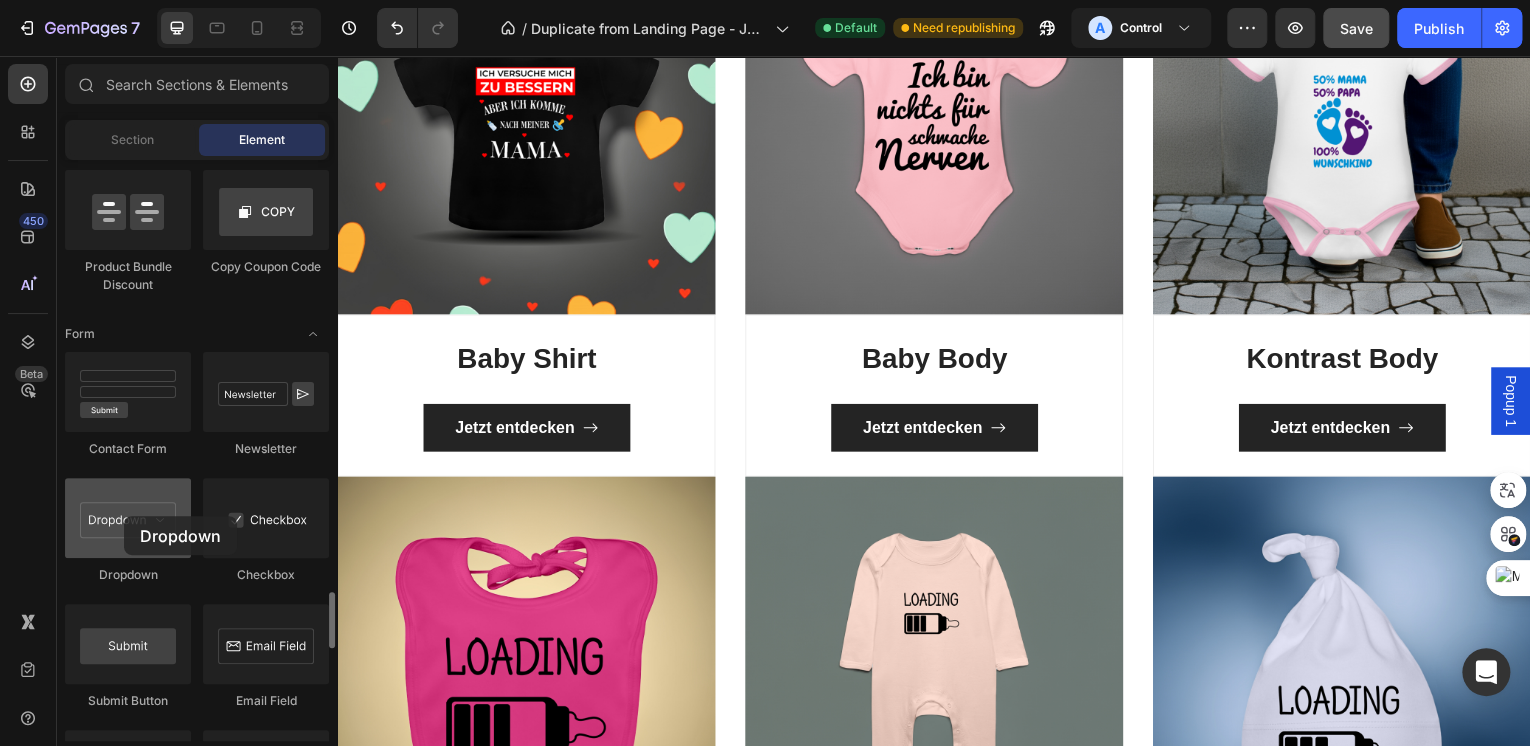drag, startPoint x: 109, startPoint y: 553, endPoint x: 124, endPoint y: 516, distance: 39.92493 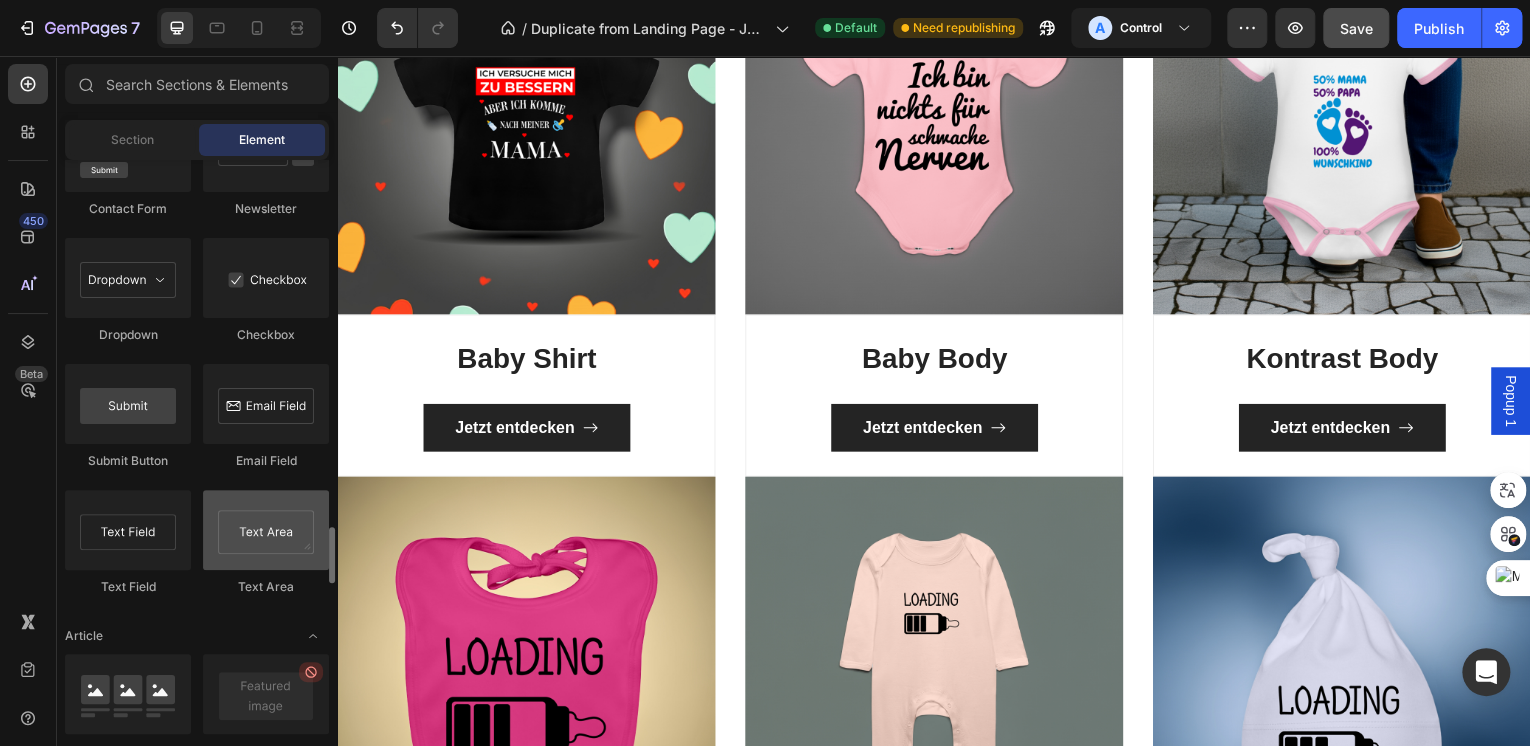 scroll, scrollTop: 4560, scrollLeft: 0, axis: vertical 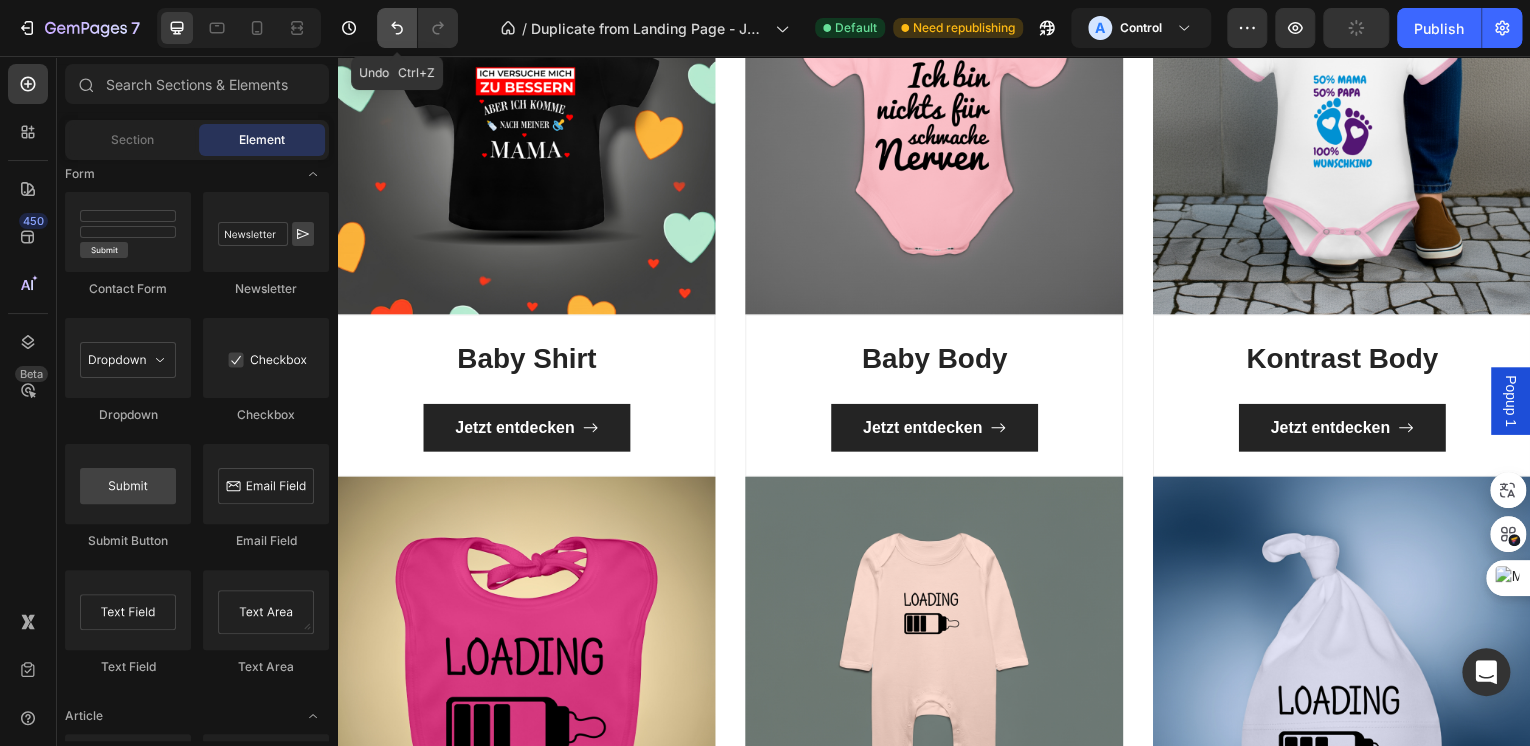 click 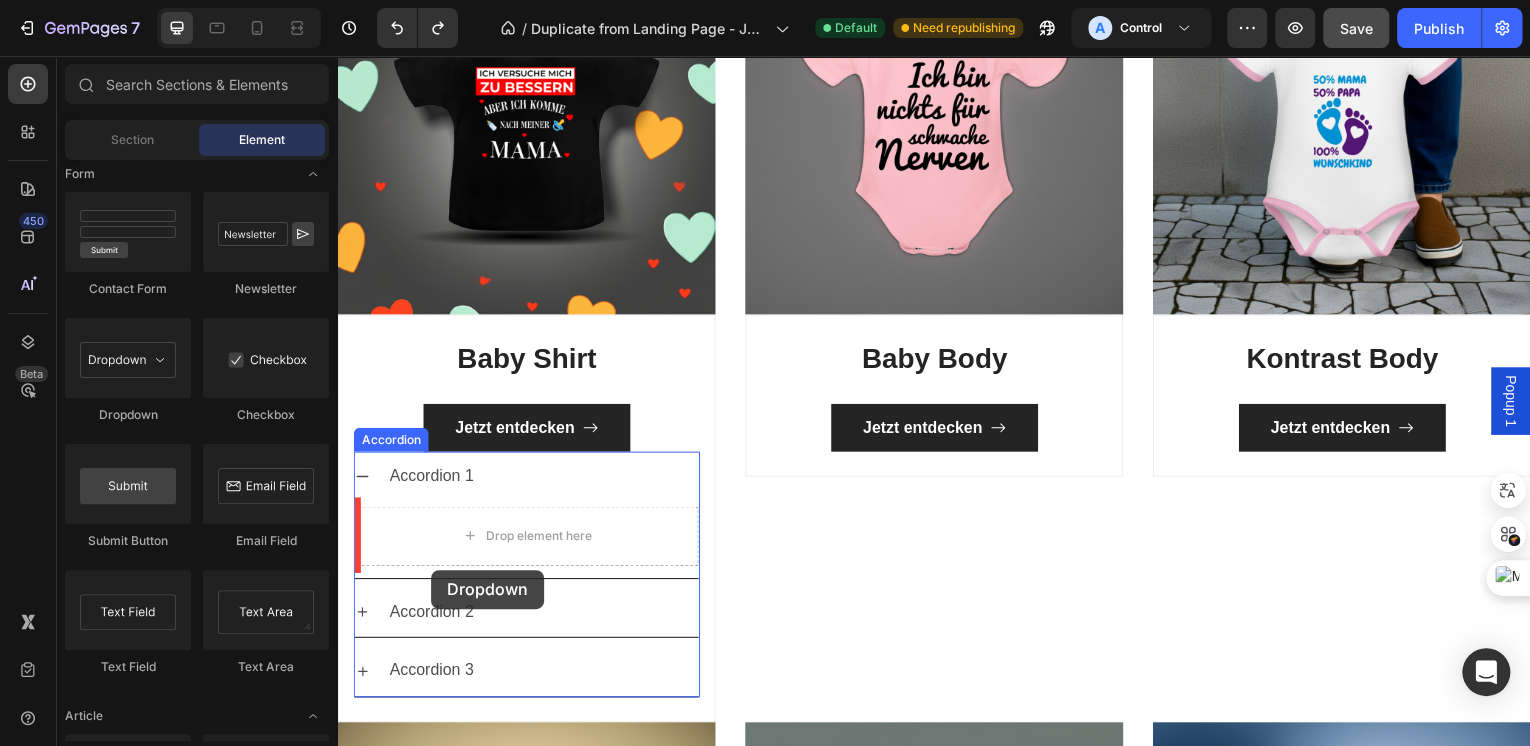 drag, startPoint x: 490, startPoint y: 448, endPoint x: 432, endPoint y: 573, distance: 137.80058 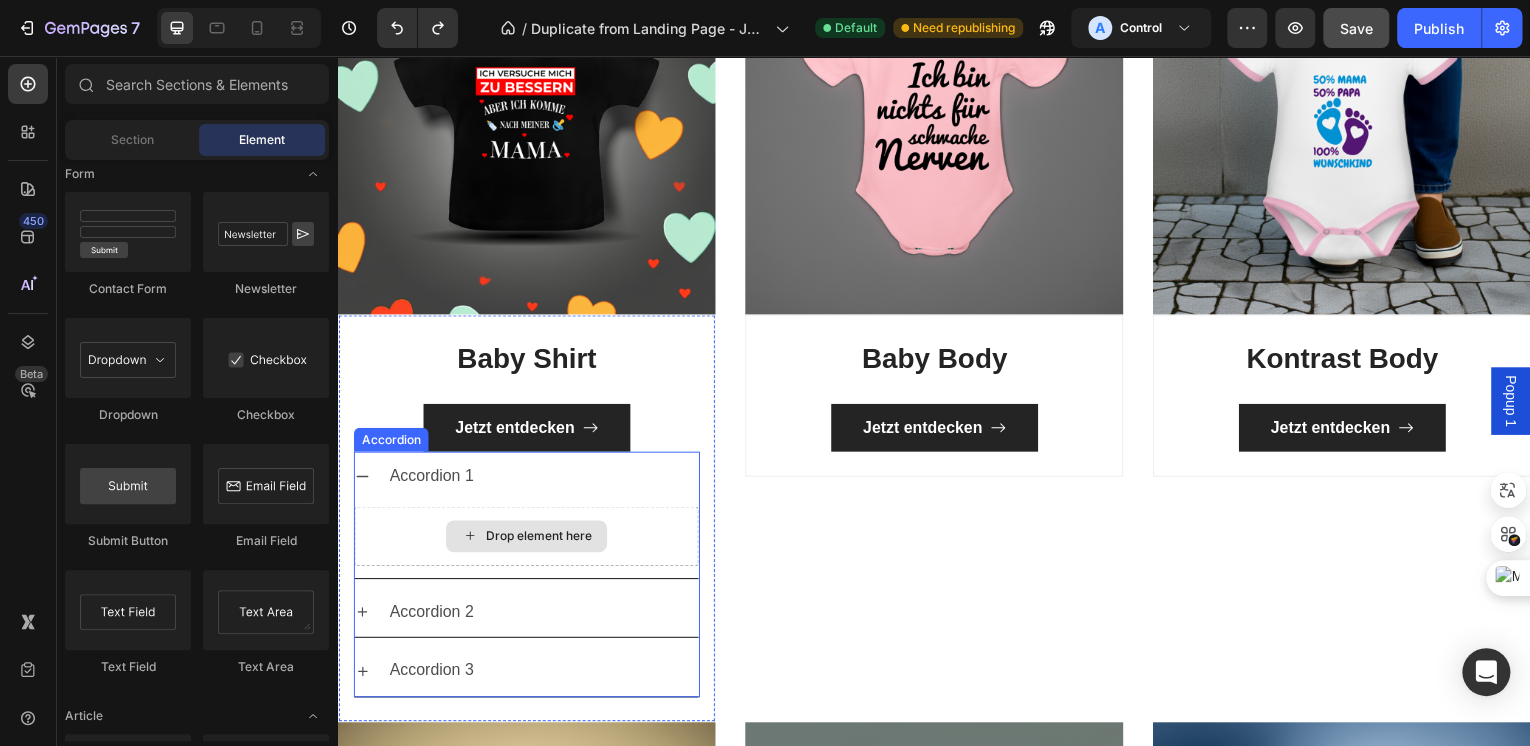 click on "Drop element here" at bounding box center [539, 539] 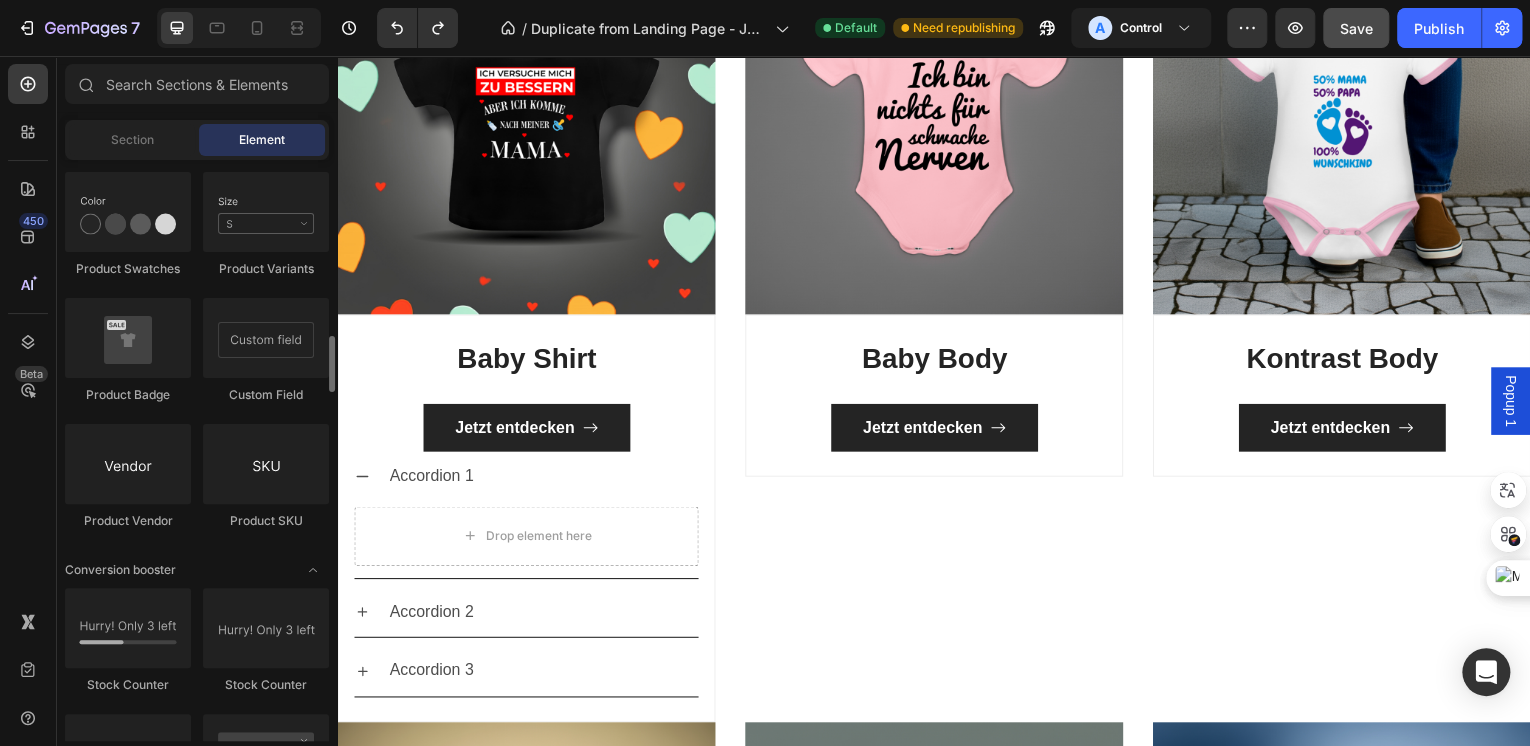 scroll, scrollTop: 3426, scrollLeft: 0, axis: vertical 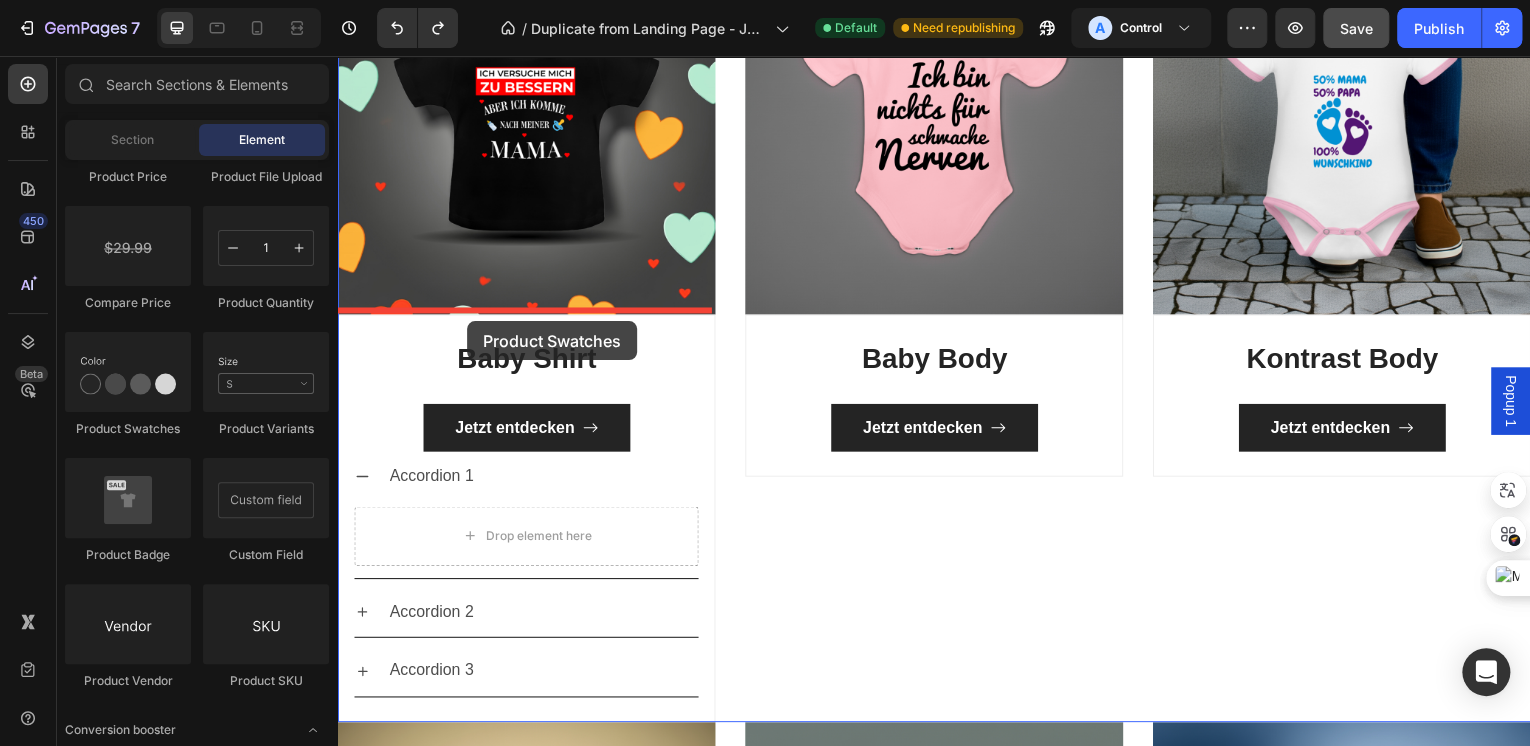 drag, startPoint x: 452, startPoint y: 444, endPoint x: 468, endPoint y: 323, distance: 122.05327 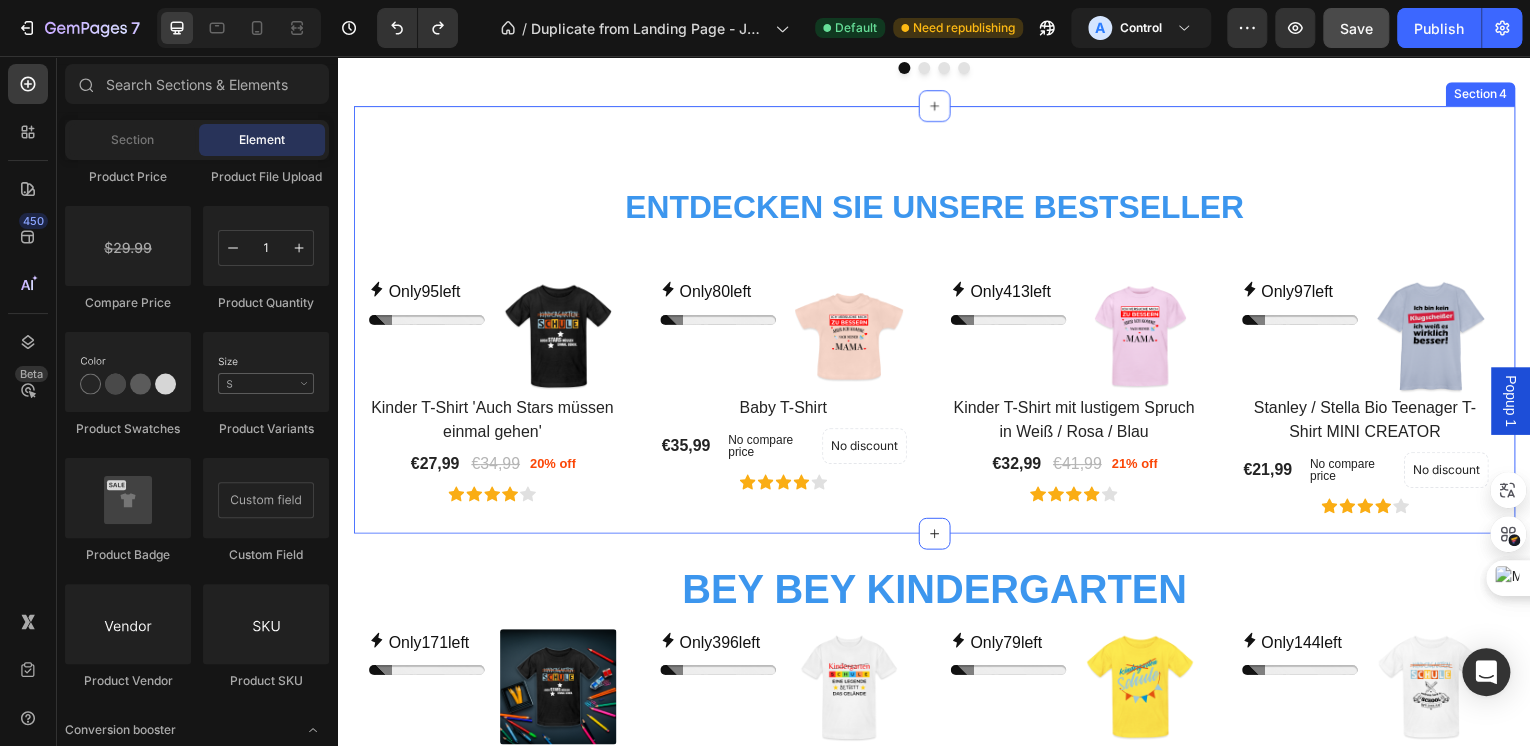 scroll, scrollTop: 2880, scrollLeft: 0, axis: vertical 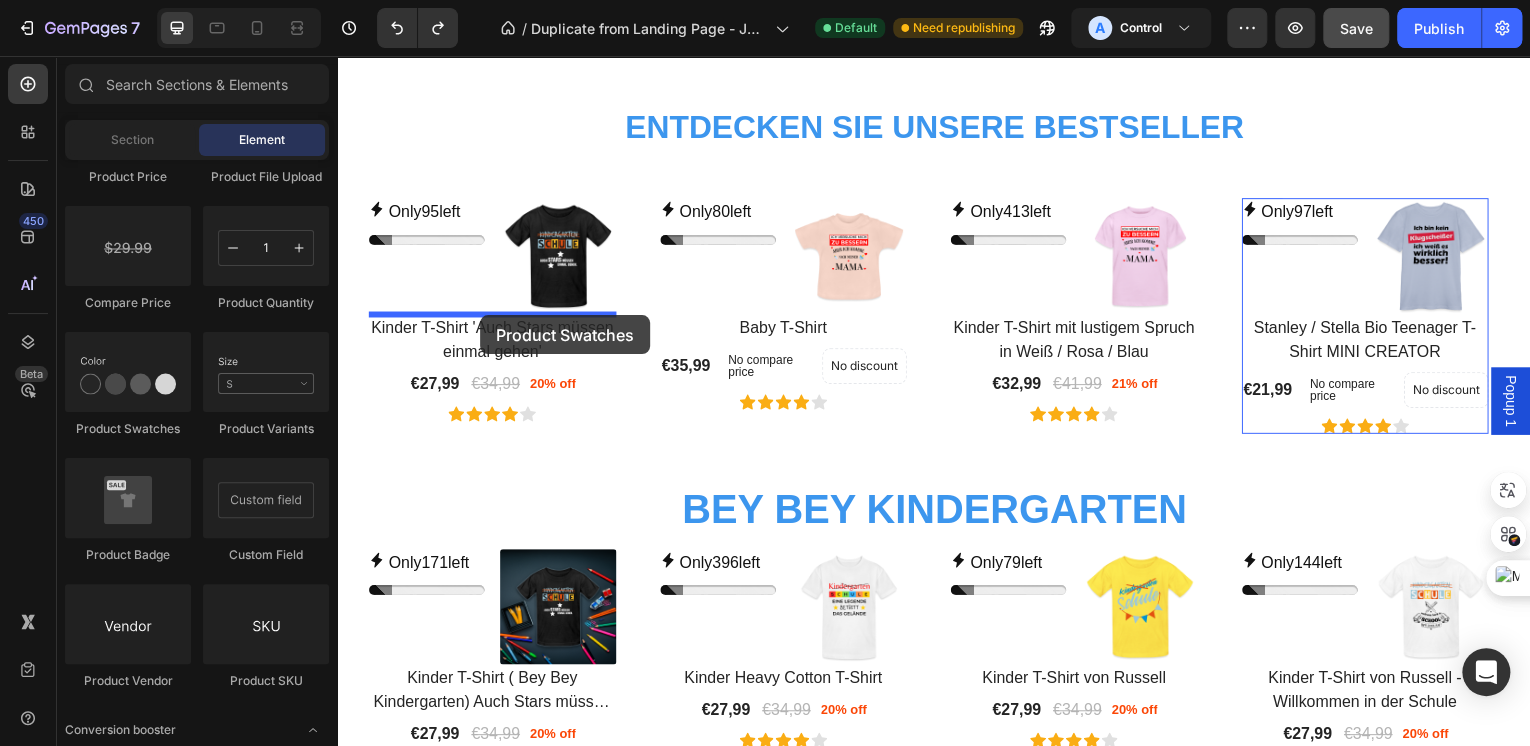 drag, startPoint x: 461, startPoint y: 444, endPoint x: 481, endPoint y: 317, distance: 128.56516 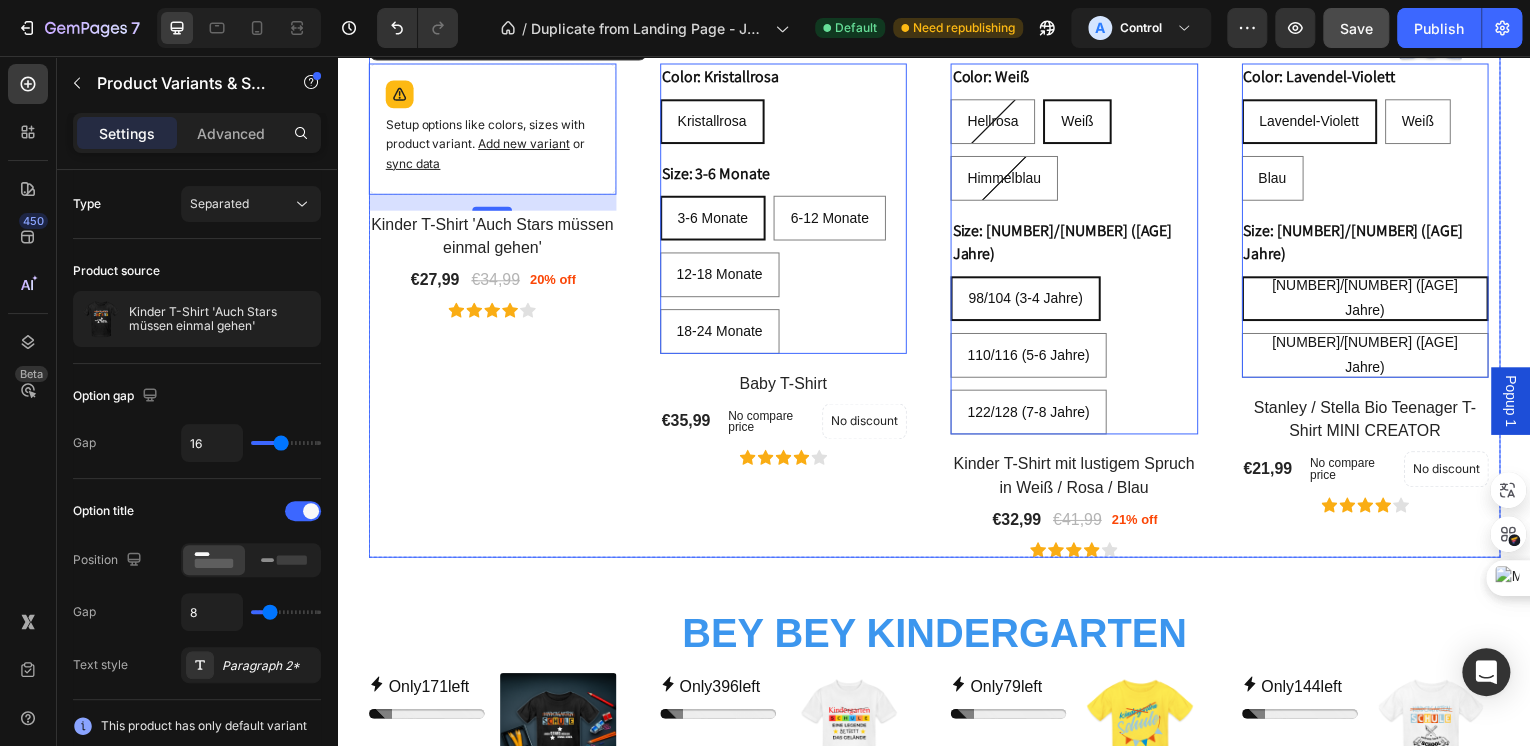scroll, scrollTop: 2960, scrollLeft: 0, axis: vertical 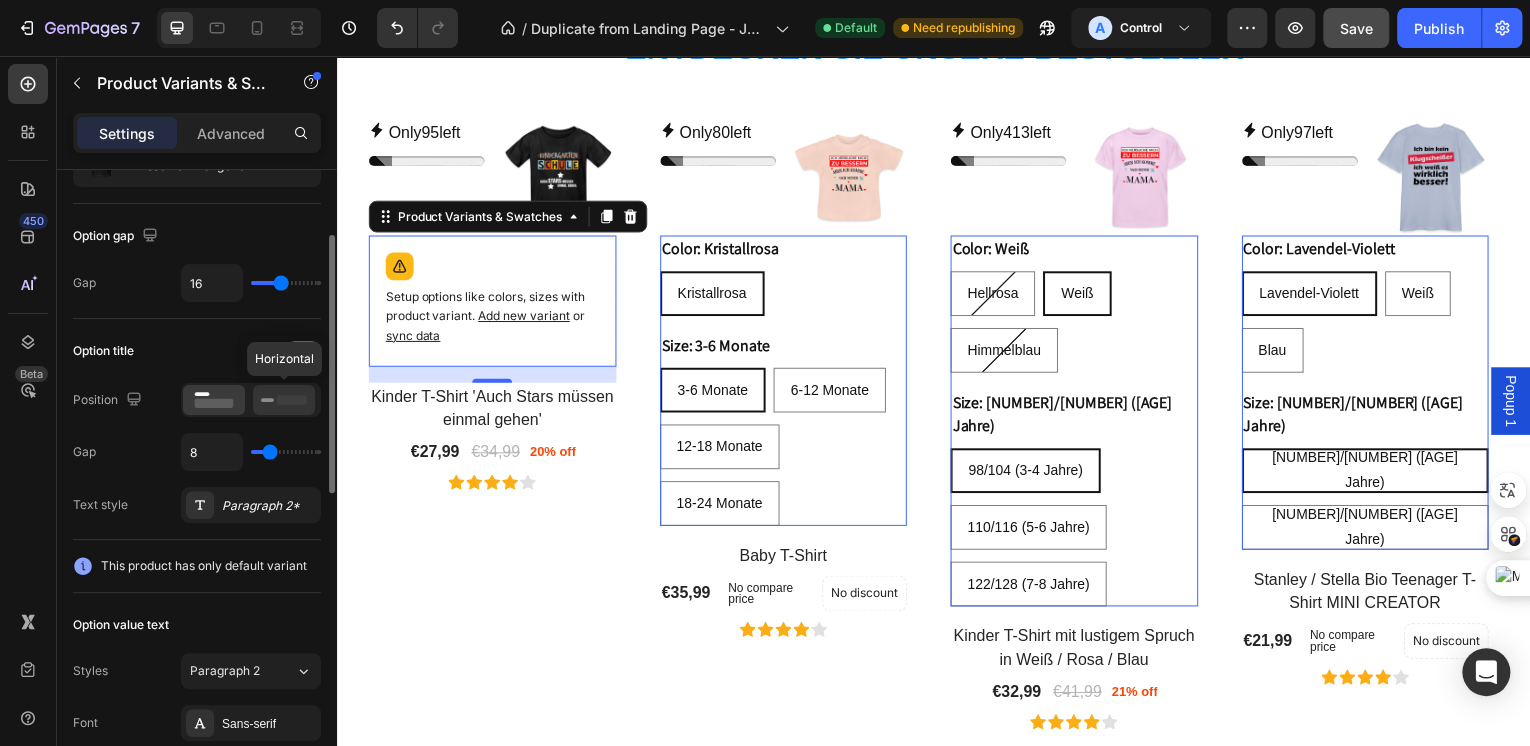 click 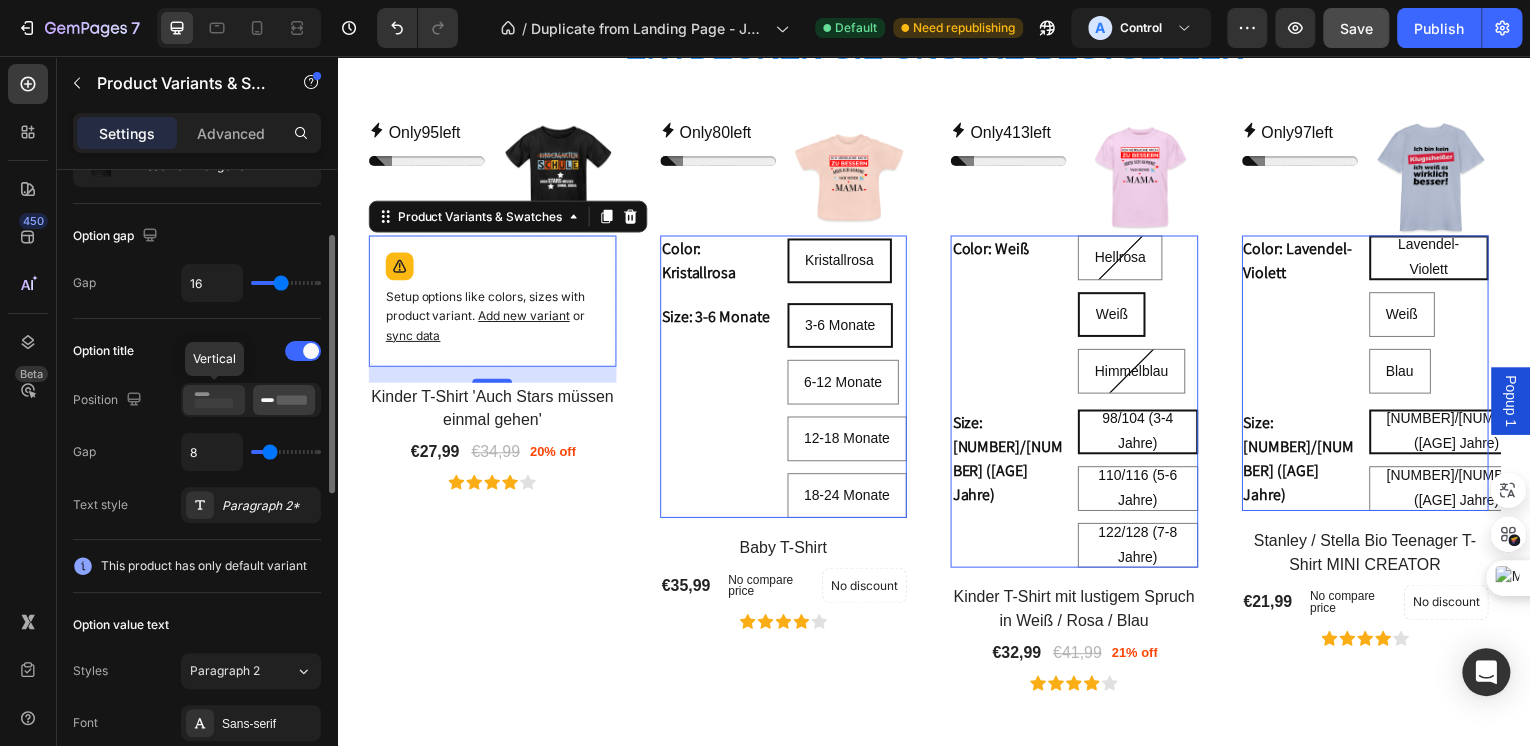 click 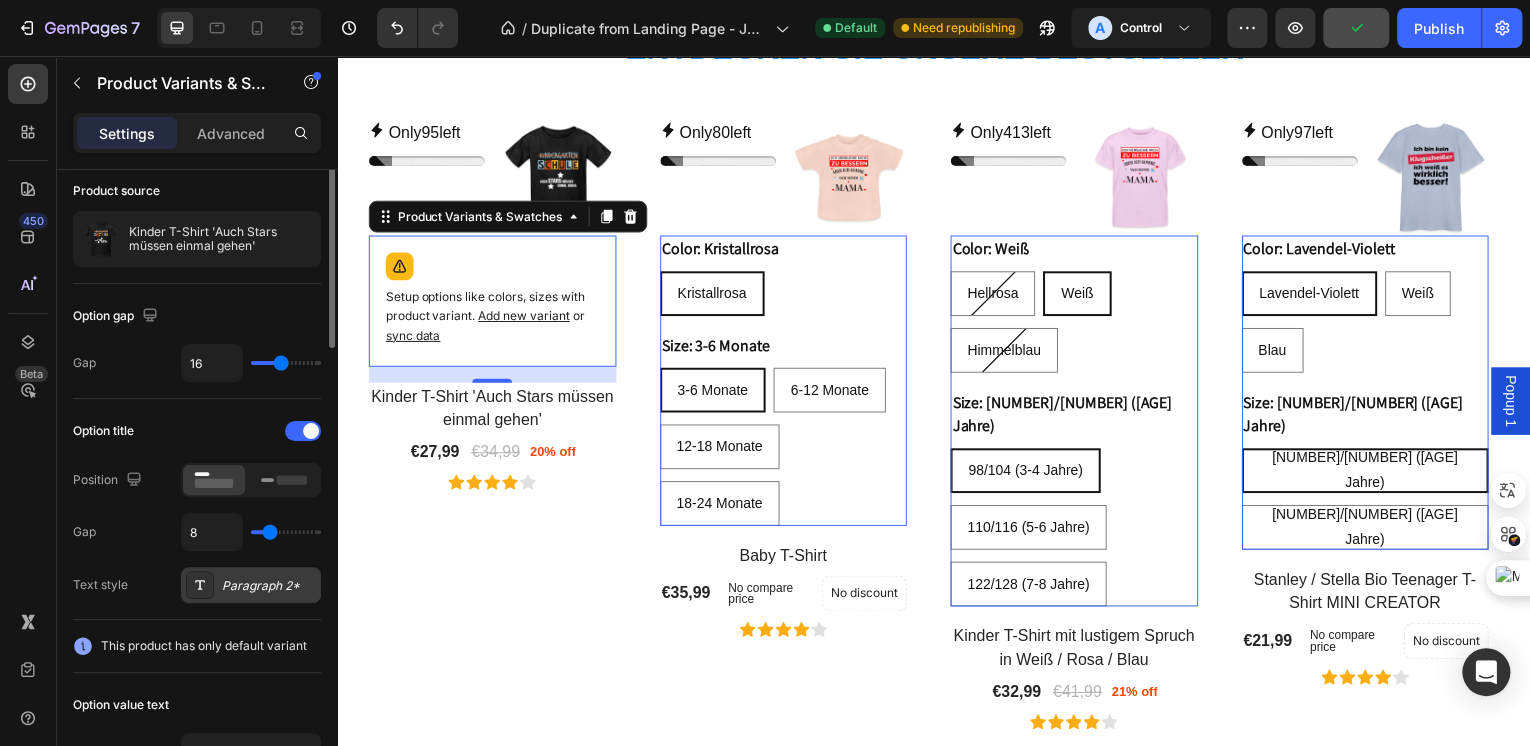 scroll, scrollTop: 0, scrollLeft: 0, axis: both 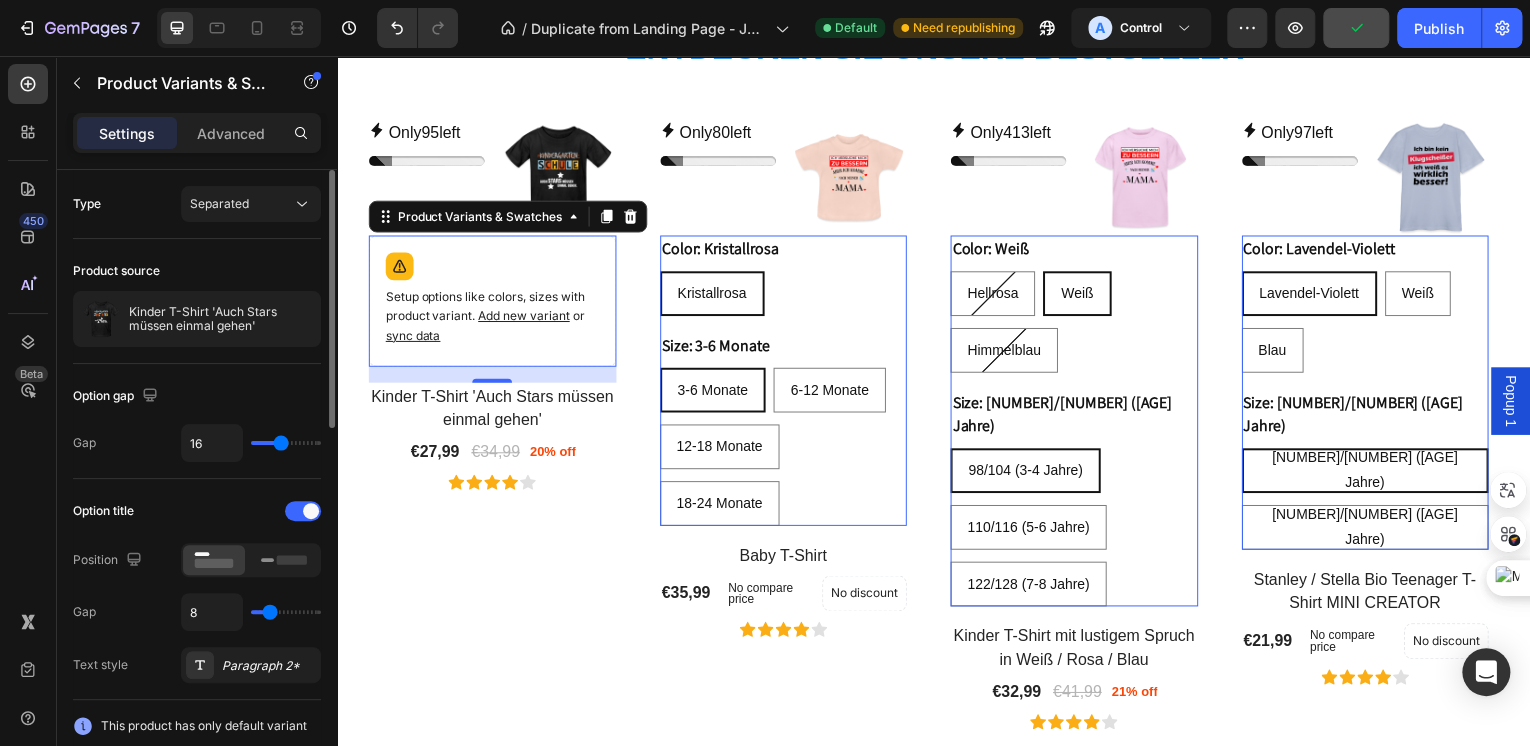 click on "Type Separated" at bounding box center [197, 204] 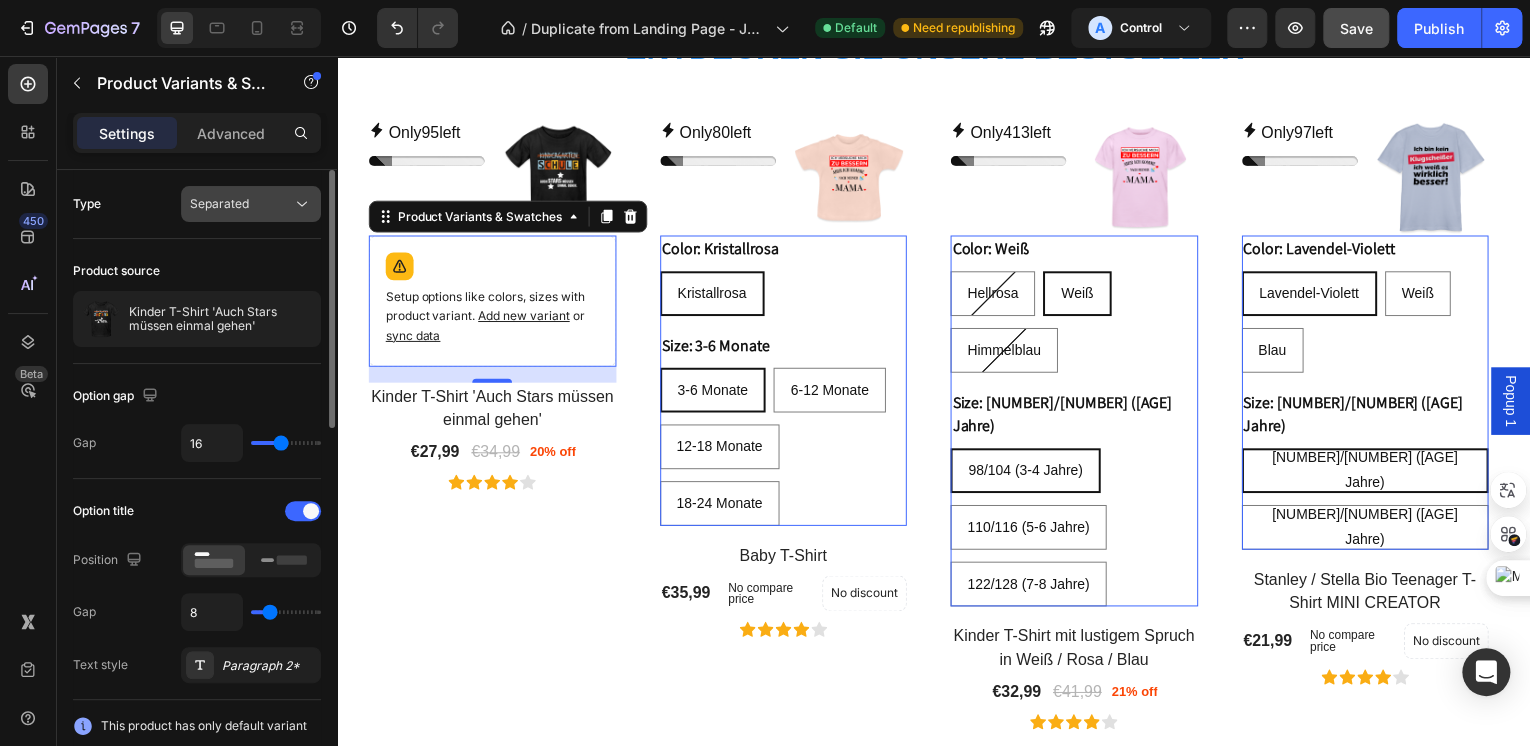 click on "Separated" at bounding box center [219, 203] 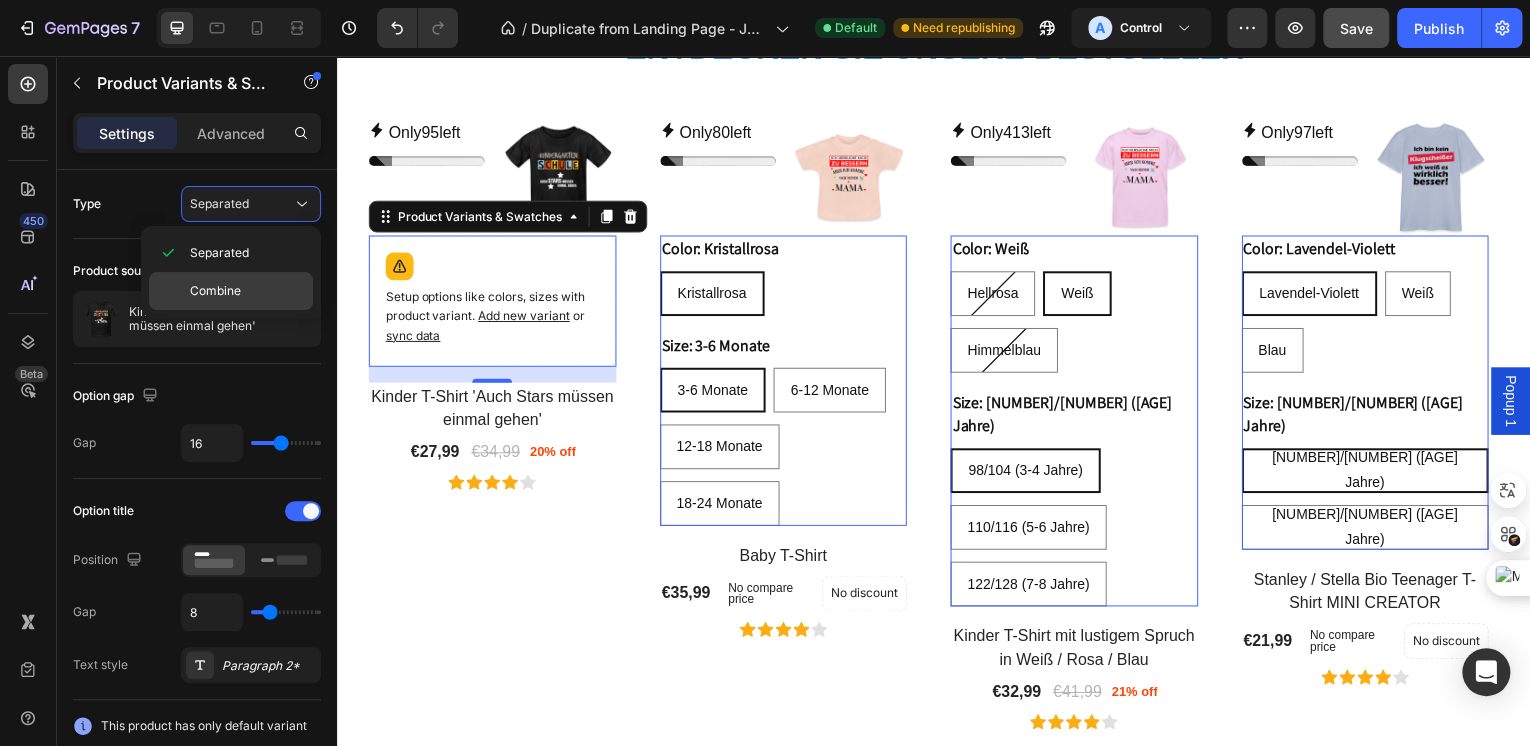 click on "Combine" at bounding box center (215, 291) 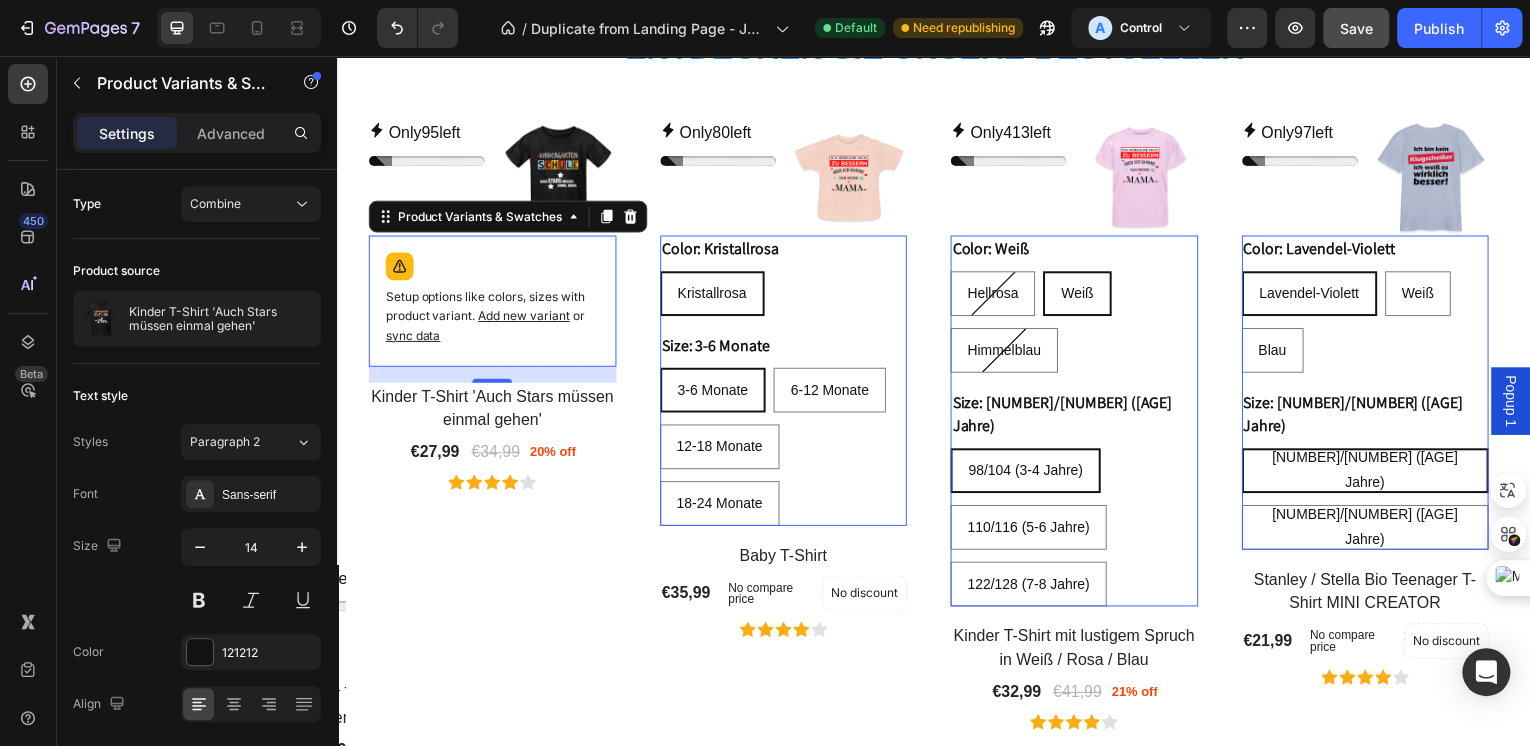 select on "[NUMBER]" 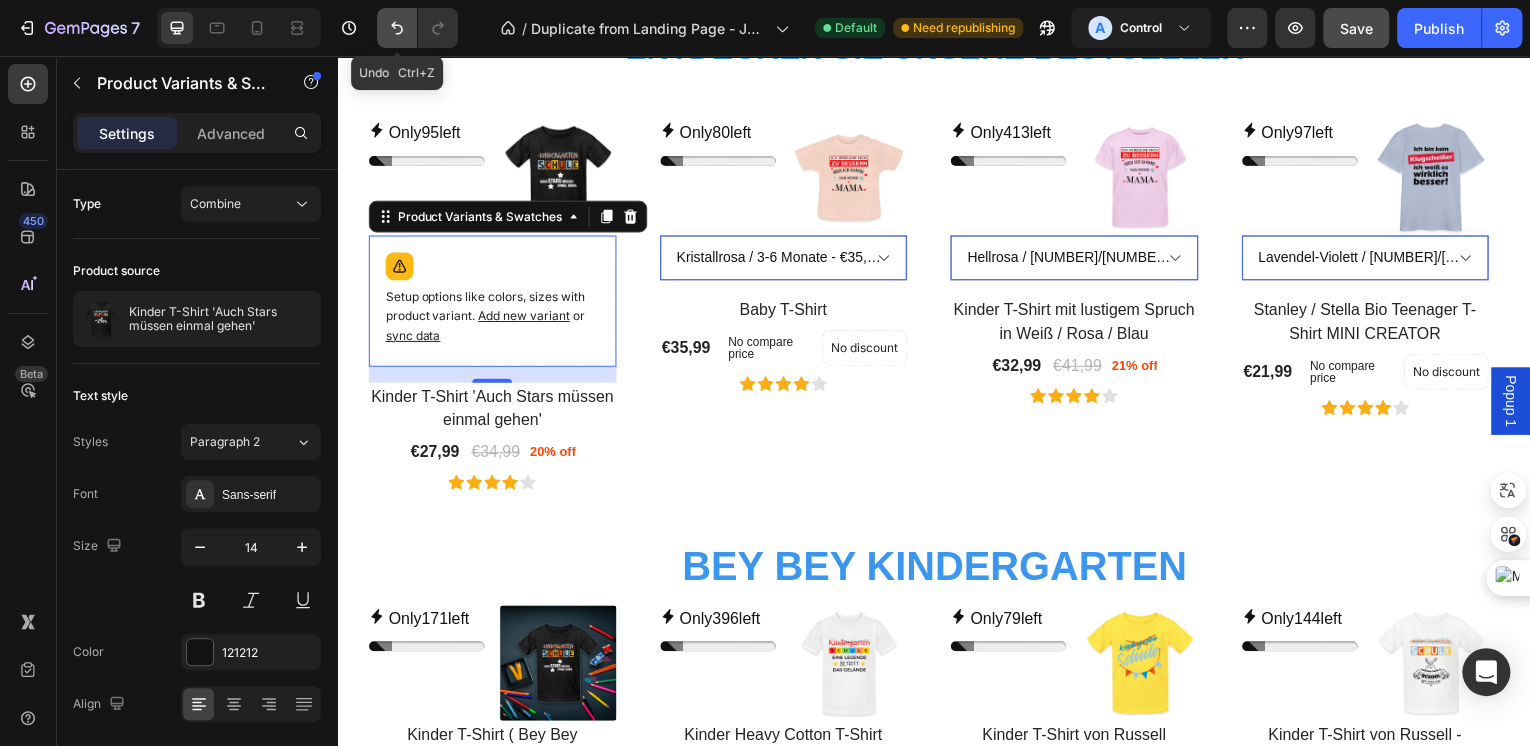 click 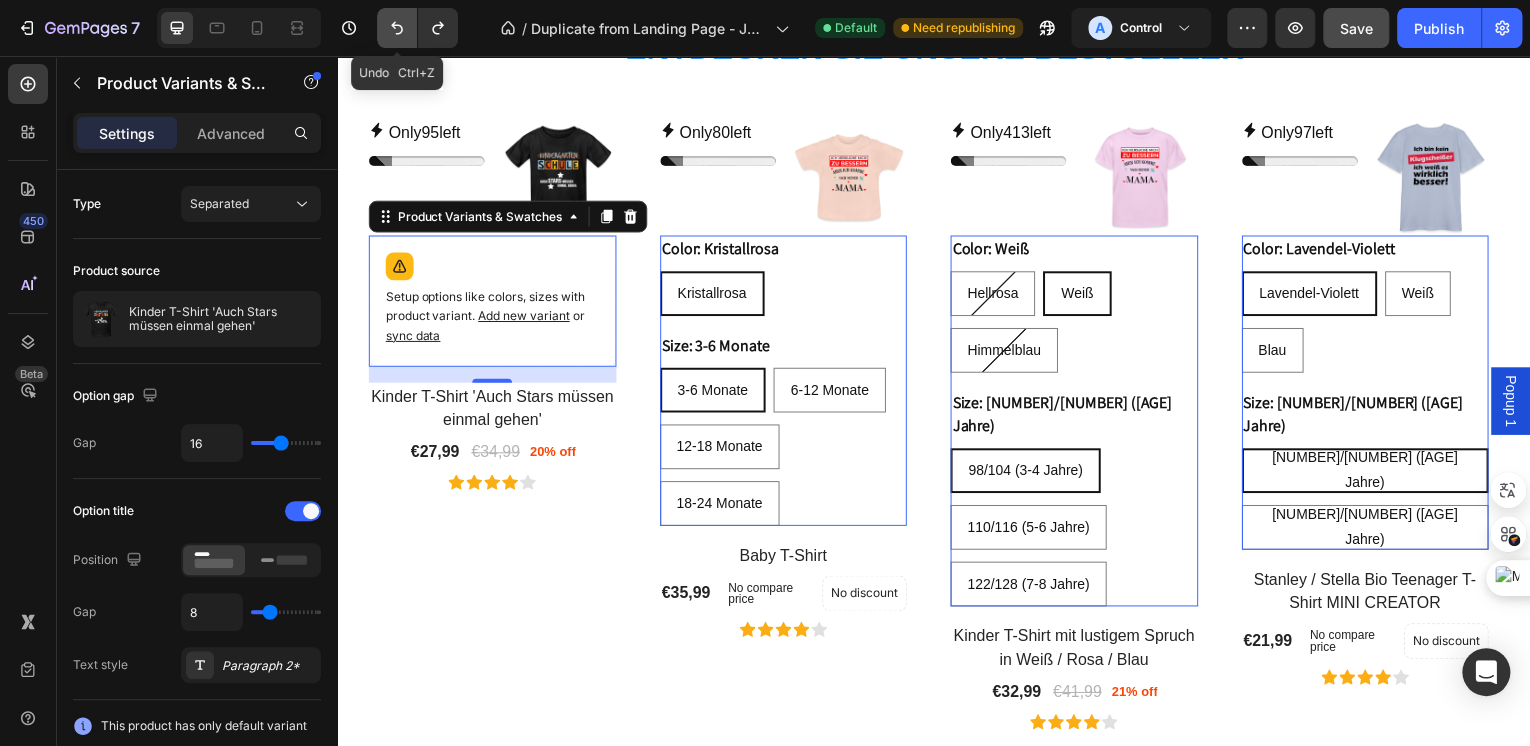 click 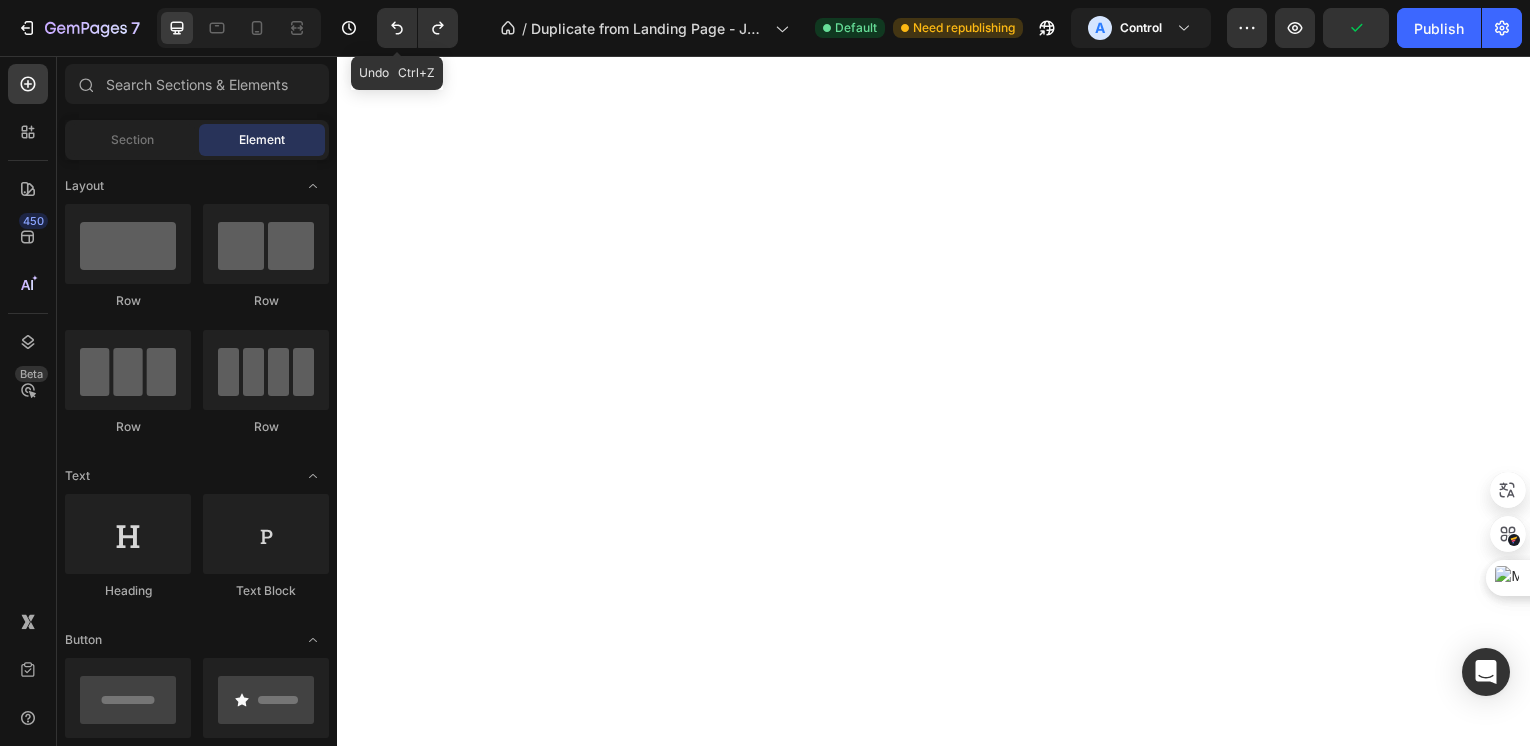 scroll, scrollTop: 0, scrollLeft: 0, axis: both 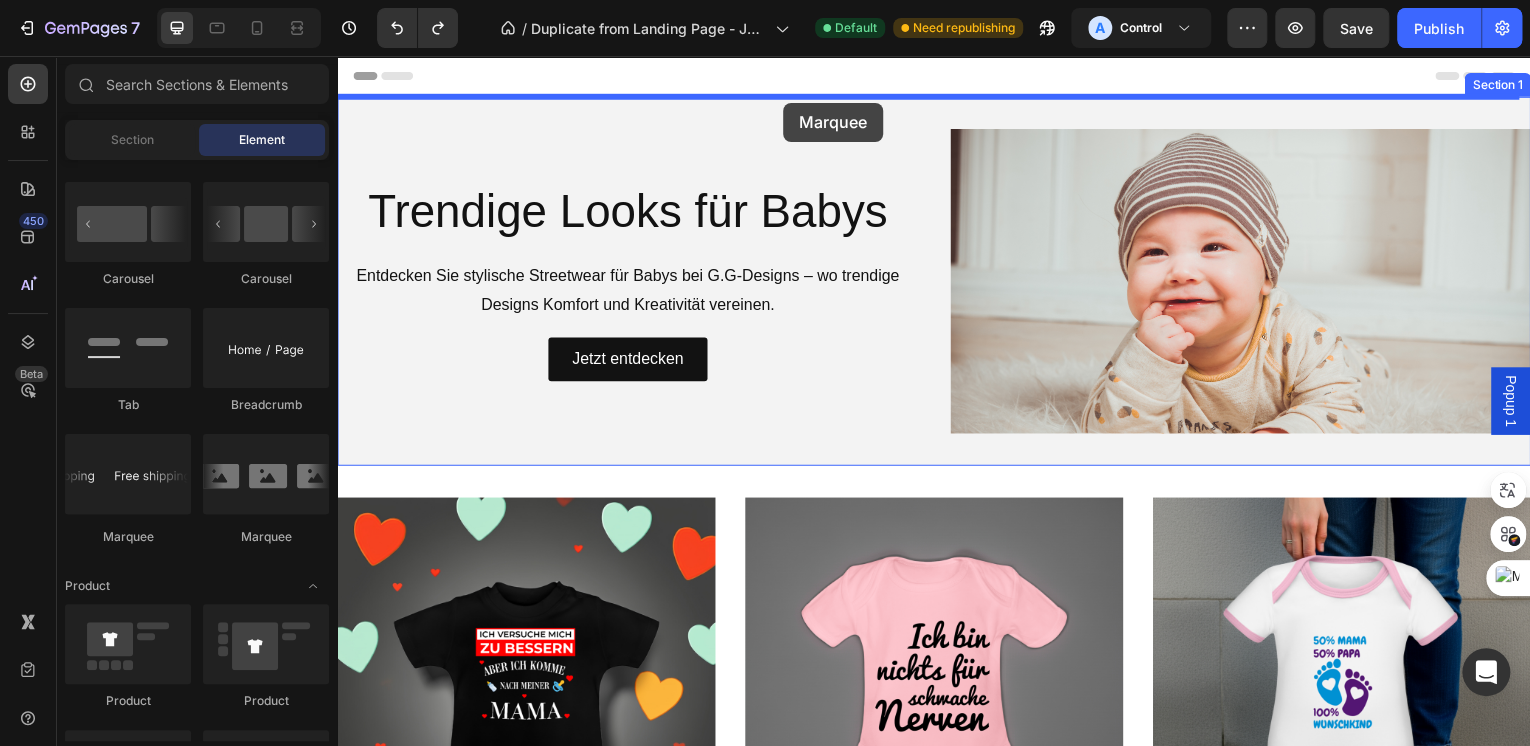 drag, startPoint x: 437, startPoint y: 556, endPoint x: 786, endPoint y: 103, distance: 571.8479 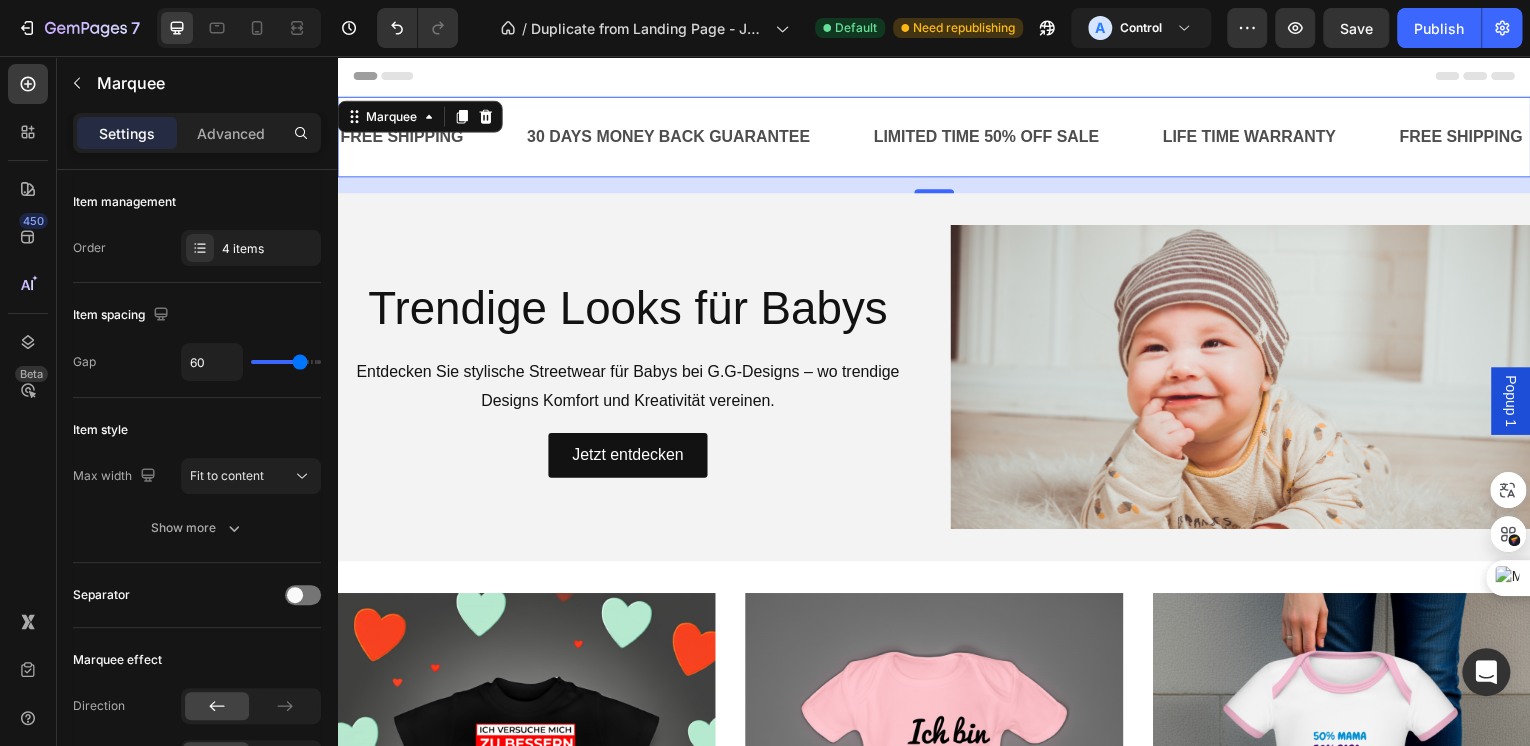 click on "FREE SHIPPING Text Block 30 DAYS MONEY BACK GUARANTEE Text Block LIMITED TIME 50% OFF SALE Text Block LIFE TIME WARRANTY Text Block FREE SHIPPING Text Block 30 DAYS MONEY BACK GUARANTEE Text Block LIMITED TIME 50% OFF SALE Text Block LIFE TIME WARRANTY Text Block FREE SHIPPING Text Block 30 DAYS MONEY BACK GUARANTEE Text Block LIMITED TIME 50% OFF SALE Text Block LIFE TIME WARRANTY Text Block FREE SHIPPING Text Block 30 DAYS MONEY BACK GUARANTEE Text Block LIMITED TIME 50% OFF SALE Text Block LIFE TIME WARRANTY Text Block FREE SHIPPING Text Block 30 DAYS MONEY BACK GUARANTEE Text Block LIMITED TIME 50% OFF SALE Text Block LIFE TIME WARRANTY Text Block FREE SHIPPING Text Block 30 DAYS MONEY BACK GUARANTEE Text Block LIMITED TIME 50% OFF SALE Text Block LIFE TIME WARRANTY Text Block Marquee   16" at bounding box center (937, 137) 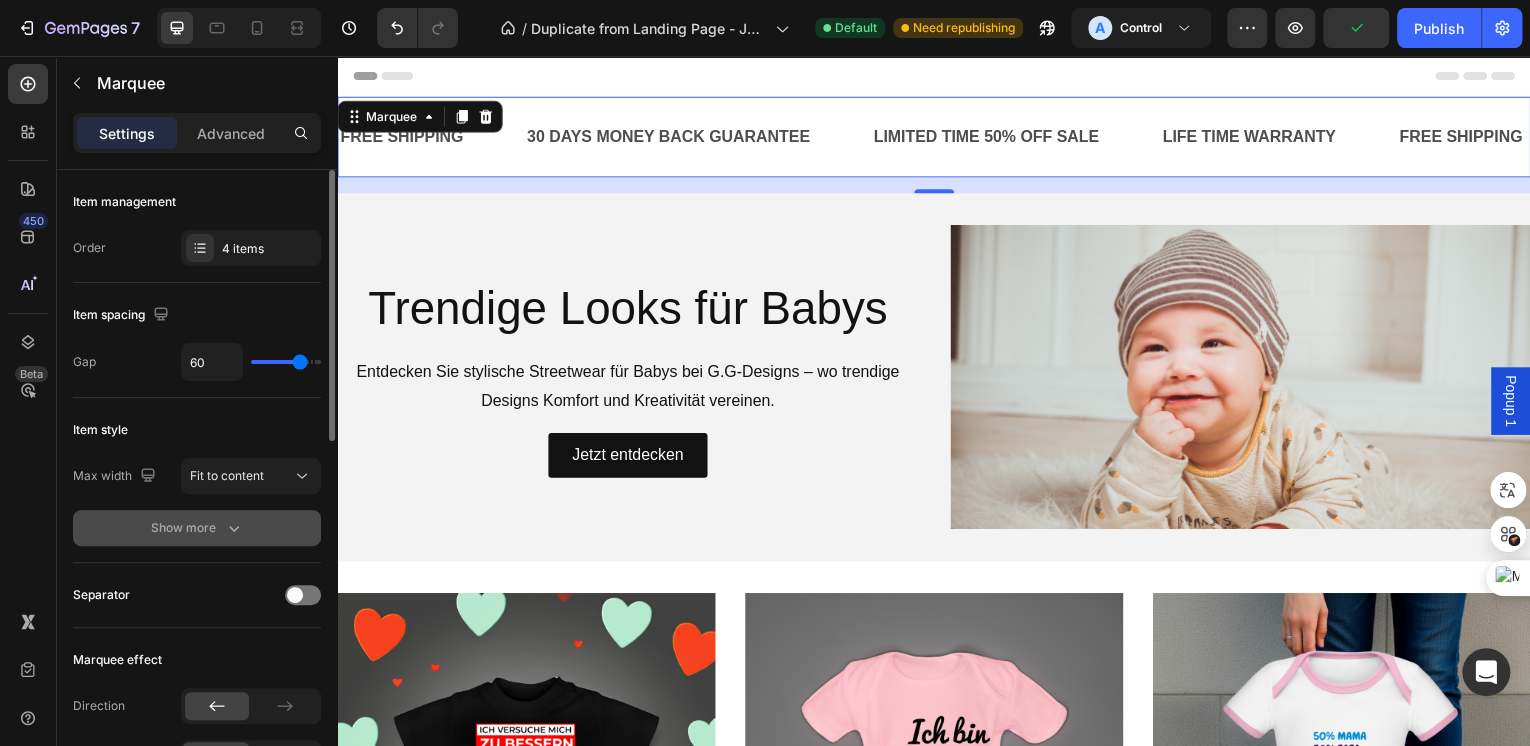 click 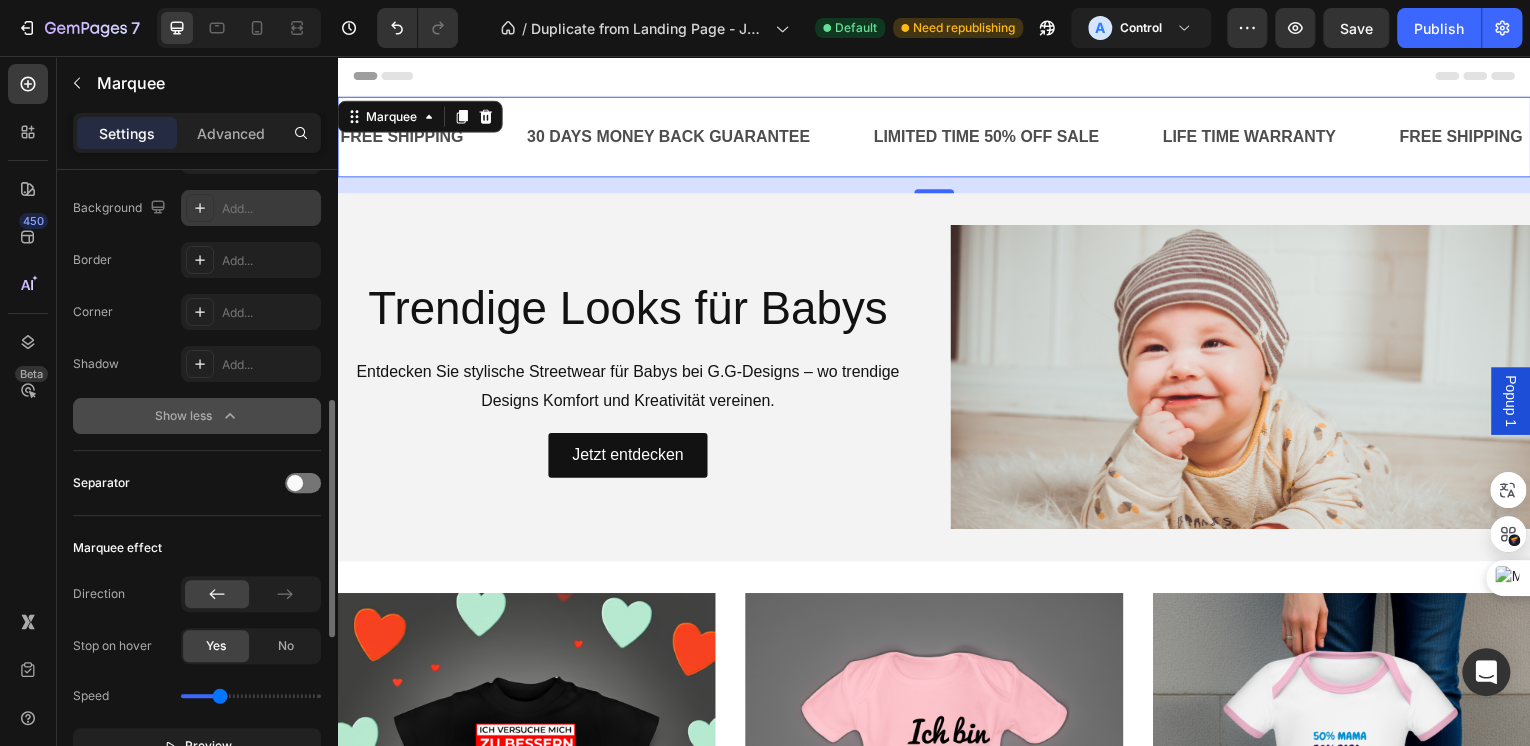 scroll, scrollTop: 400, scrollLeft: 0, axis: vertical 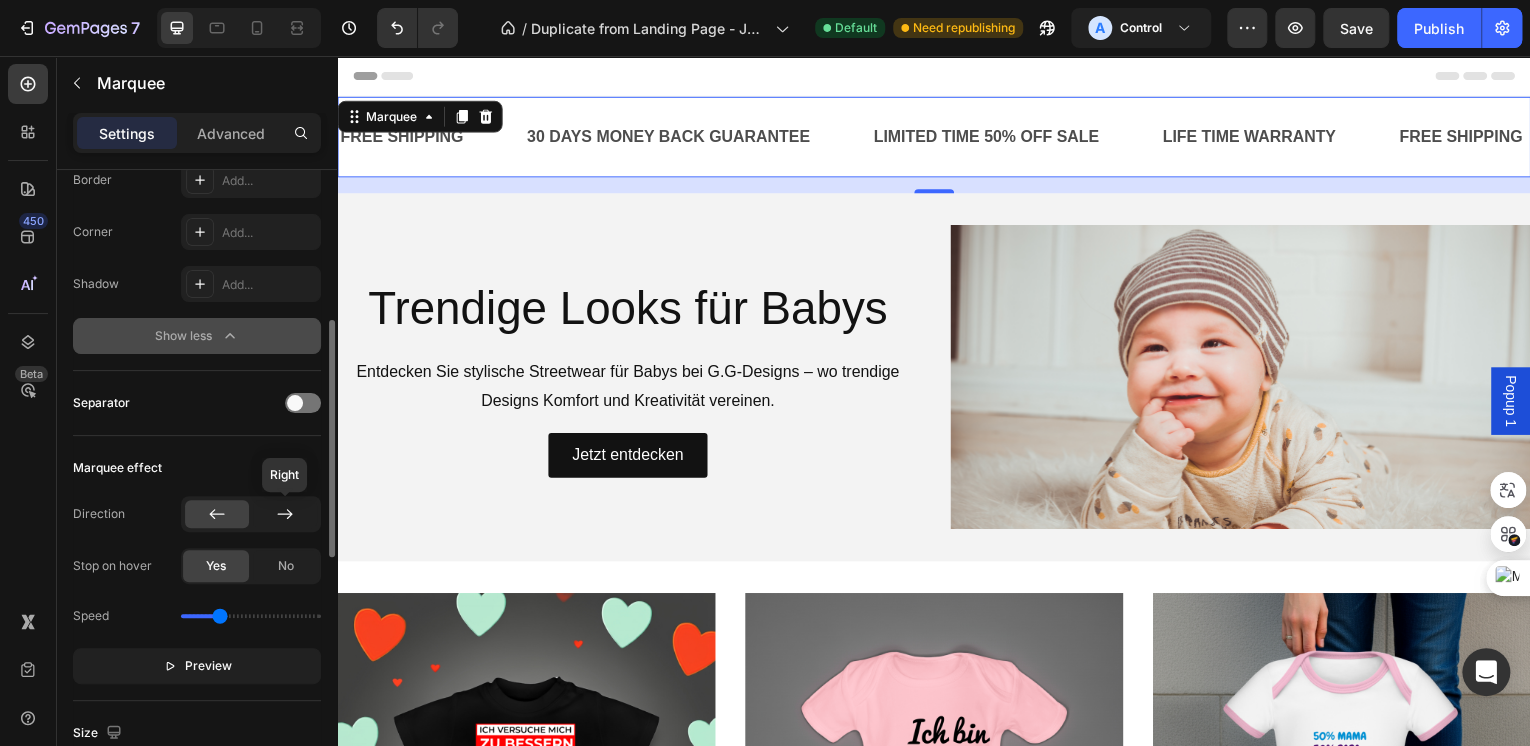 click 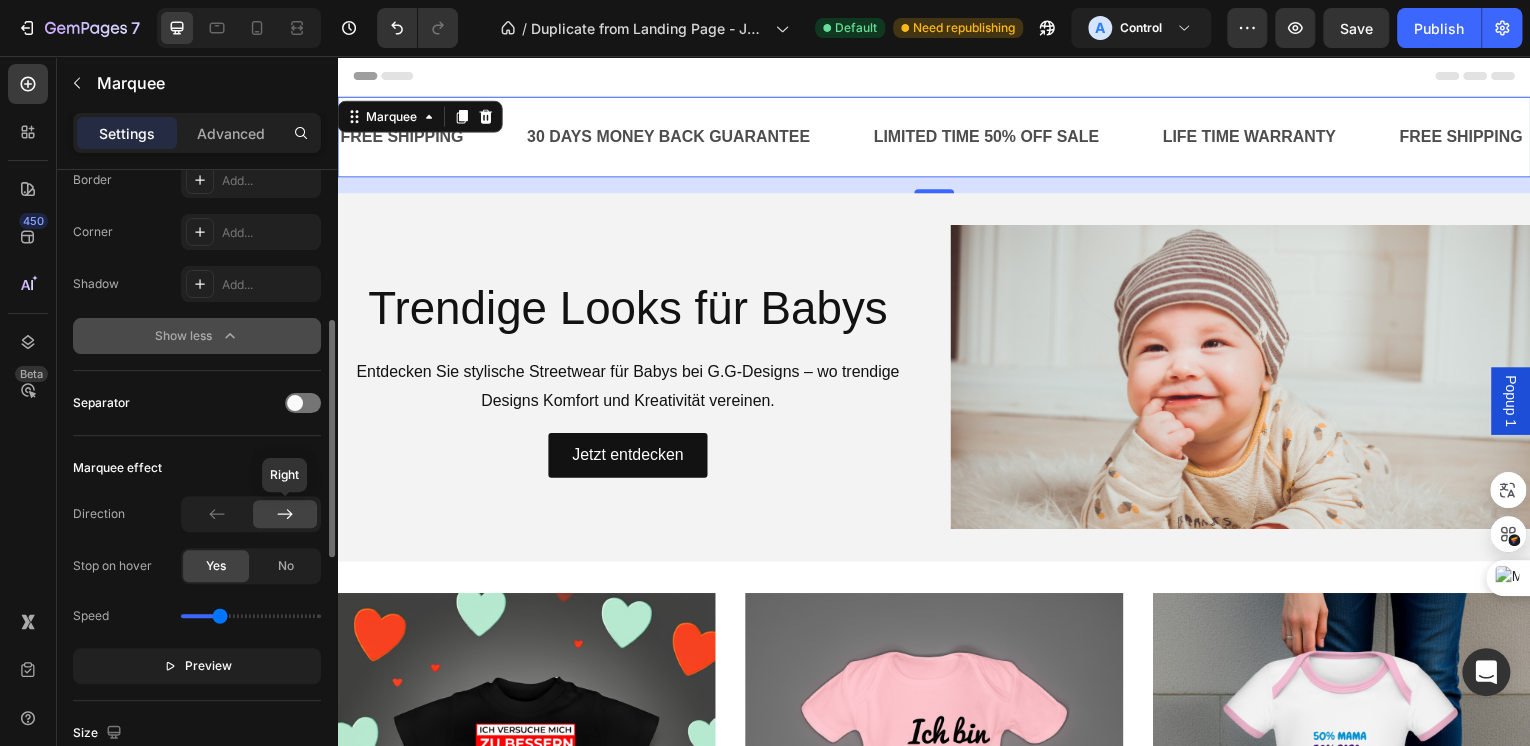click 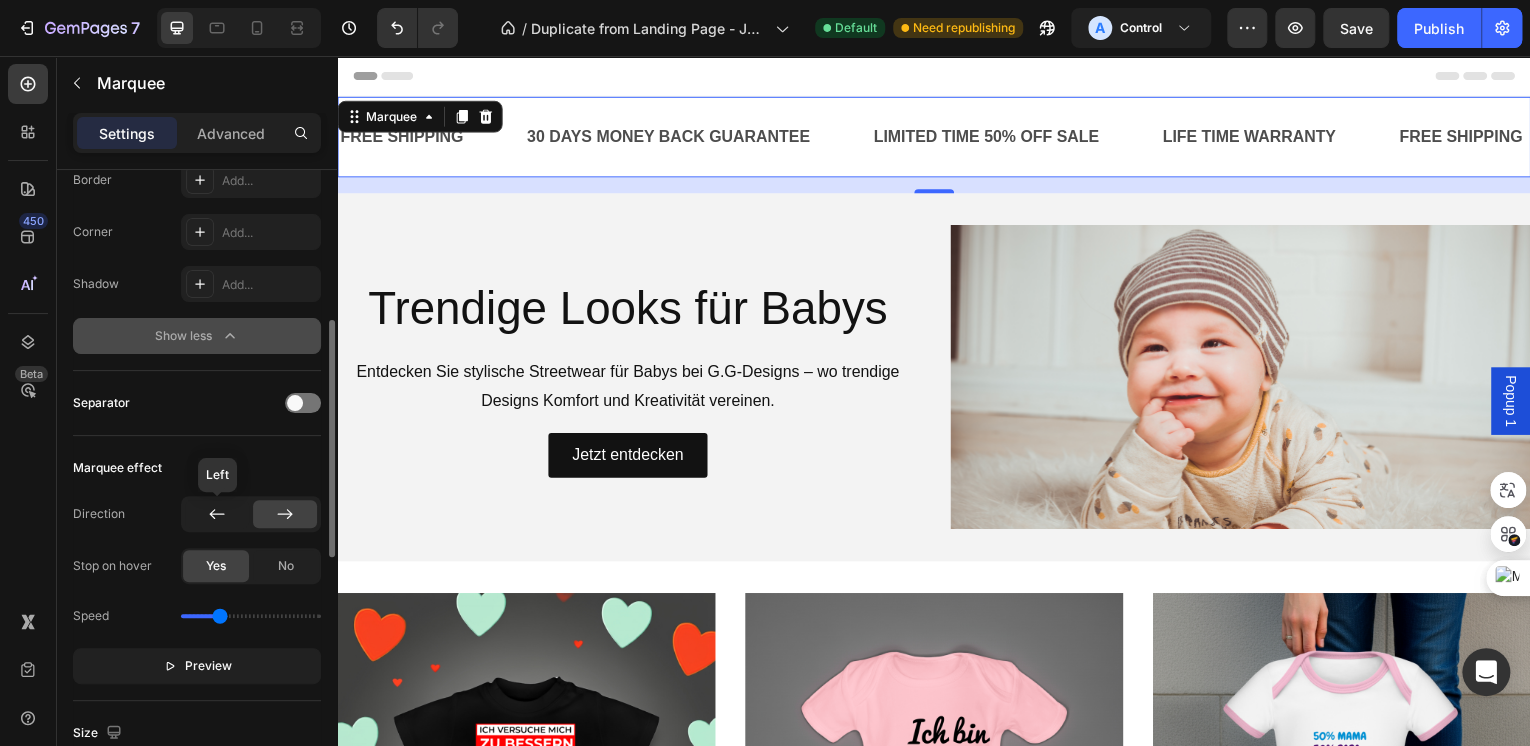 click 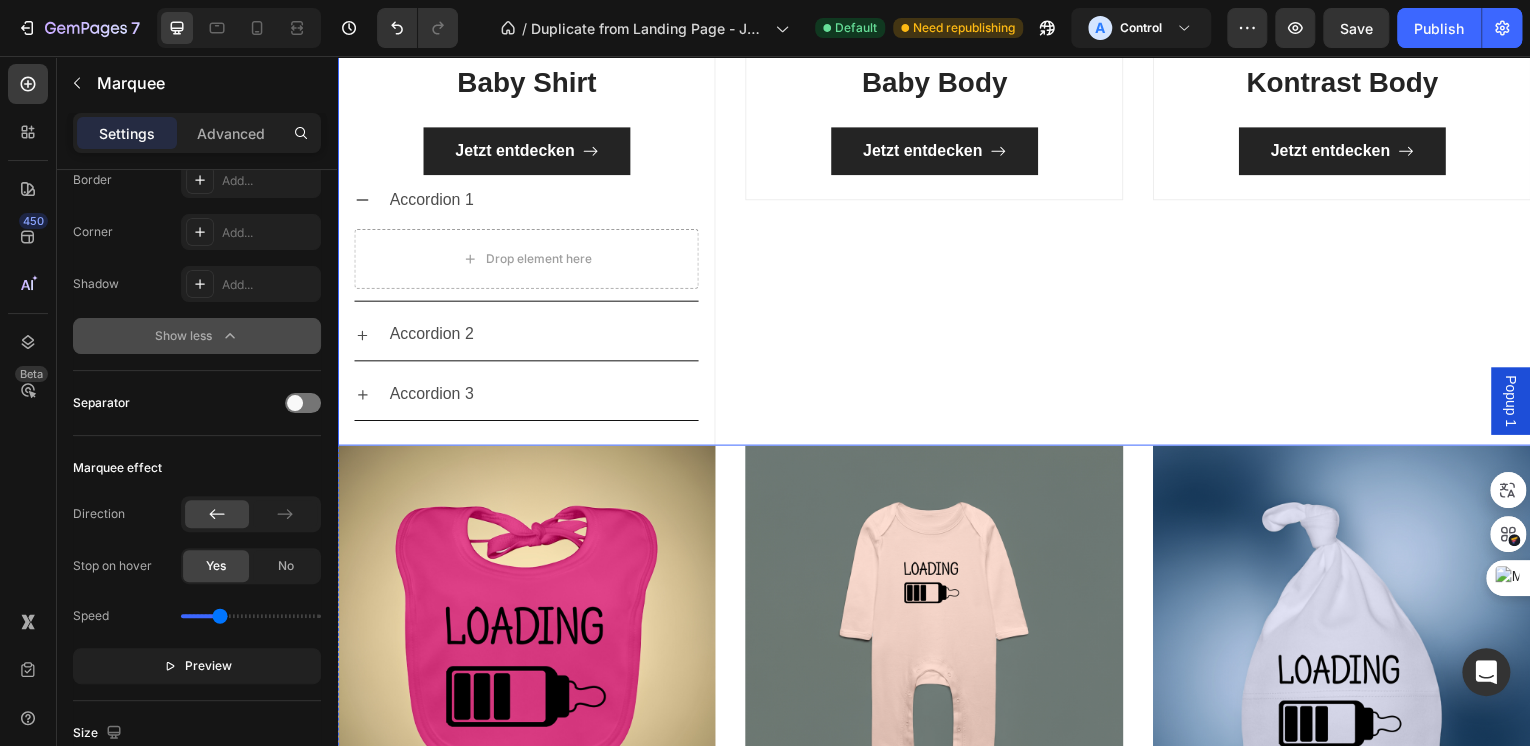 scroll, scrollTop: 880, scrollLeft: 0, axis: vertical 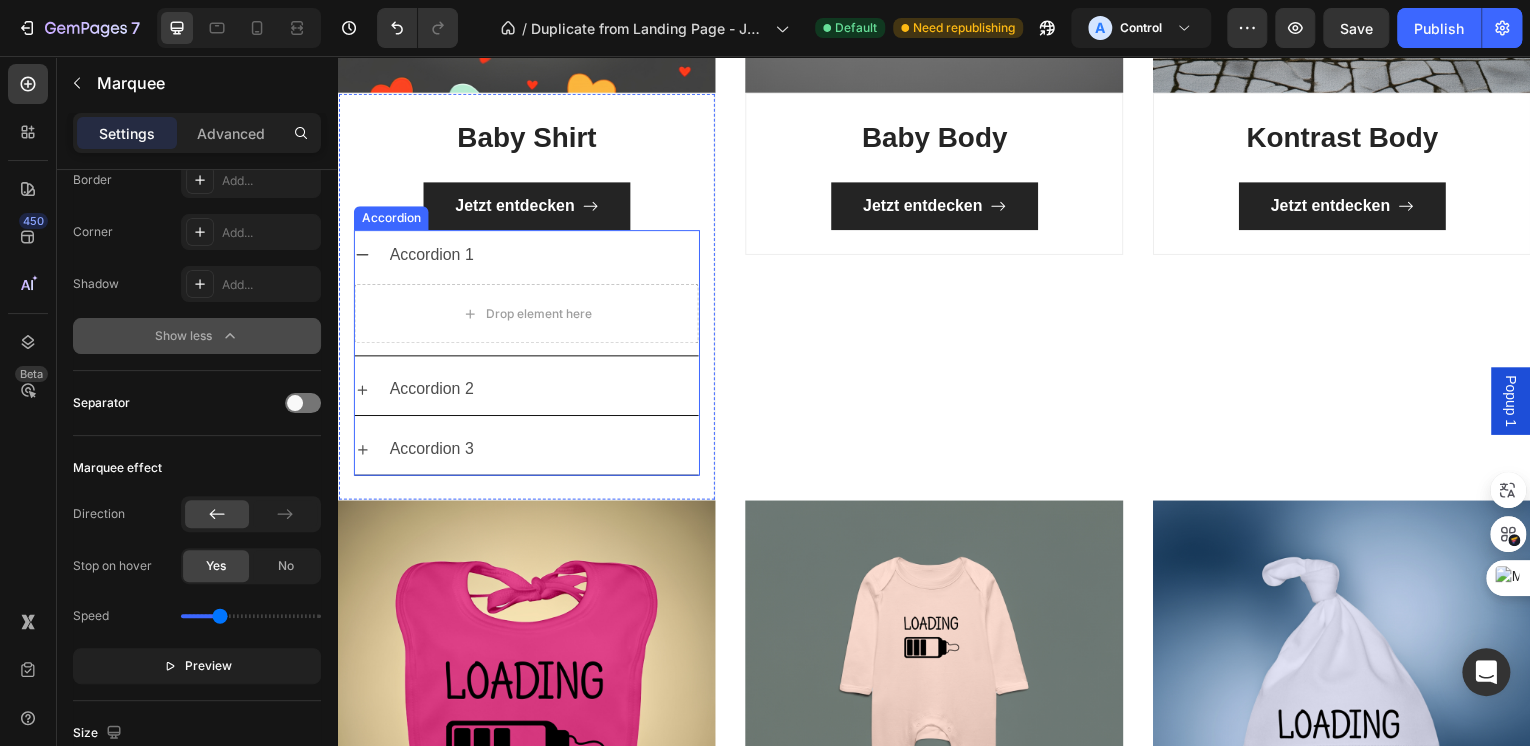 click on "Accordion 1" at bounding box center [543, 256] 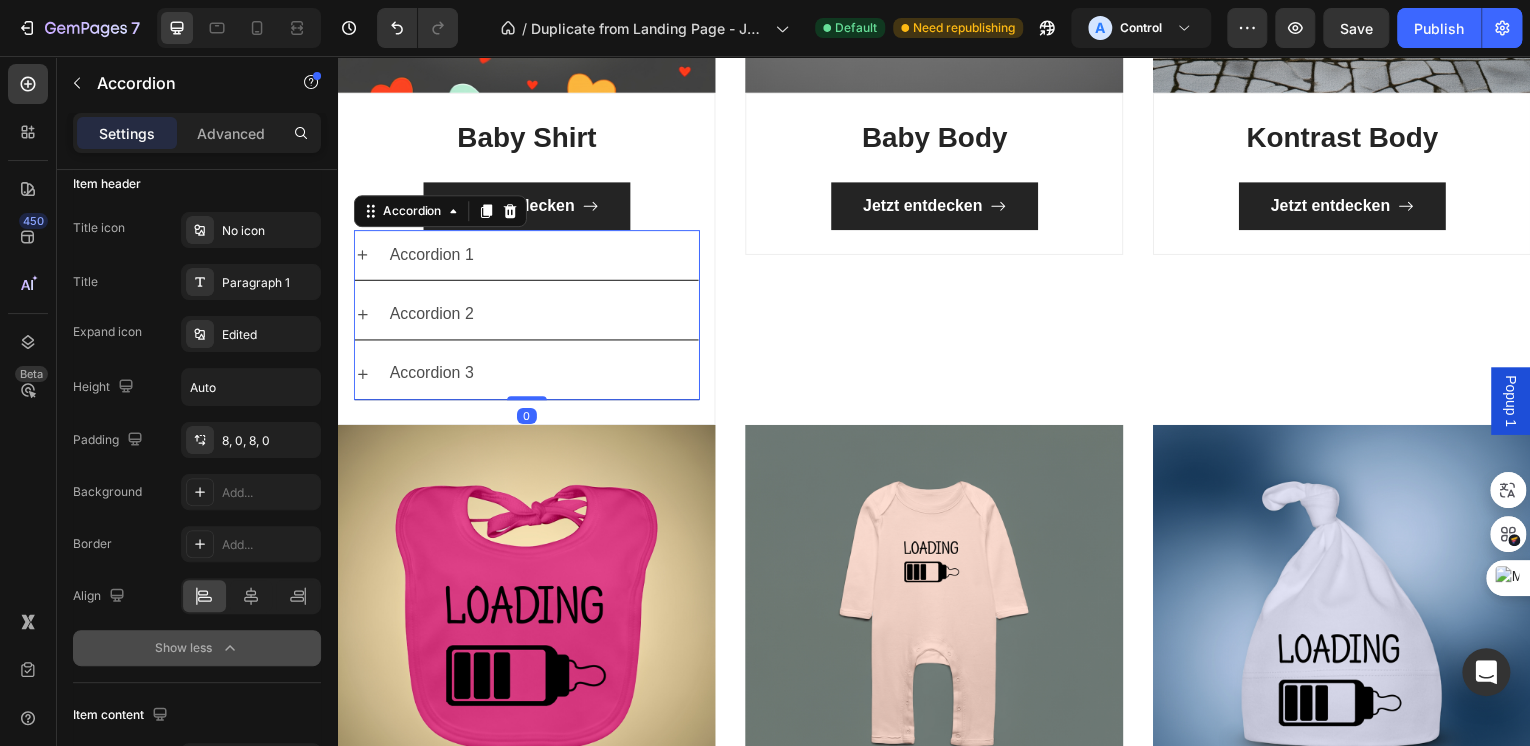 scroll, scrollTop: 0, scrollLeft: 0, axis: both 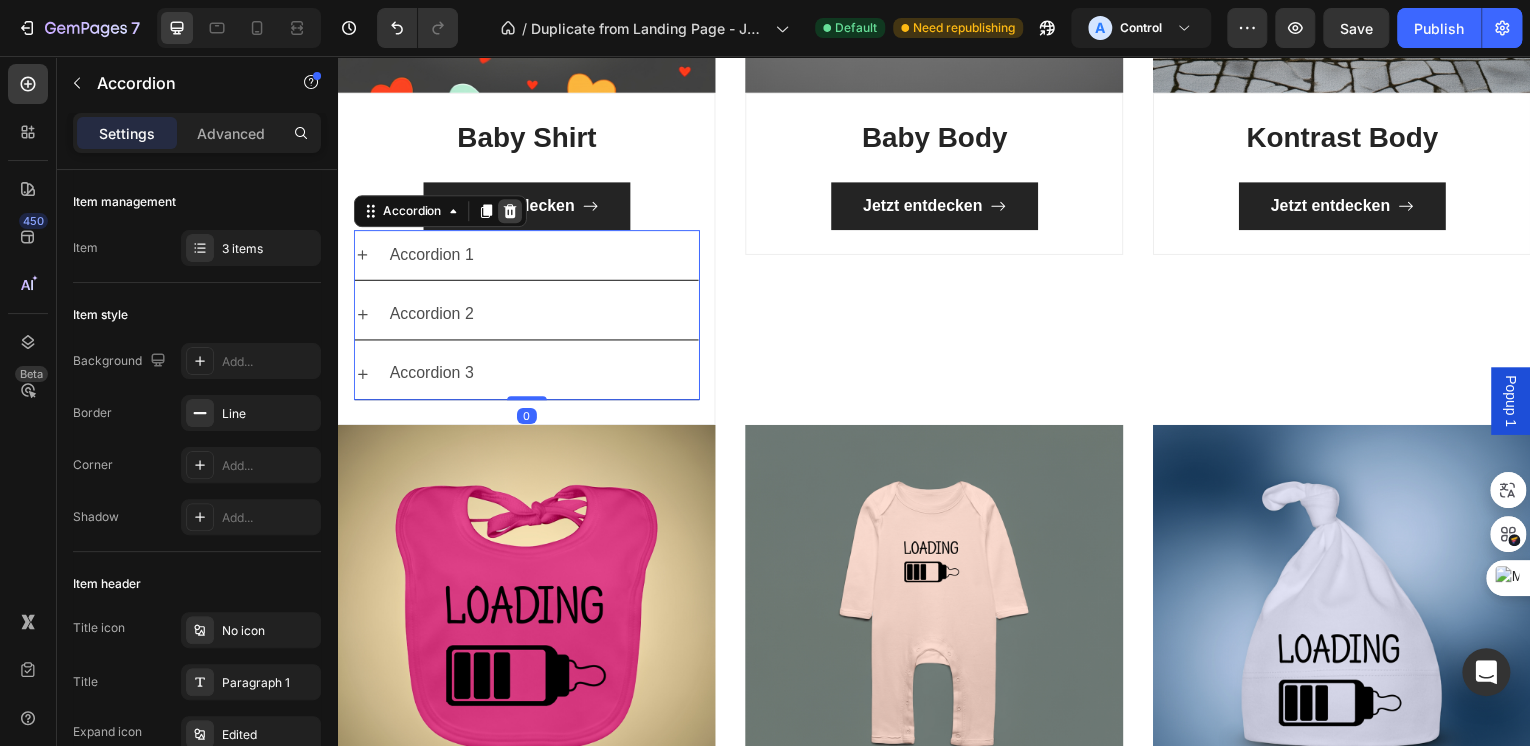 click 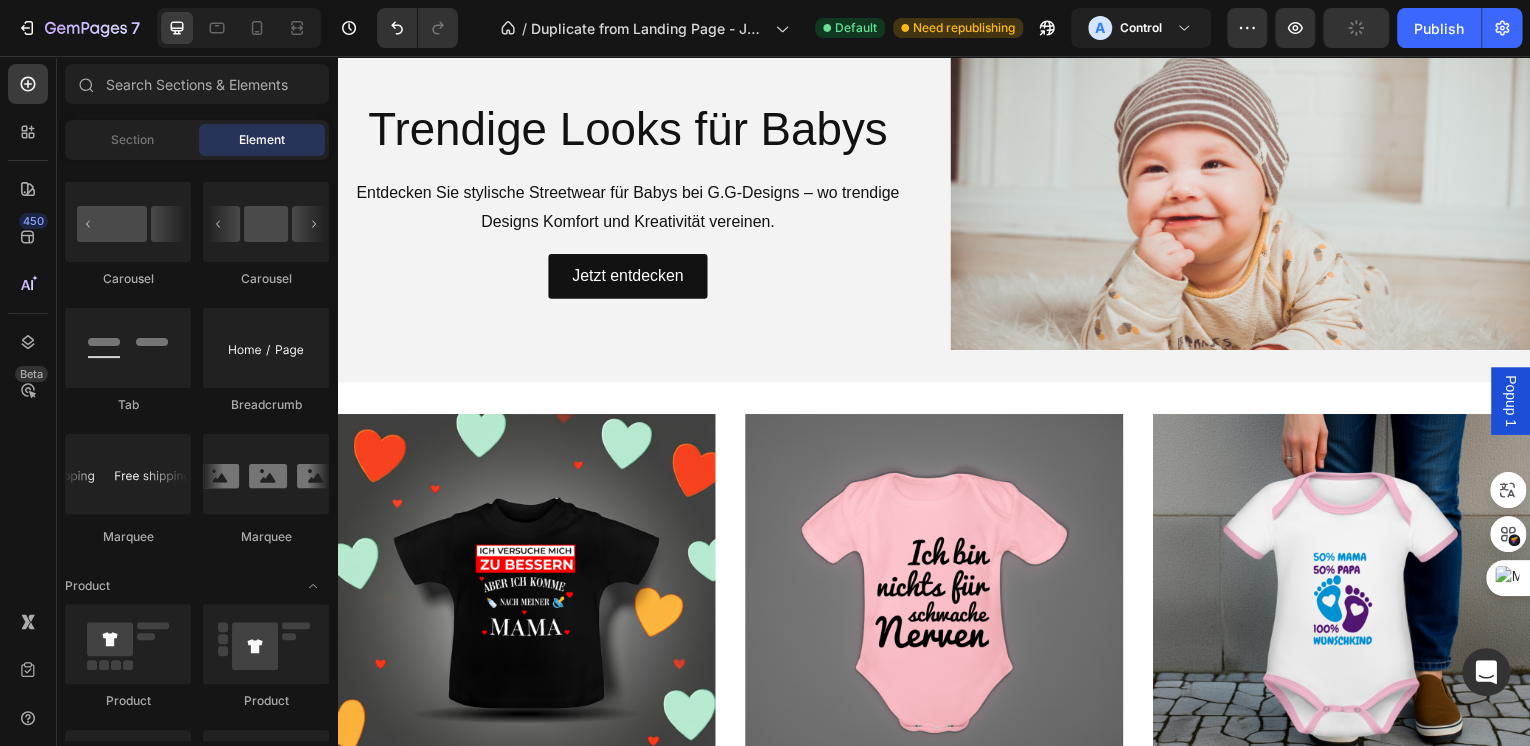 scroll, scrollTop: 0, scrollLeft: 0, axis: both 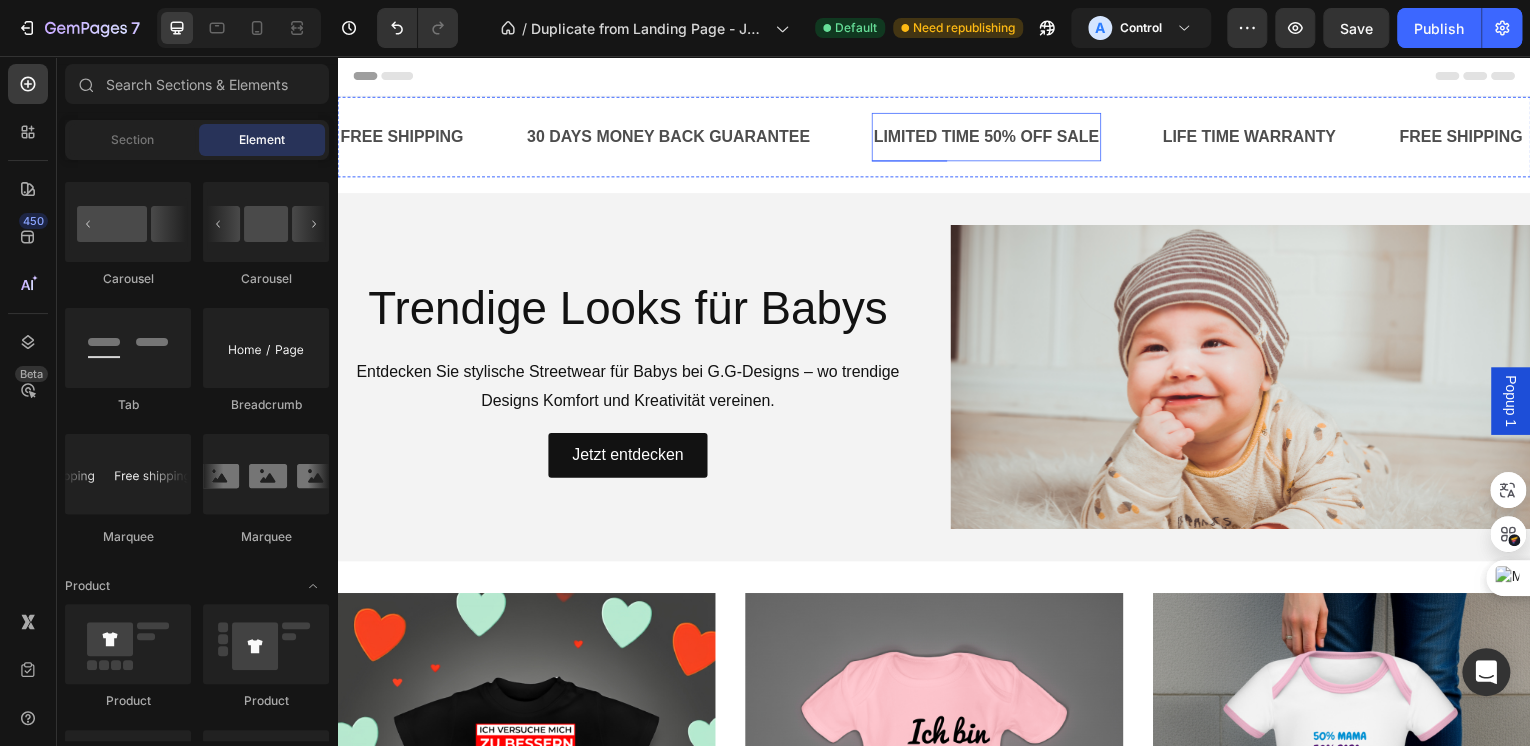 click on "LIMITED TIME 50% OFF SALE" at bounding box center (989, 137) 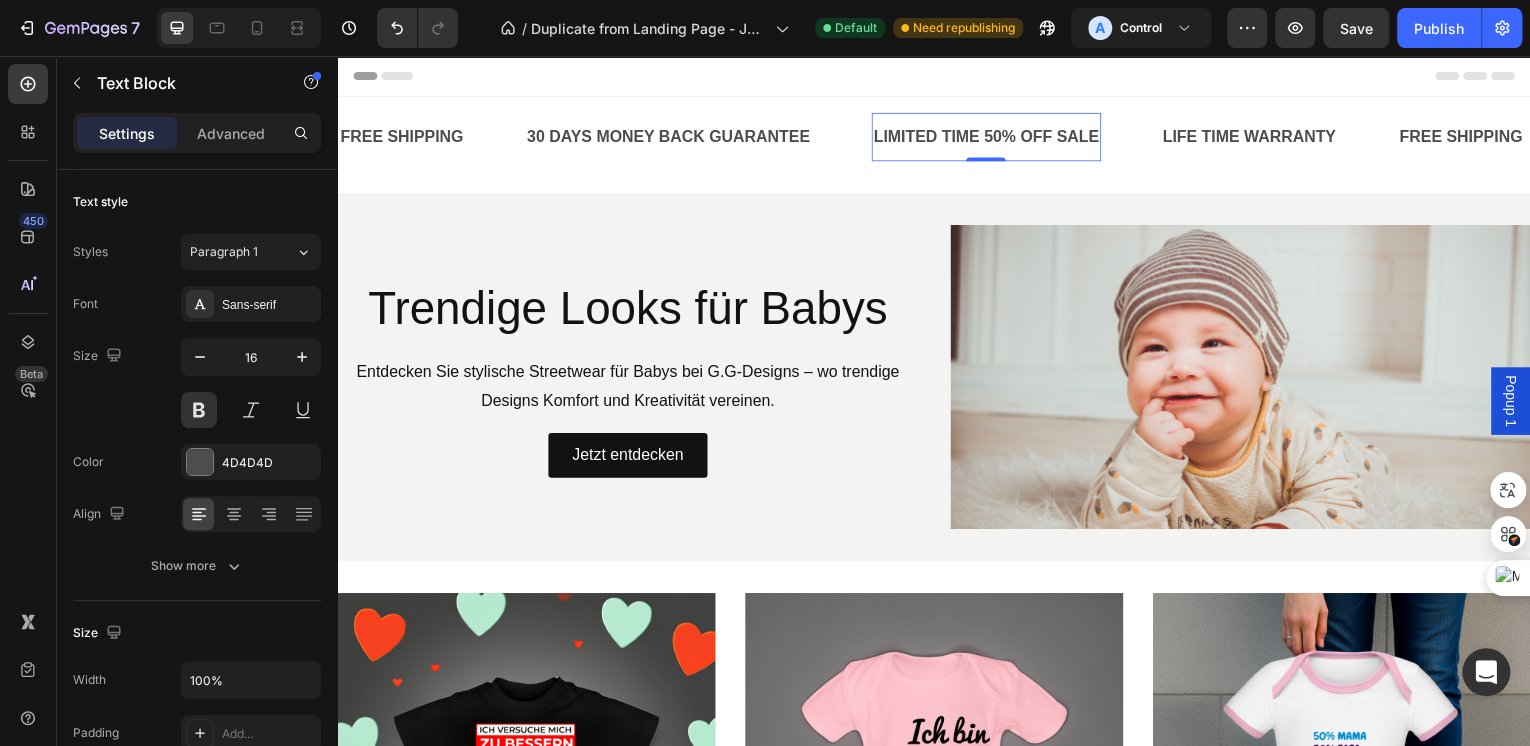 click on "LIMITED TIME 50% OFF SALE" at bounding box center [989, 137] 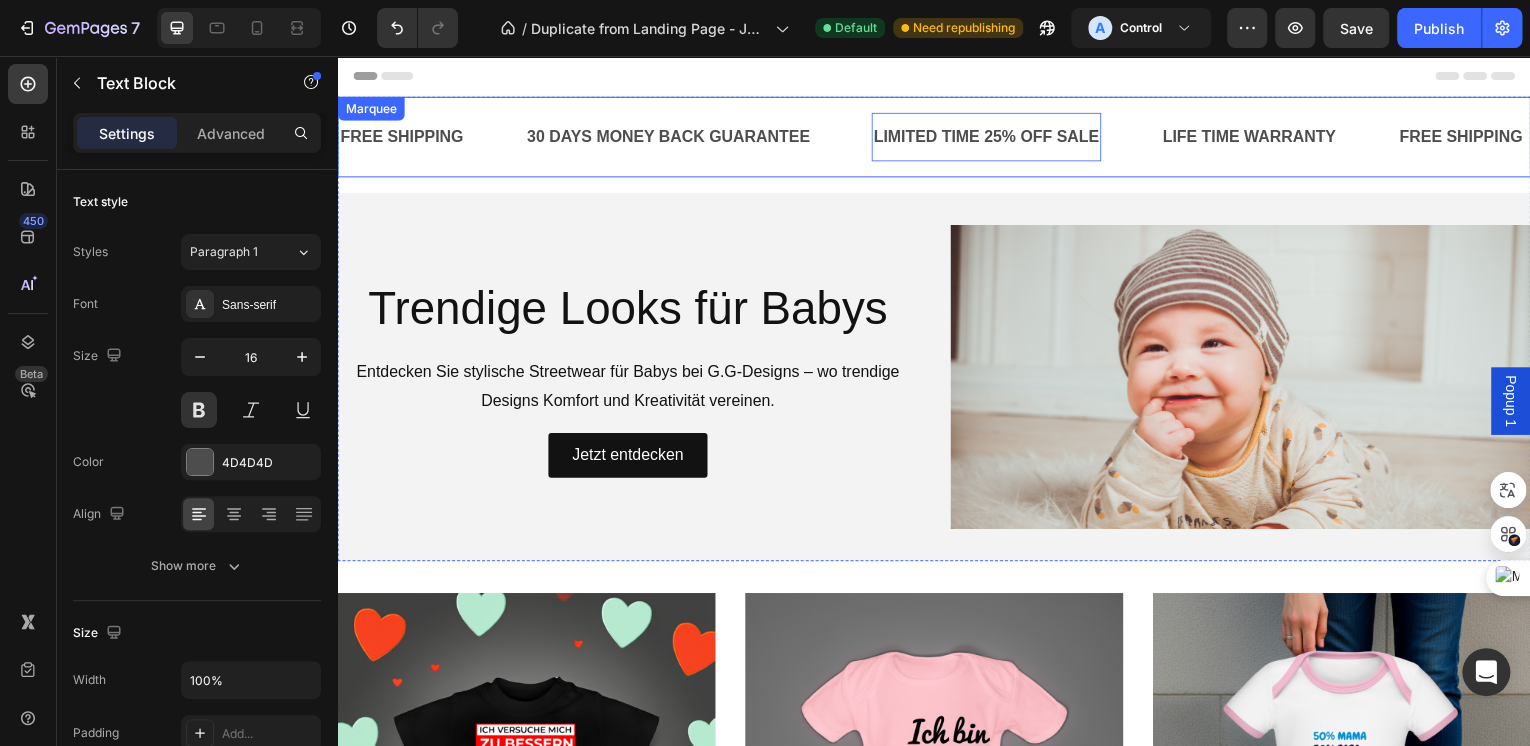 click on "FREE SHIPPING Text Block 30 DAYS MONEY BACK GUARANTEE Text Block LIMITED TIME 25% OFF SALE Text Block   0 LIFE TIME WARRANTY Text Block FREE SHIPPING Text Block 30 DAYS MONEY BACK GUARANTEE Text Block LIMITED TIME 25% OFF SALE Text Block   0 LIFE TIME WARRANTY Text Block FREE SHIPPING Text Block 30 DAYS MONEY BACK GUARANTEE Text Block LIMITED TIME 25% OFF SALE Text Block   0 LIFE TIME WARRANTY Text Block FREE SHIPPING Text Block 30 DAYS MONEY BACK GUARANTEE Text Block LIMITED TIME 25% OFF SALE Text Block   0 LIFE TIME WARRANTY Text Block FREE SHIPPING Text Block 30 DAYS MONEY BACK GUARANTEE Text Block LIMITED TIME 25% OFF SALE Text Block   0 LIFE TIME WARRANTY Text Block FREE SHIPPING Text Block 30 DAYS MONEY BACK GUARANTEE Text Block LIMITED TIME 25% OFF SALE Text Block   0 LIFE TIME WARRANTY Text Block Marquee" at bounding box center (937, 137) 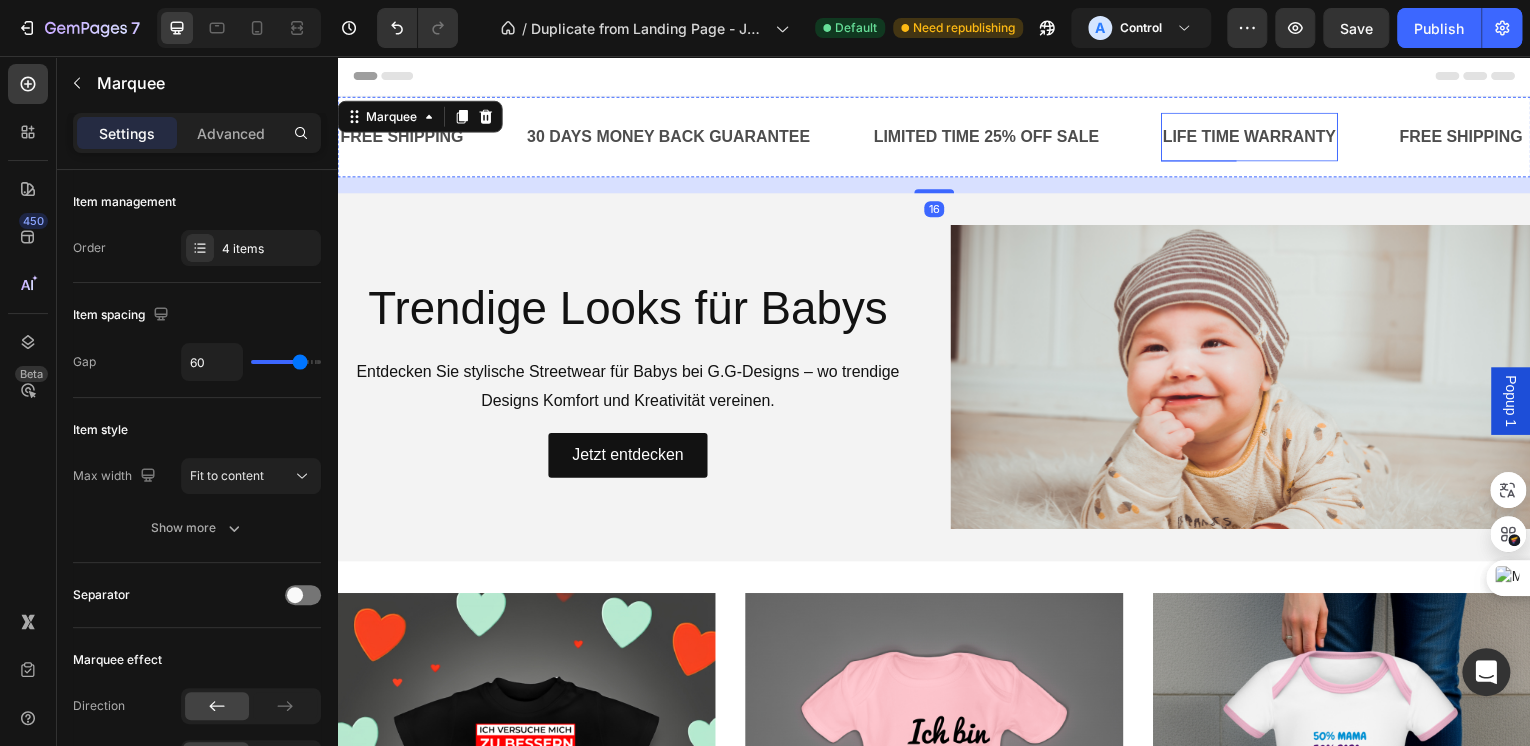 click on "LIFE TIME WARRANTY" at bounding box center (1254, 137) 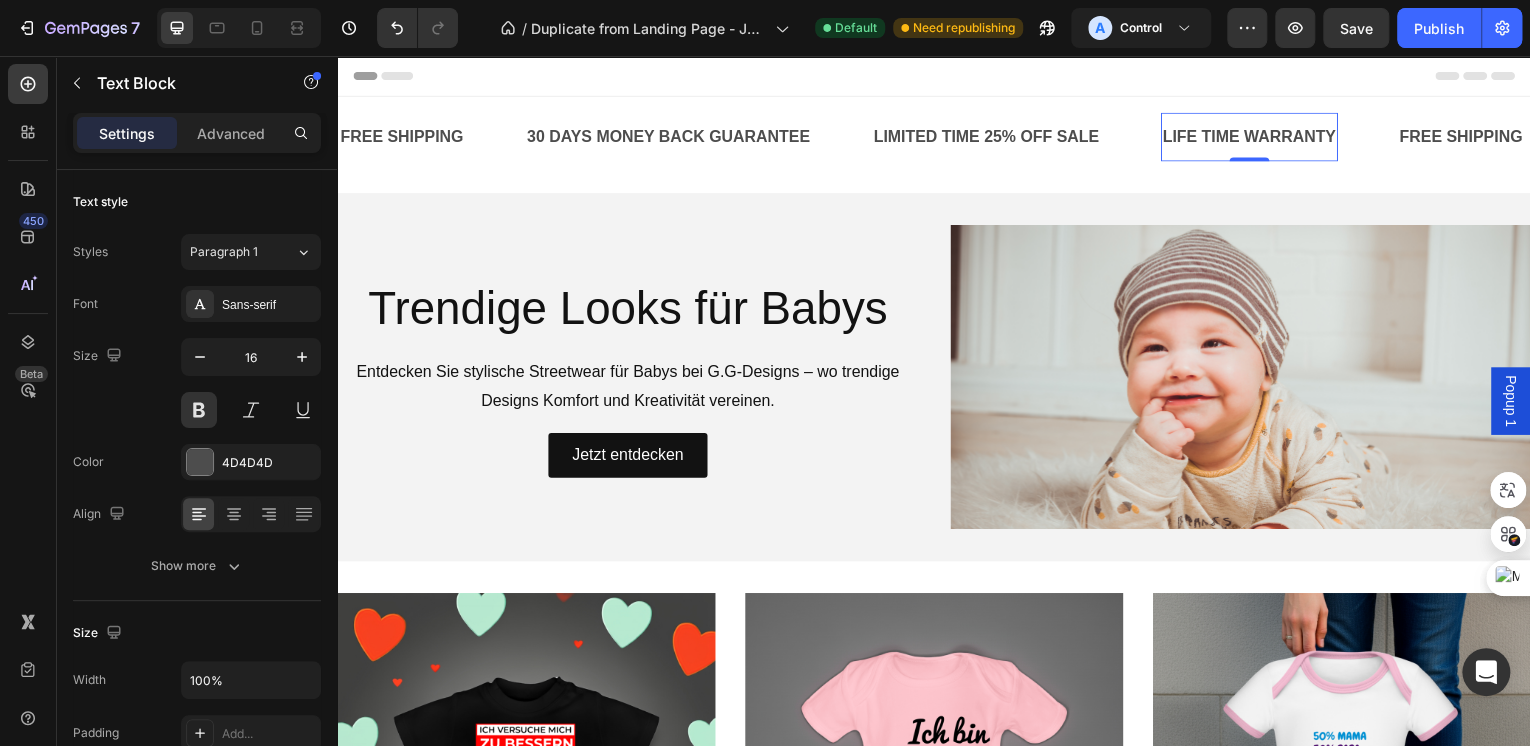 click on "LIFE TIME WARRANTY" at bounding box center (1254, 137) 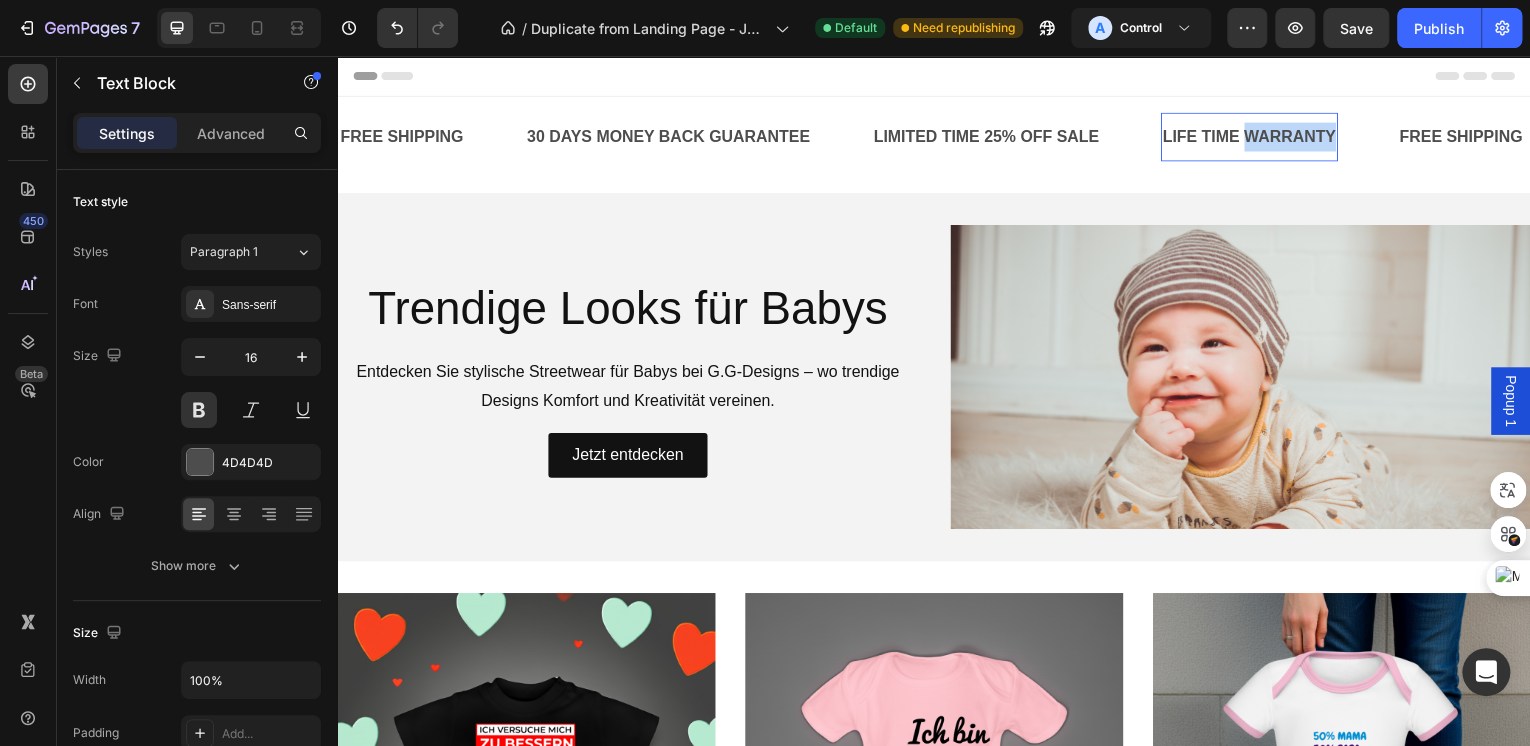 click on "LIFE TIME WARRANTY" at bounding box center (1254, 137) 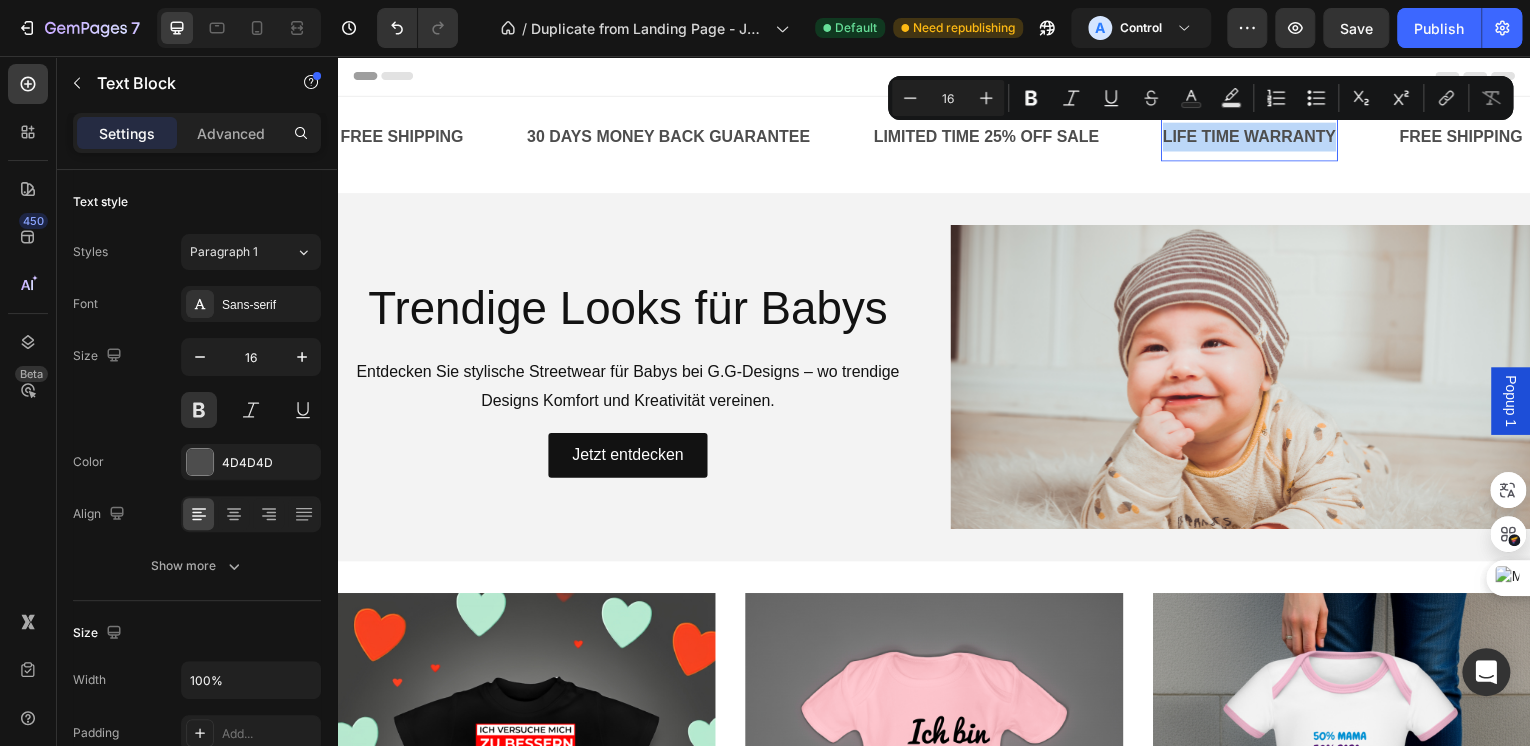 copy on "LIFE TIME WARRANTY" 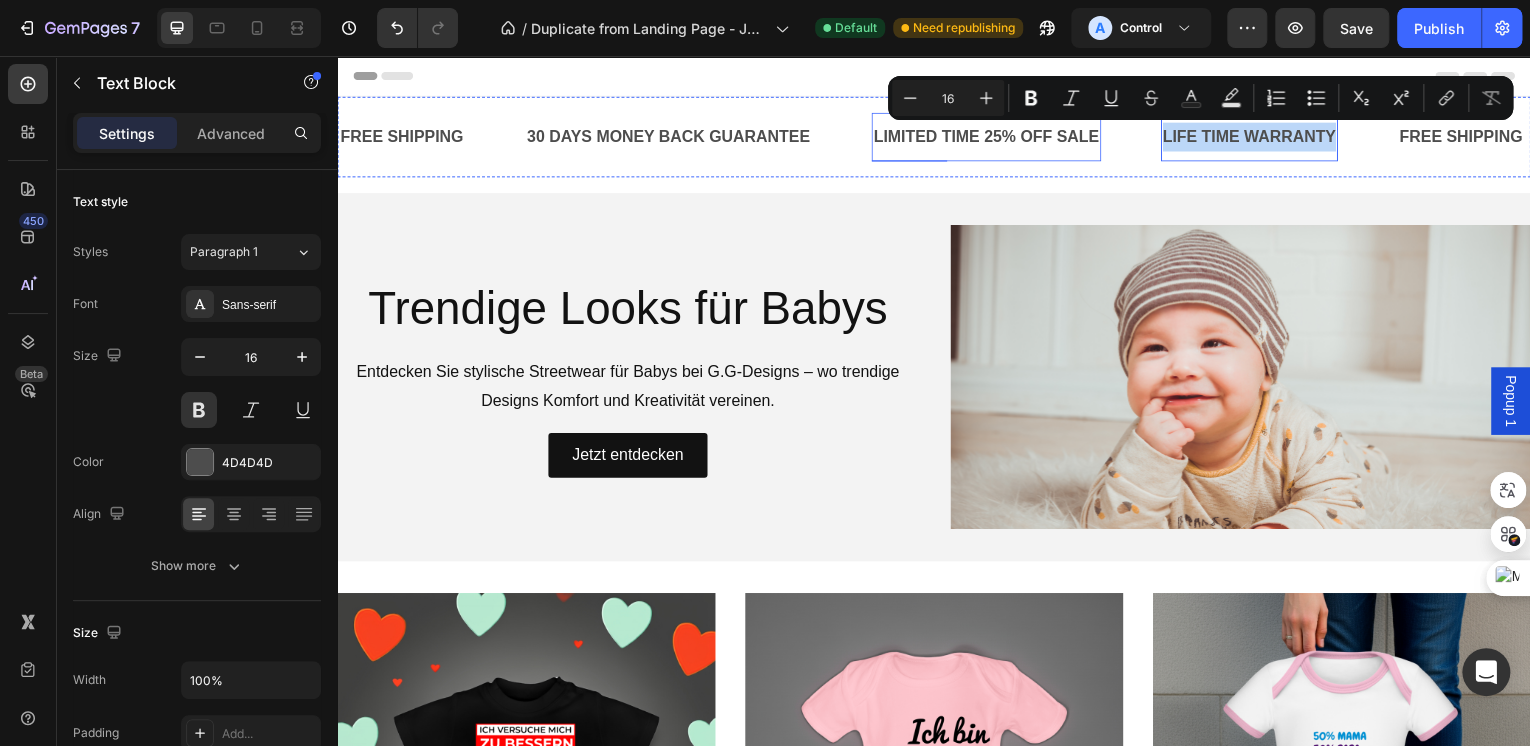 click on "LIMITED TIME 25% OFF SALE" at bounding box center [989, 137] 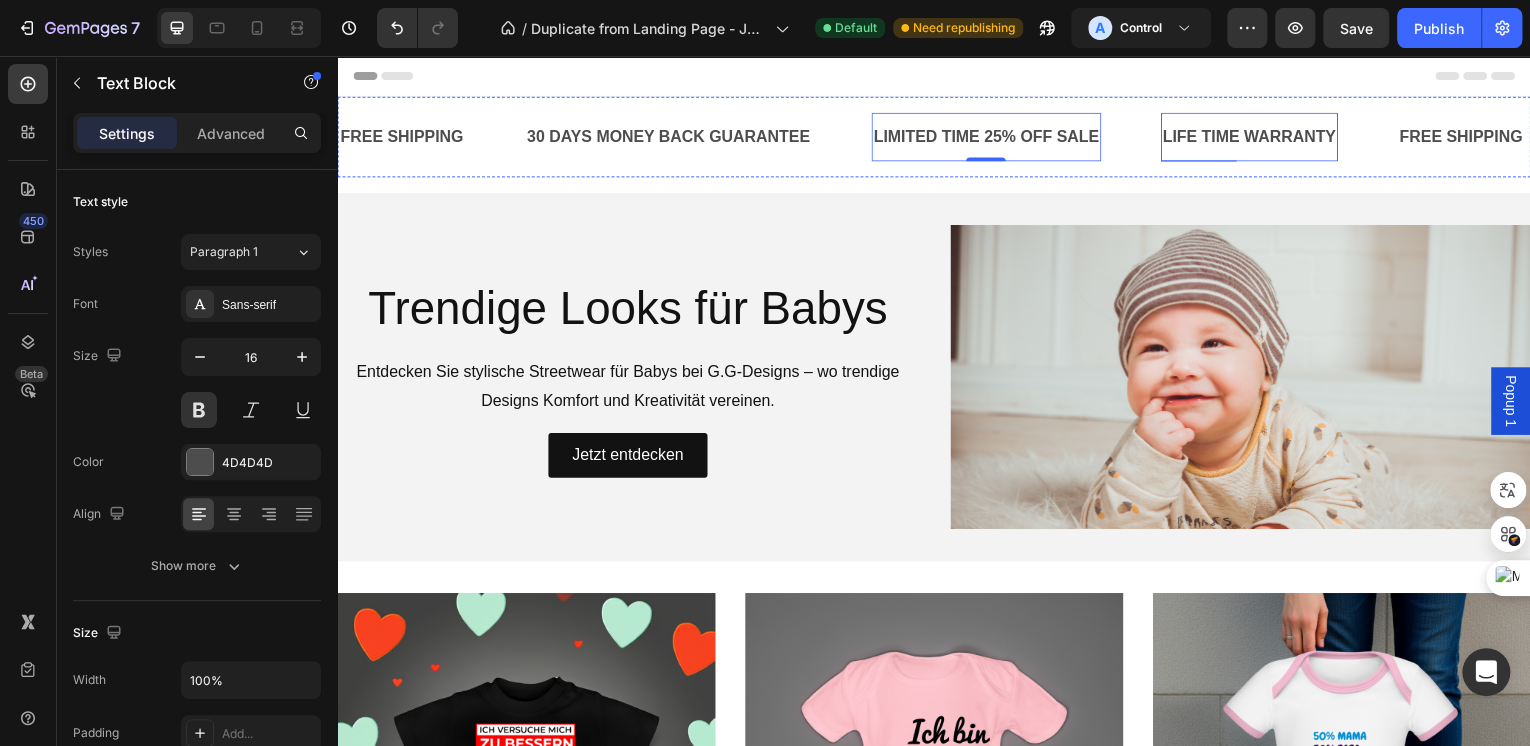 click on "LIFE TIME WARRANTY" at bounding box center [1254, 137] 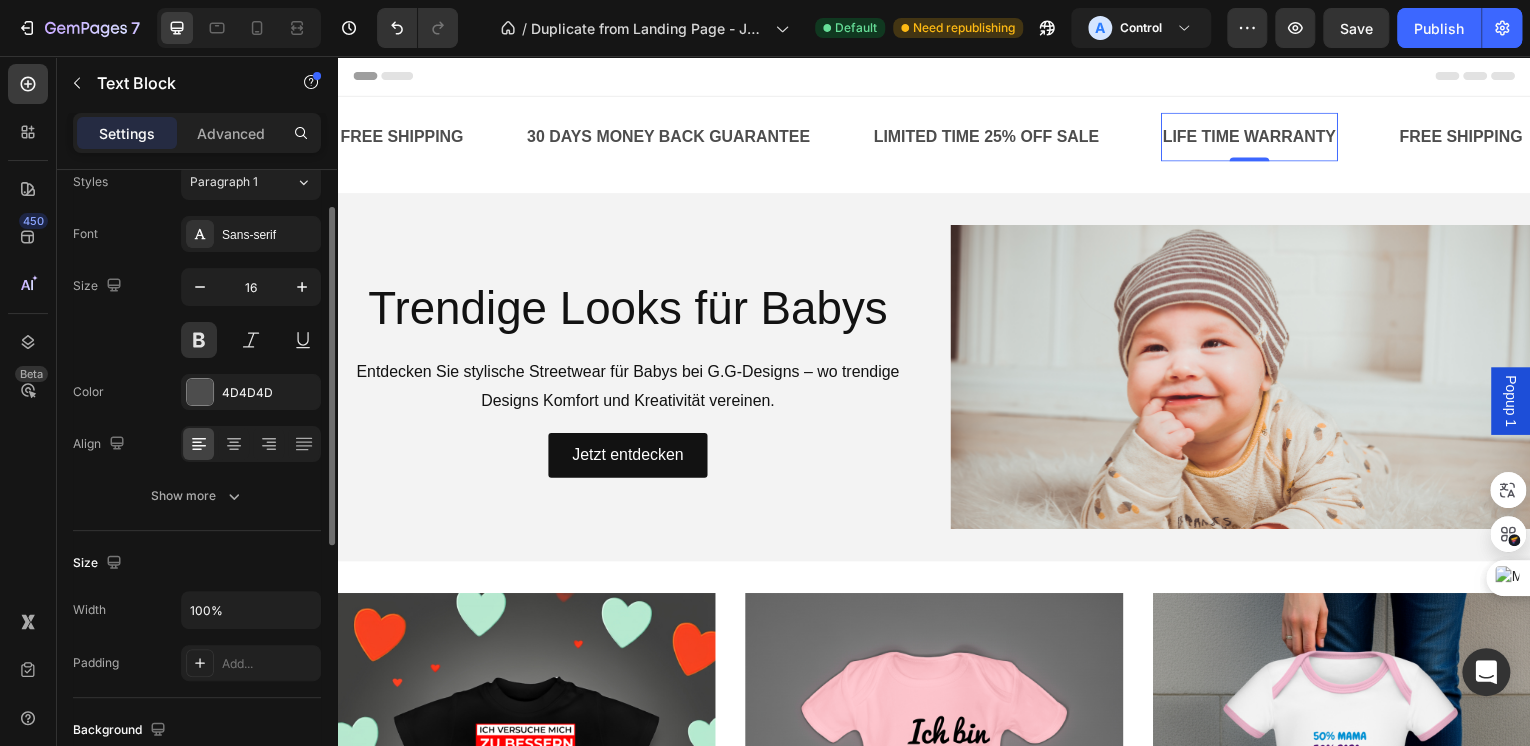 scroll, scrollTop: 0, scrollLeft: 0, axis: both 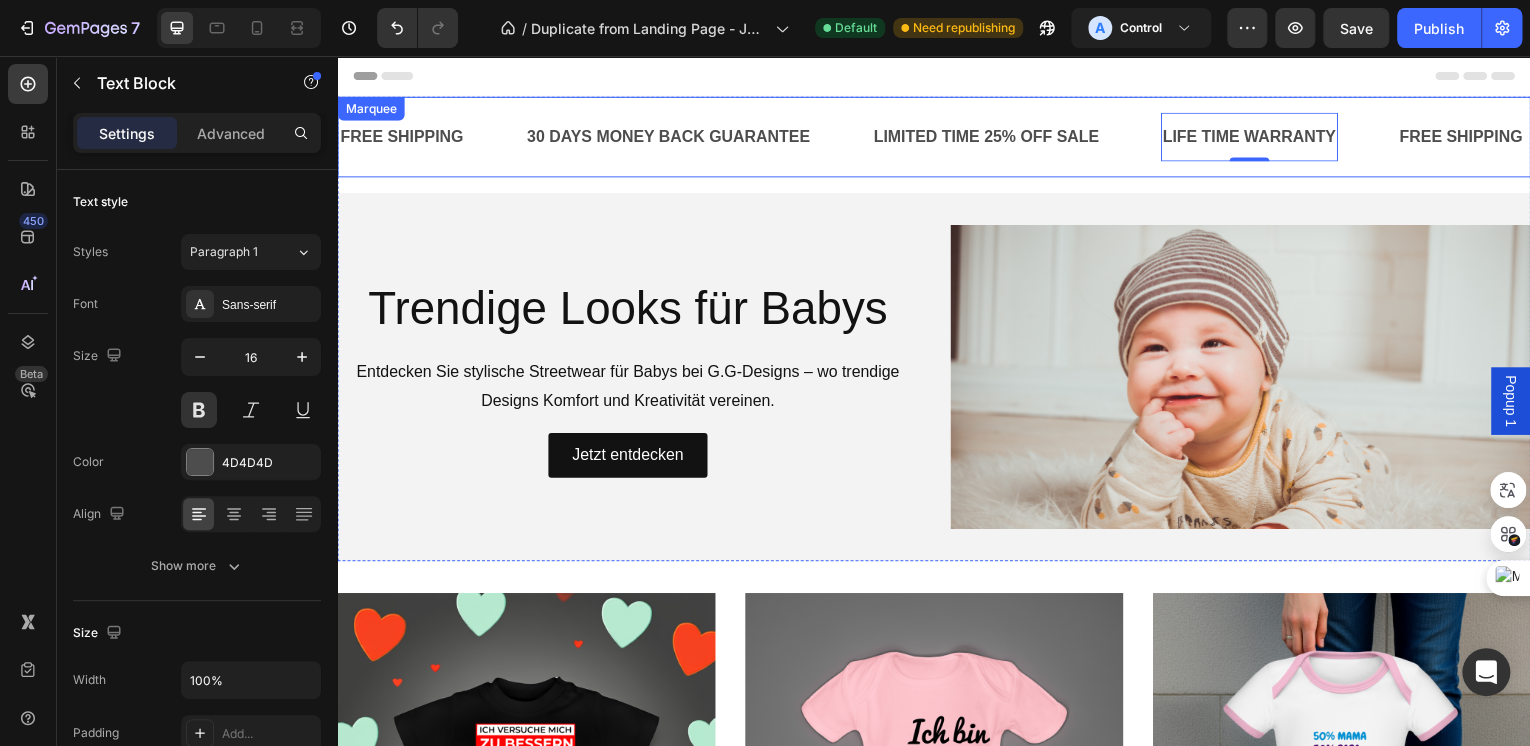 click on "FREE SHIPPING Text Block 30 DAYS MONEY BACK GUARANTEE Text Block LIMITED TIME 25% OFF SALE Text Block LIFE TIME WARRANTY Text Block   0 FREE SHIPPING Text Block 30 DAYS MONEY BACK GUARANTEE Text Block LIMITED TIME 25% OFF SALE Text Block LIFE TIME WARRANTY Text Block   0 FREE SHIPPING Text Block 30 DAYS MONEY BACK GUARANTEE Text Block LIMITED TIME 25% OFF SALE Text Block LIFE TIME WARRANTY Text Block   0 FREE SHIPPING Text Block 30 DAYS MONEY BACK GUARANTEE Text Block LIMITED TIME 25% OFF SALE Text Block LIFE TIME WARRANTY Text Block   0 FREE SHIPPING Text Block 30 DAYS MONEY BACK GUARANTEE Text Block LIMITED TIME 25% OFF SALE Text Block LIFE TIME WARRANTY Text Block   0 FREE SHIPPING Text Block 30 DAYS MONEY BACK GUARANTEE Text Block LIMITED TIME 25% OFF SALE Text Block LIFE TIME WARRANTY Text Block   0 Marquee" at bounding box center (937, 137) 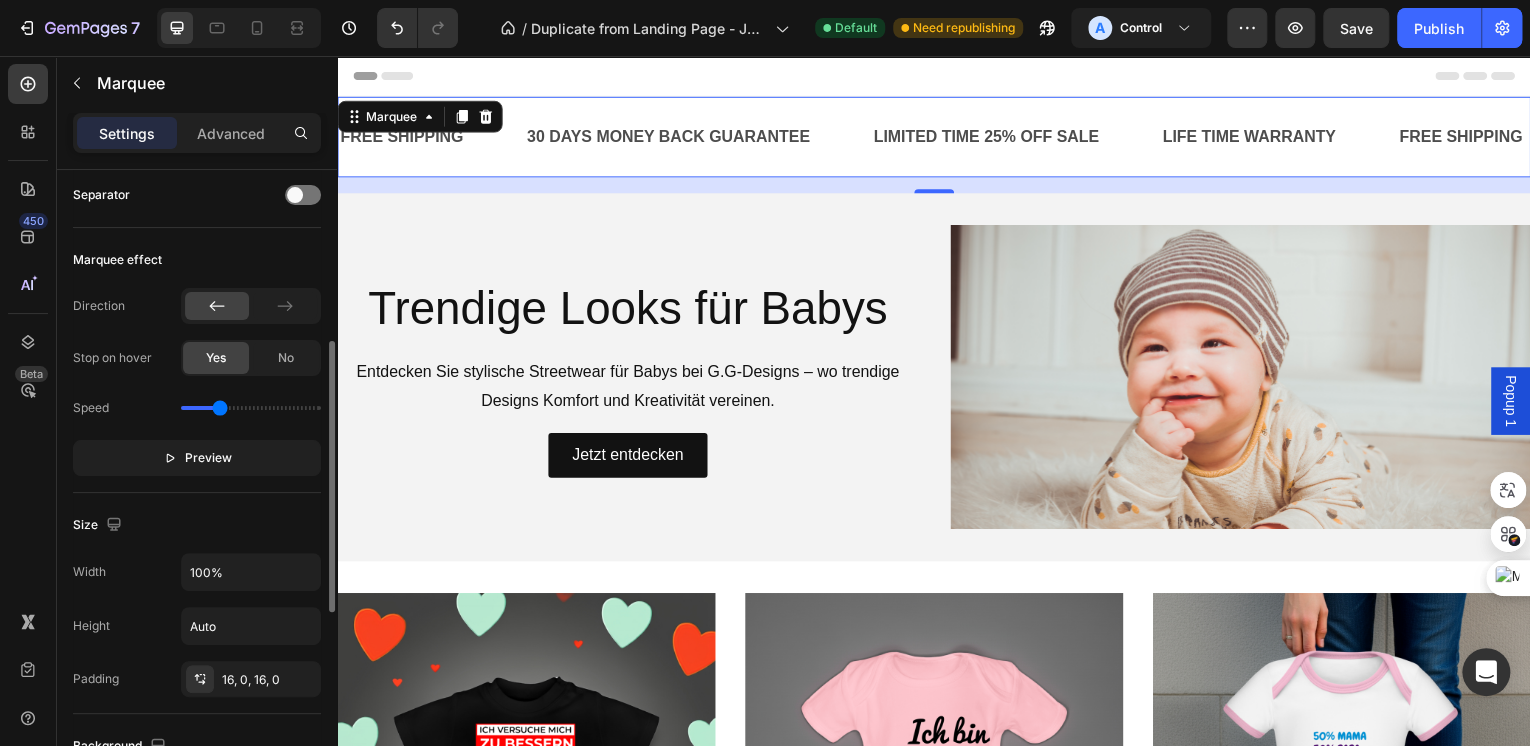 scroll, scrollTop: 240, scrollLeft: 0, axis: vertical 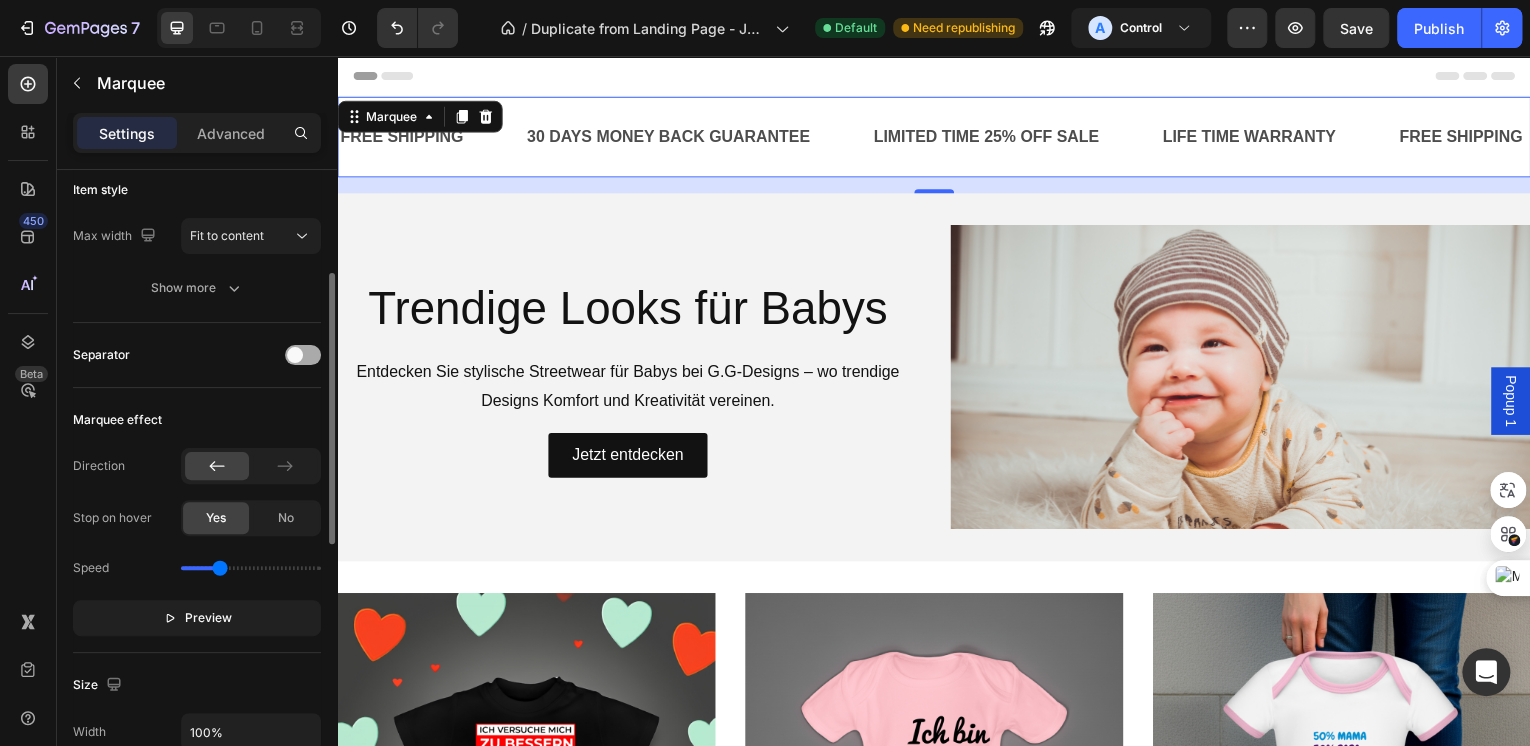 click at bounding box center (303, 355) 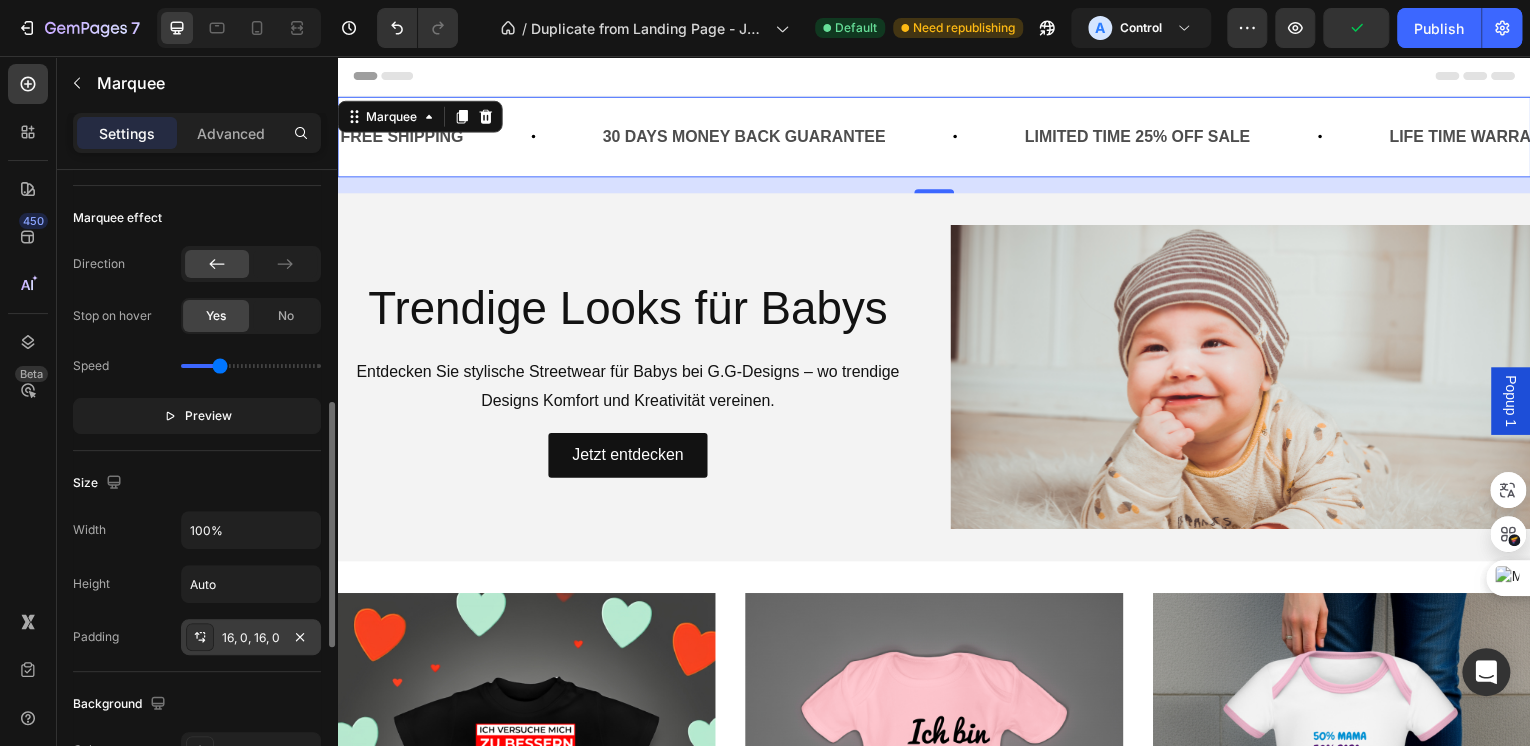 scroll, scrollTop: 360, scrollLeft: 0, axis: vertical 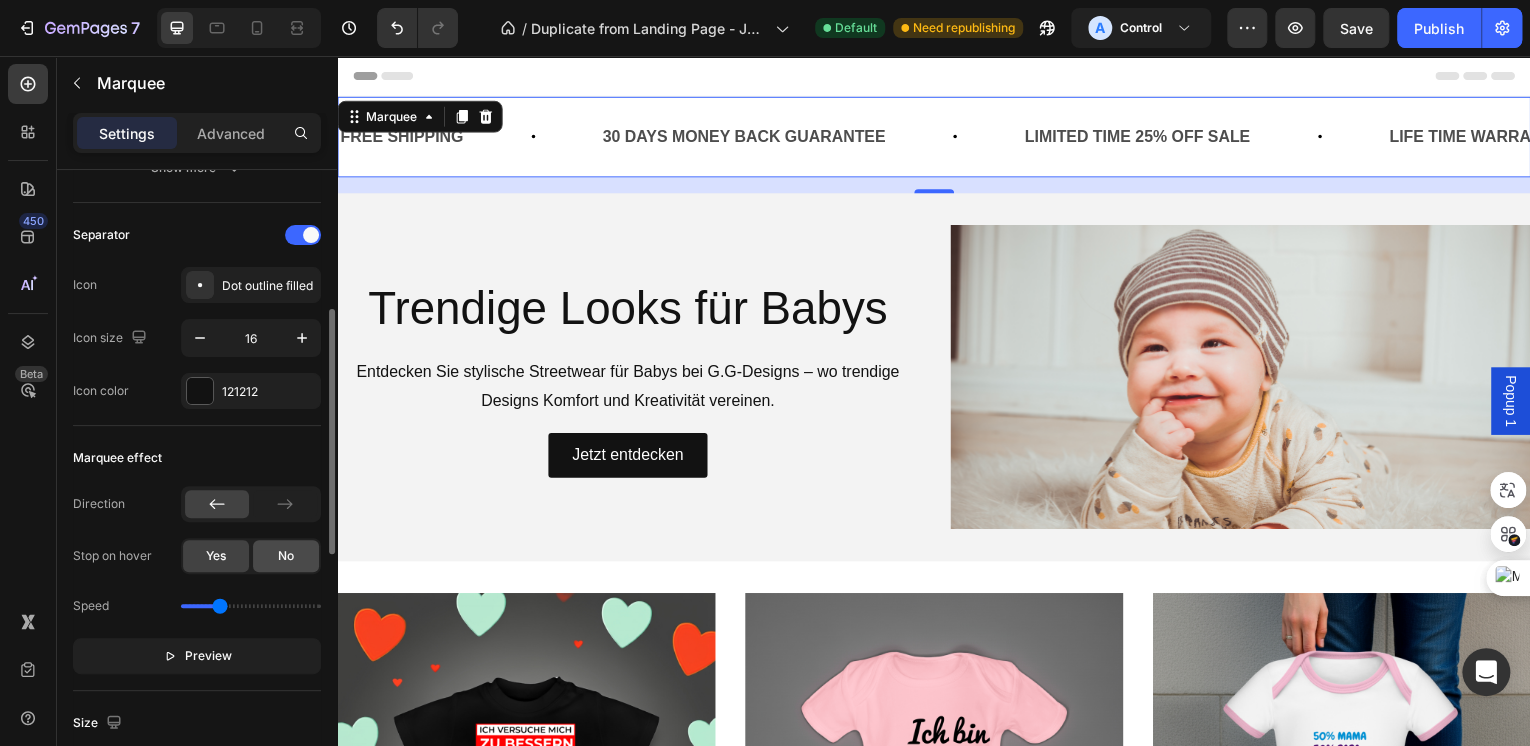 click on "No" 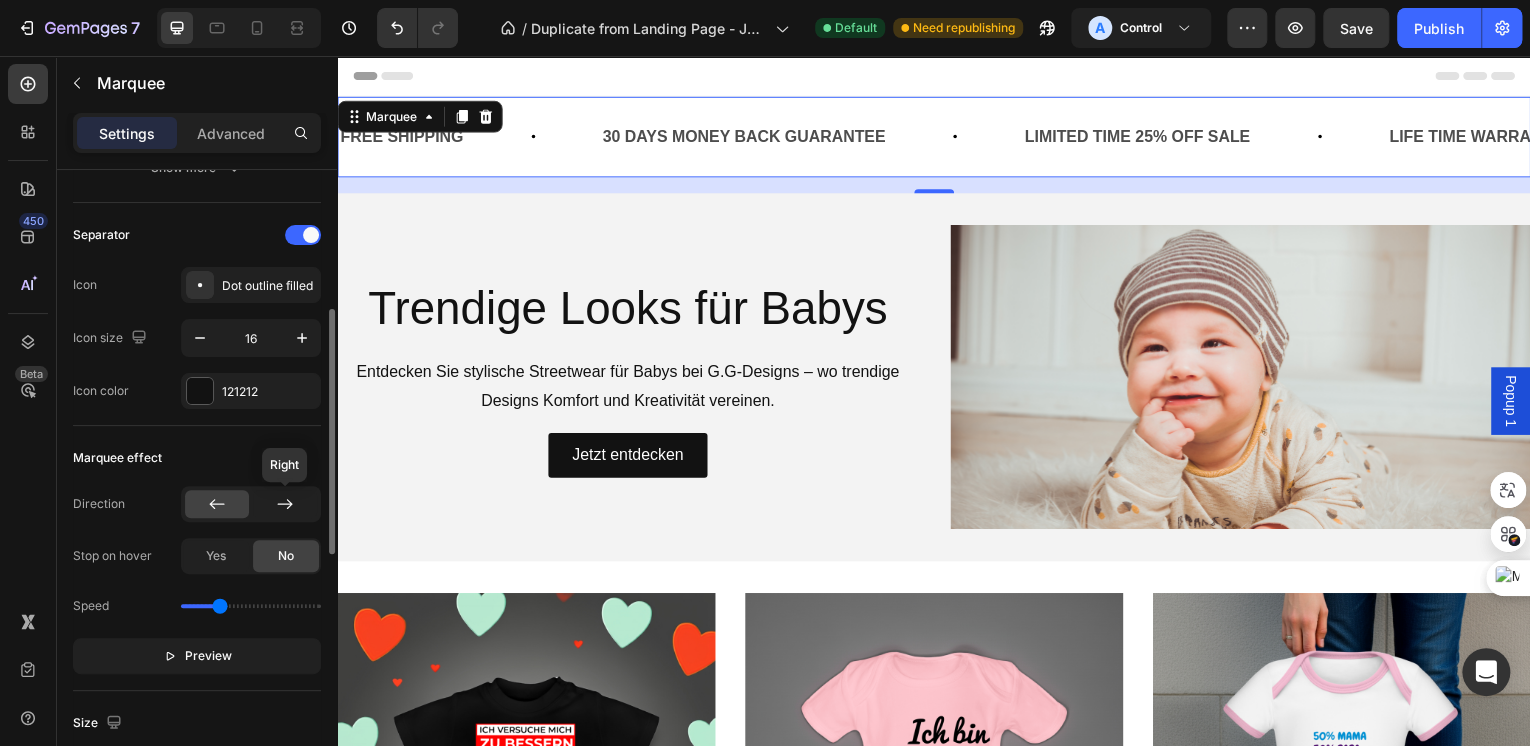 click 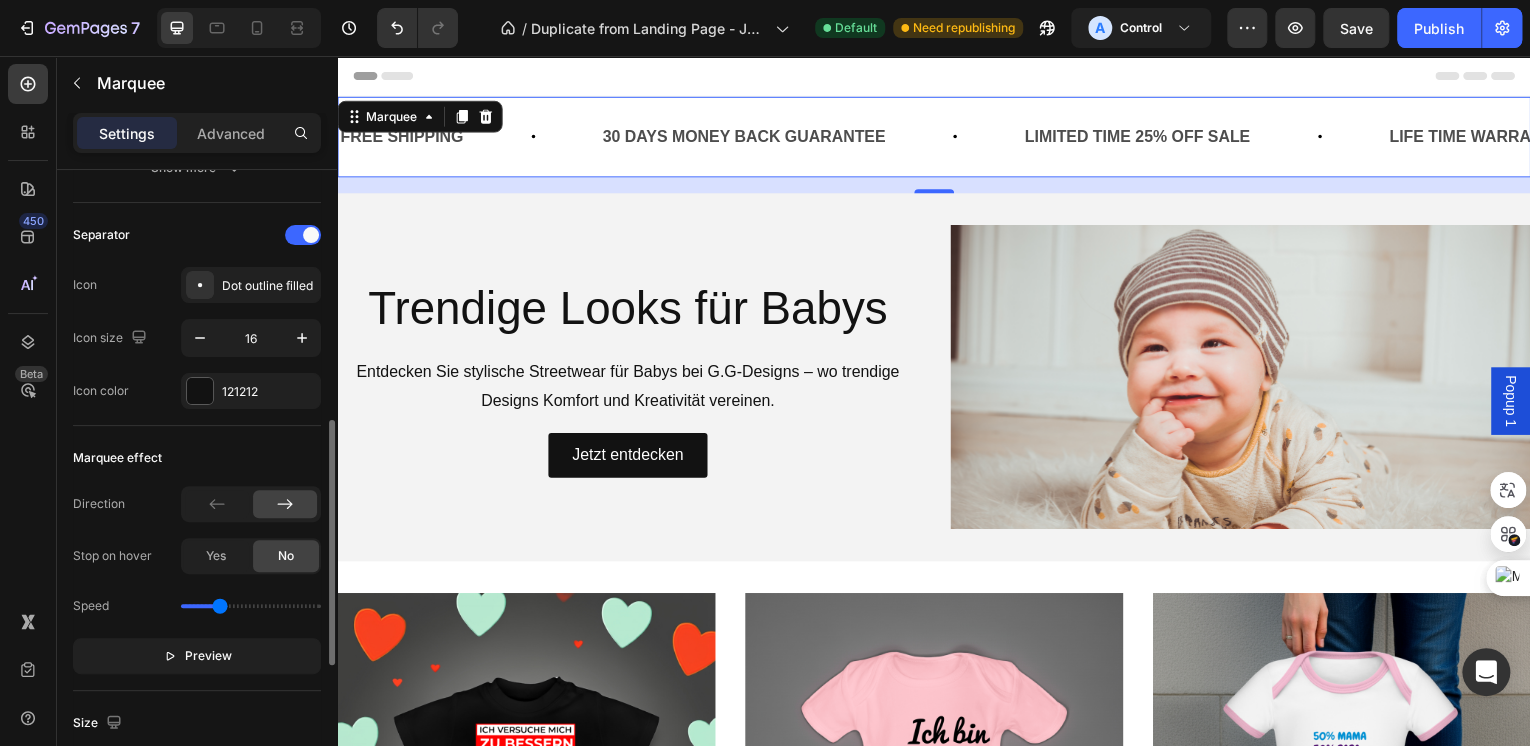 scroll, scrollTop: 440, scrollLeft: 0, axis: vertical 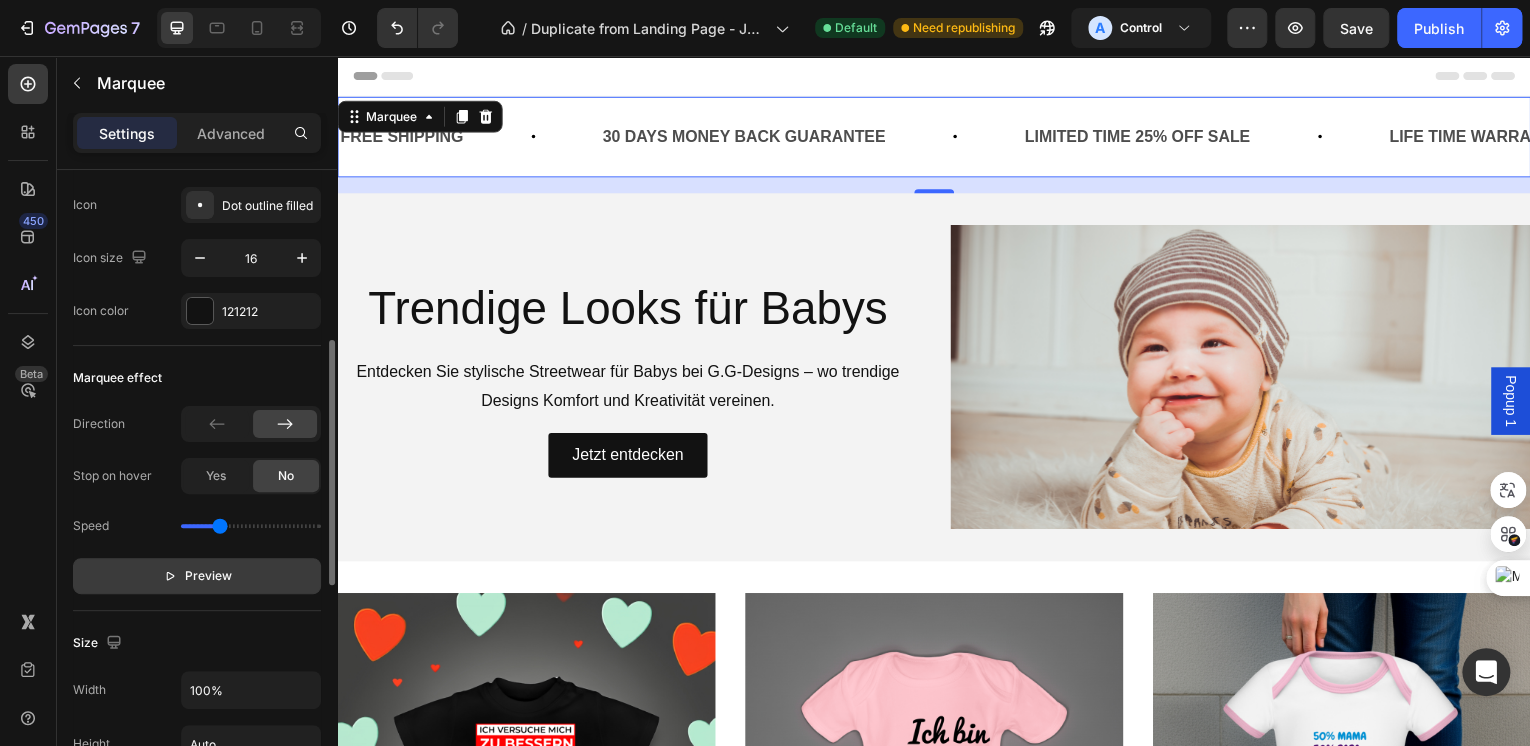 click on "Preview" at bounding box center (208, 576) 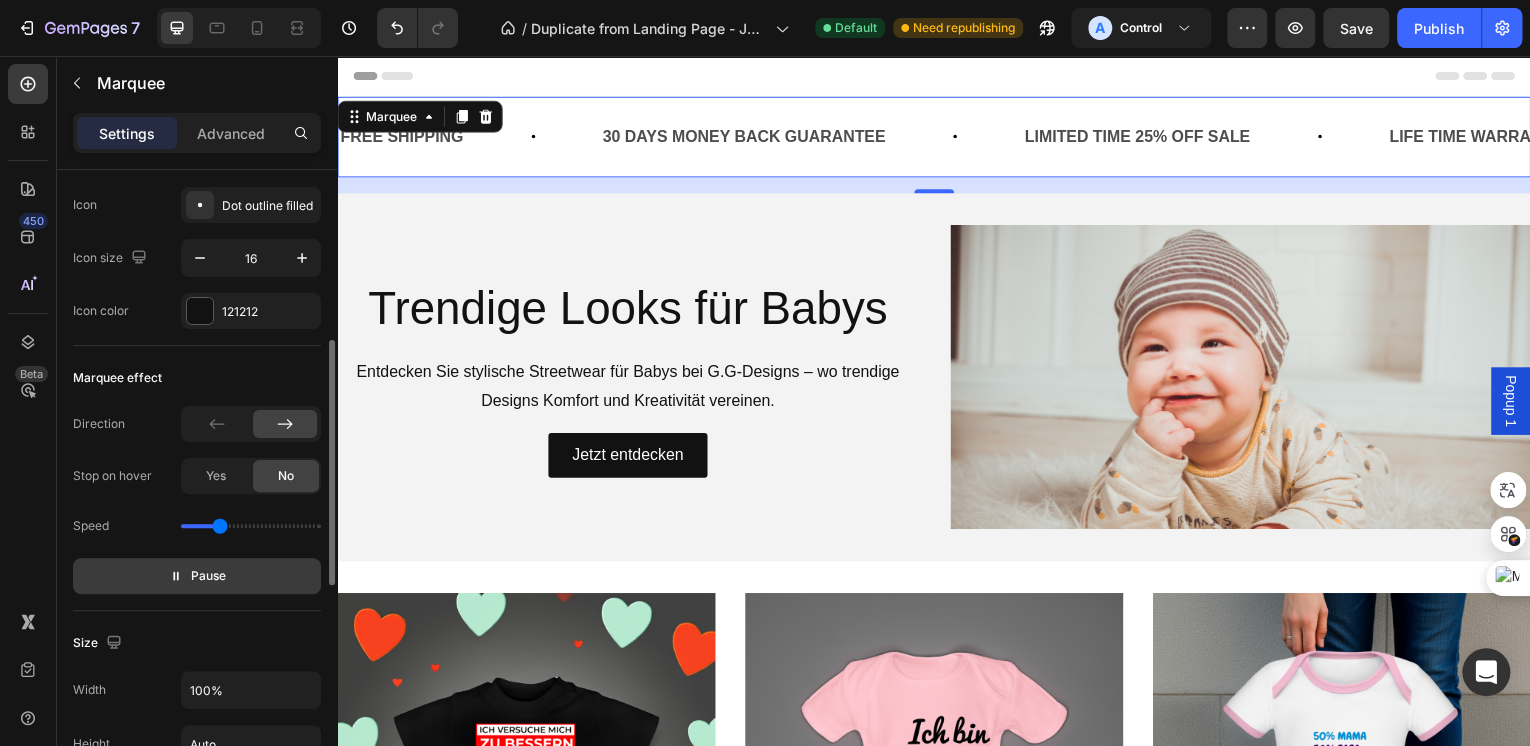 click 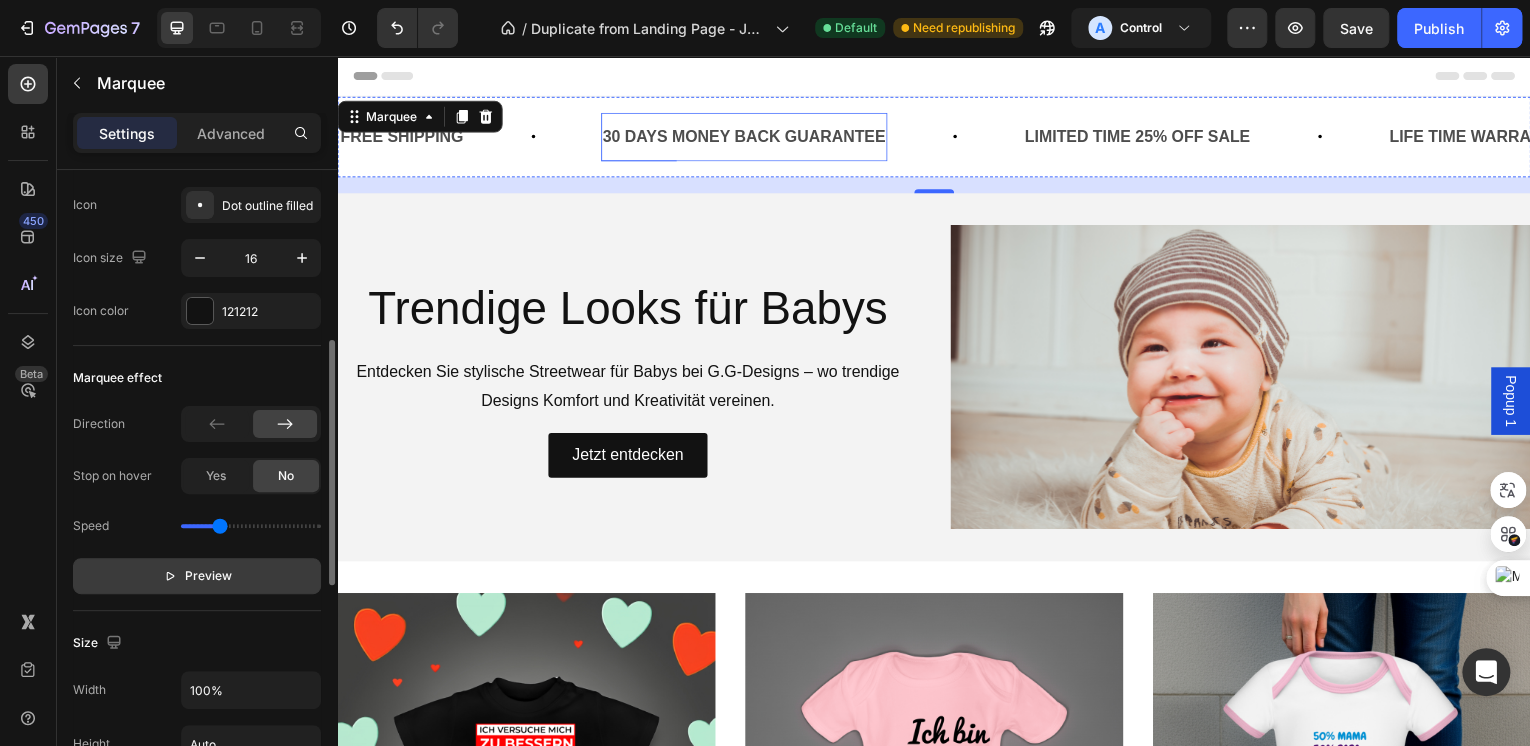 click on "30 DAYS MONEY BACK GUARANTEE" at bounding box center [-620, 137] 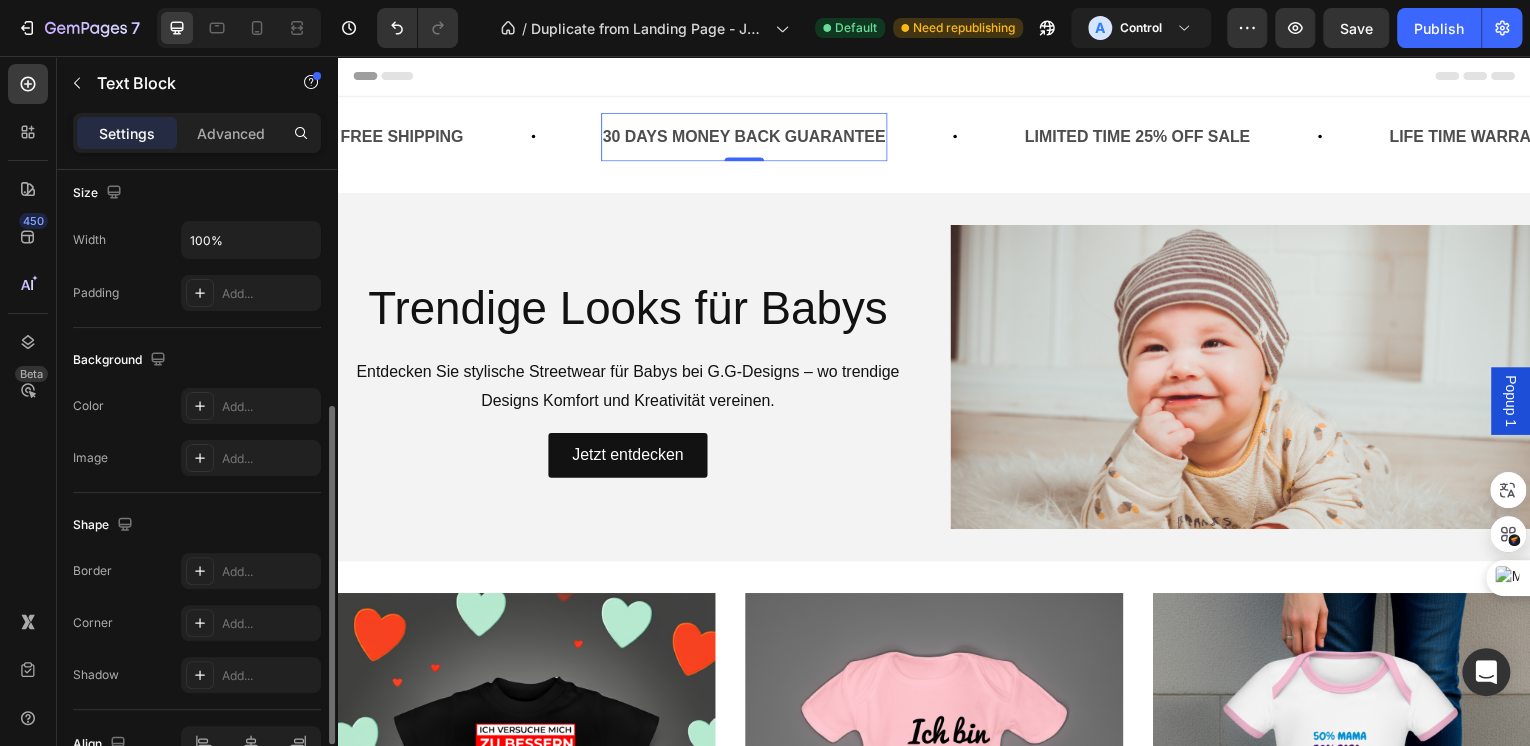 click on "30 DAYS MONEY BACK GUARANTEE" at bounding box center [-620, 137] 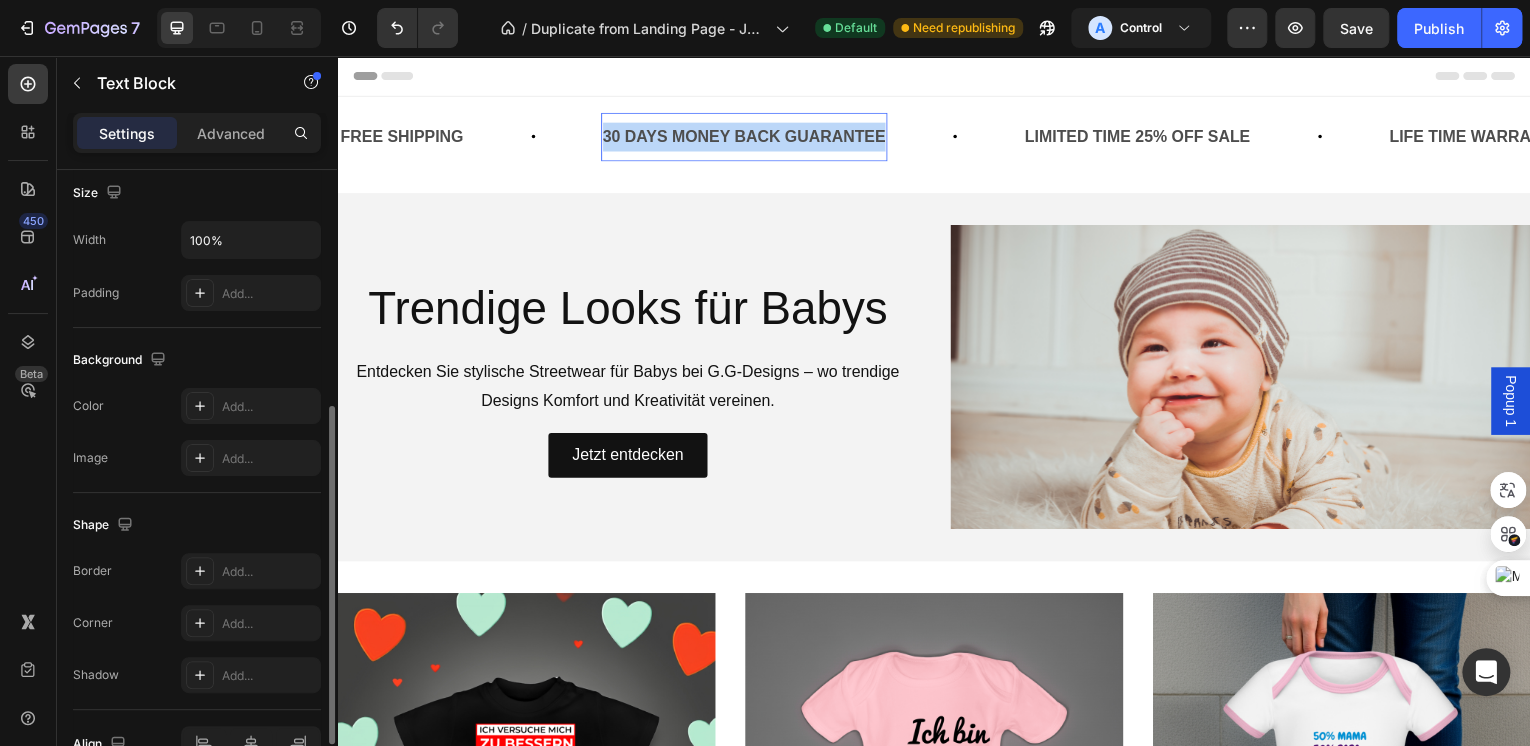 scroll, scrollTop: 0, scrollLeft: 0, axis: both 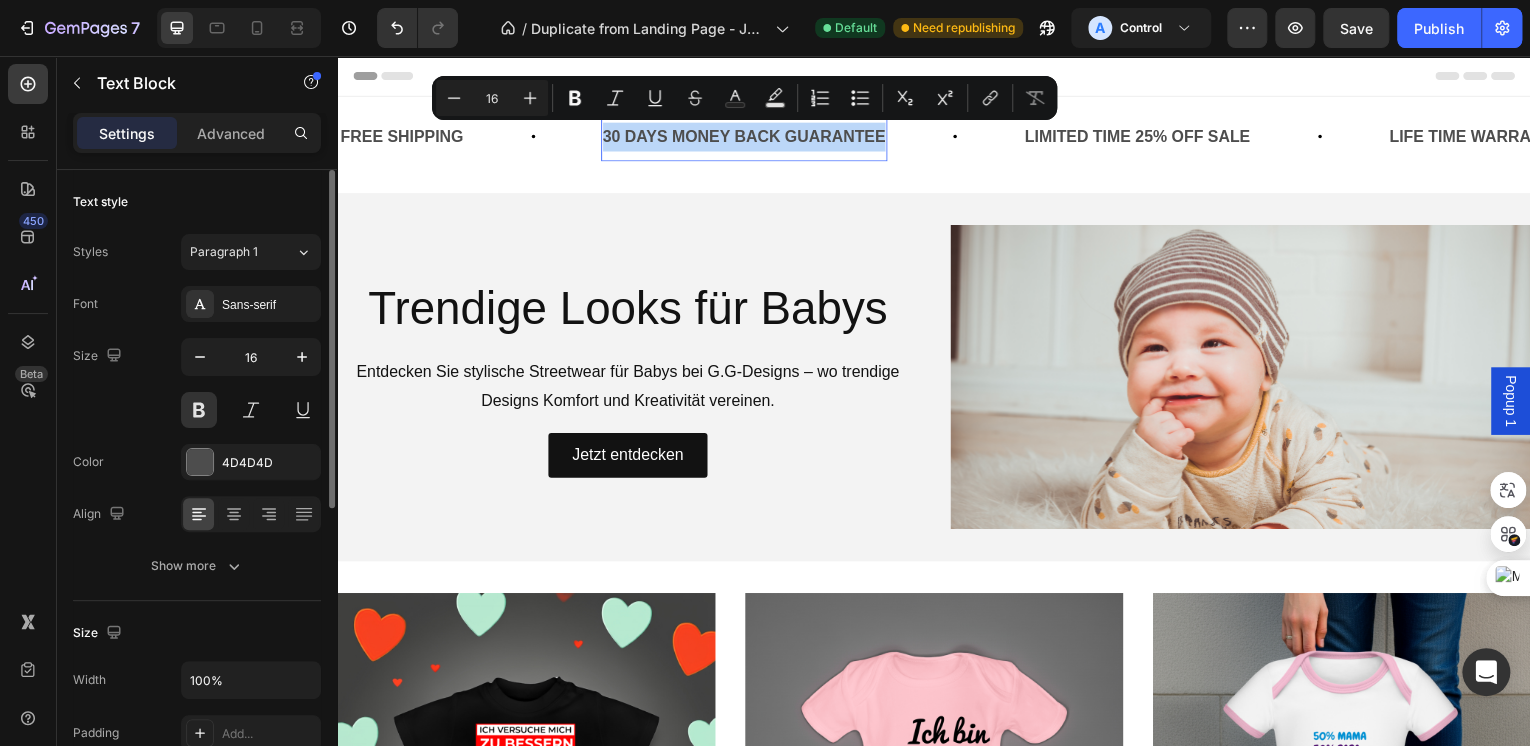 copy on "30 DAYS MONEY BACK GUARANTEE" 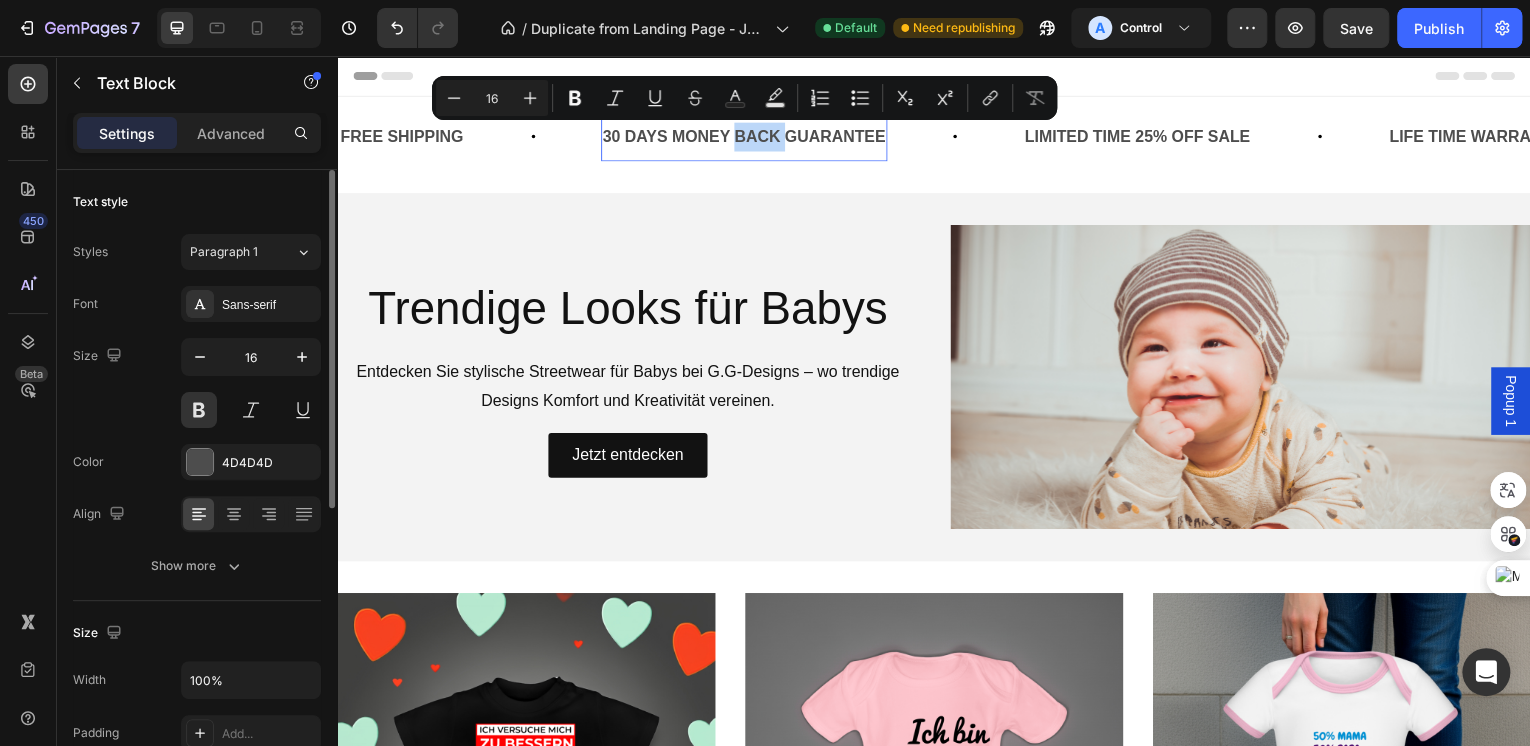 click on "30 DAYS MONEY BACK GUARANTEE" at bounding box center (-620, 137) 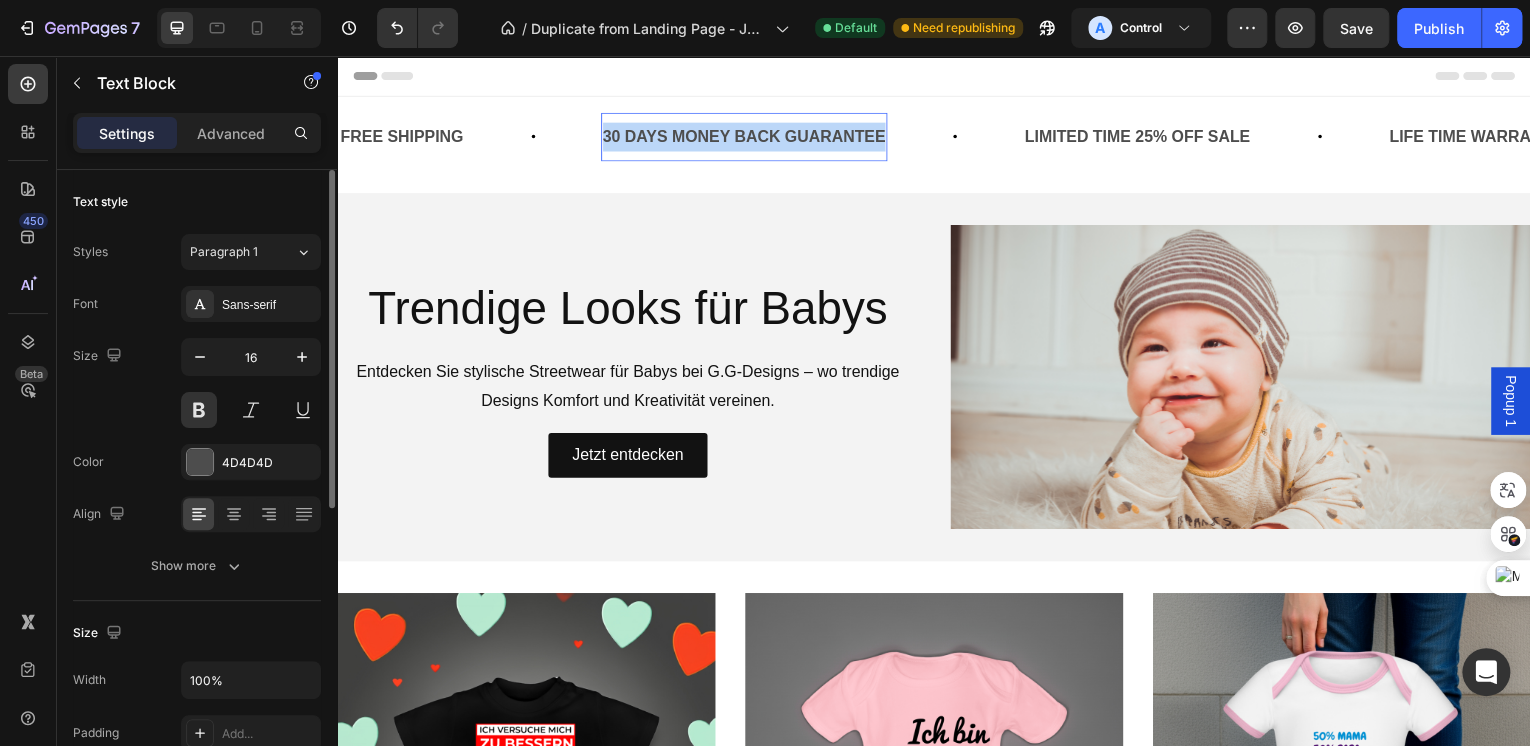 click on "30 DAYS MONEY BACK GUARANTEE" at bounding box center [-622, 137] 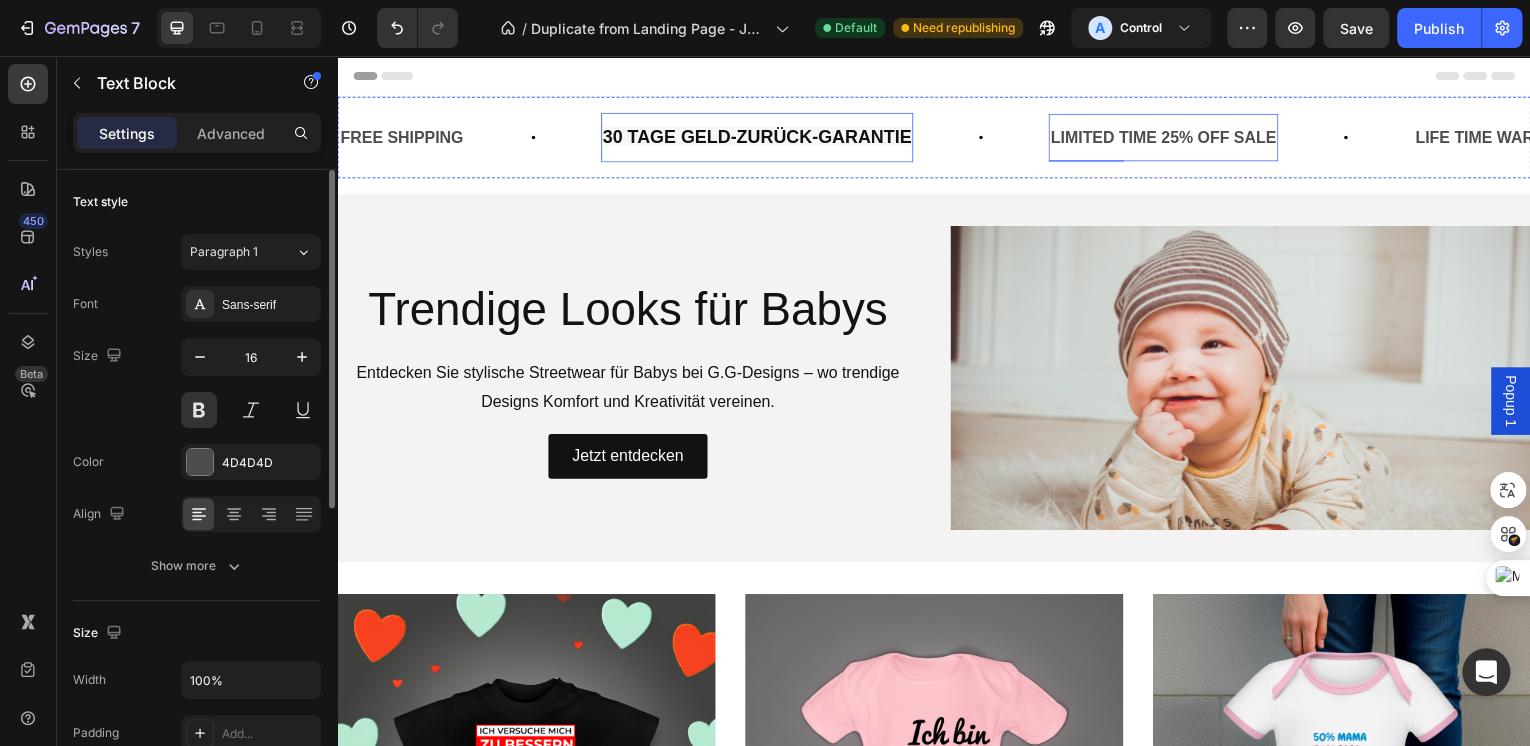 click on "LIMITED TIME 25% OFF SALE" at bounding box center (-218, 138) 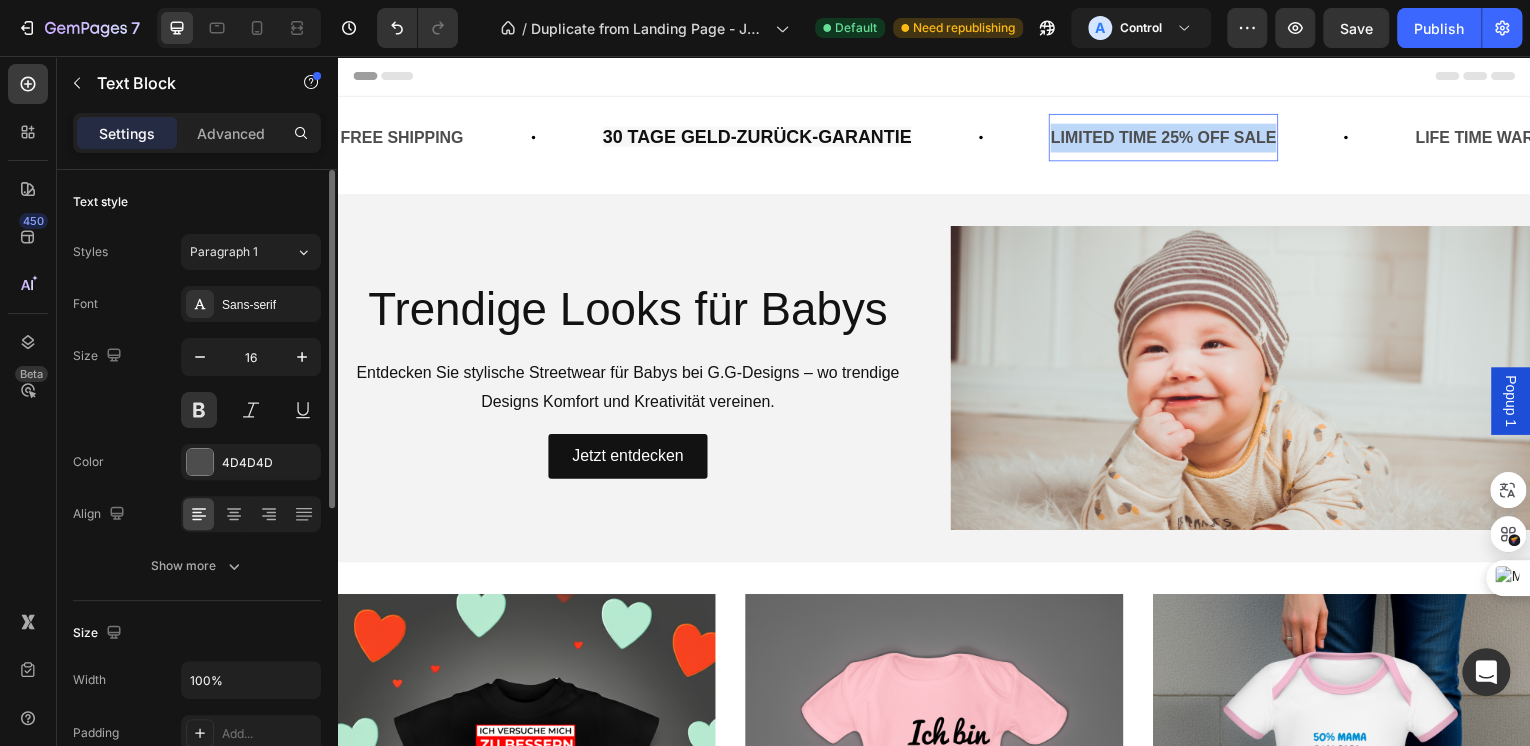 click on "LIMITED TIME 25% OFF SALE" at bounding box center (-226, 138) 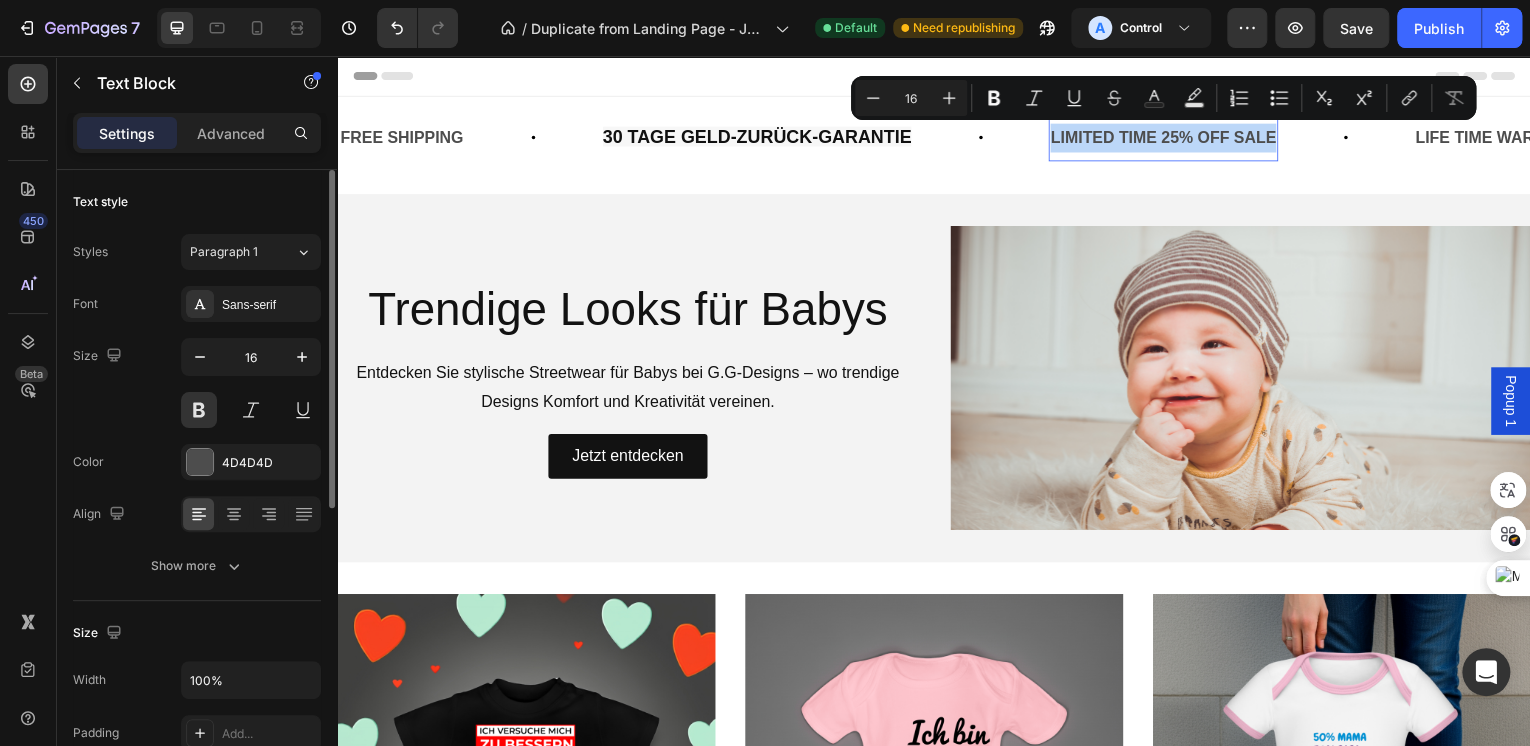 copy on "LIMITED TIME 25% OFF SALE" 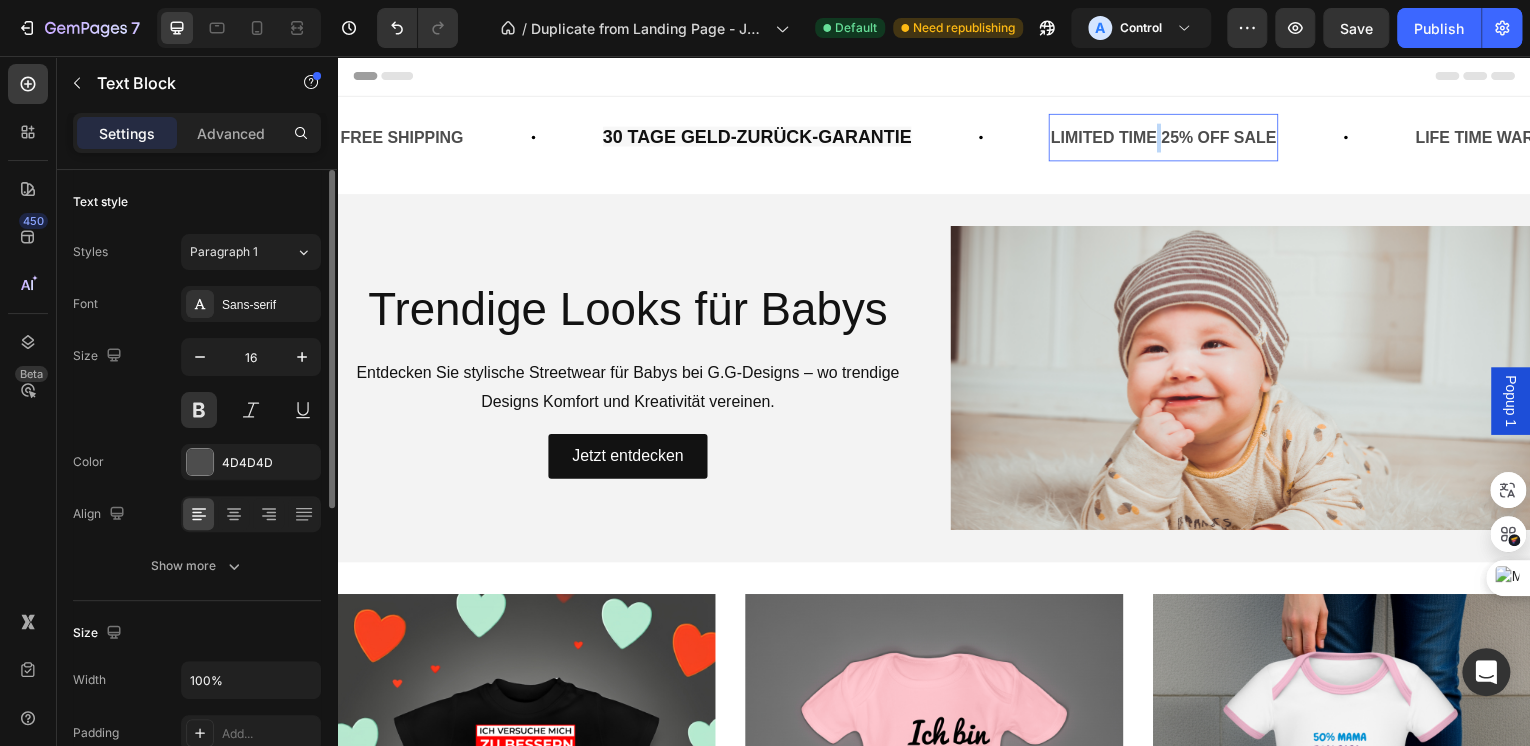 click on "LIMITED TIME 25% OFF SALE" at bounding box center [-226, 138] 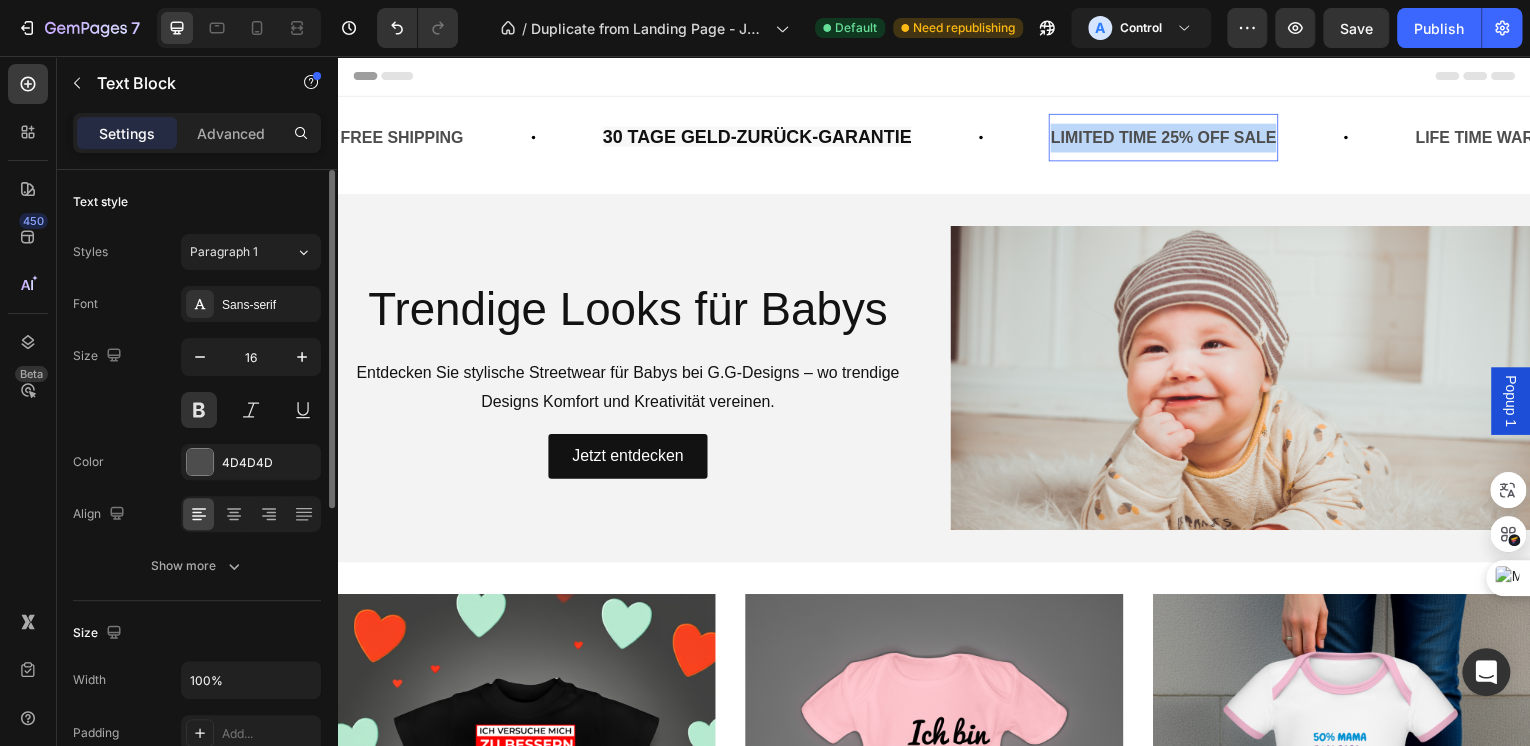 click on "LIMITED TIME 25% OFF SALE" at bounding box center (-213, 138) 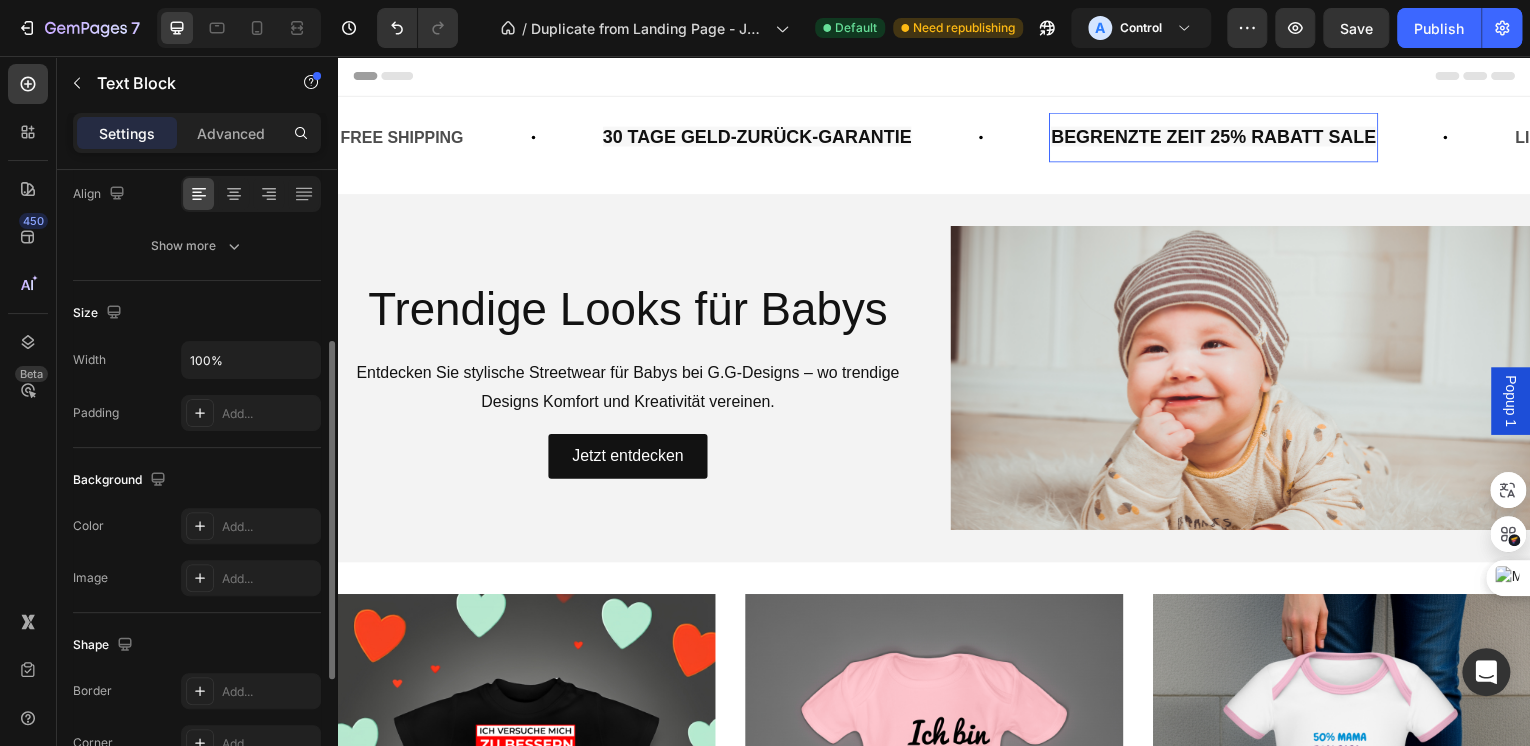 scroll, scrollTop: 550, scrollLeft: 0, axis: vertical 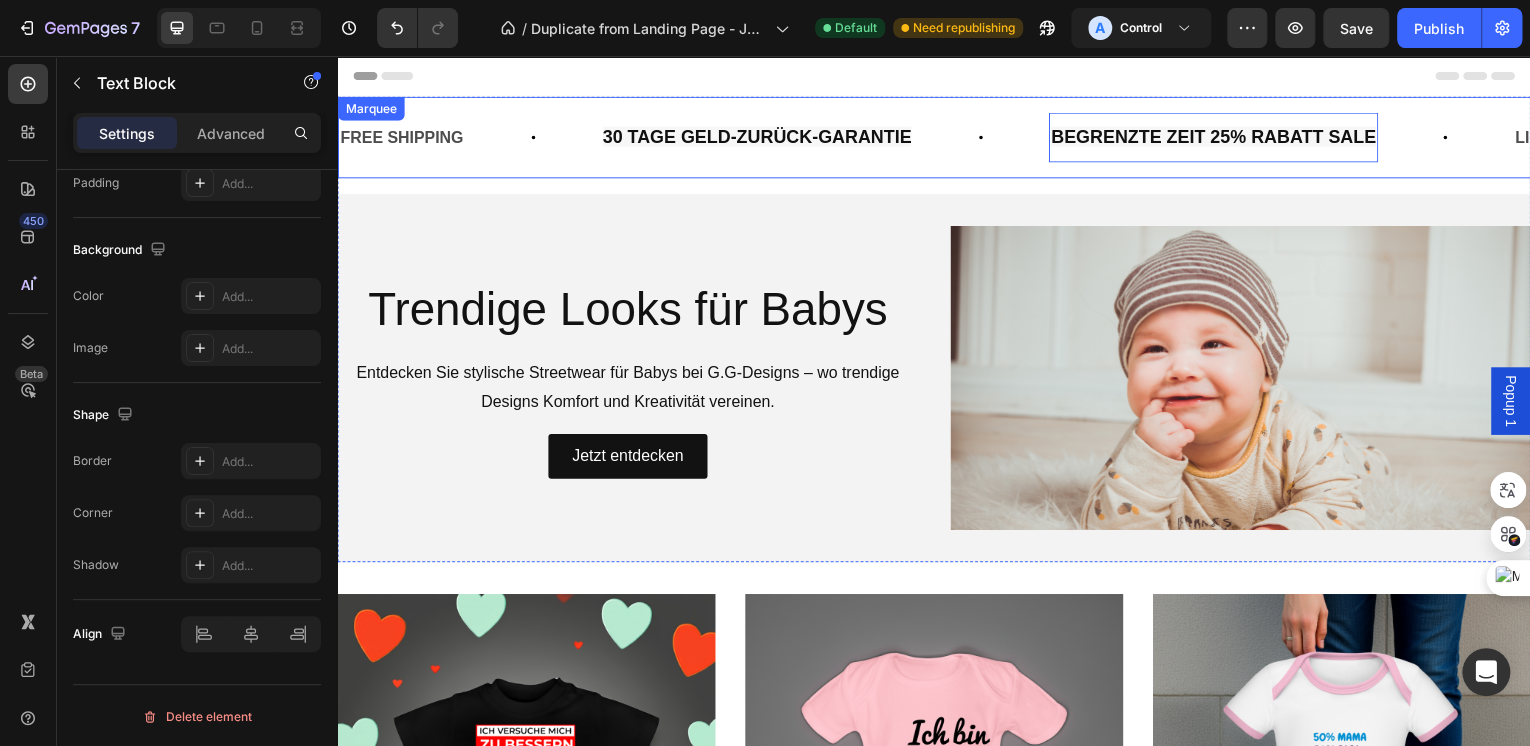 click on "FREE SHIPPING Text Block
30 TAGE GELD-ZURÜCK-GARANTIE Text Block
BEGRENZTE ZEIT 25% RABATT SALE Text Block   0
LIFE TIME WARRANTY Text Block
FREE SHIPPING Text Block
30 TAGE GELD-ZURÜCK-GARANTIE Text Block
BEGRENZTE ZEIT 25% RABATT SALE Text Block   0
LIFE TIME WARRANTY Text Block
Marquee" at bounding box center [937, 138] 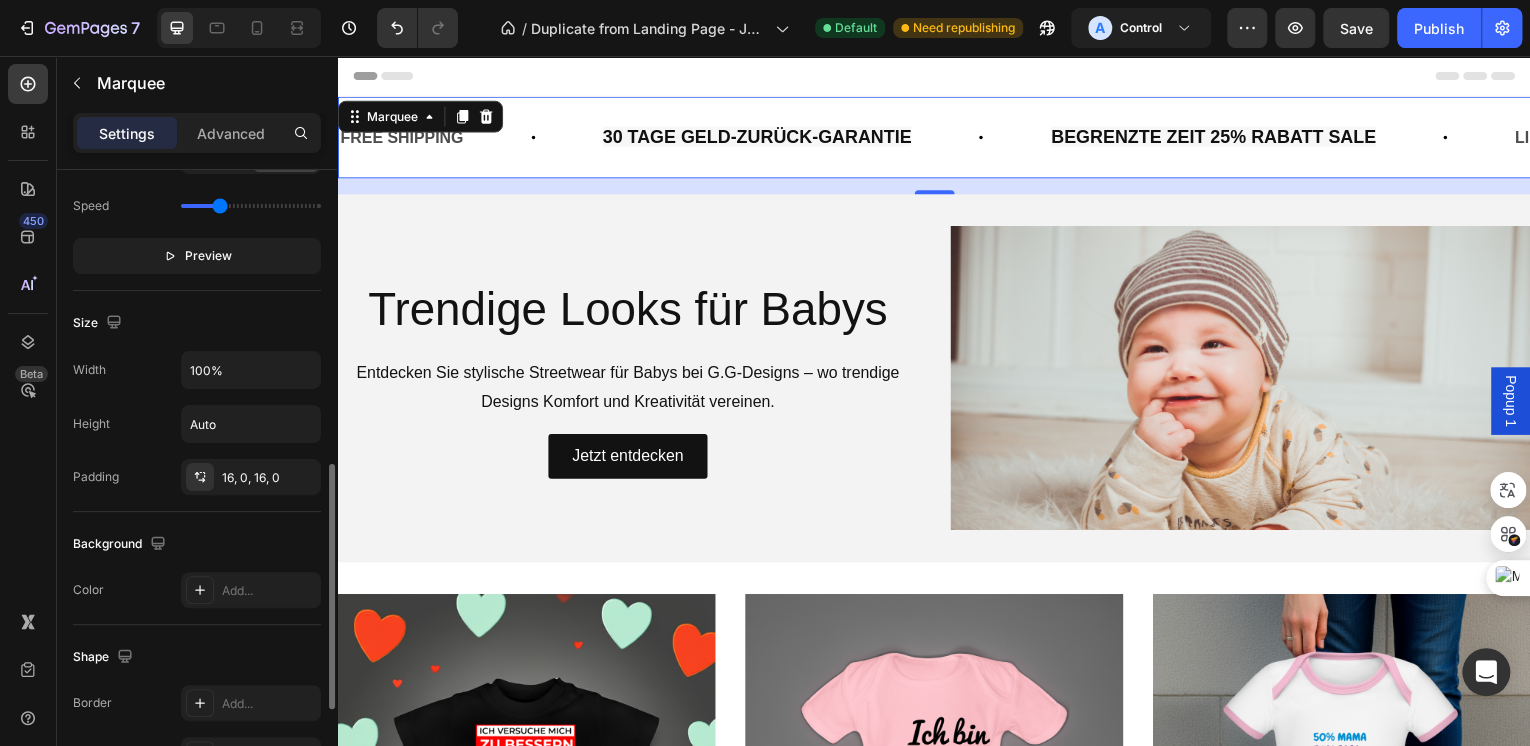 scroll, scrollTop: 440, scrollLeft: 0, axis: vertical 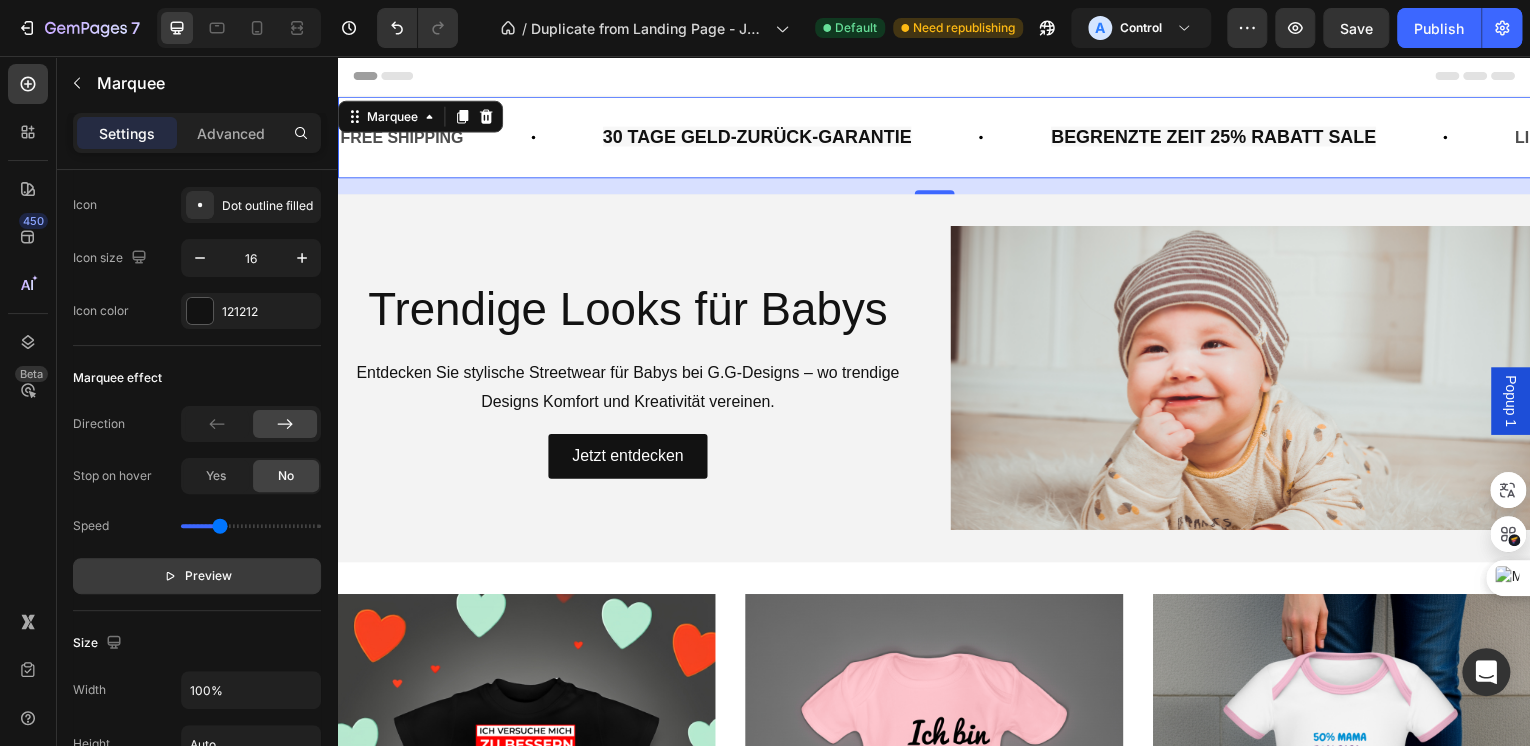 click on "Preview" at bounding box center [208, 576] 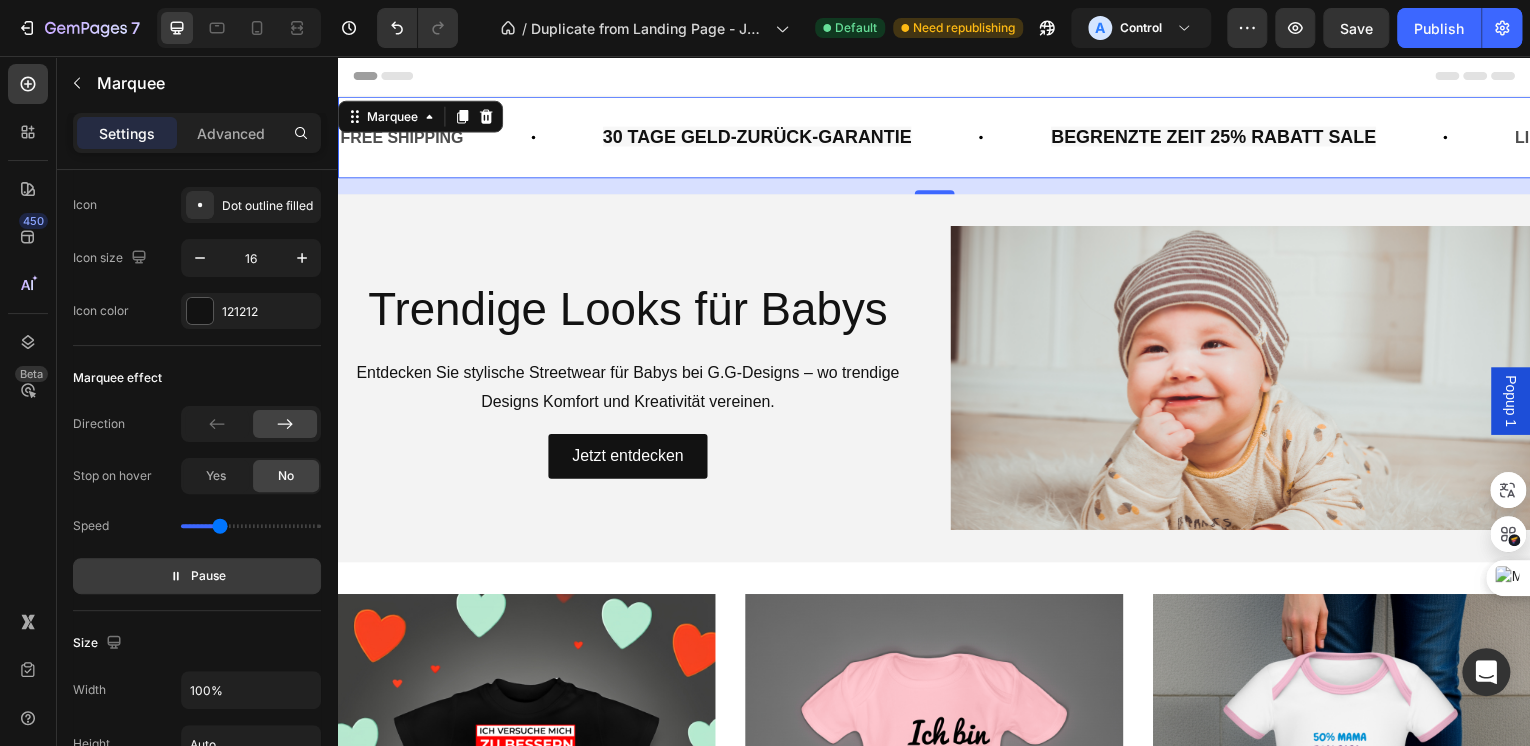 click on "Pause" at bounding box center [208, 576] 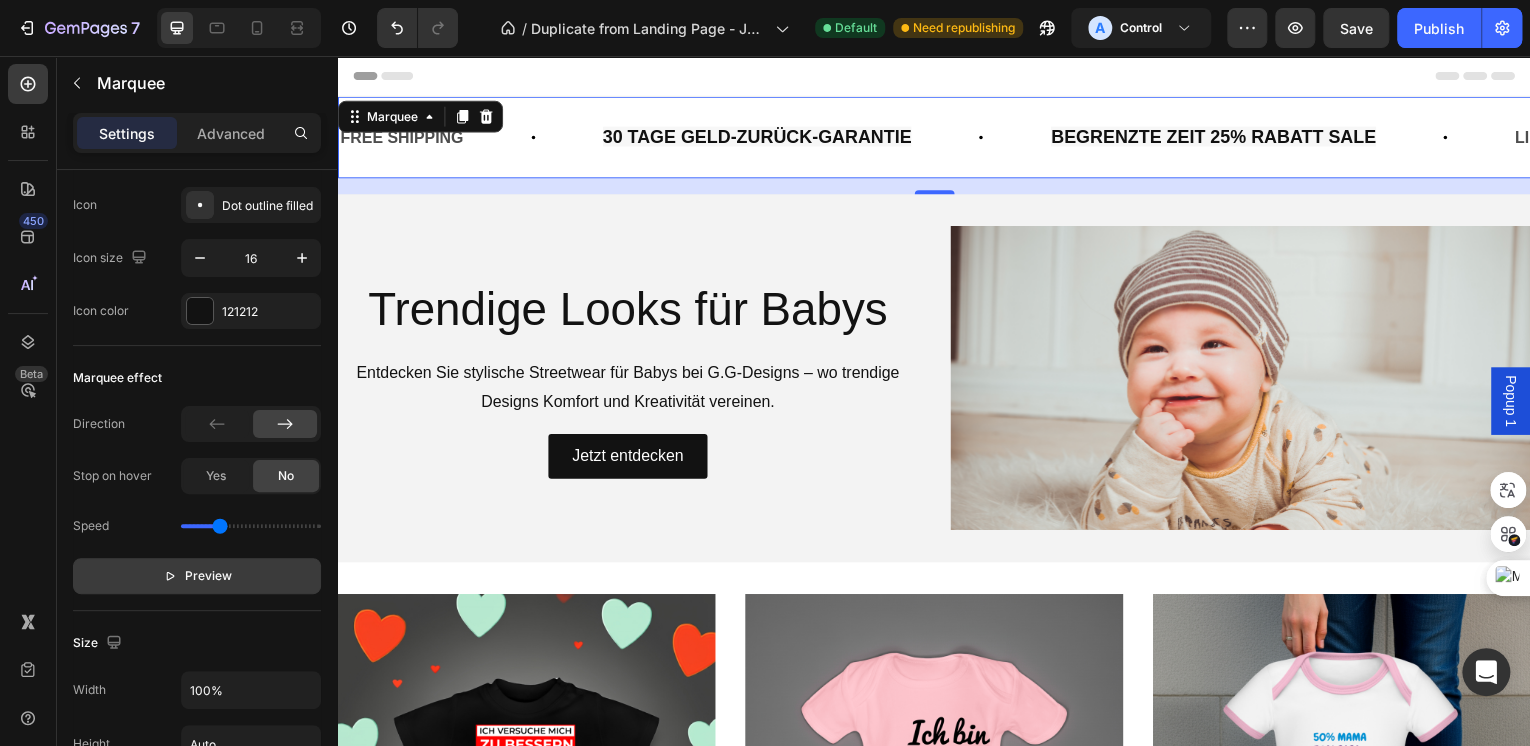 click on "Preview" at bounding box center [208, 576] 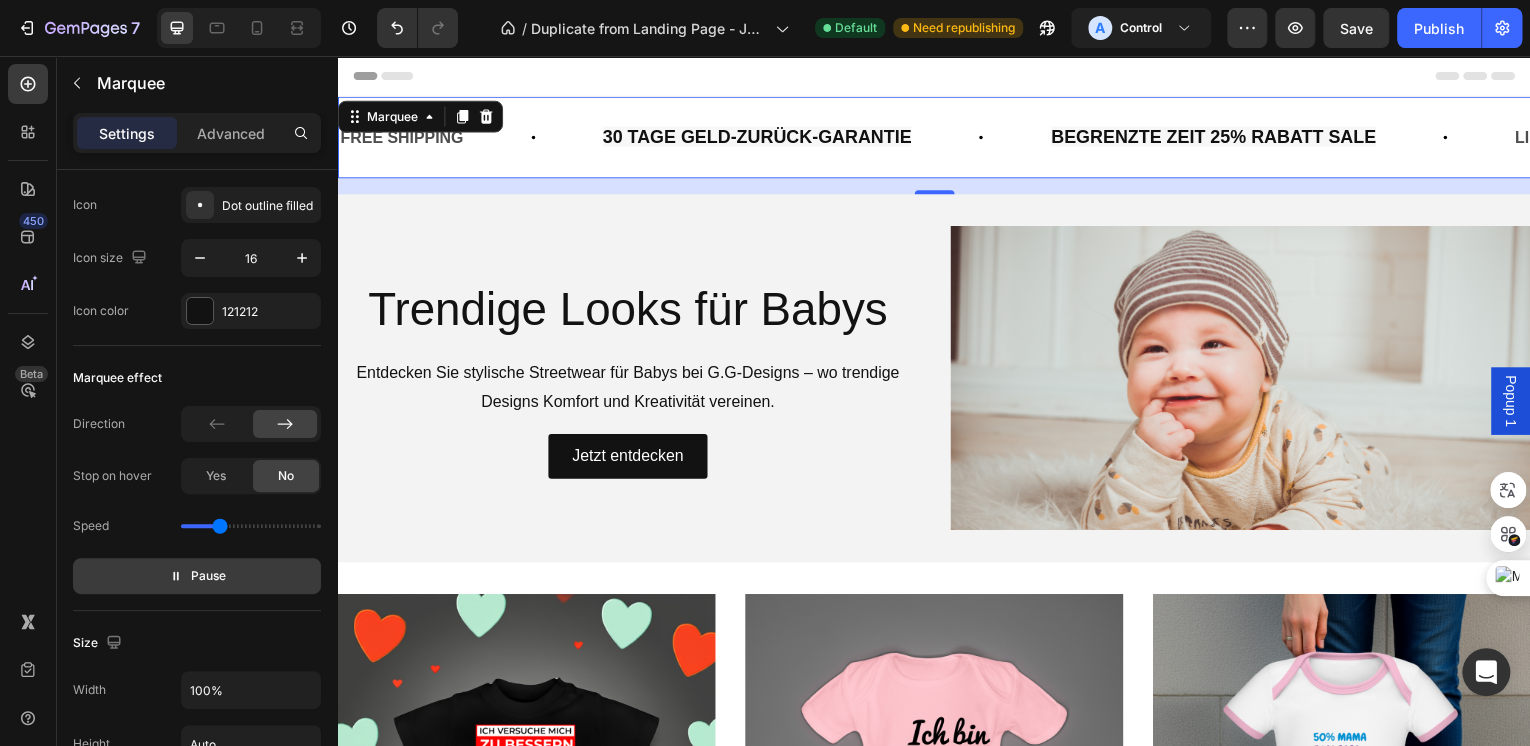 click on "Pause" at bounding box center [208, 576] 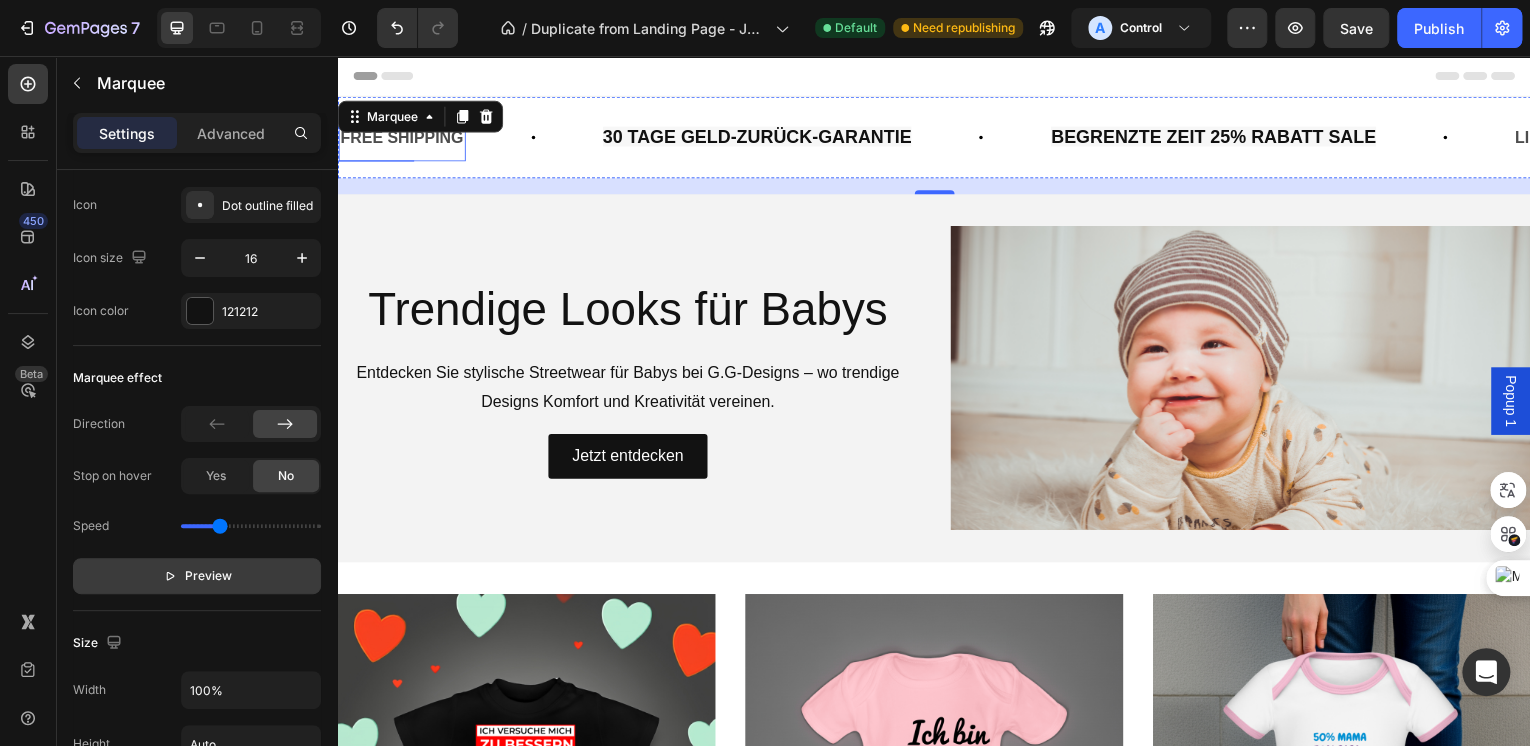 click on "FREE SHIPPING" at bounding box center [-1085, 138] 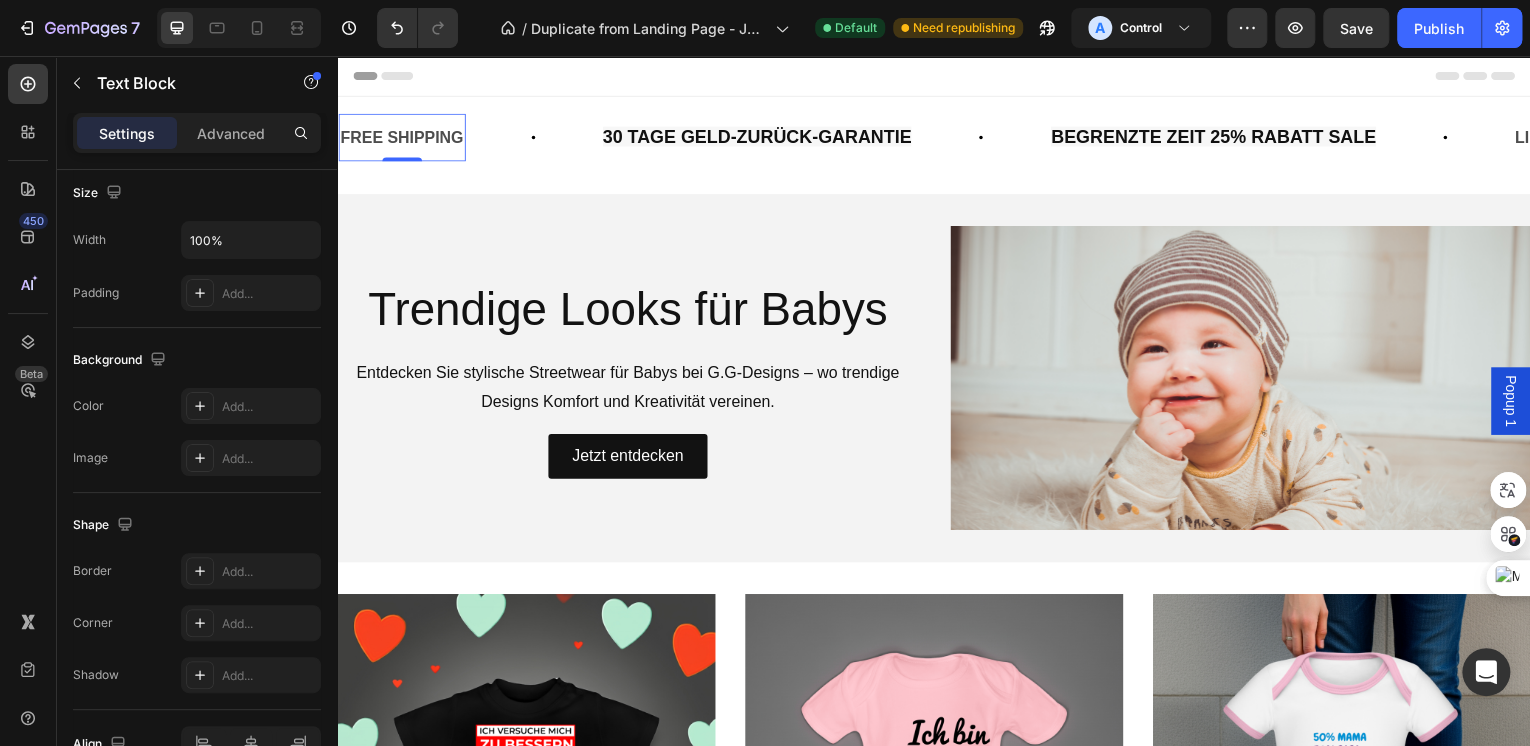 scroll, scrollTop: 0, scrollLeft: 0, axis: both 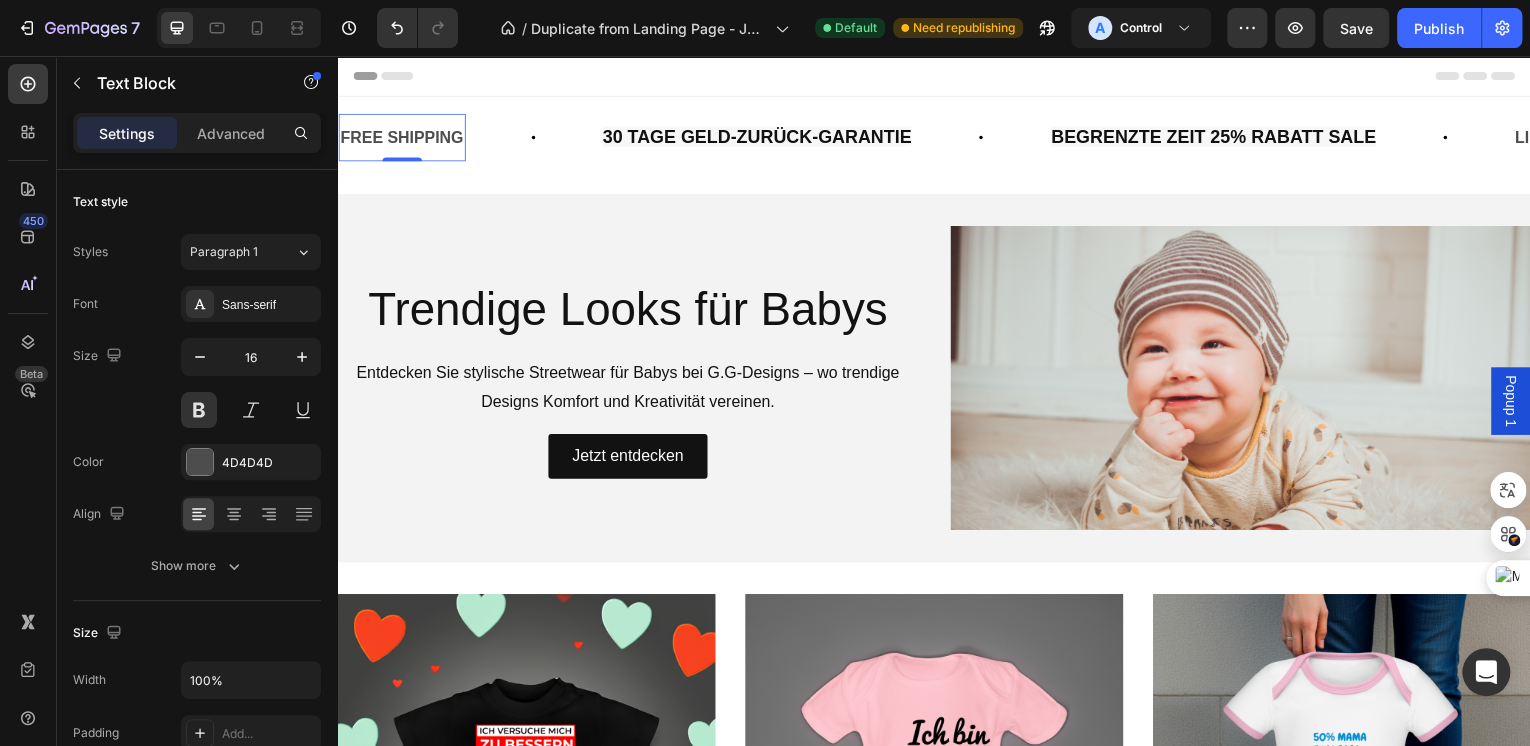click on "FREE SHIPPING" at bounding box center (-1092, 138) 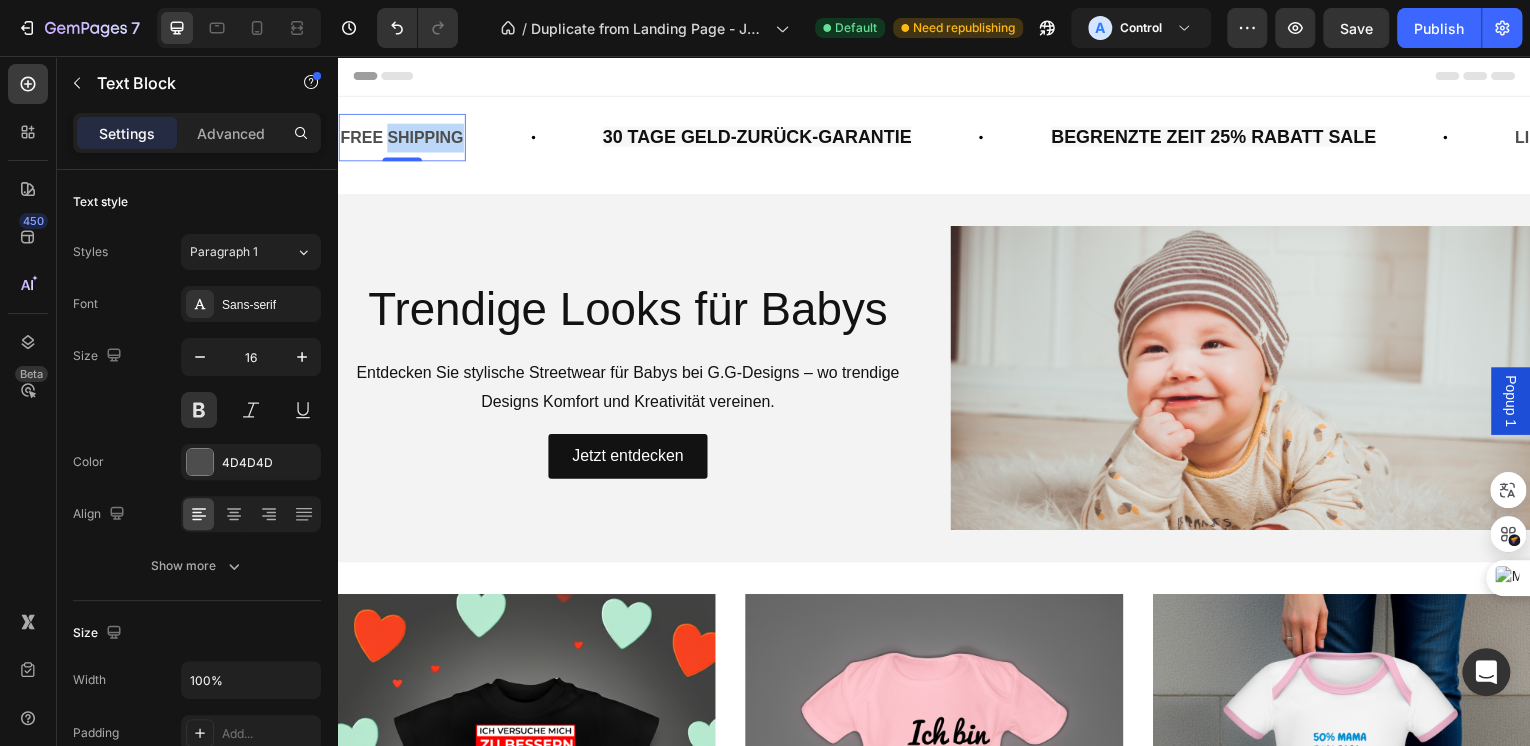 click on "FREE SHIPPING" at bounding box center [-1082, 138] 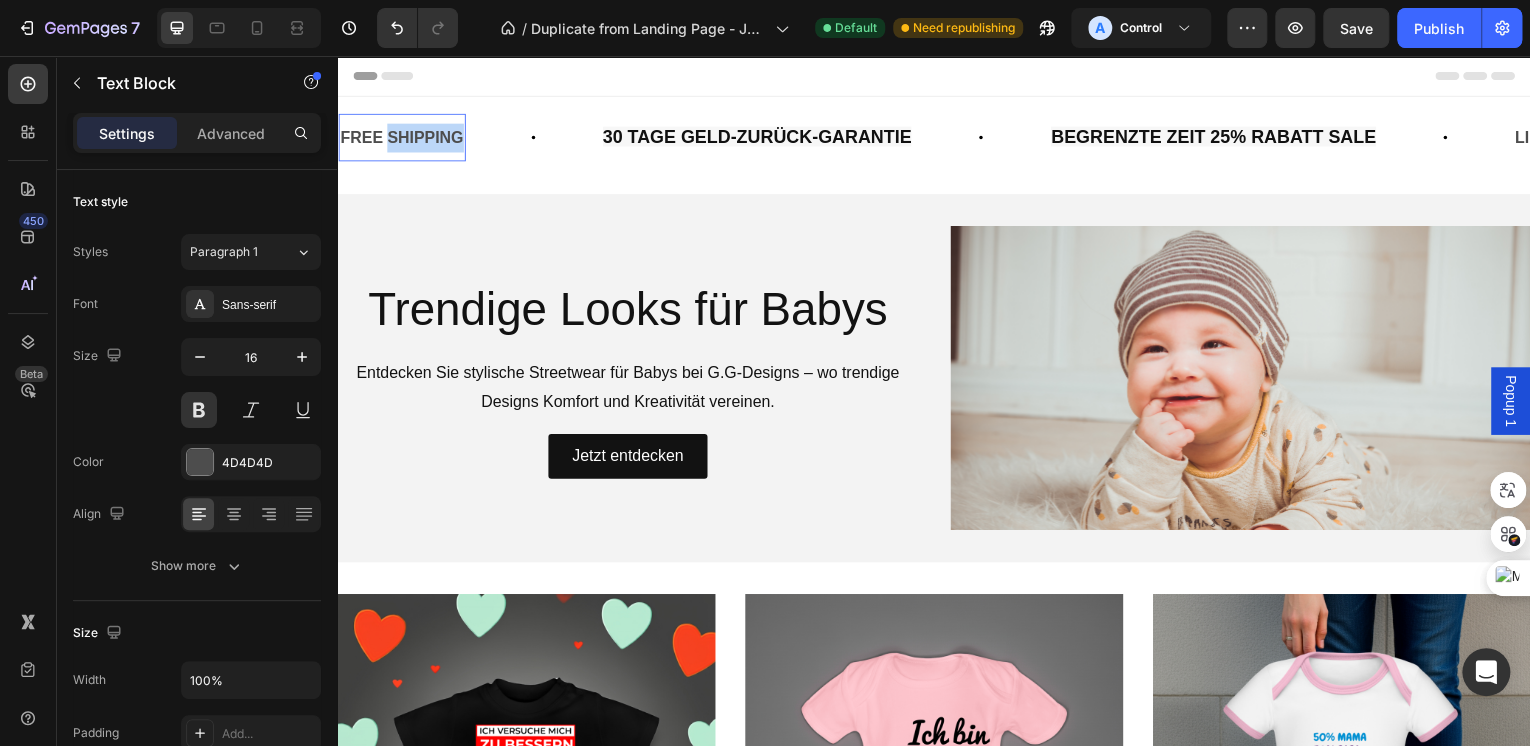 click on "FREE SHIPPING" at bounding box center (-1092, 138) 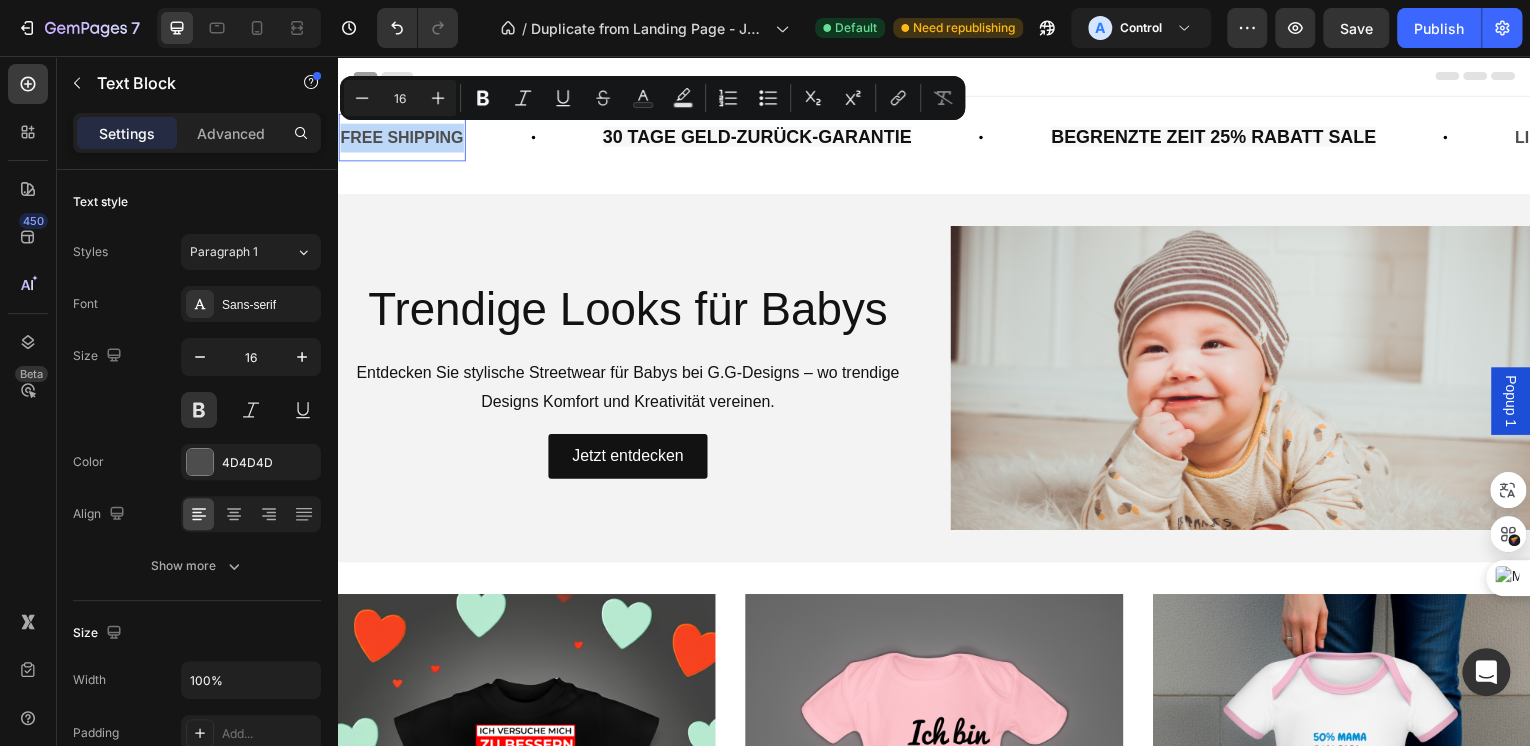 copy on "FREE SHIPPING" 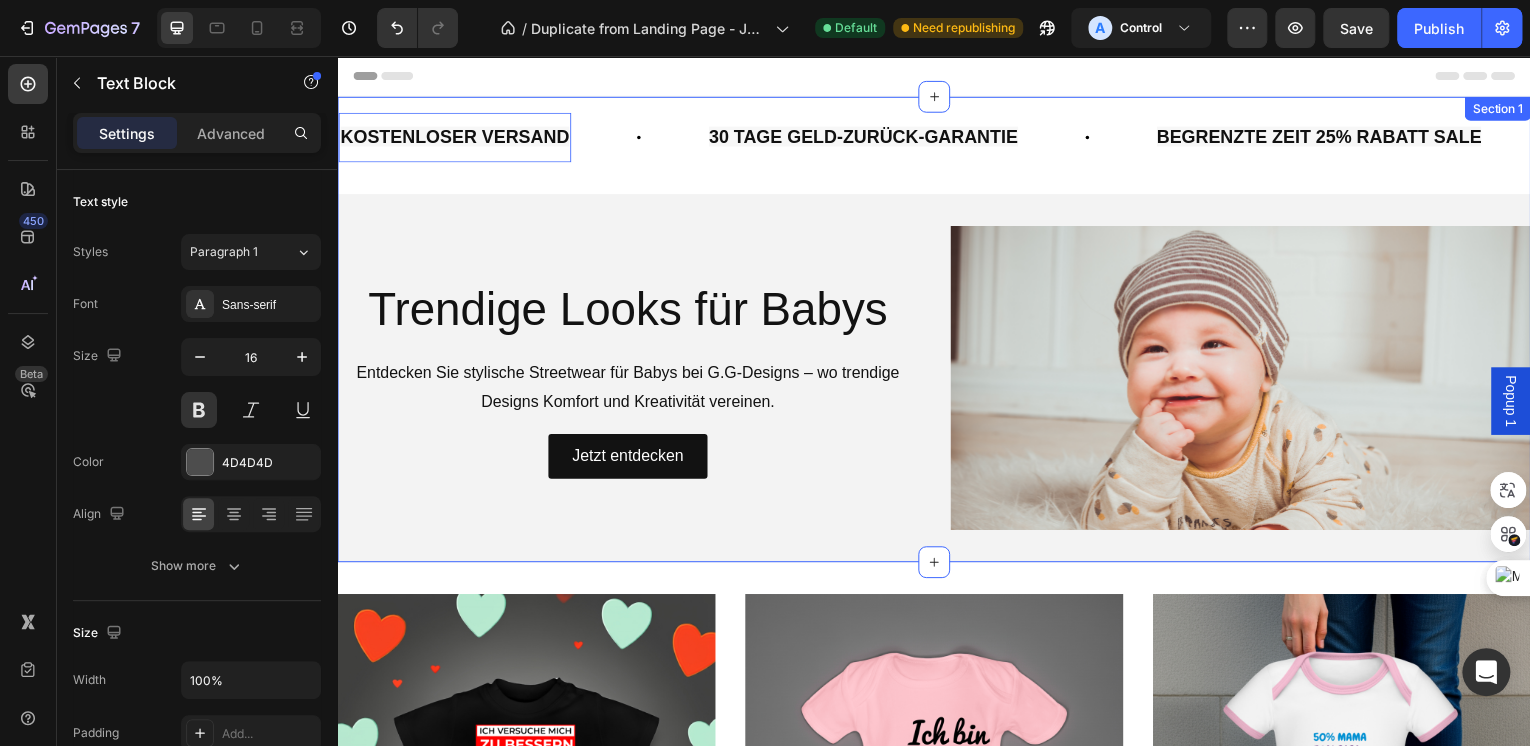 click on "KOSTENLOSER VERSAND Text Block   0
30 TAGE GELD-ZURÜCK-GARANTIE Text Block
BEGRENZTE ZEIT 25% RABATT SALE Text Block
LIFE TIME WARRANTY Text Block
KOSTENLOSER VERSAND Text Block   0
30 TAGE GELD-ZURÜCK-GARANTIE Text Block
BEGRENZTE ZEIT 25% RABATT SALE Text Block
LIFE TIME WARRANTY Text Block
Marquee" at bounding box center [937, 146] 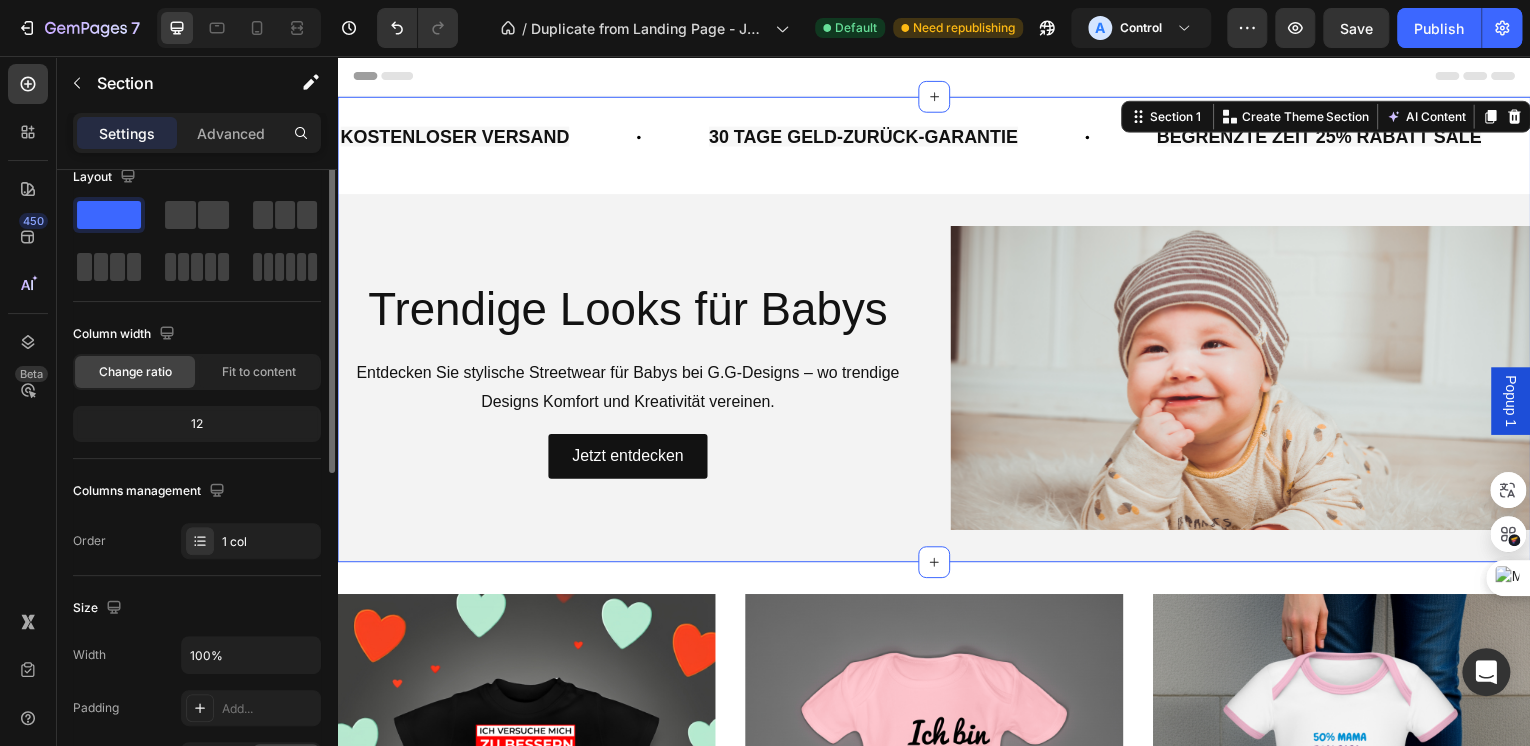 scroll, scrollTop: 0, scrollLeft: 0, axis: both 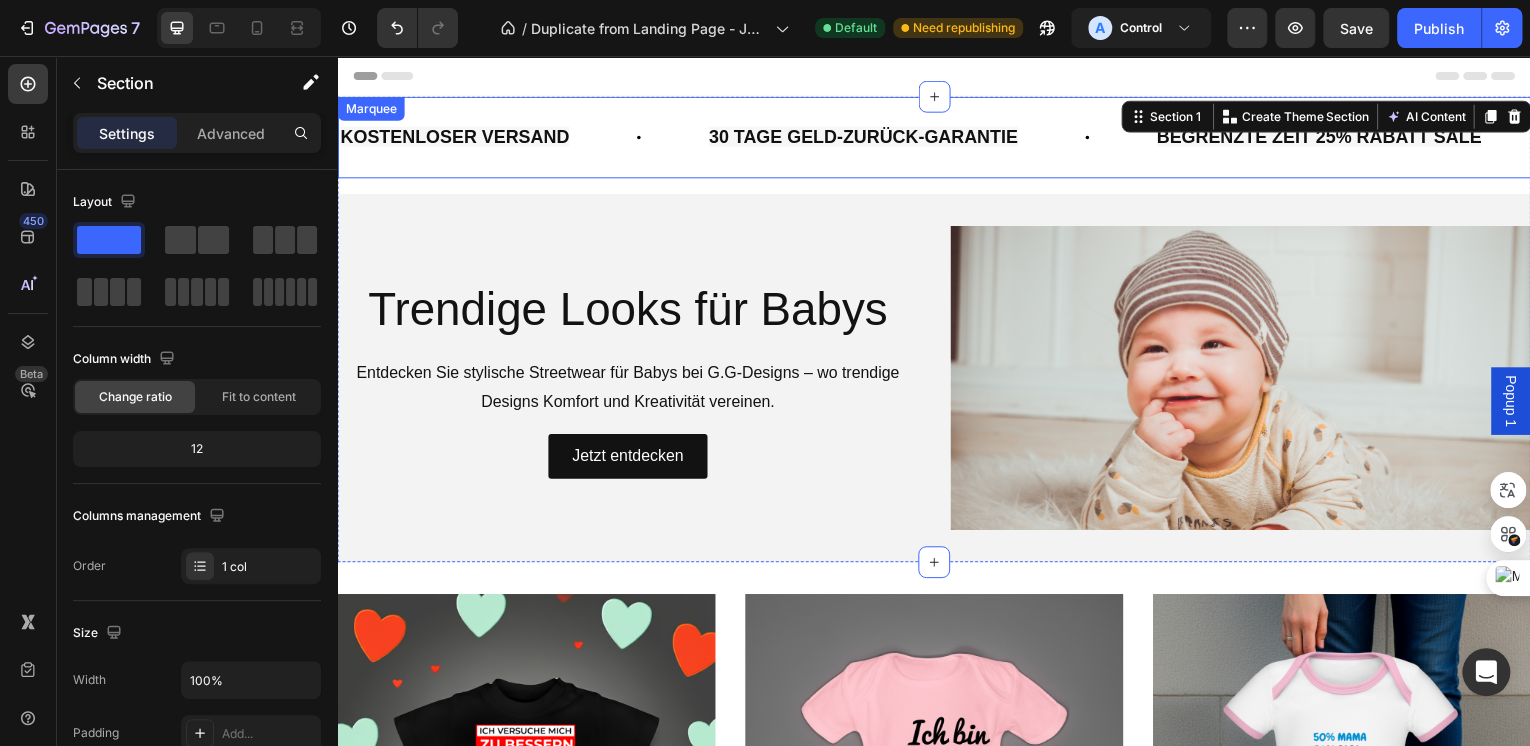 click on "KOSTENLOSER VERSAND Text Block
30 TAGE GELD-ZURÜCK-GARANTIE Text Block
BEGRENZTE ZEIT 25% RABATT SALE Text Block
LIFE TIME WARRANTY Text Block
KOSTENLOSER VERSAND Text Block
30 TAGE GELD-ZURÜCK-GARANTIE Text Block
BEGRENZTE ZEIT 25% RABATT SALE Text Block
LIFE TIME WARRANTY Text Block
Marquee" at bounding box center [937, 138] 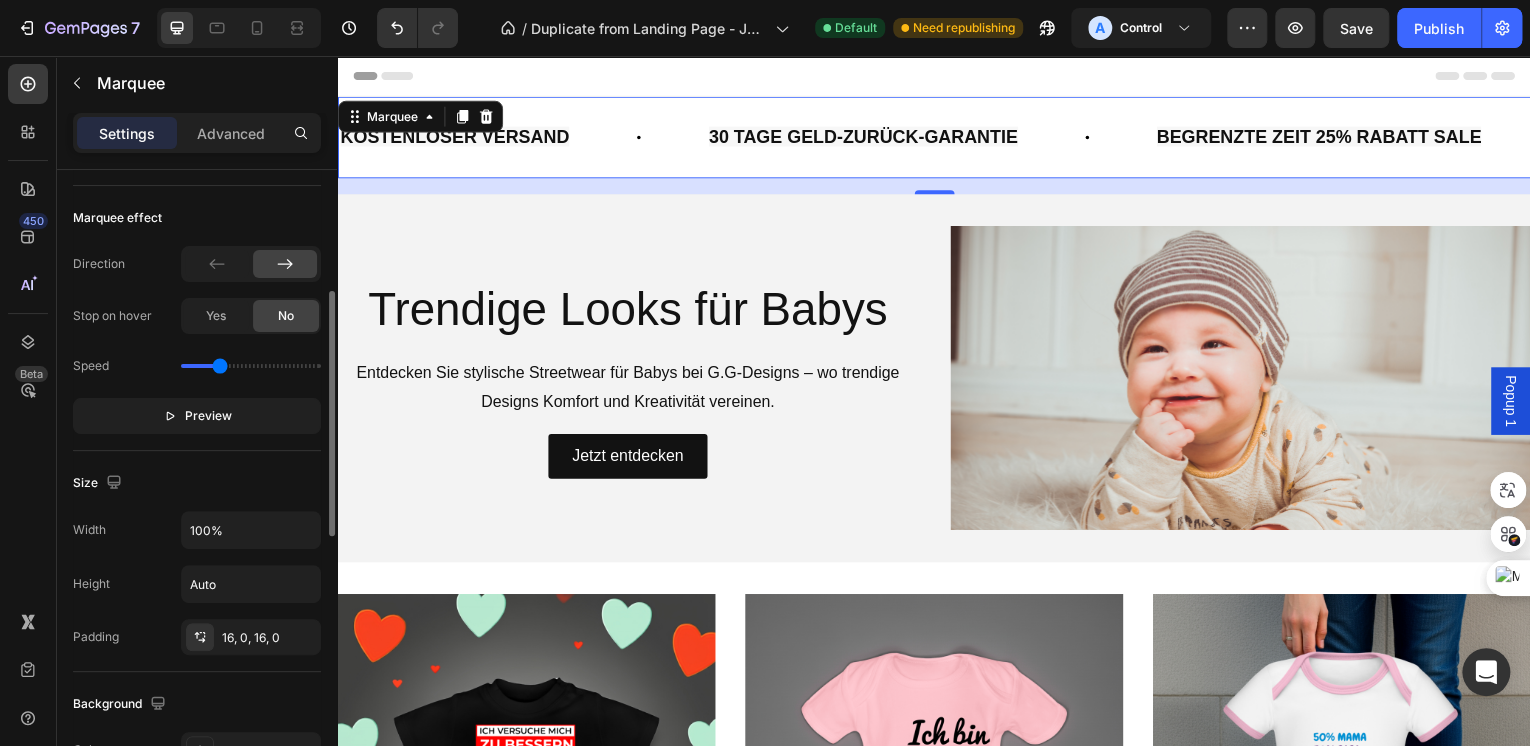 scroll, scrollTop: 520, scrollLeft: 0, axis: vertical 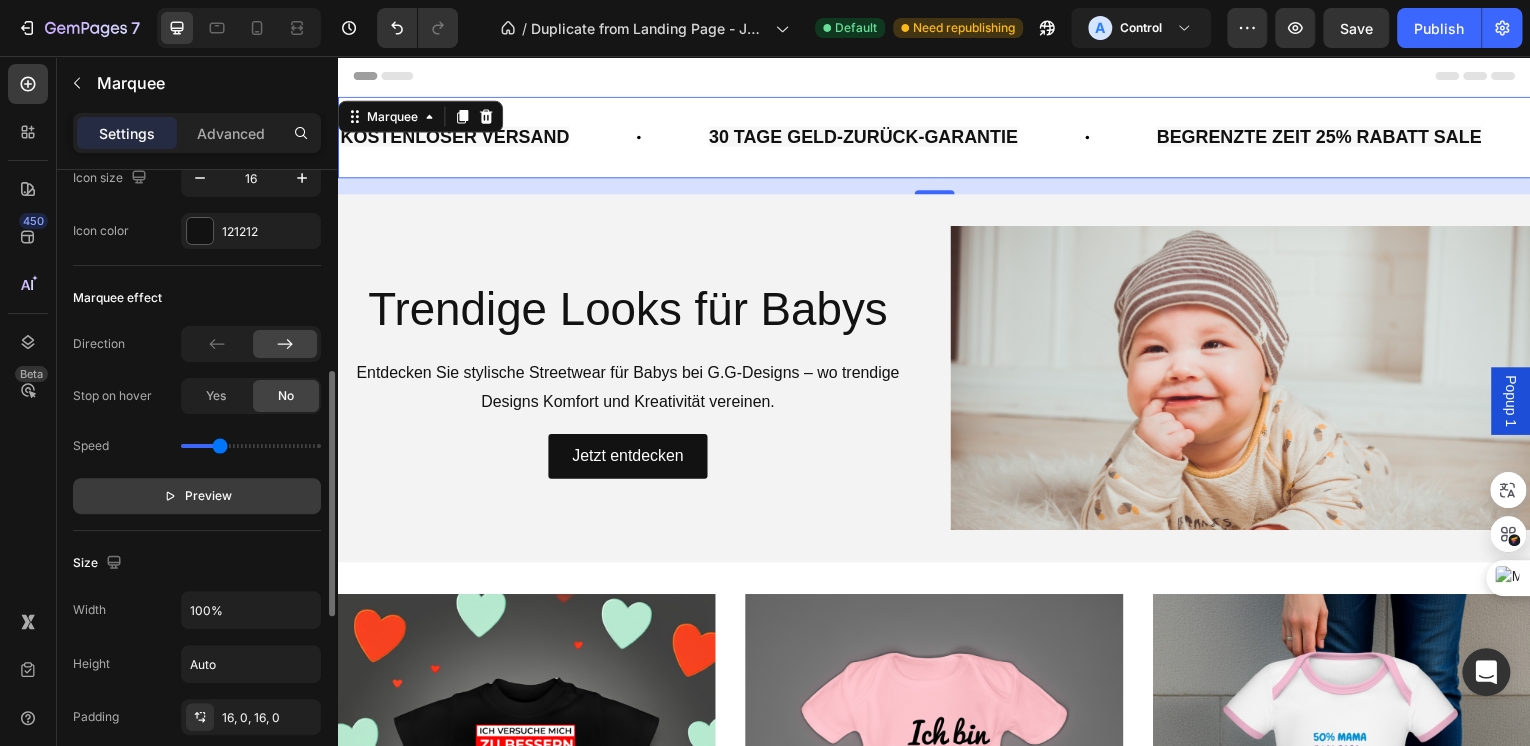 click on "Preview" at bounding box center [208, 496] 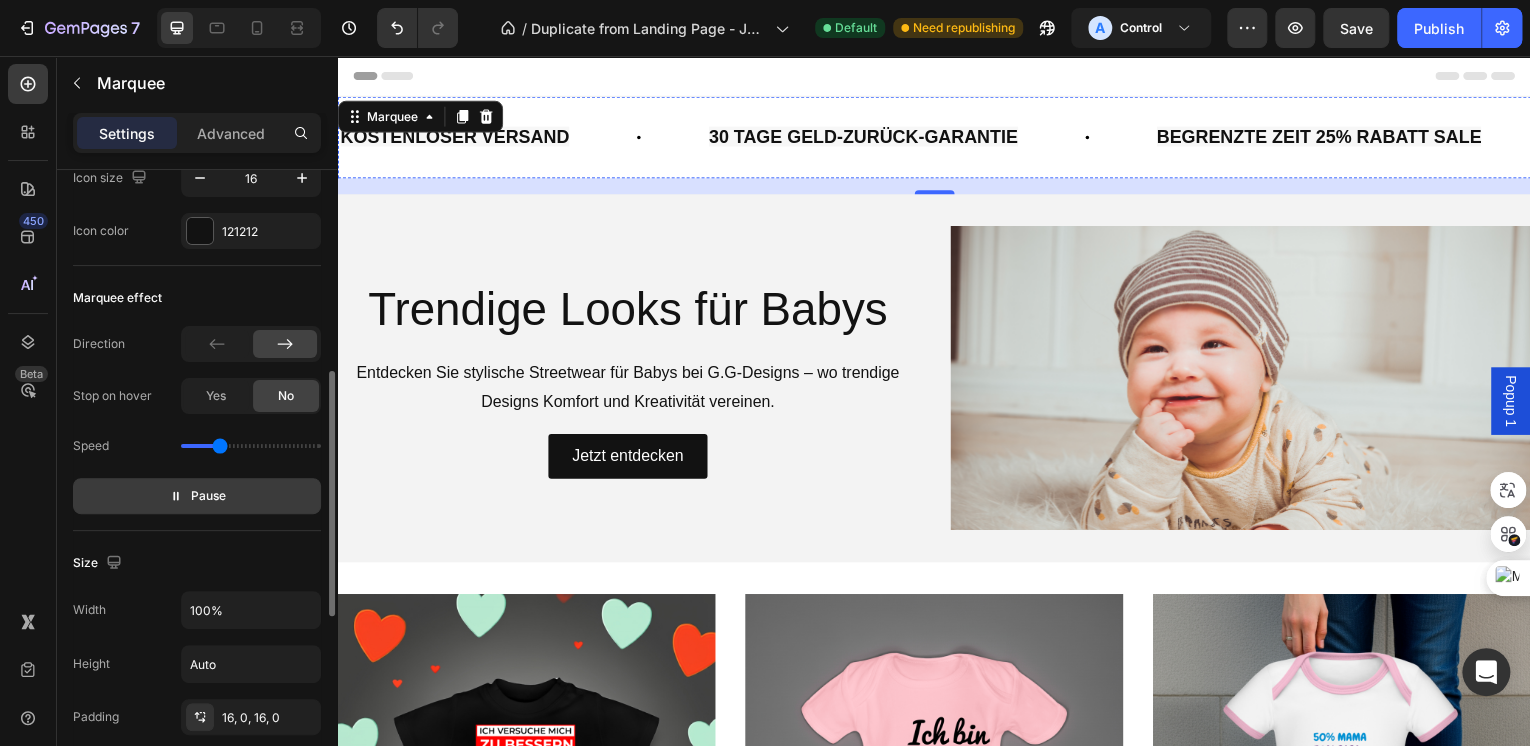 click on "LIFE TIME WARRANTY" at bounding box center (140, 138) 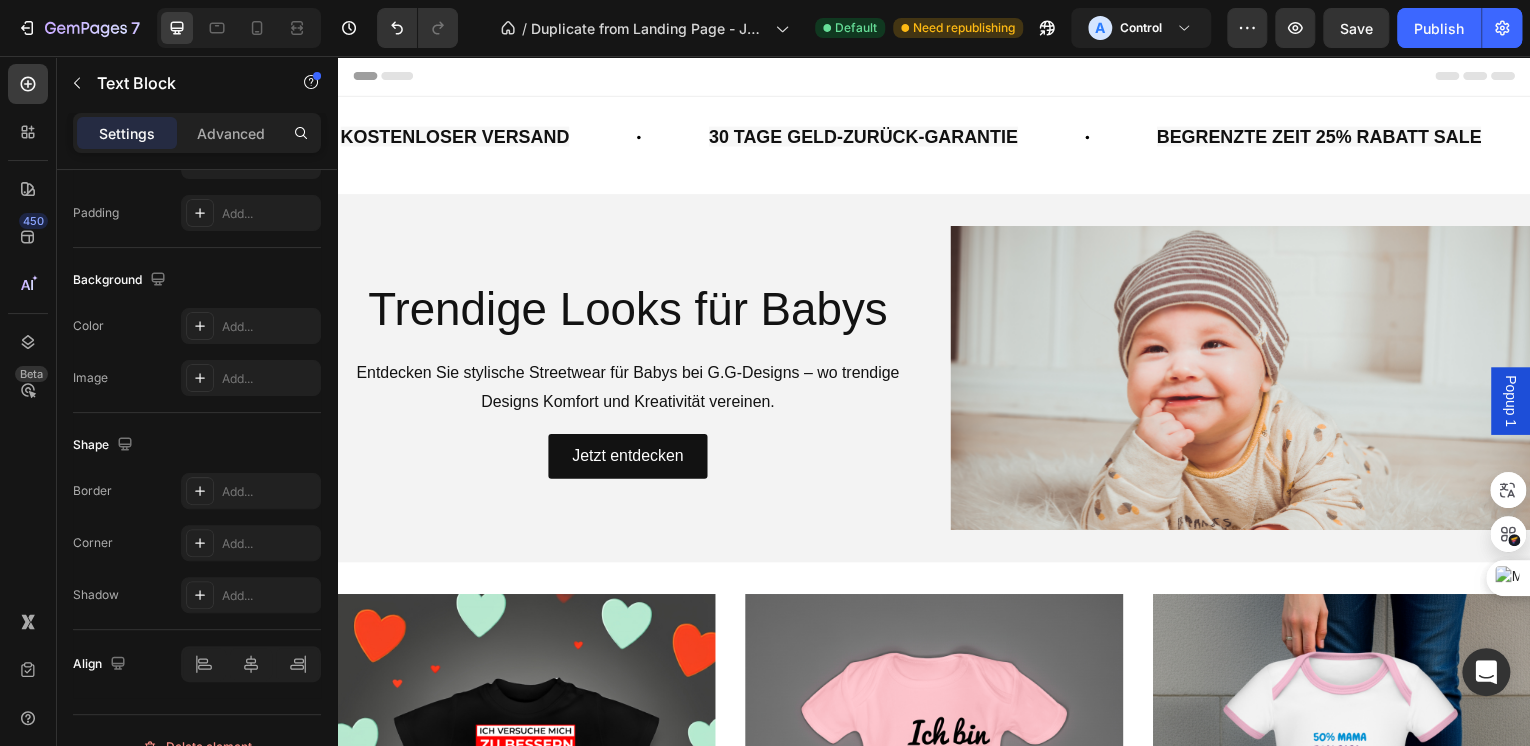 scroll, scrollTop: 0, scrollLeft: 0, axis: both 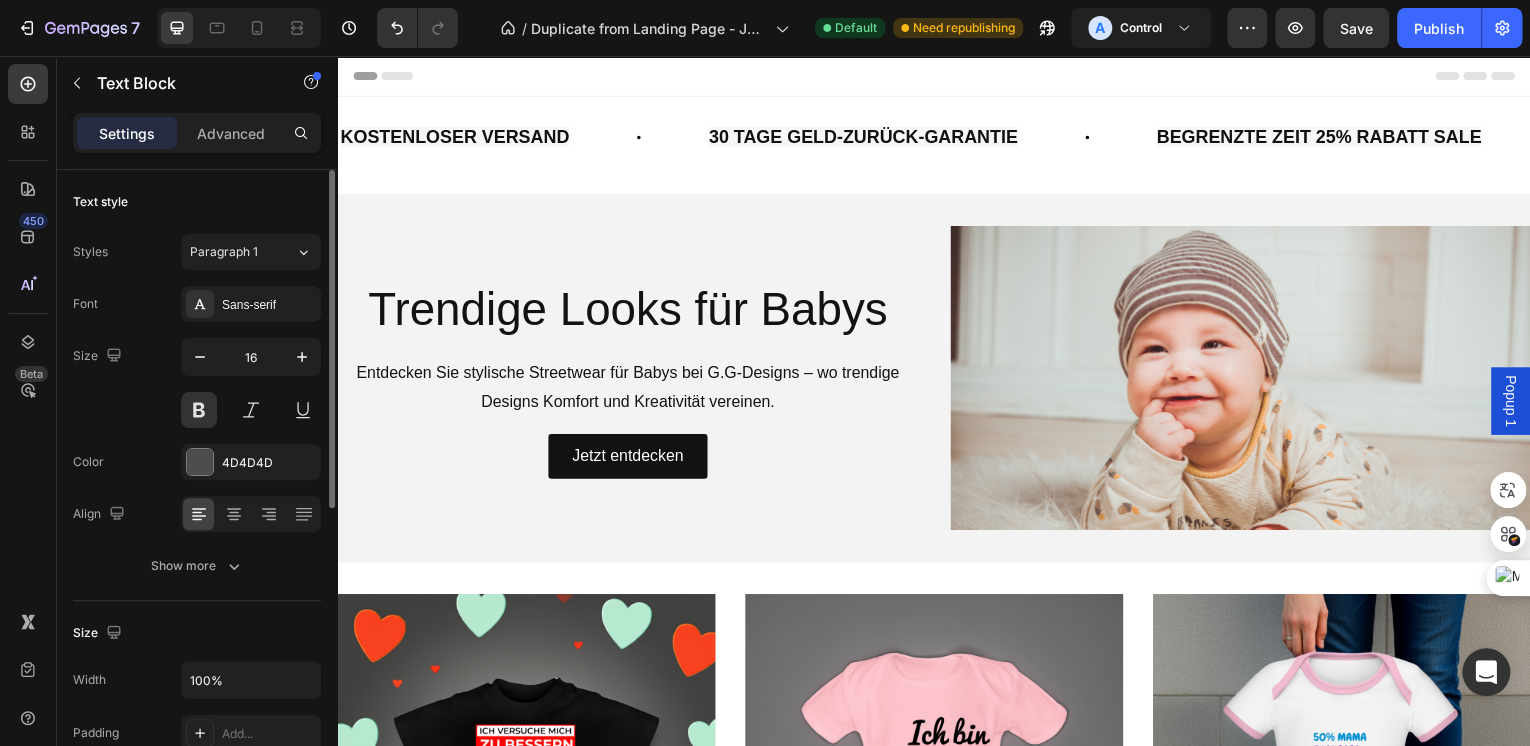 click on "LIFE TIME WARRANTY" at bounding box center [115, 138] 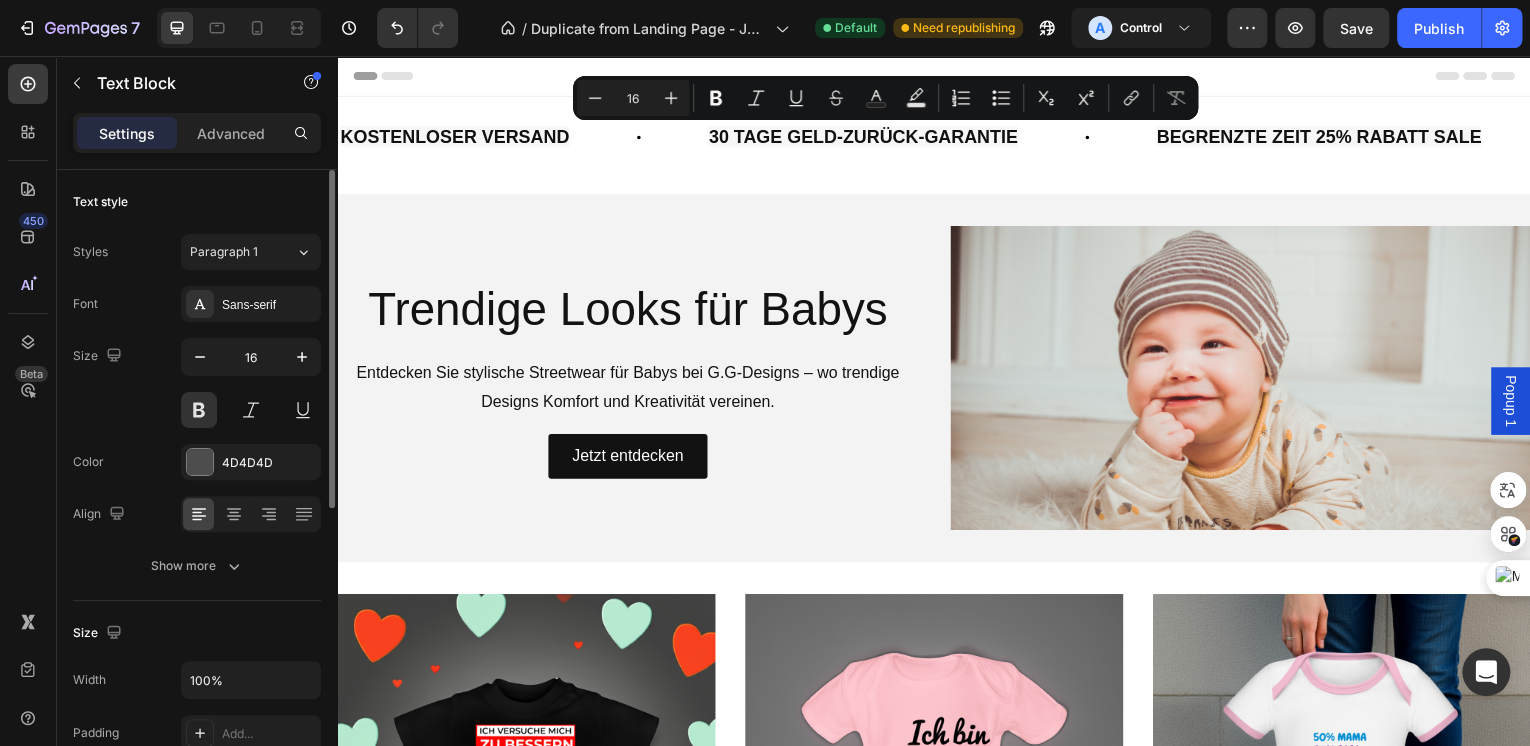 click on "LIFE TIME WARRANTY" at bounding box center [132, 138] 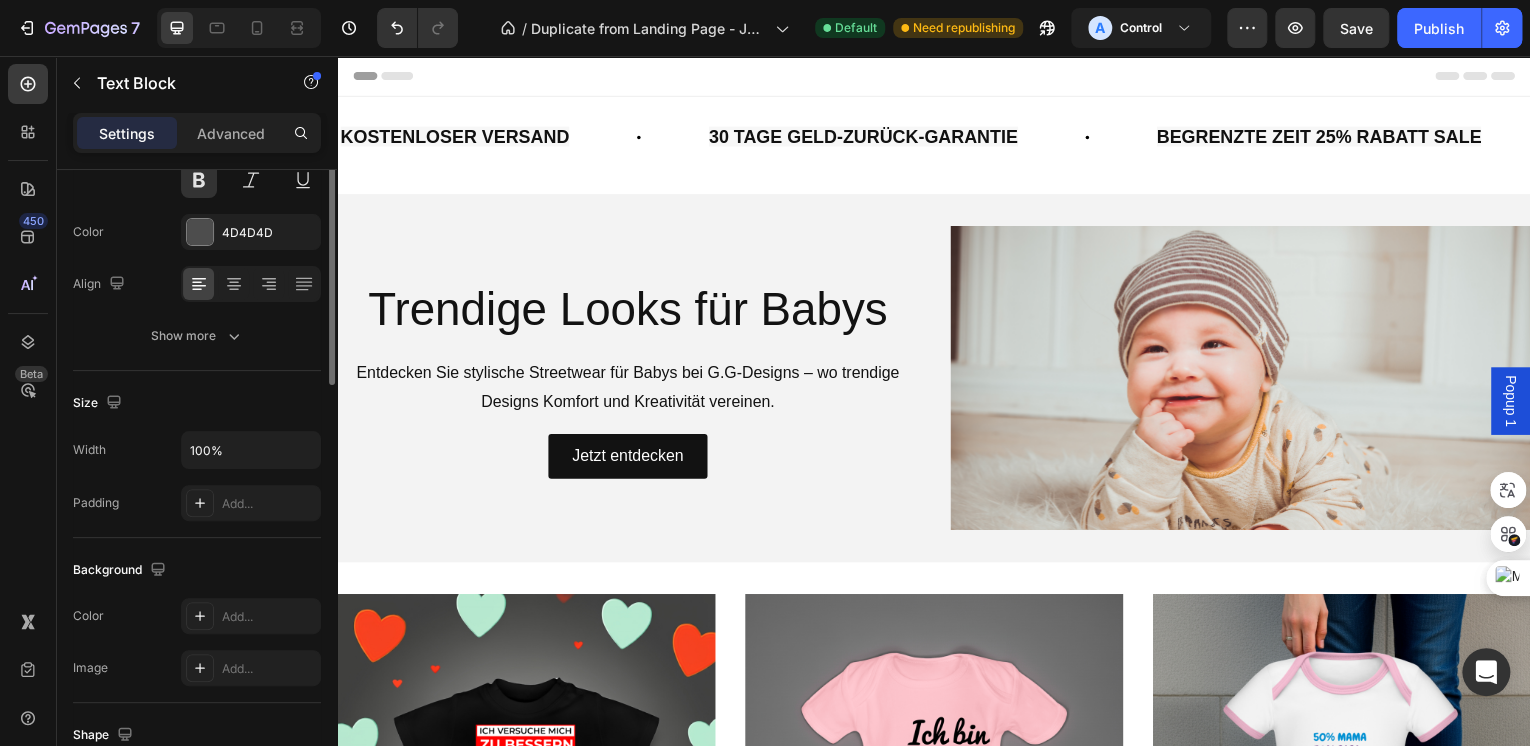 scroll, scrollTop: 0, scrollLeft: 0, axis: both 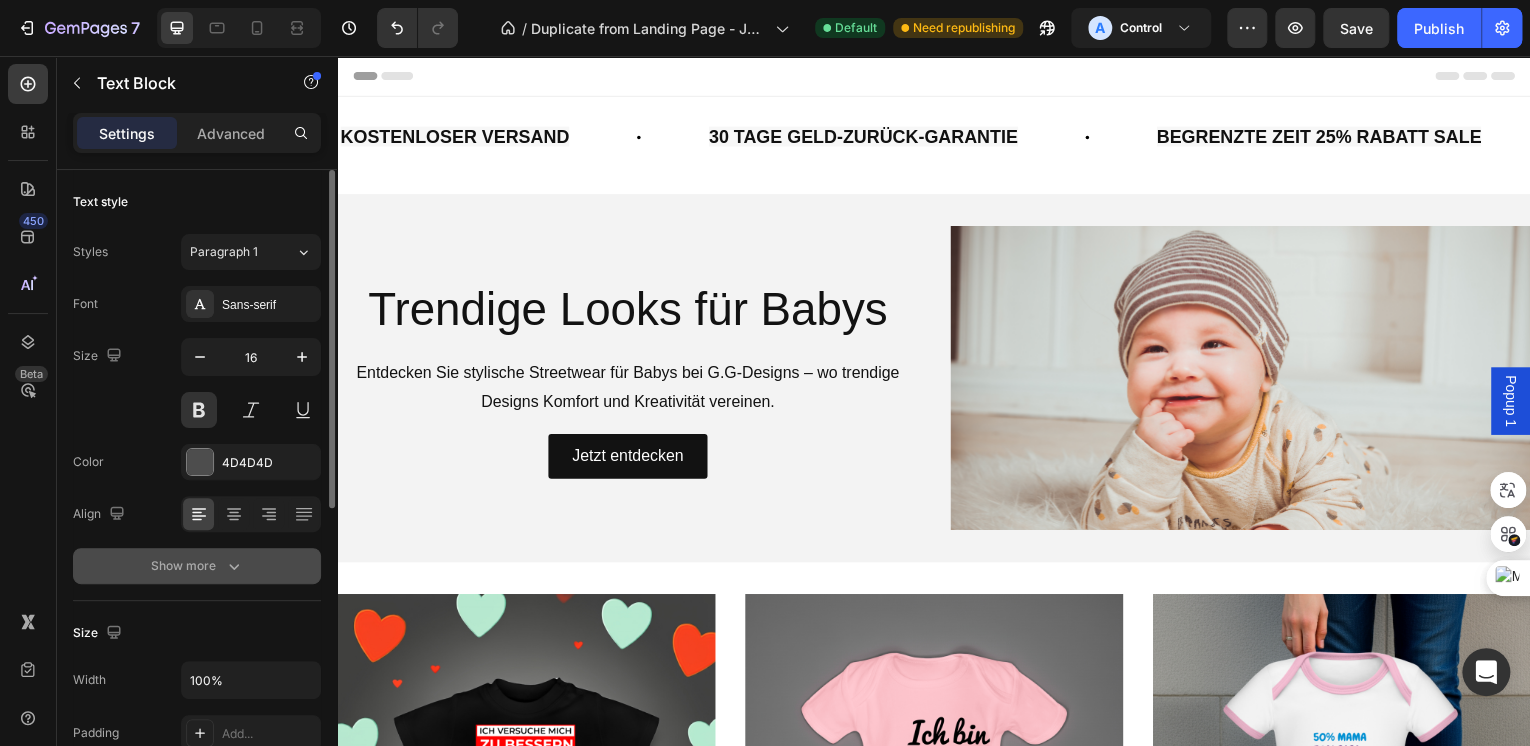 click 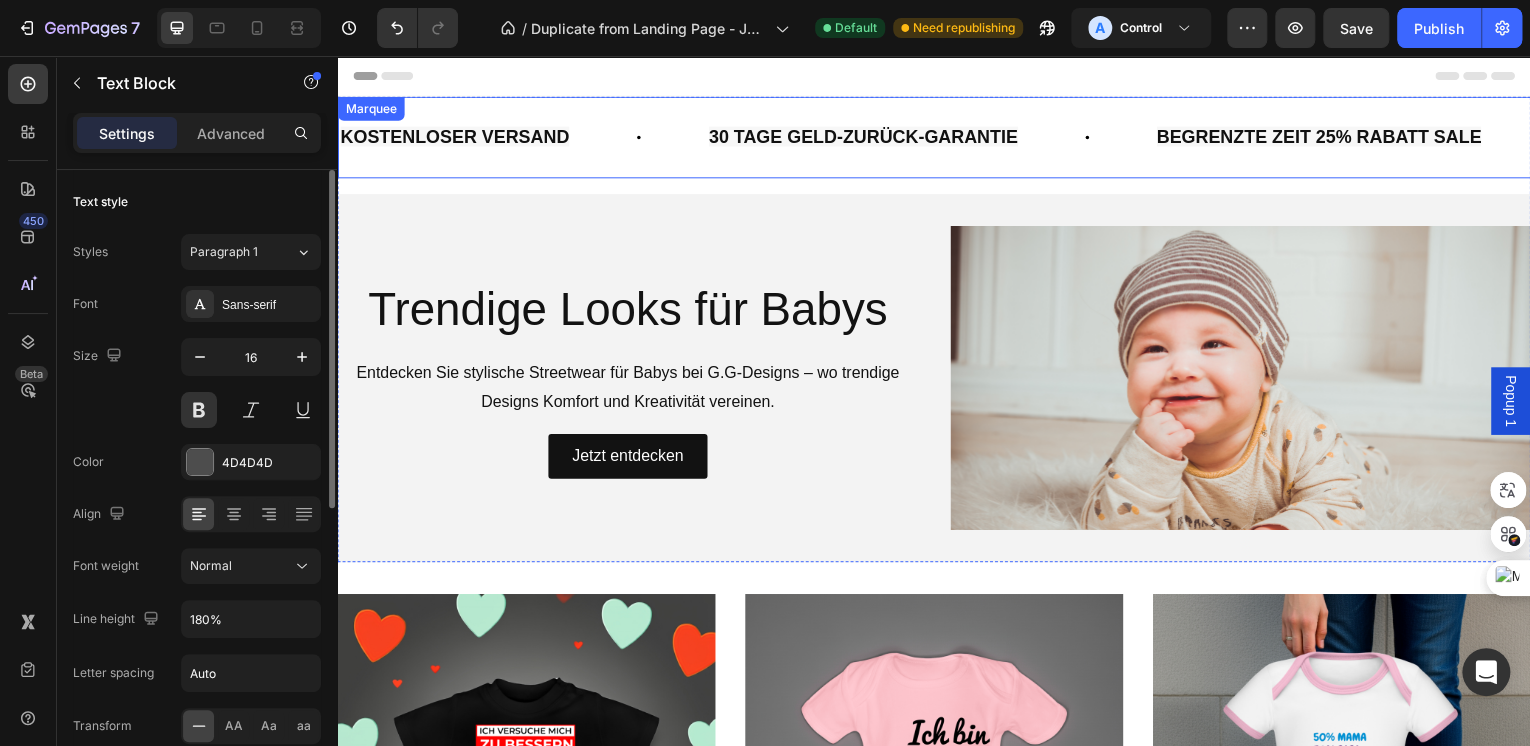 click on "KOSTENLOSER VERSAND Text Block
30 TAGE GELD-ZURÜCK-GARANTIE Text Block
BEGRENZTE ZEIT 25% RABATT SALE Text Block
LIFE TIME WARRANTY Text Block   0
KOSTENLOSER VERSAND Text Block
30 TAGE GELD-ZURÜCK-GARANTIE Text Block
BEGRENZTE ZEIT 25% RABATT SALE Text Block
LIFE TIME WARRANTY Text Block   0
Marquee" at bounding box center [937, 138] 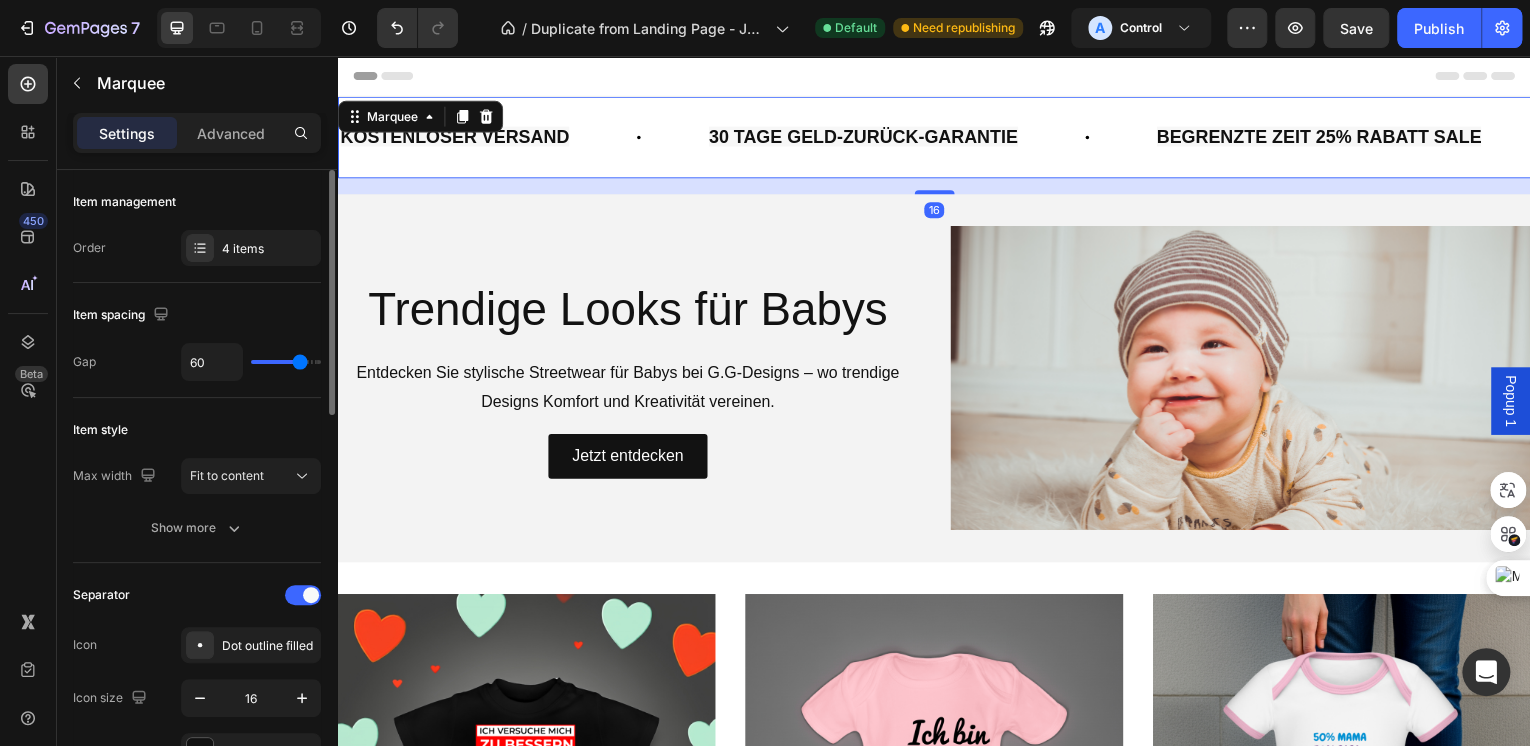 click on "BEGRENZTE ZEIT 25% RABATT SALE Text Block" at bounding box center (-205, 138) 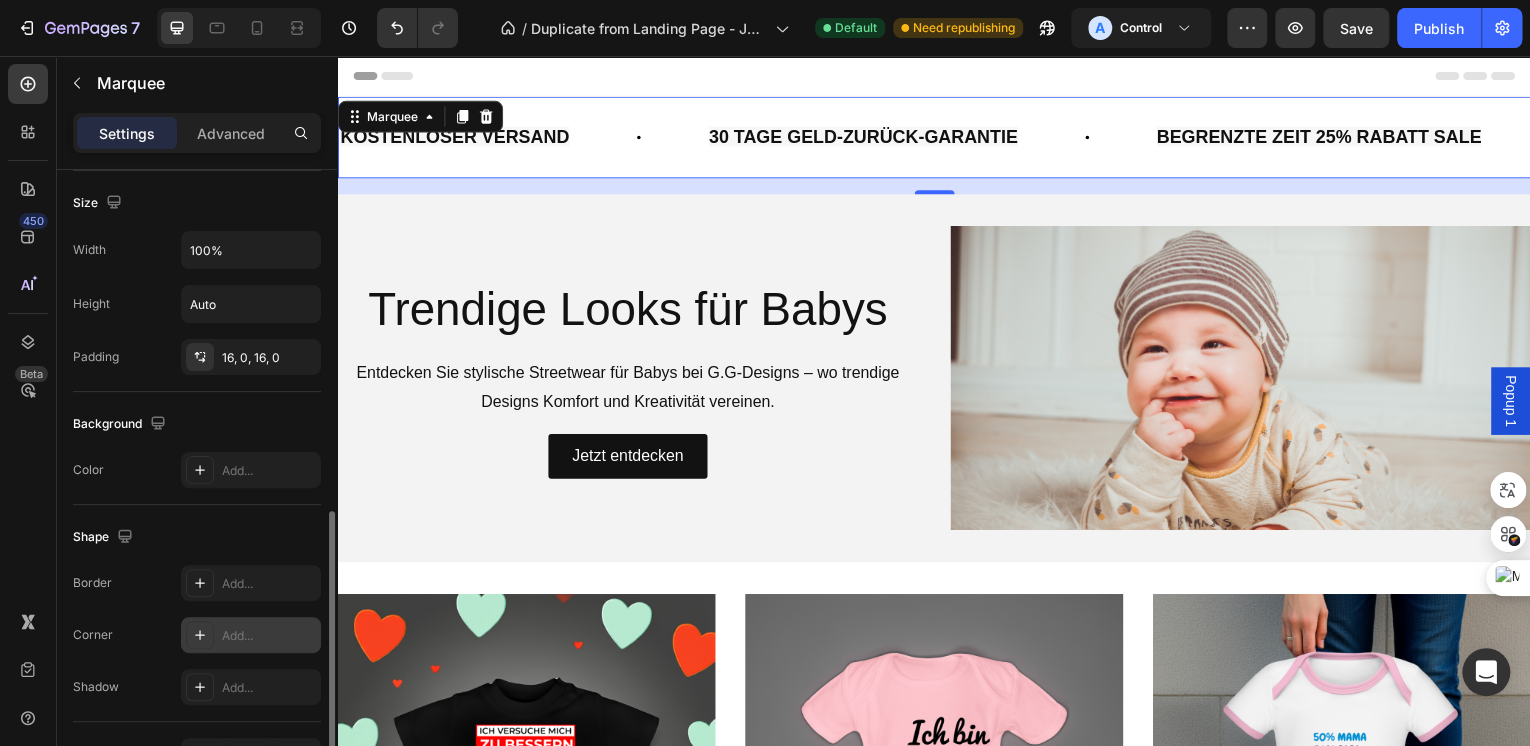 scroll, scrollTop: 640, scrollLeft: 0, axis: vertical 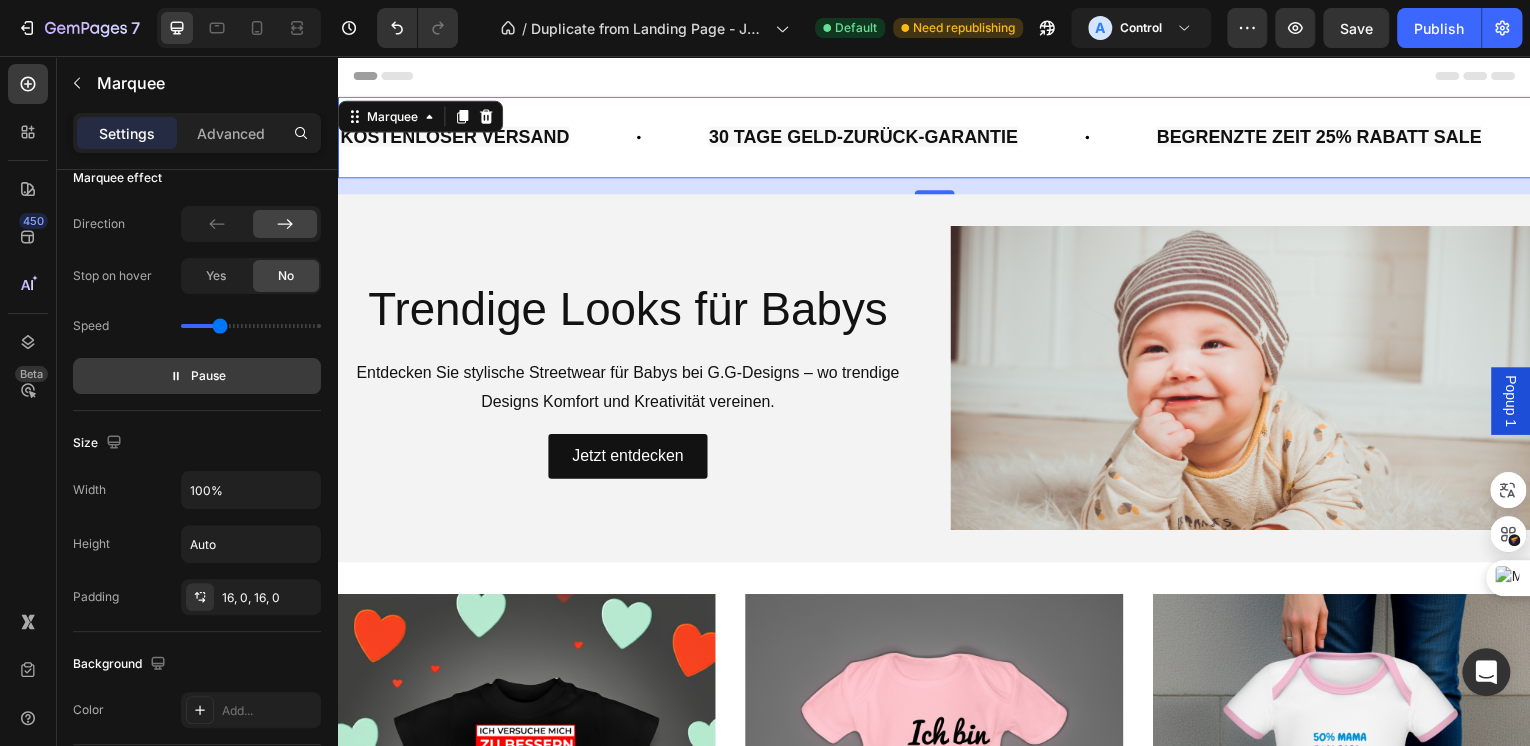 click on "Pause" at bounding box center [208, 376] 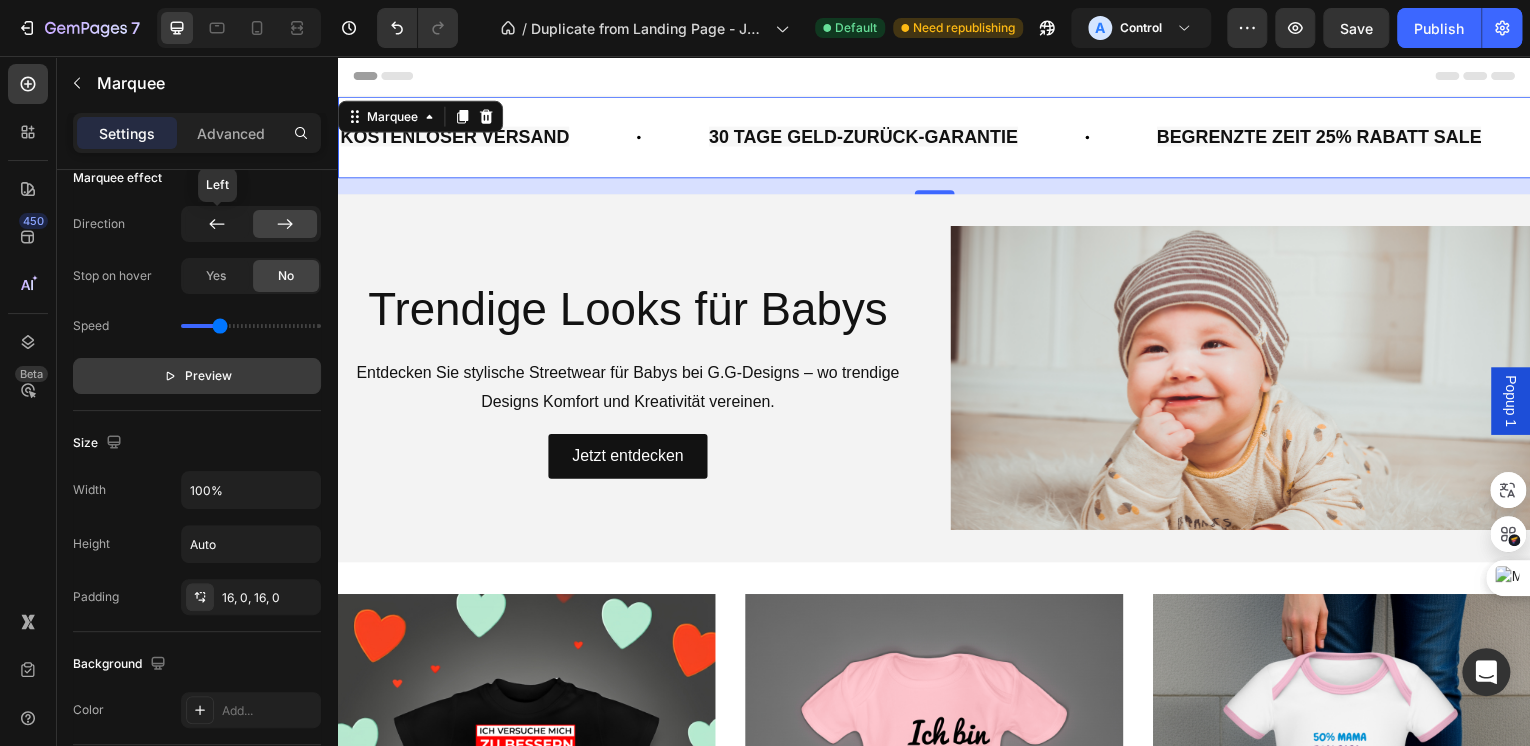 click 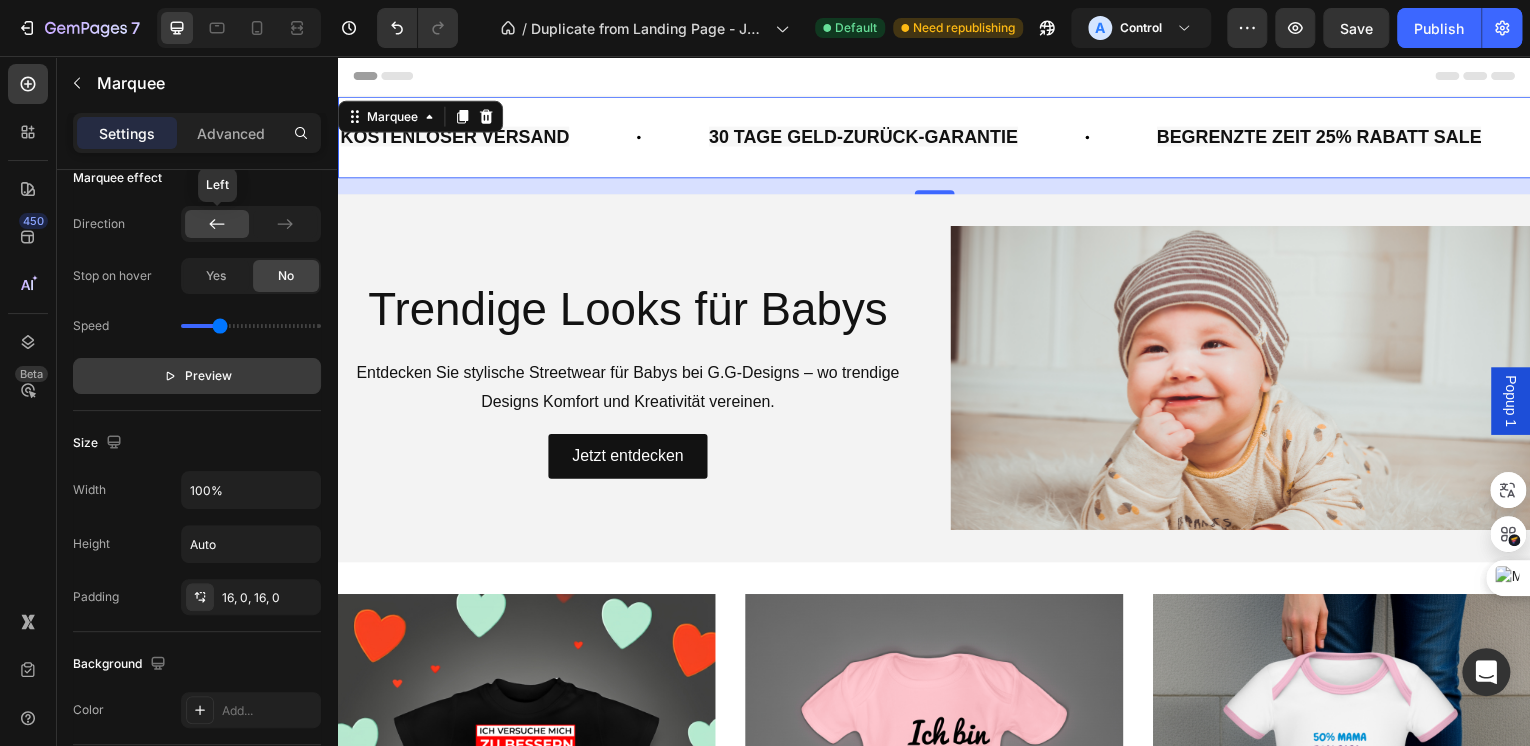 click 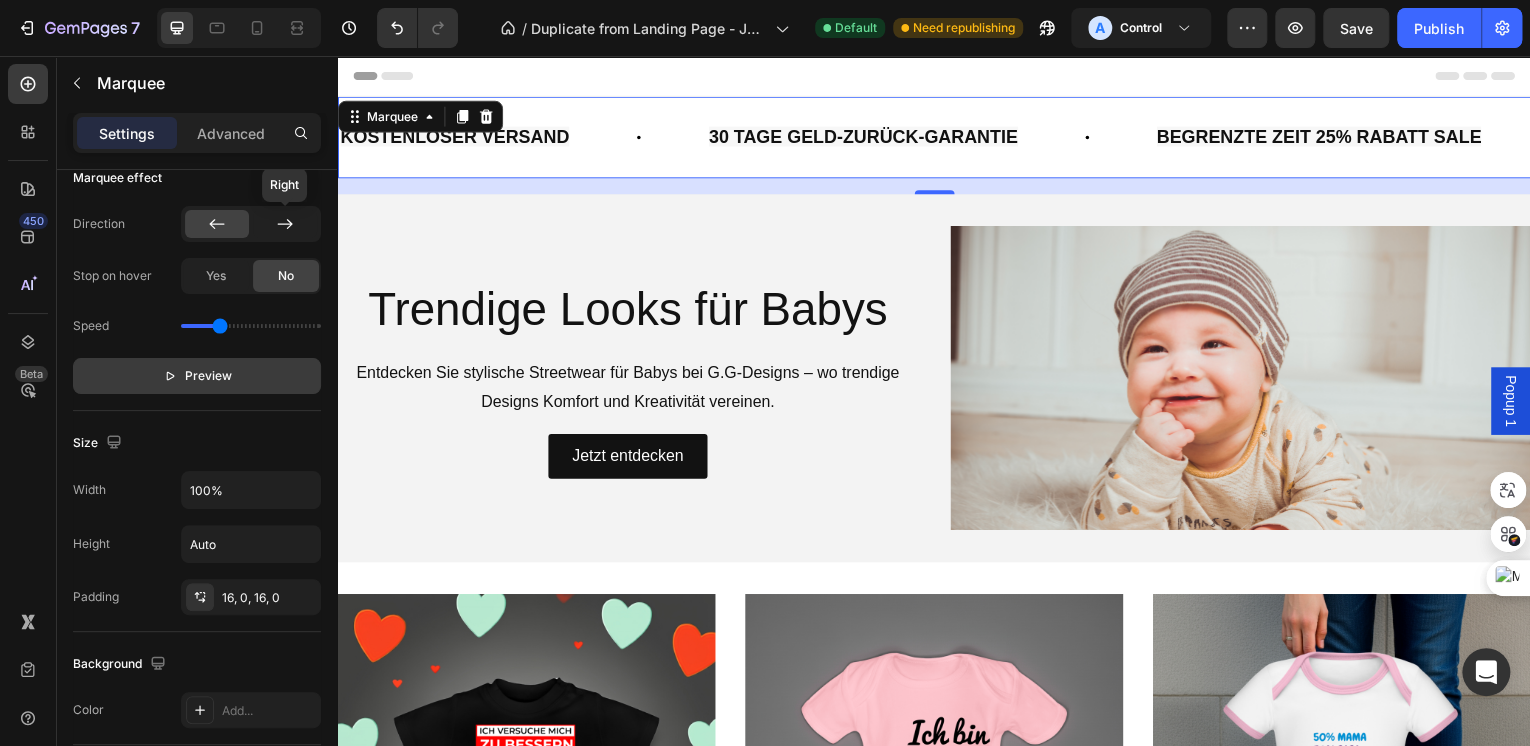 click 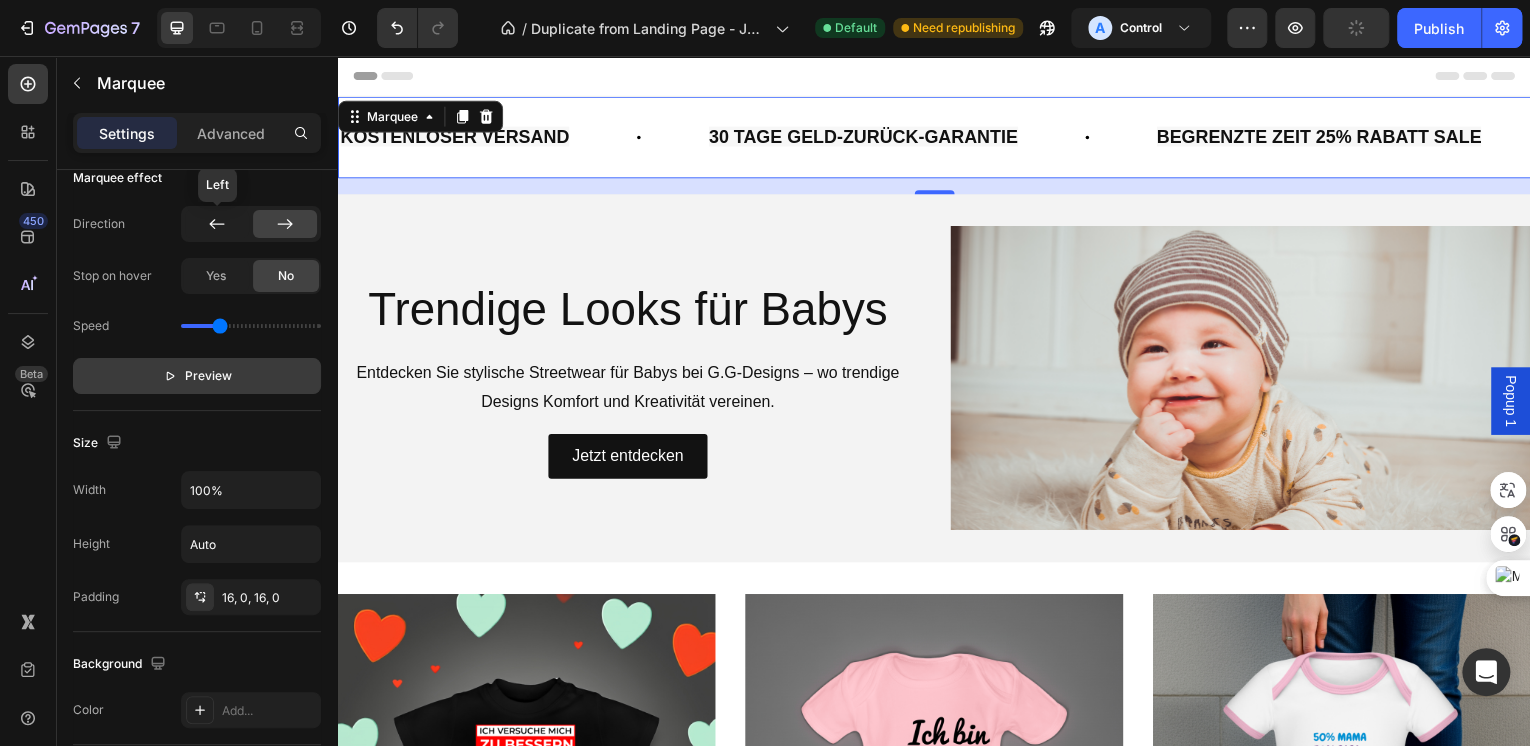 click 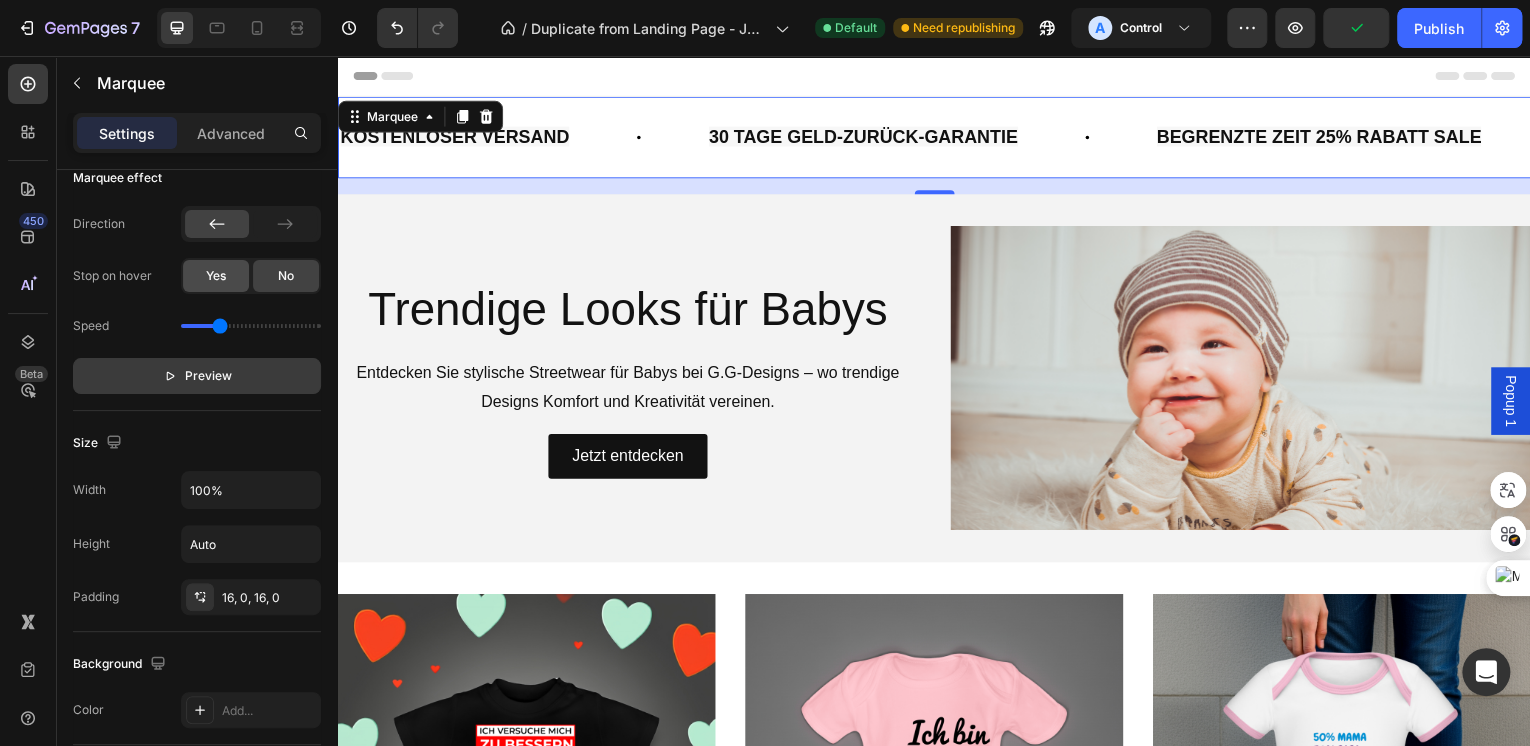 click on "Yes" 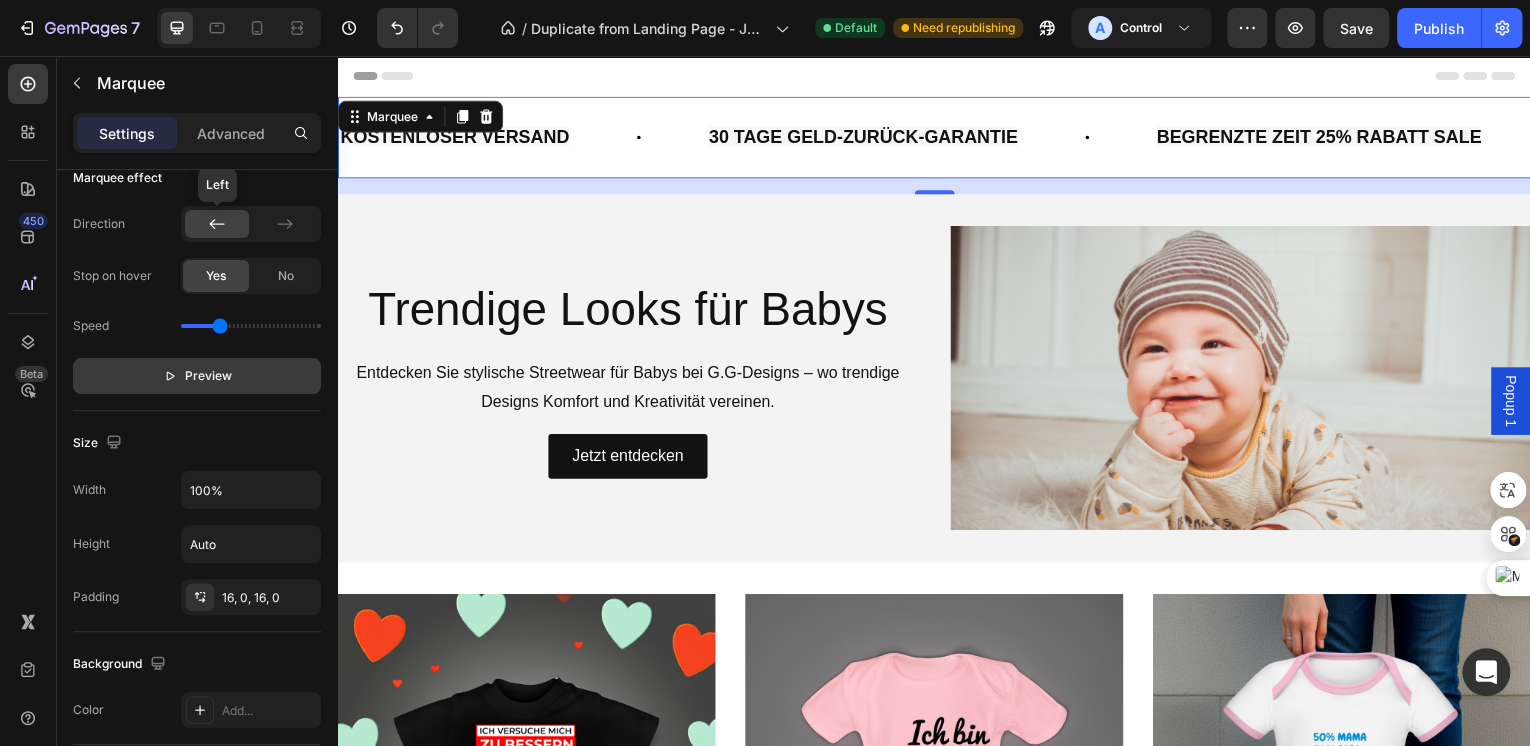 click 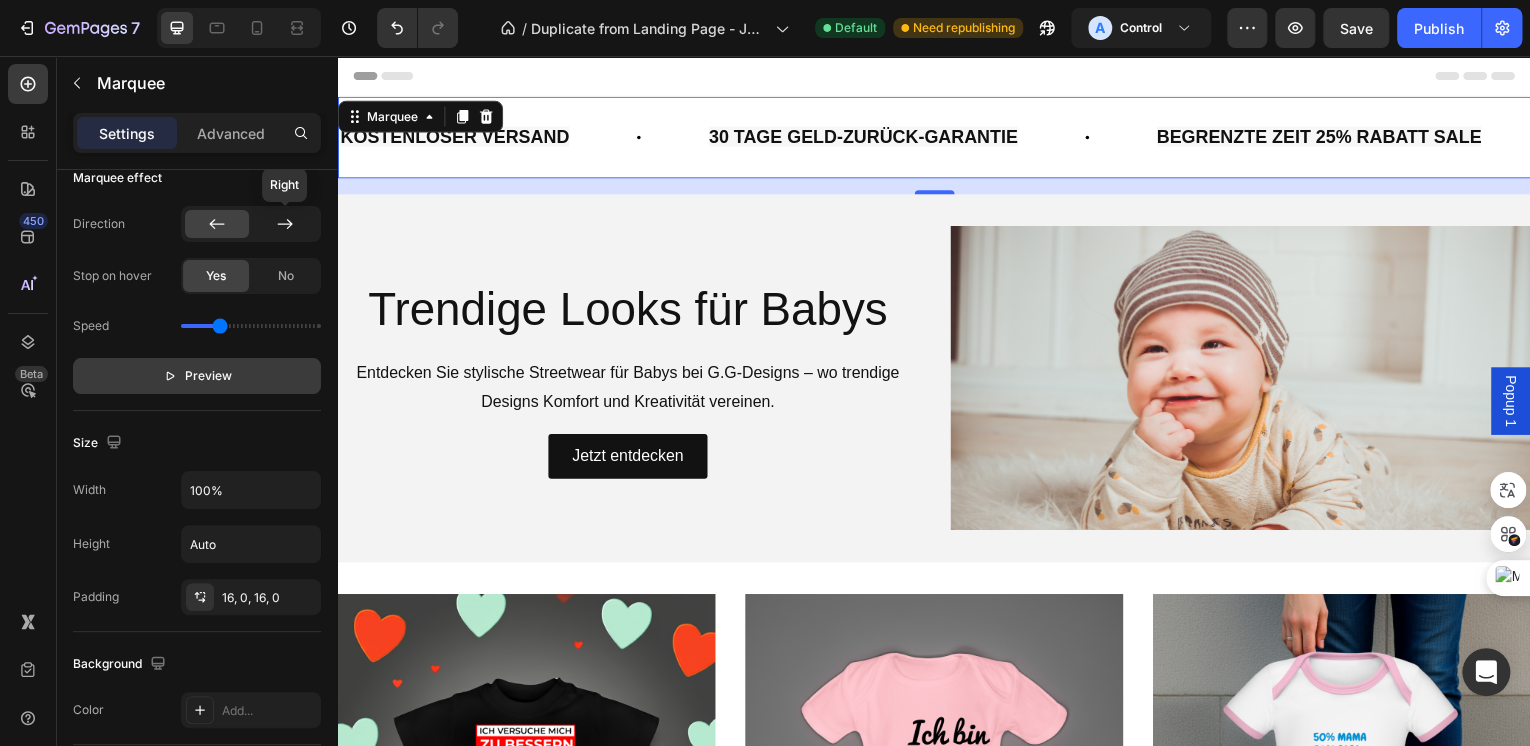click 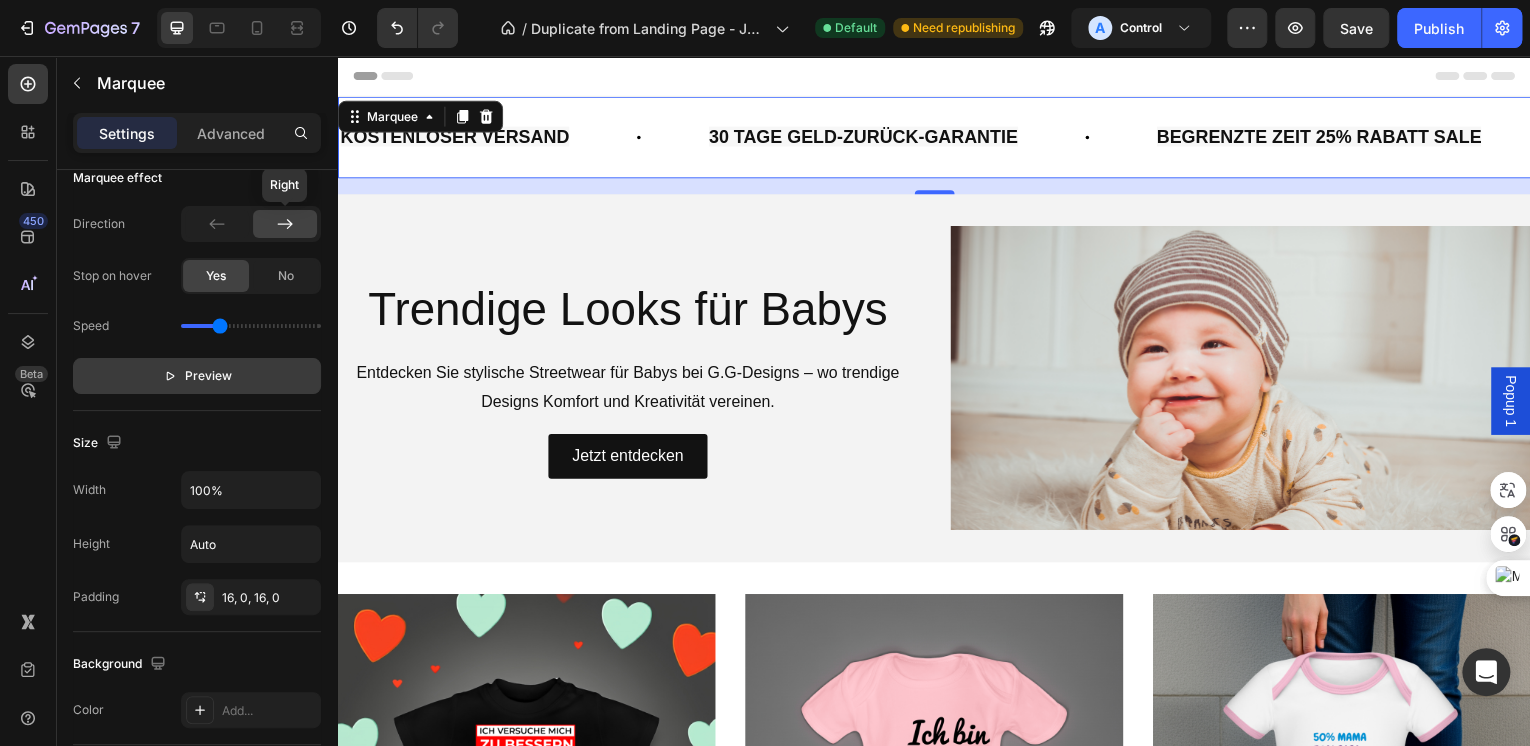 click 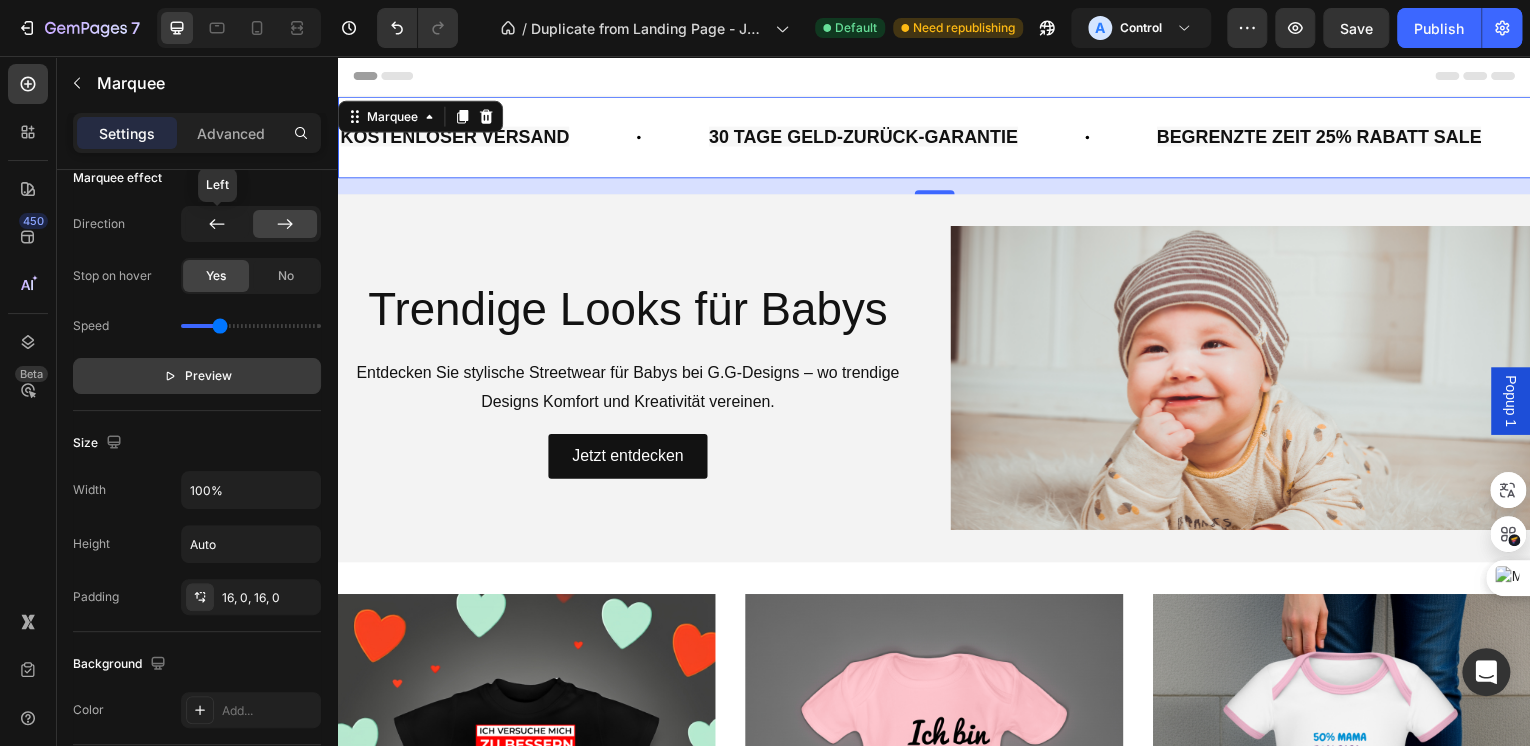 click 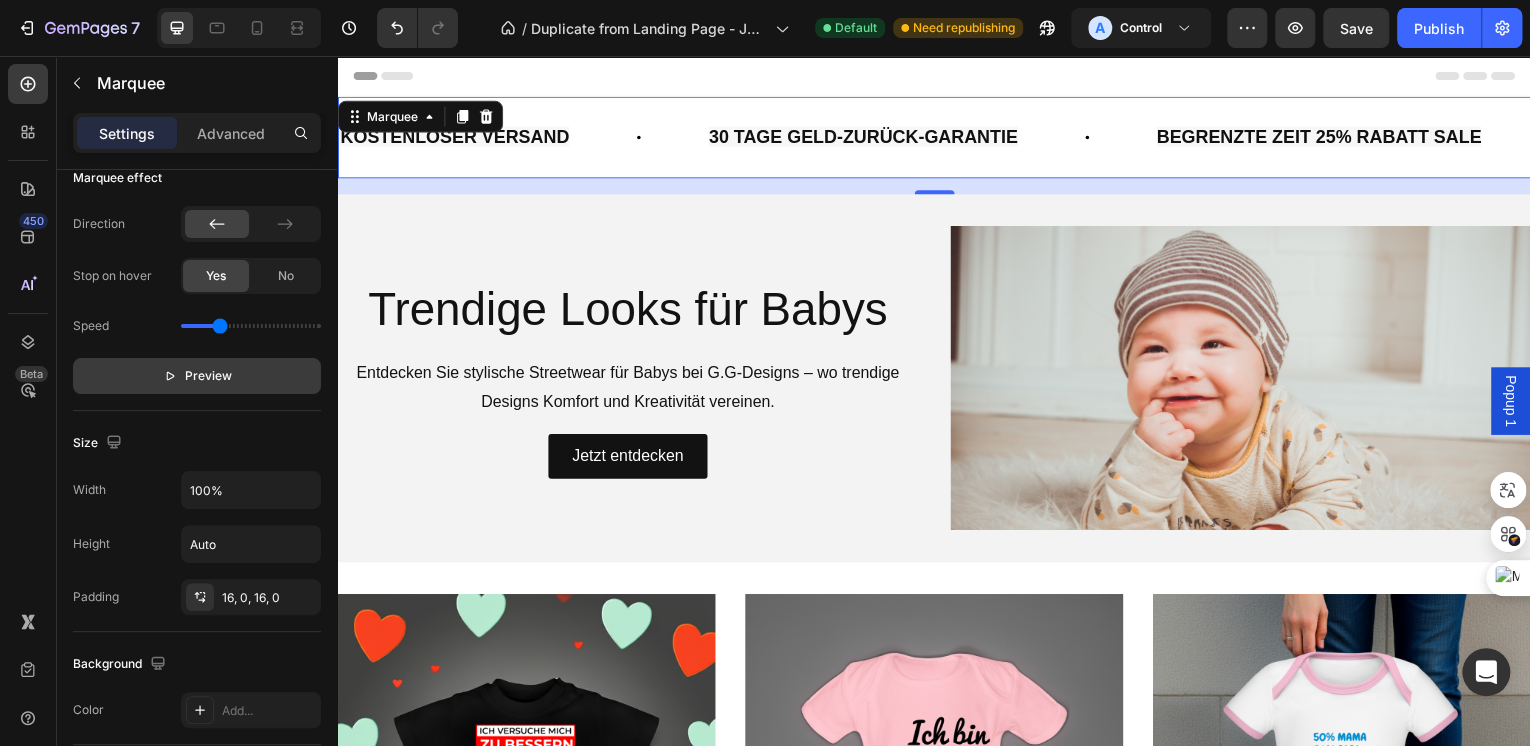 click 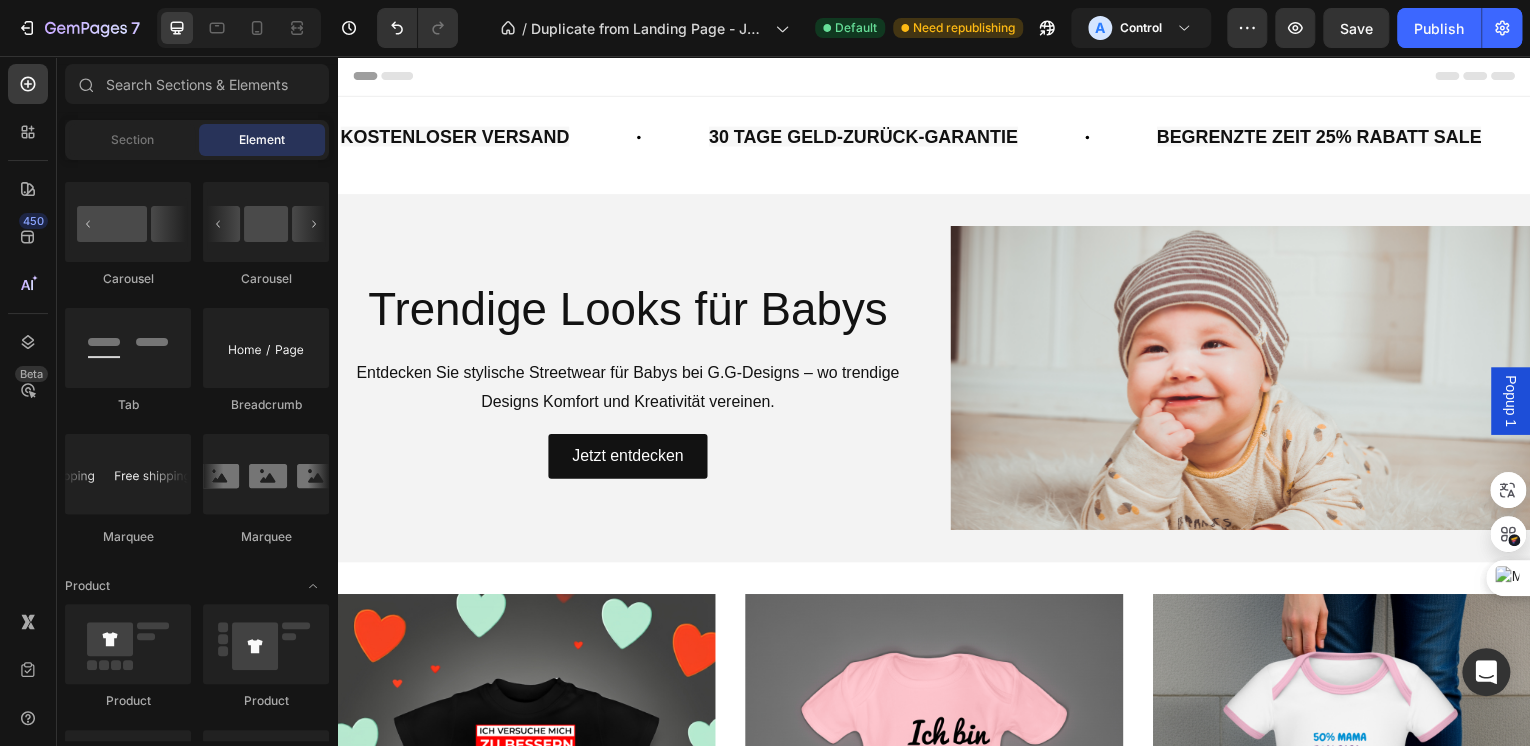 click 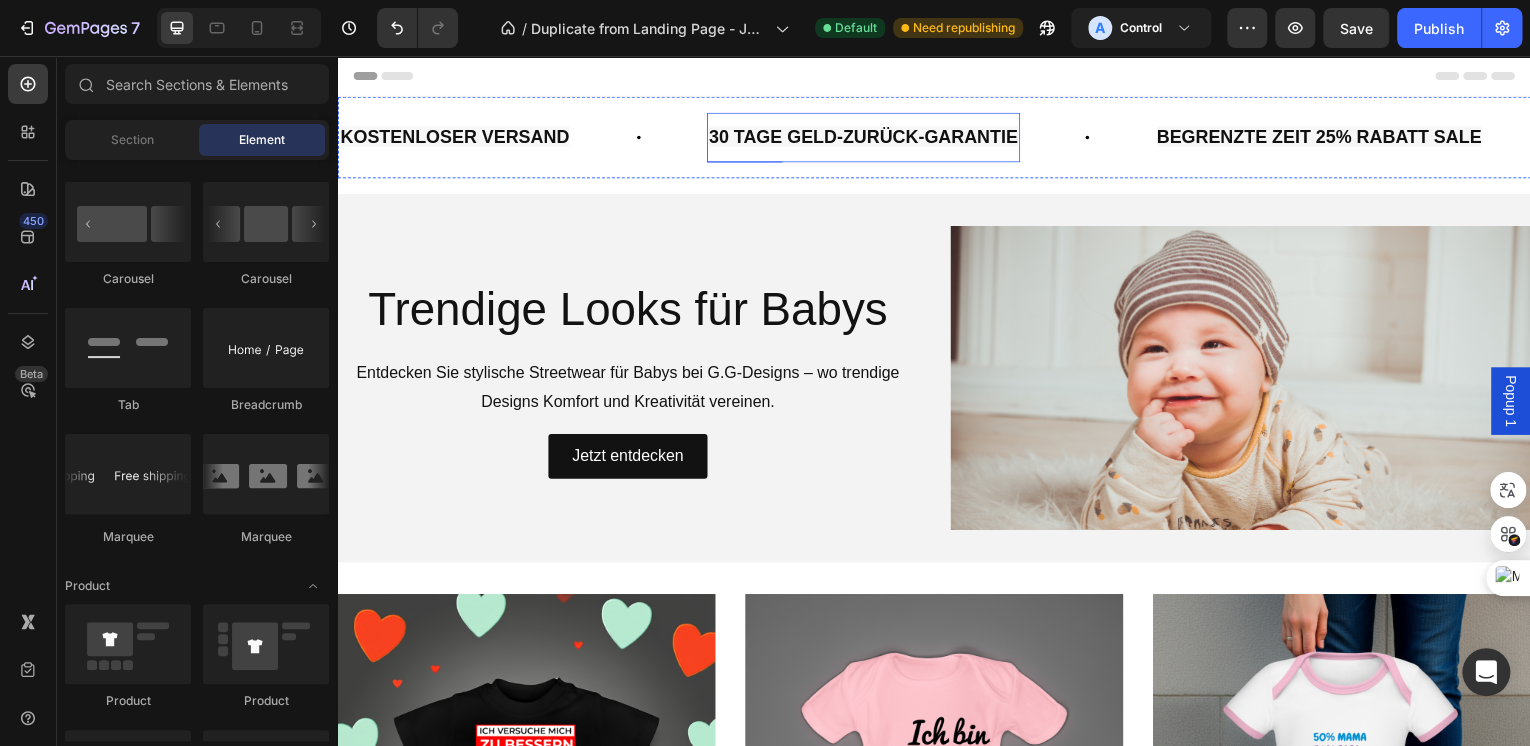 click on "30 TAGE GELD-ZURÜCK-GARANTIE" at bounding box center [850, 137] 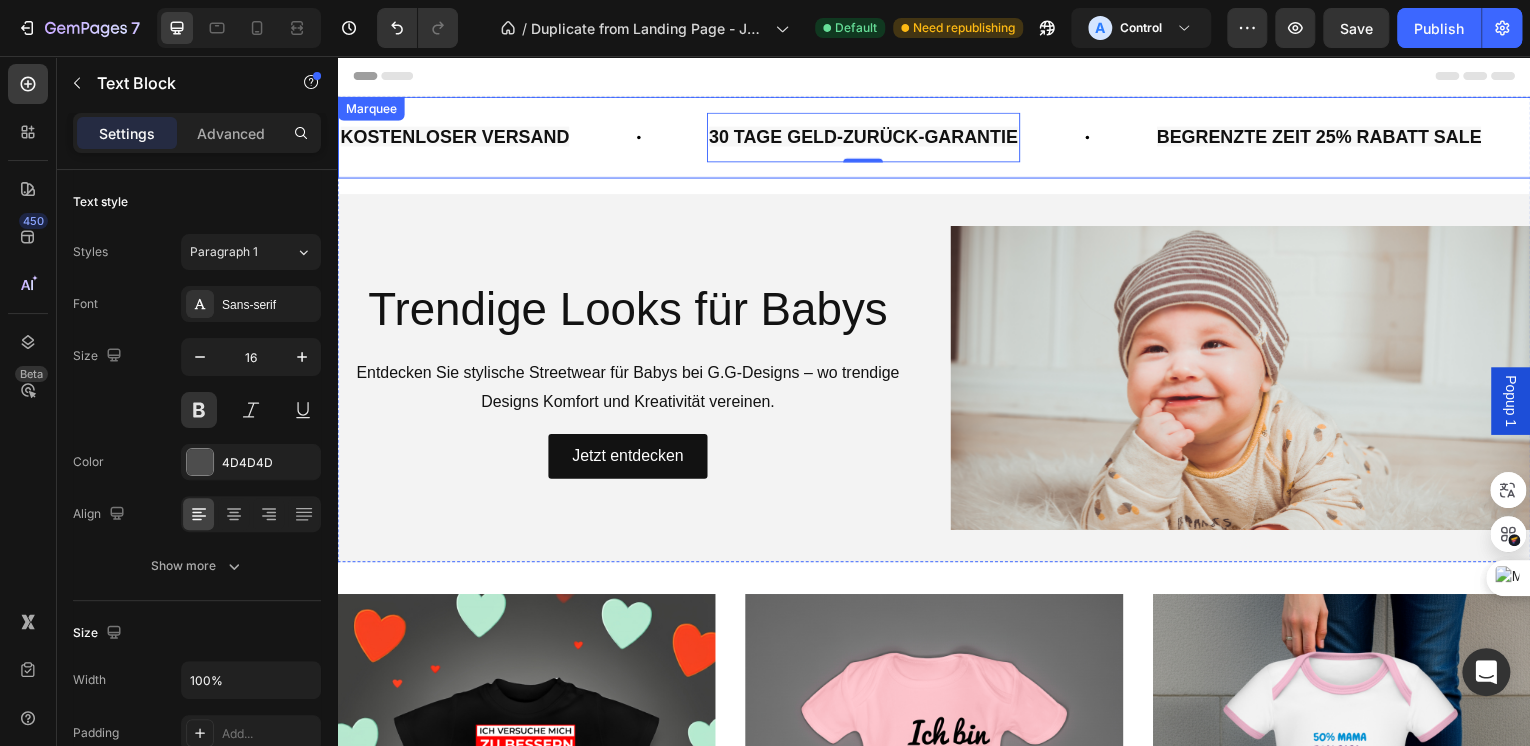 click on "KOSTENLOSER VERSAND Text Block
30 TAGE GELD-ZURÜCK-GARANTIE Text Block   0
BEGRENZTE ZEIT 25% RABATT SALE Text Block
LIFE TIME WARRANTY Text Block
KOSTENLOSER VERSAND Text Block
30 TAGE GELD-ZURÜCK-GARANTIE Text Block   0
BEGRENZTE ZEIT 25% RABATT SALE Text Block
LIFE TIME WARRANTY Text Block
Marquee" at bounding box center (937, 138) 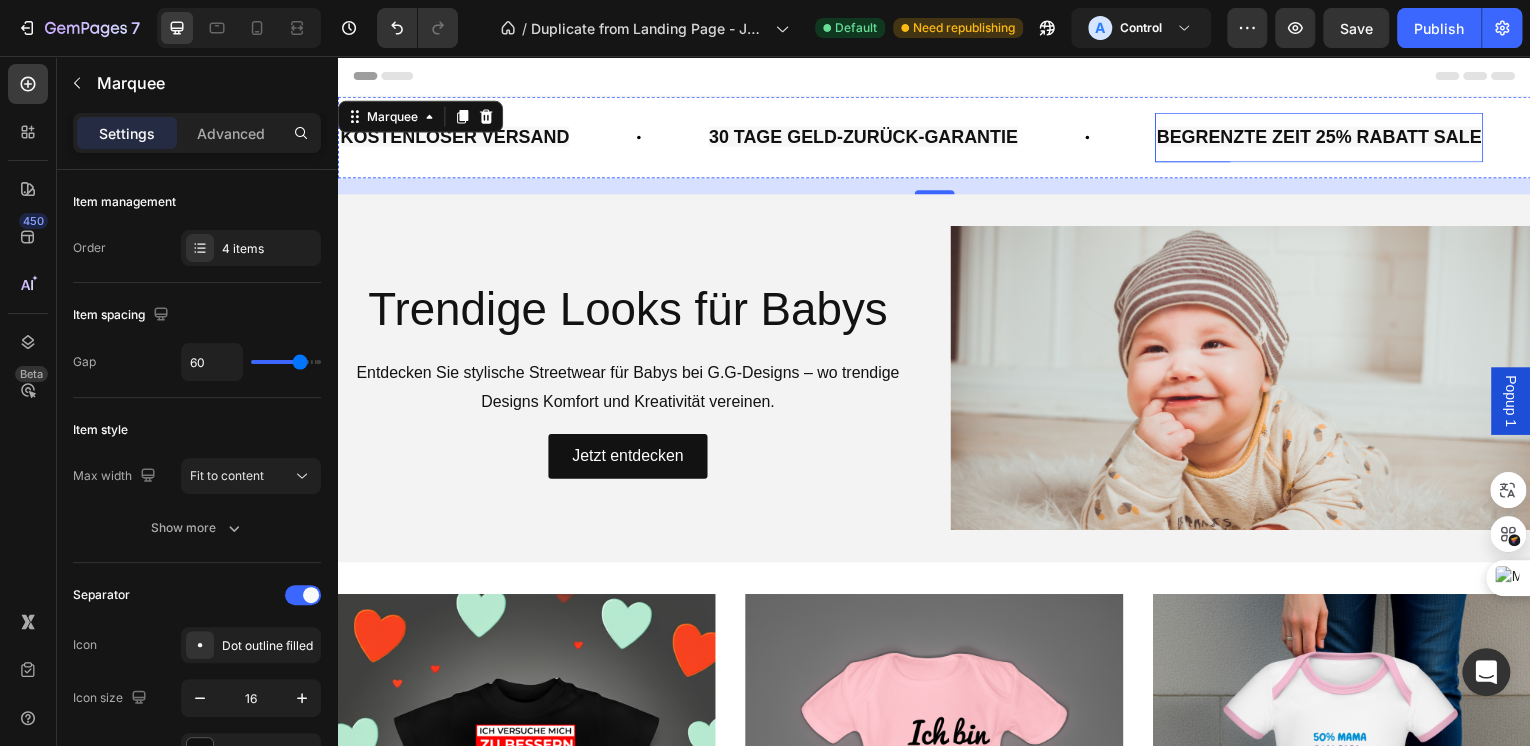 click on "BEGRENZTE ZEIT 25% RABATT SALE" at bounding box center [1314, 137] 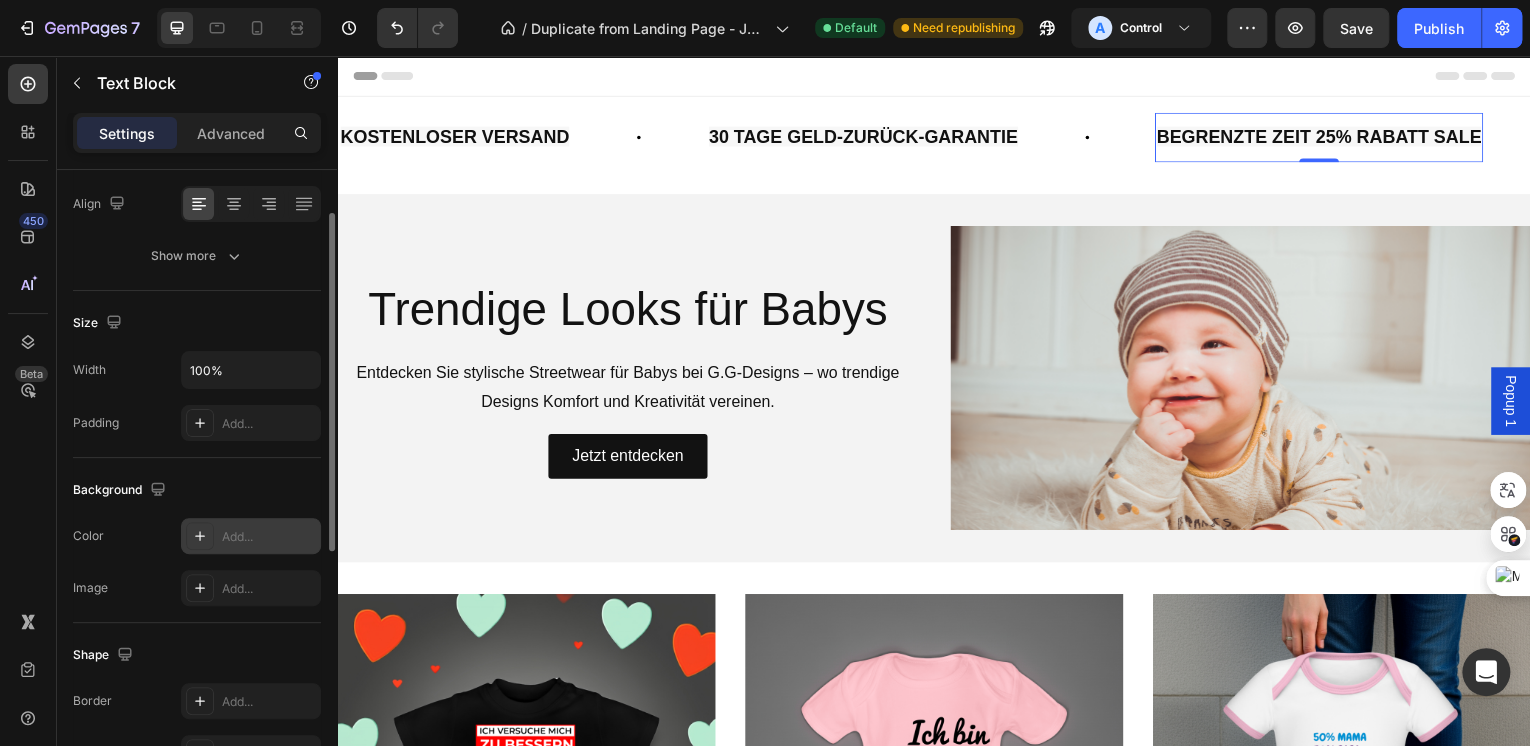 scroll, scrollTop: 230, scrollLeft: 0, axis: vertical 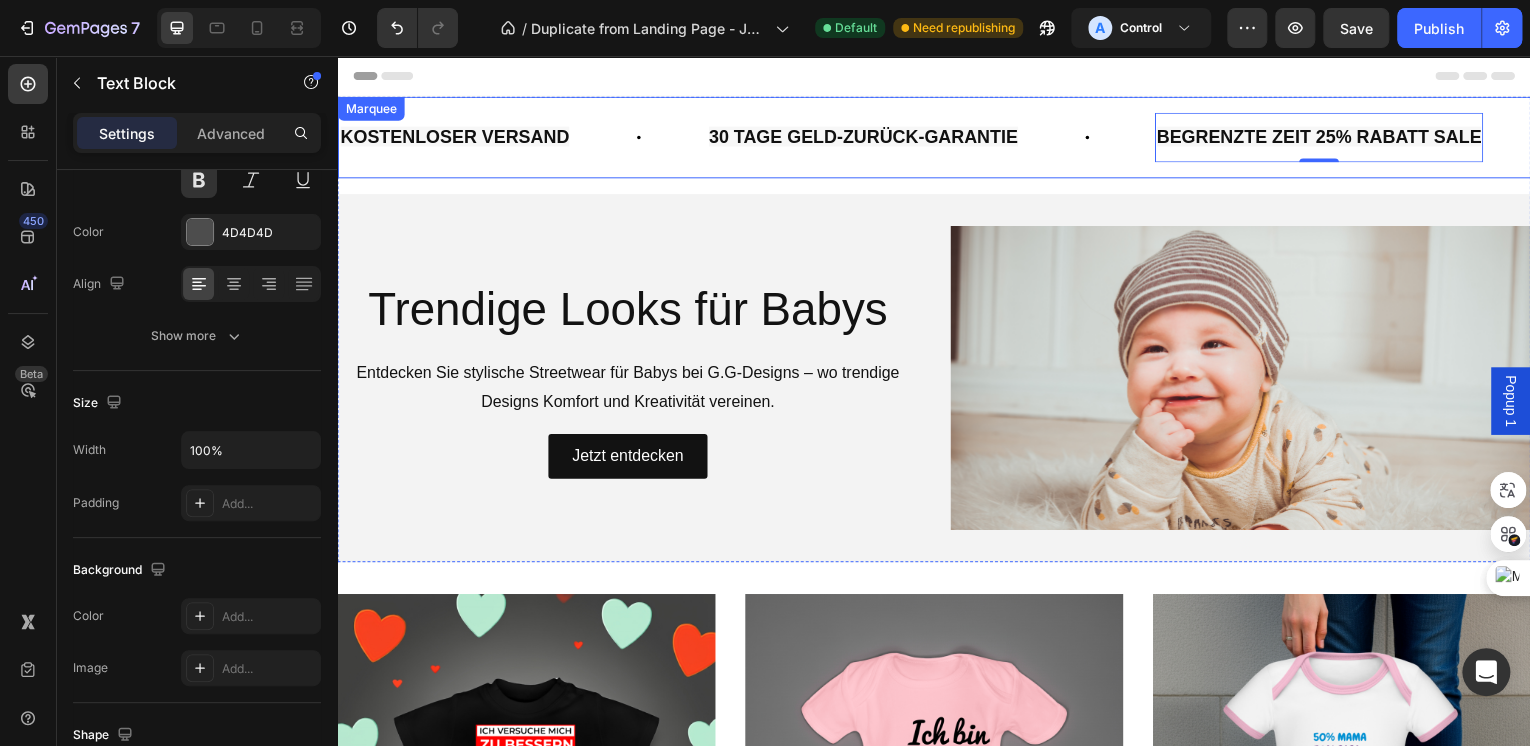 click on "KOSTENLOSER VERSAND Text Block" at bounding box center (505, 138) 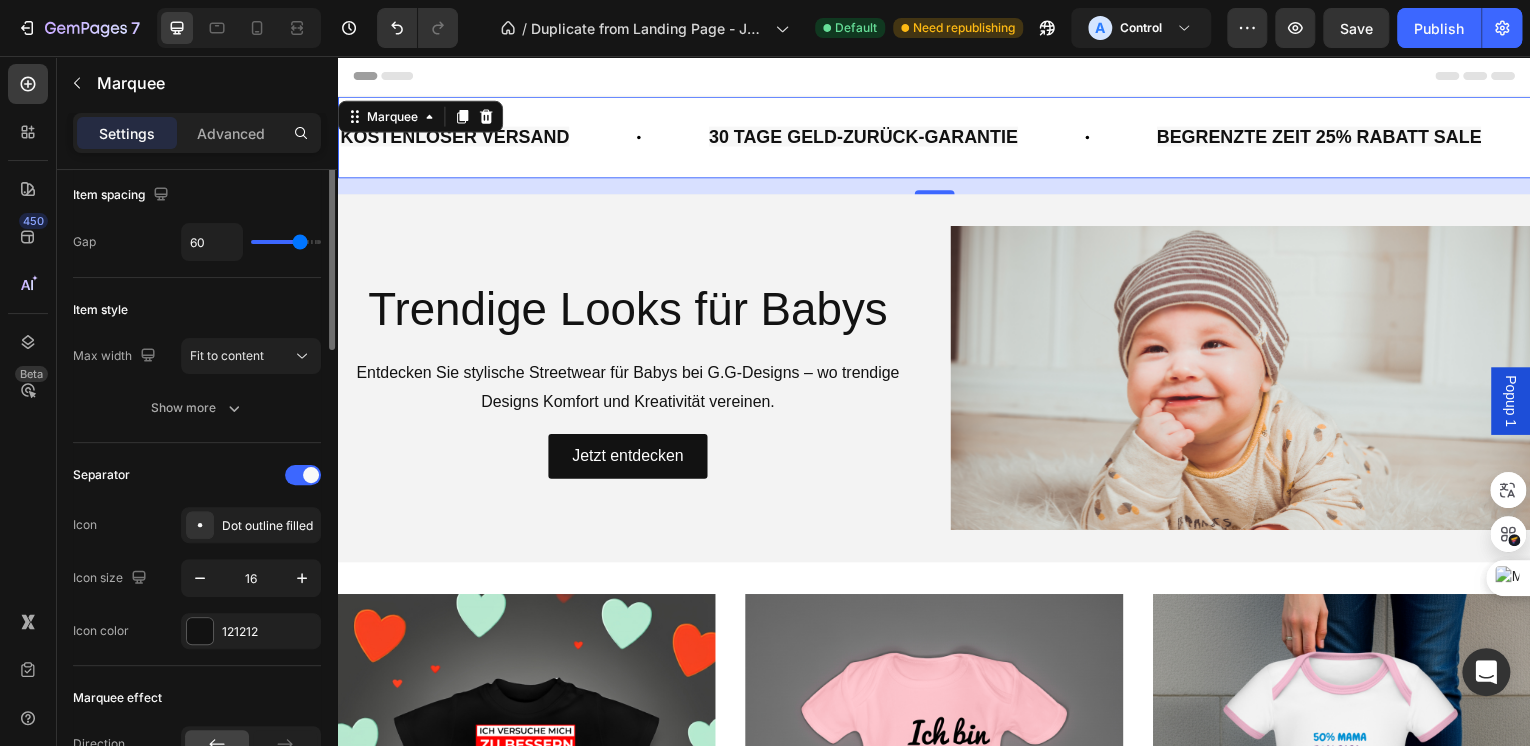 scroll, scrollTop: 0, scrollLeft: 0, axis: both 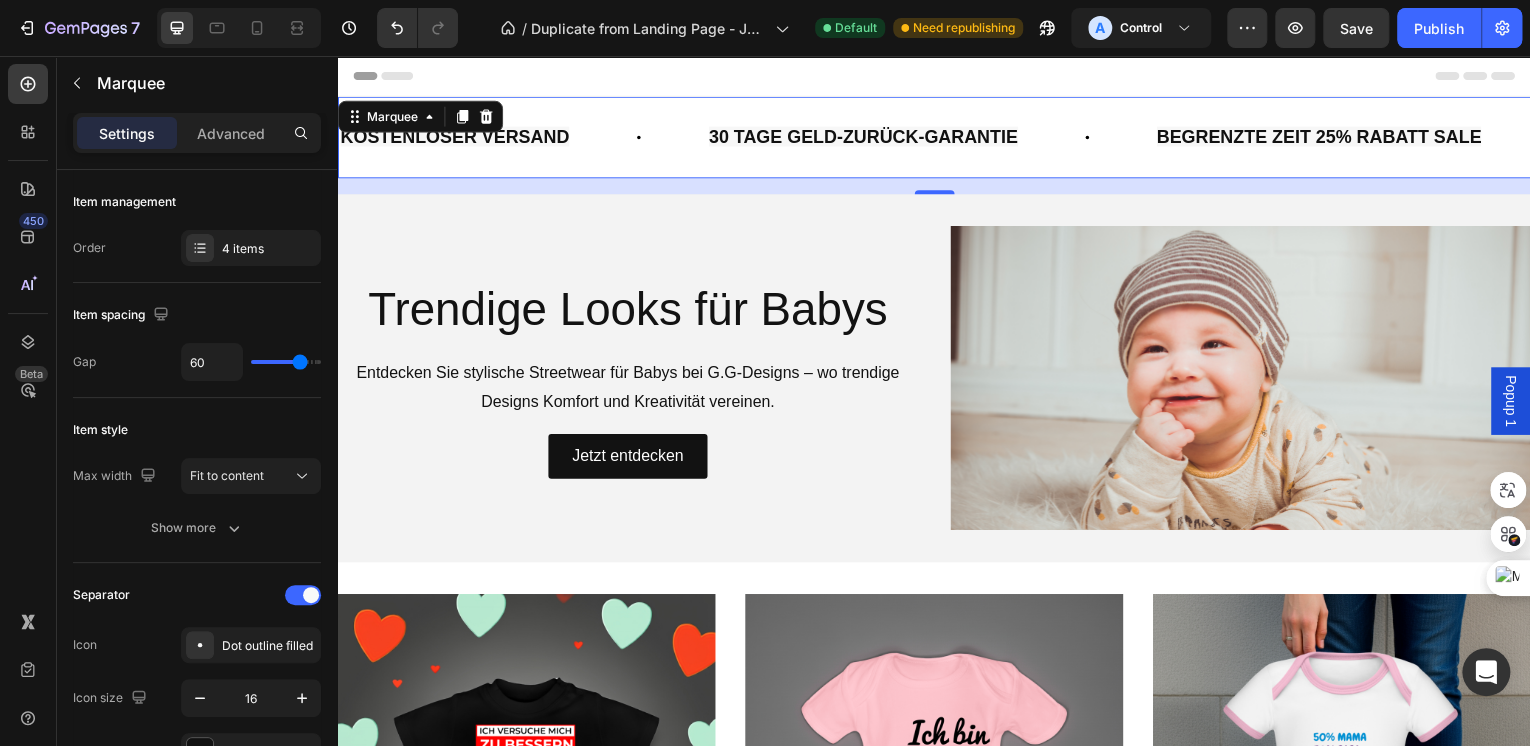 click on "KOSTENLOSER VERSAND Text Block
30 TAGE GELD-ZURÜCK-GARANTIE Text Block
BEGRENZTE ZEIT 25% RABATT SALE Text Block
LIFE TIME WARRANTY Text Block
KOSTENLOSER VERSAND Text Block
30 TAGE GELD-ZURÜCK-GARANTIE Text Block
BEGRENZTE ZEIT 25% RABATT SALE Text Block
LIFE TIME WARRANTY Text Block
Marquee   16" at bounding box center [937, 138] 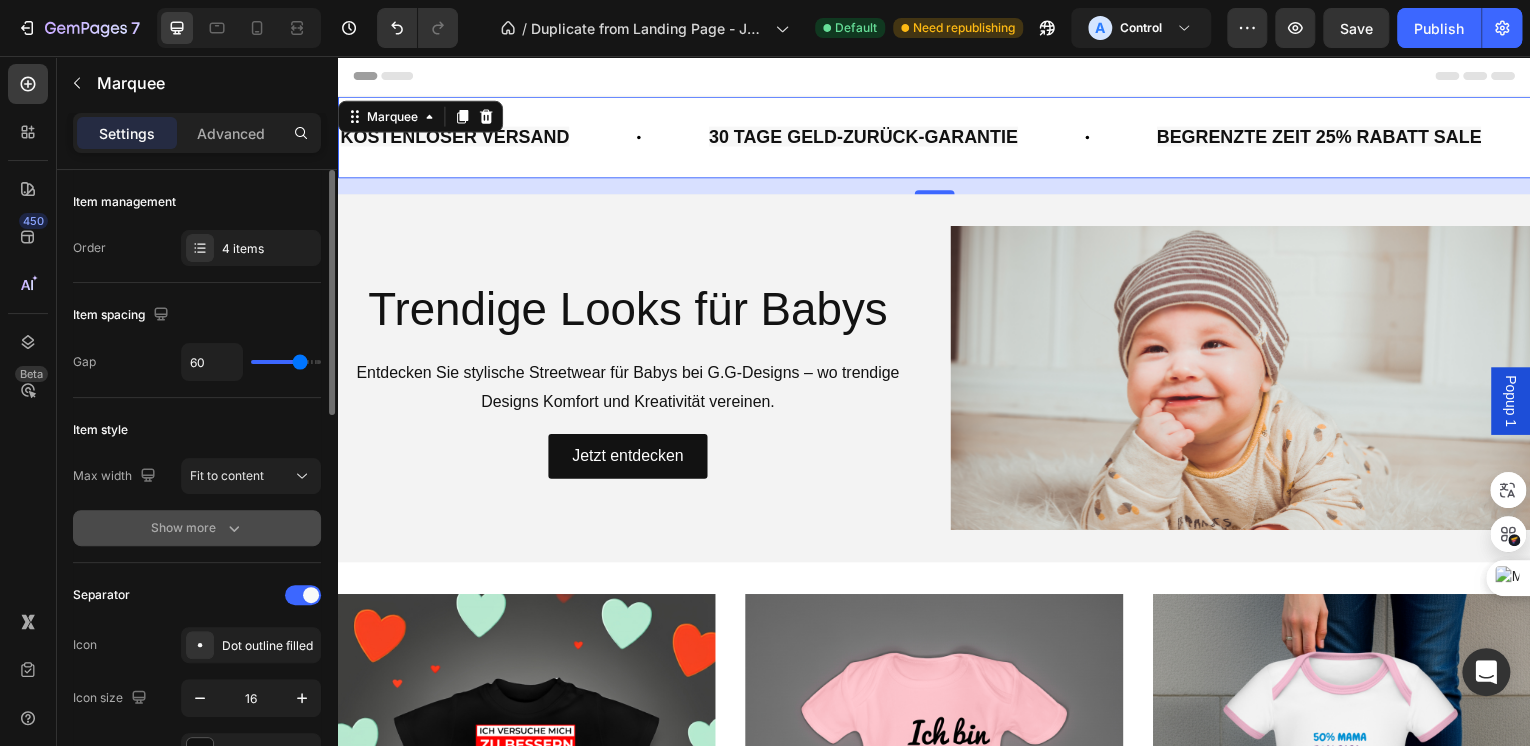 click 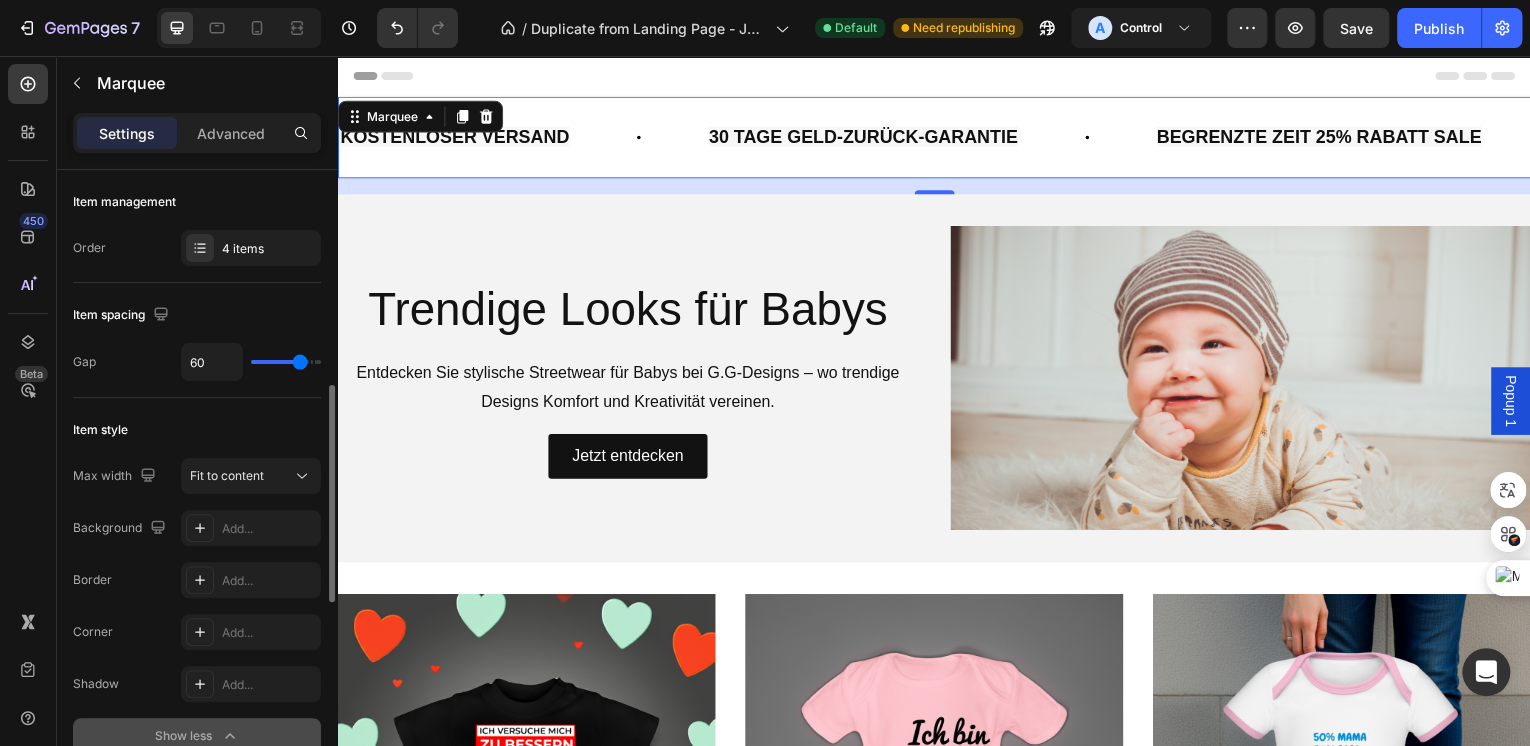 scroll, scrollTop: 240, scrollLeft: 0, axis: vertical 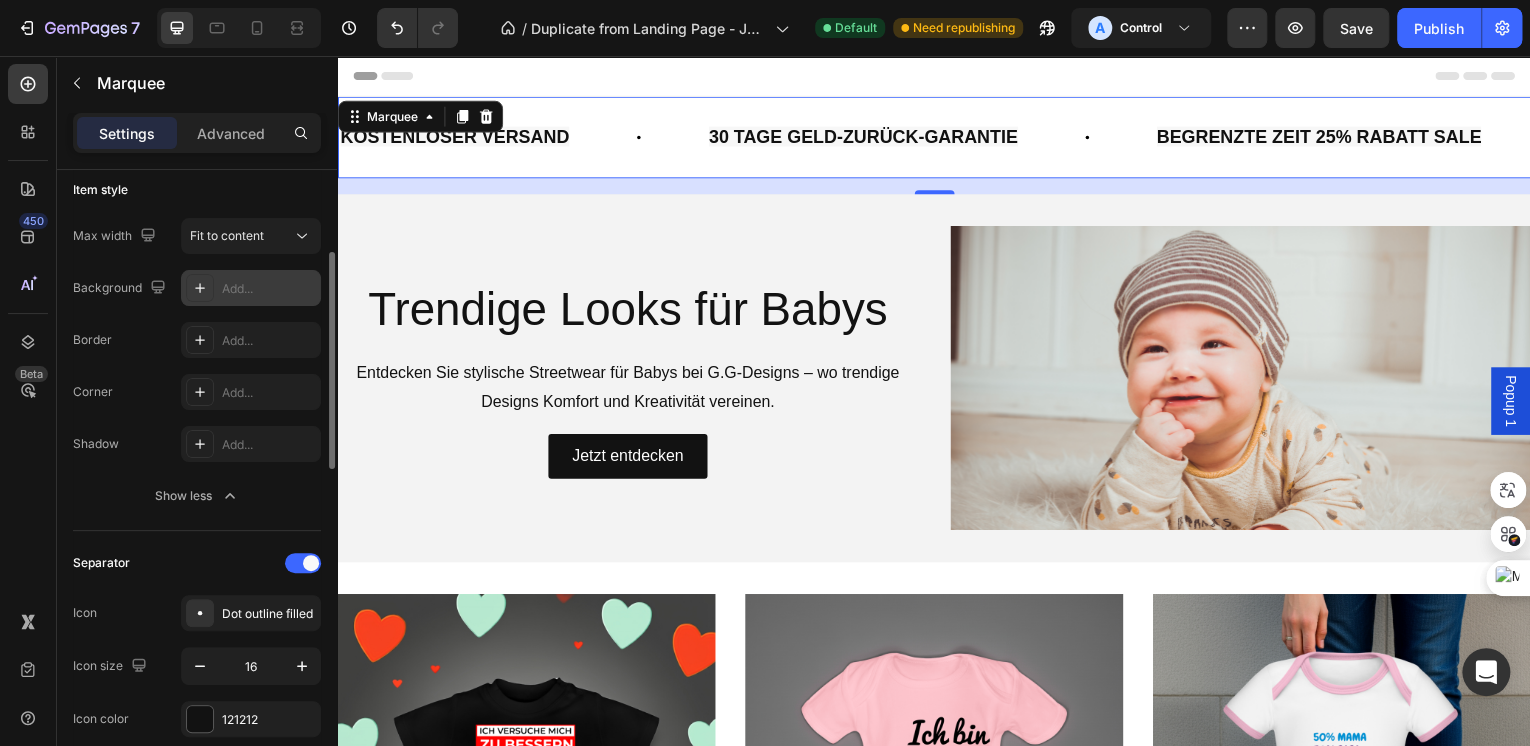 click on "Add..." at bounding box center (251, 288) 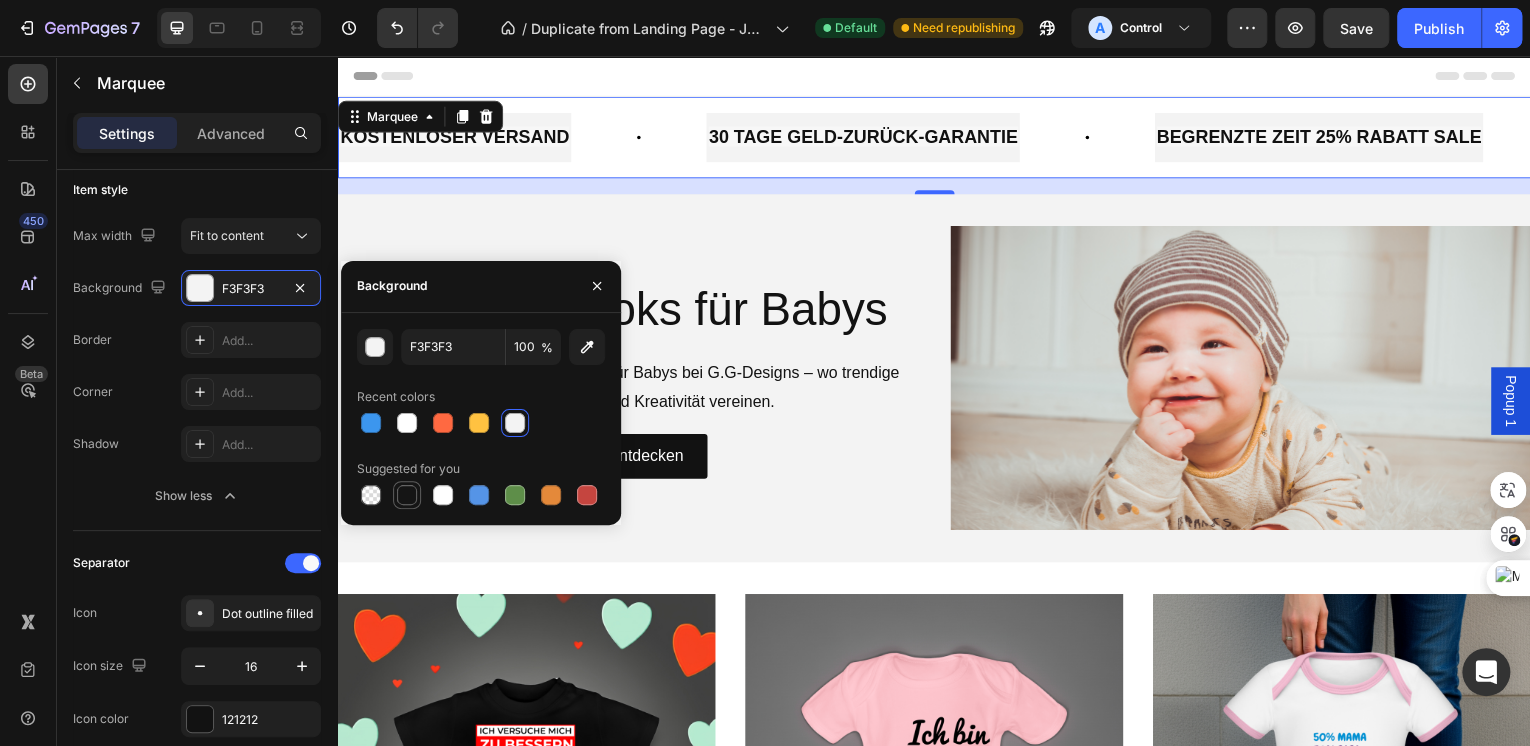 click at bounding box center (407, 495) 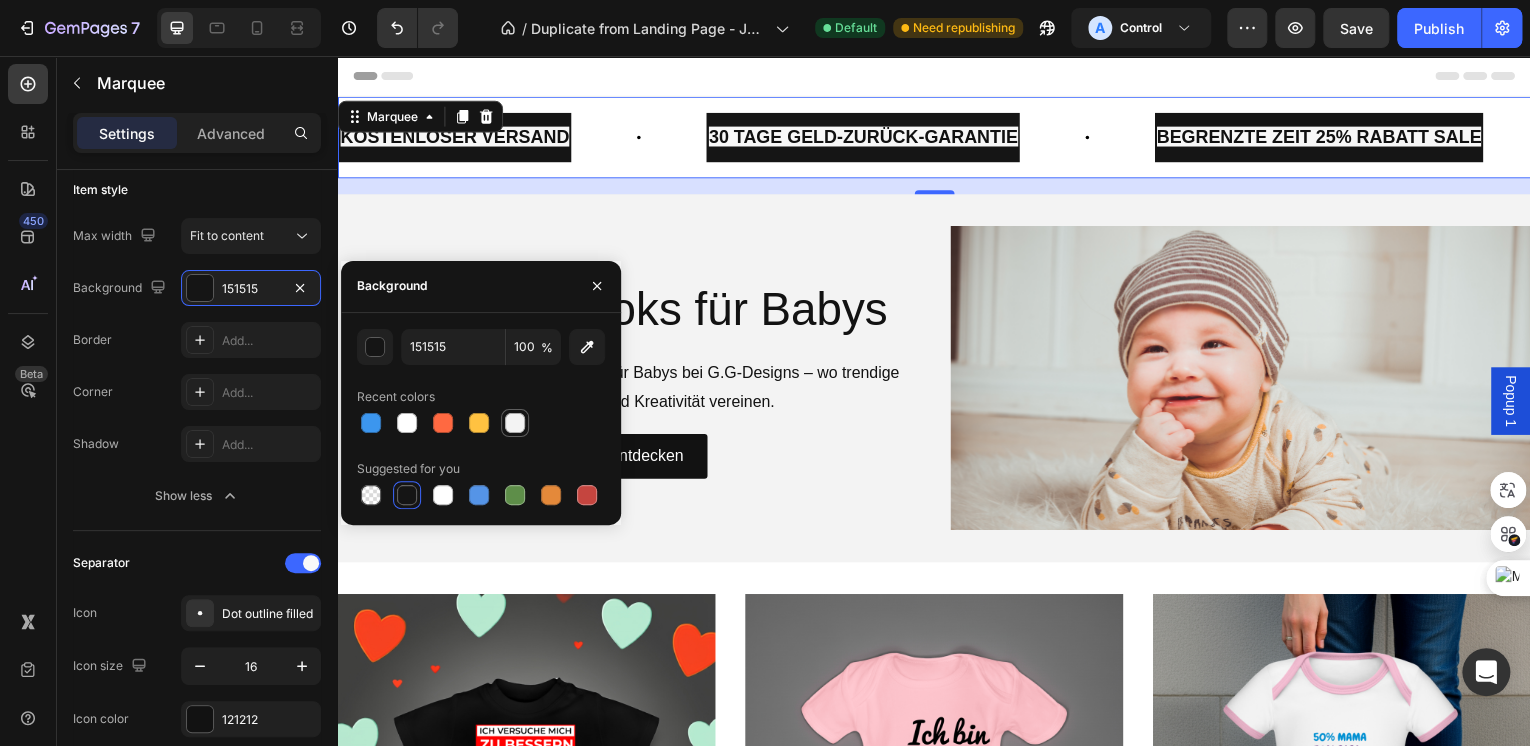 click at bounding box center [515, 423] 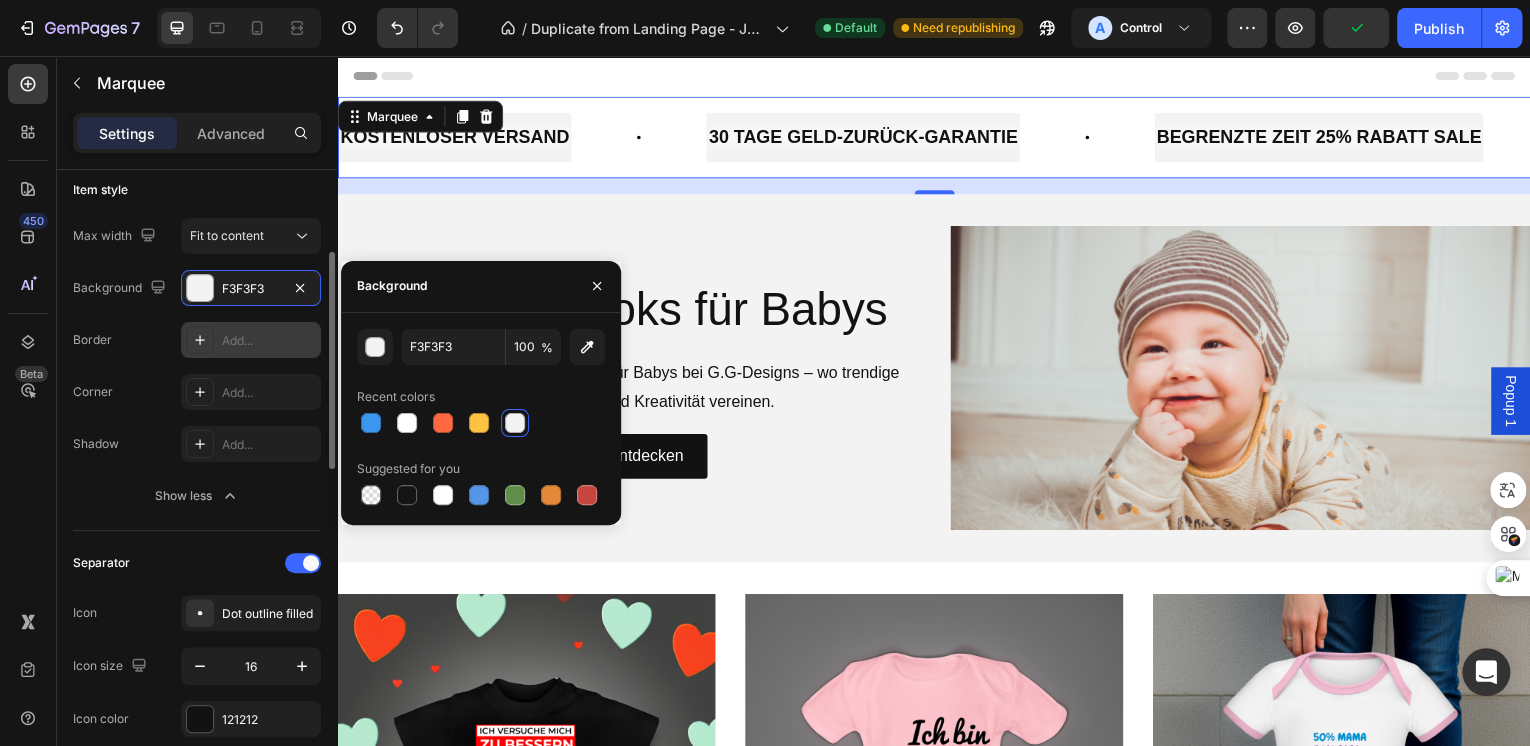 click on "Add..." at bounding box center (269, 341) 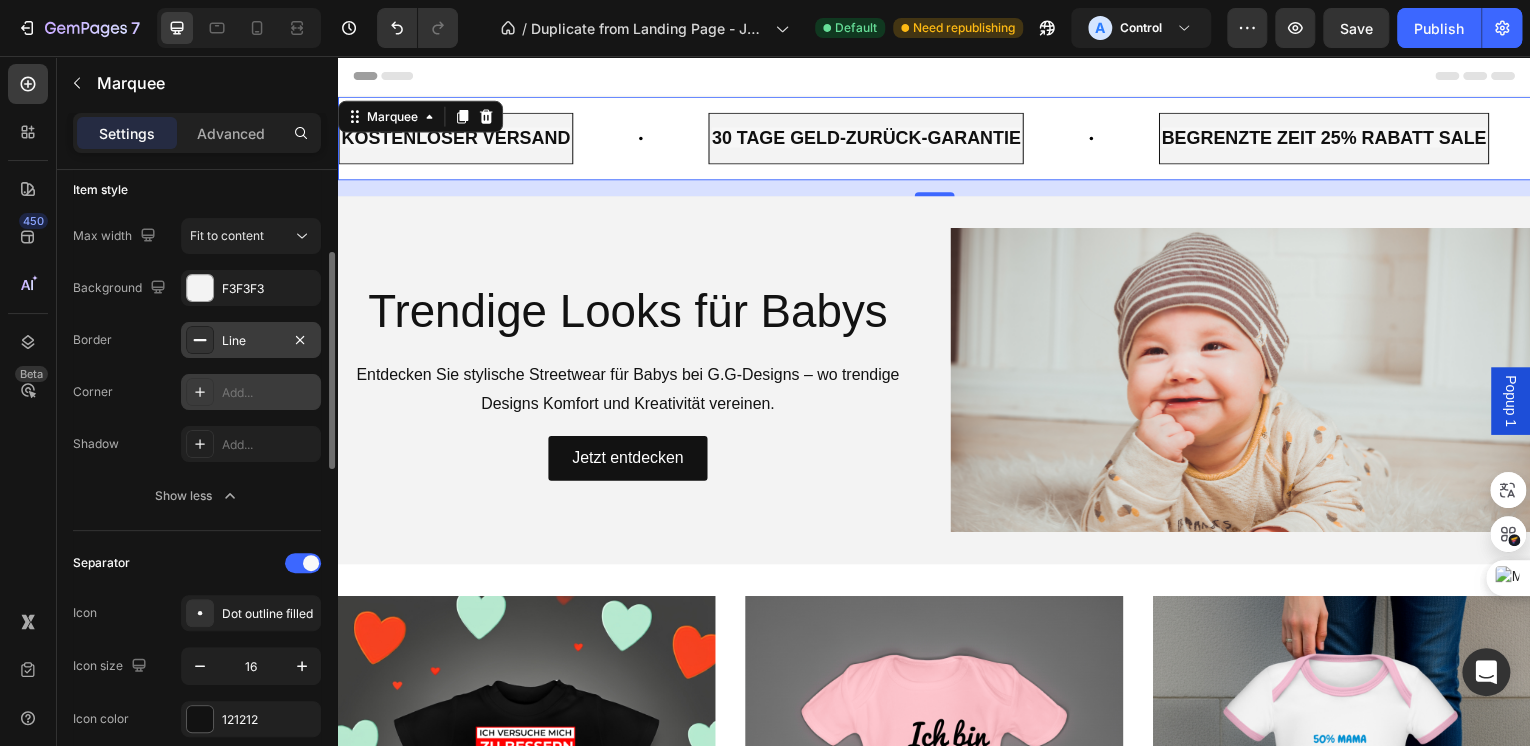click on "Add..." at bounding box center [269, 393] 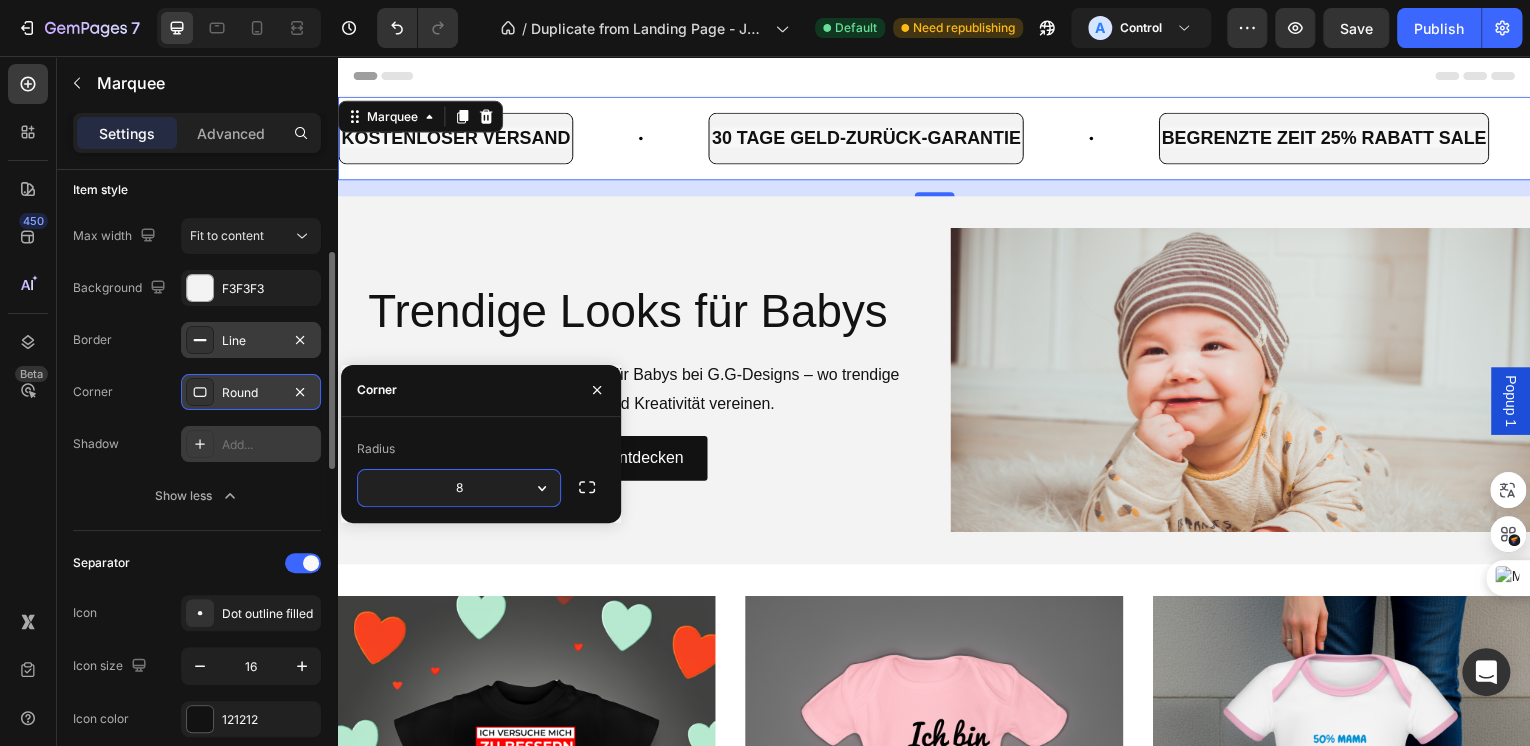 click on "Add..." at bounding box center (251, 444) 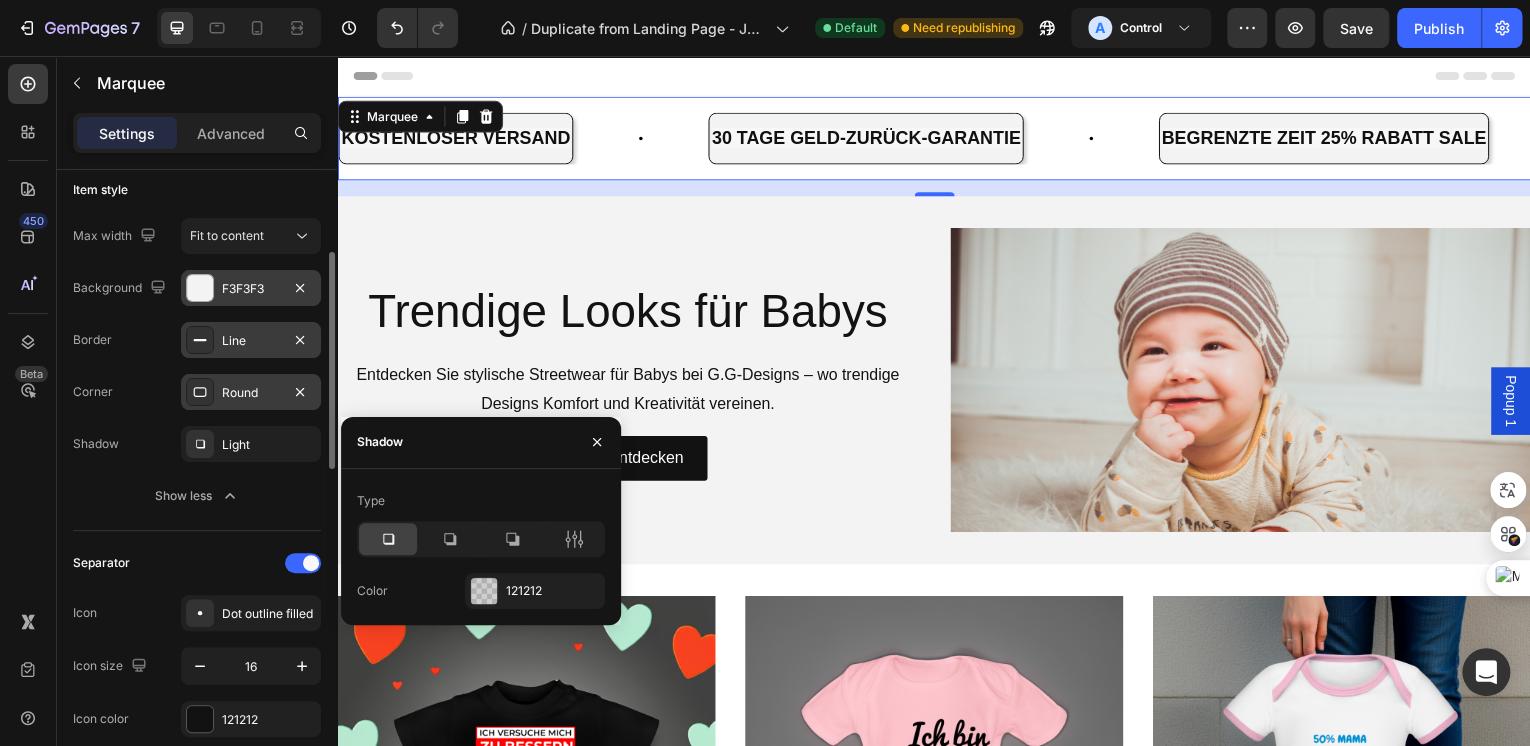 click on "F3F3F3" at bounding box center (251, 289) 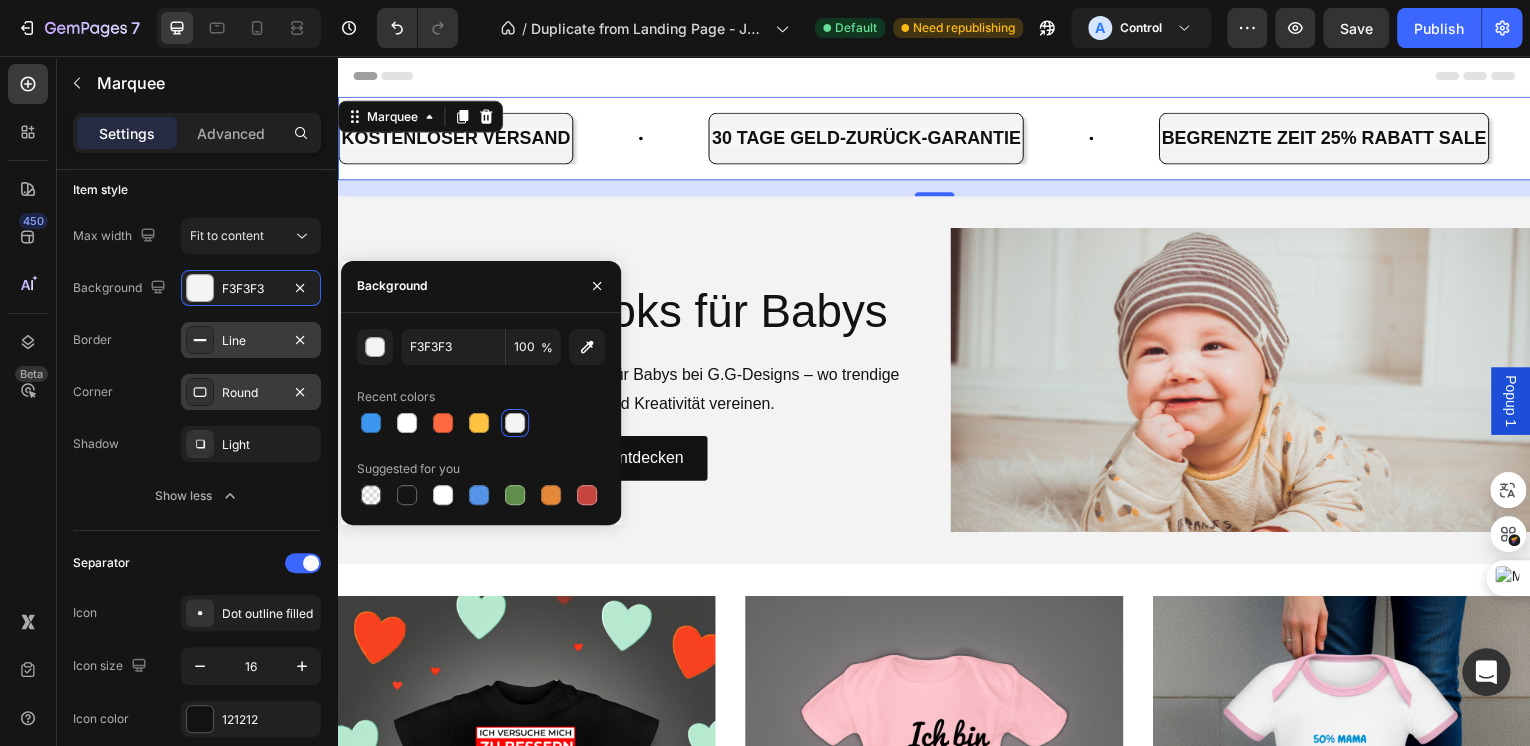 click on "KOSTENLOSER VERSAND Text Block
30 TAGE GELD-ZURÜCK-GARANTIE Text Block
BEGRENZTE ZEIT 25% RABATT SALE Text Block
LIFE TIME WARRANTY Text Block
KOSTENLOSER VERSAND Text Block
30 TAGE GELD-ZURÜCK-GARANTIE Text Block
BEGRENZTE ZEIT 25% RABATT SALE Text Block
LIFE TIME WARRANTY Text Block
Marquee   16" at bounding box center (937, 139) 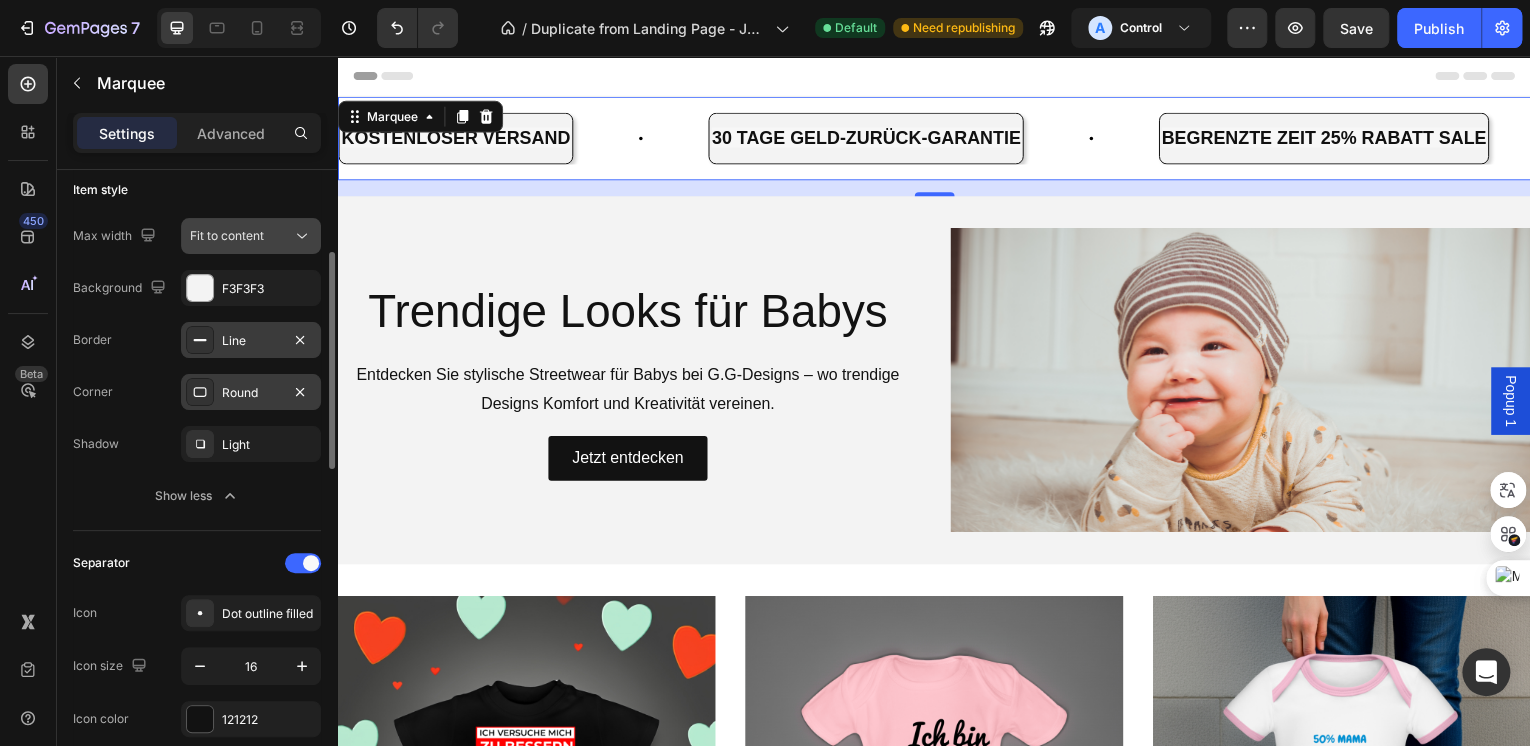 click on "Fit to content" at bounding box center (227, 235) 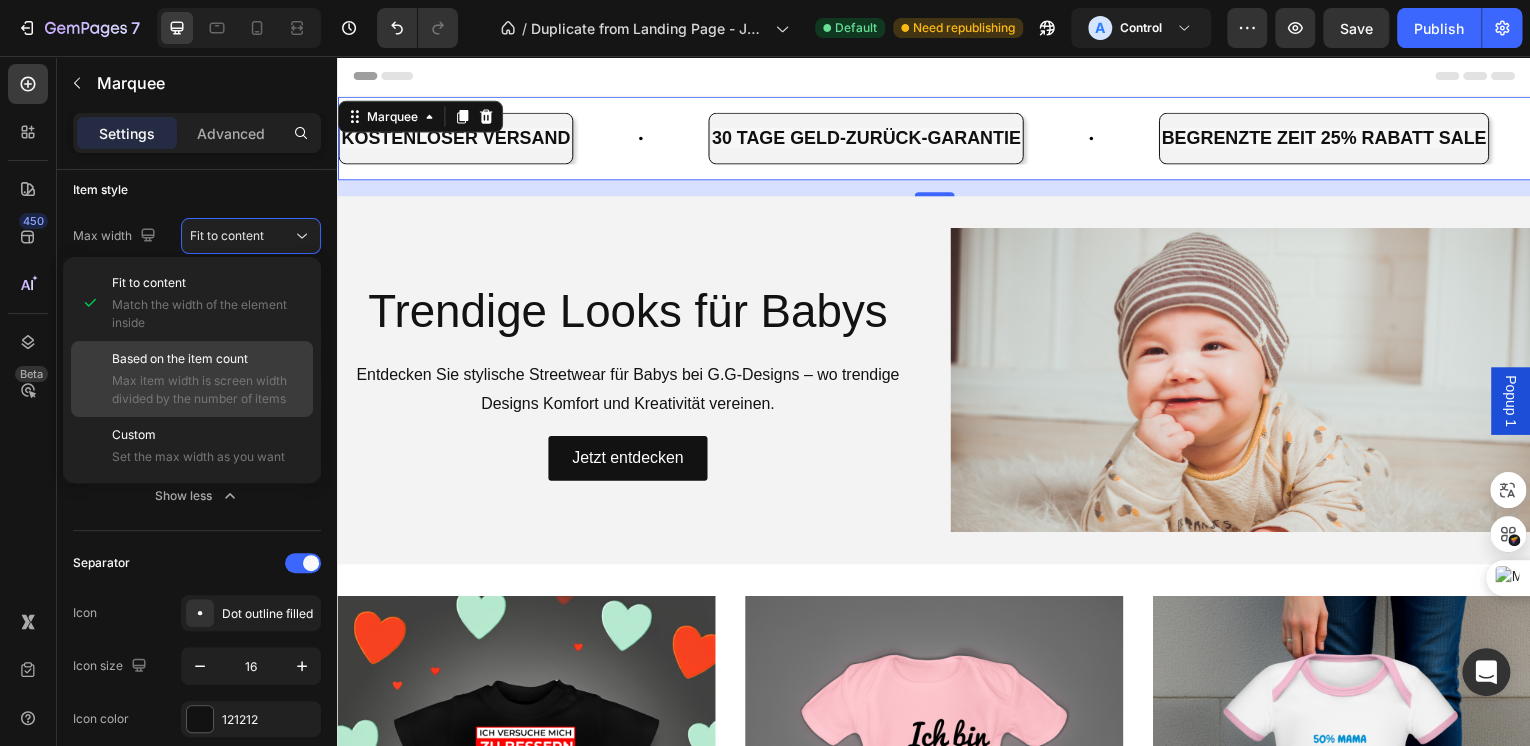 click on "Max item width is screen width divided by the number of items" at bounding box center [208, 390] 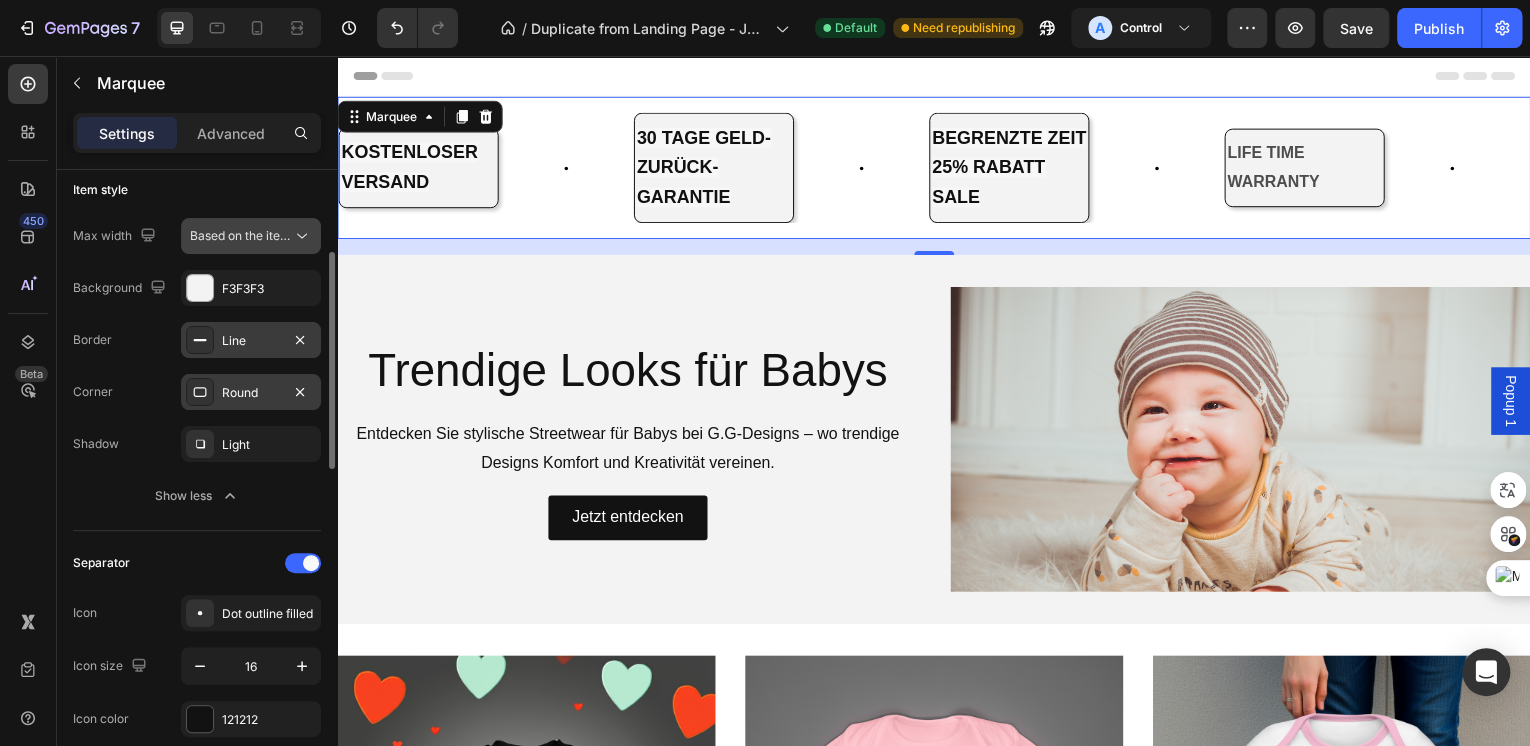 click on "Based on the item count" at bounding box center [258, 235] 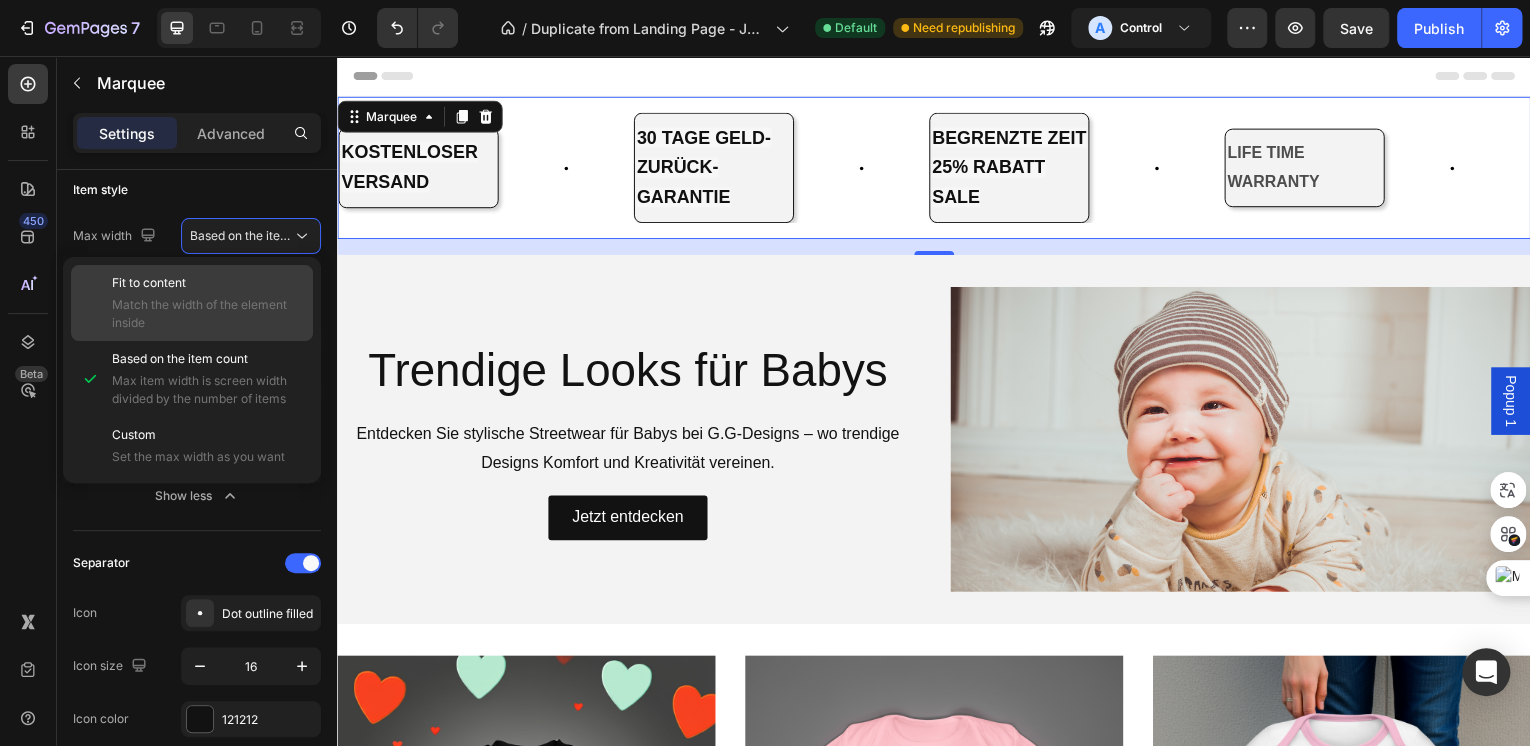 click on "Fit to content" at bounding box center [208, 283] 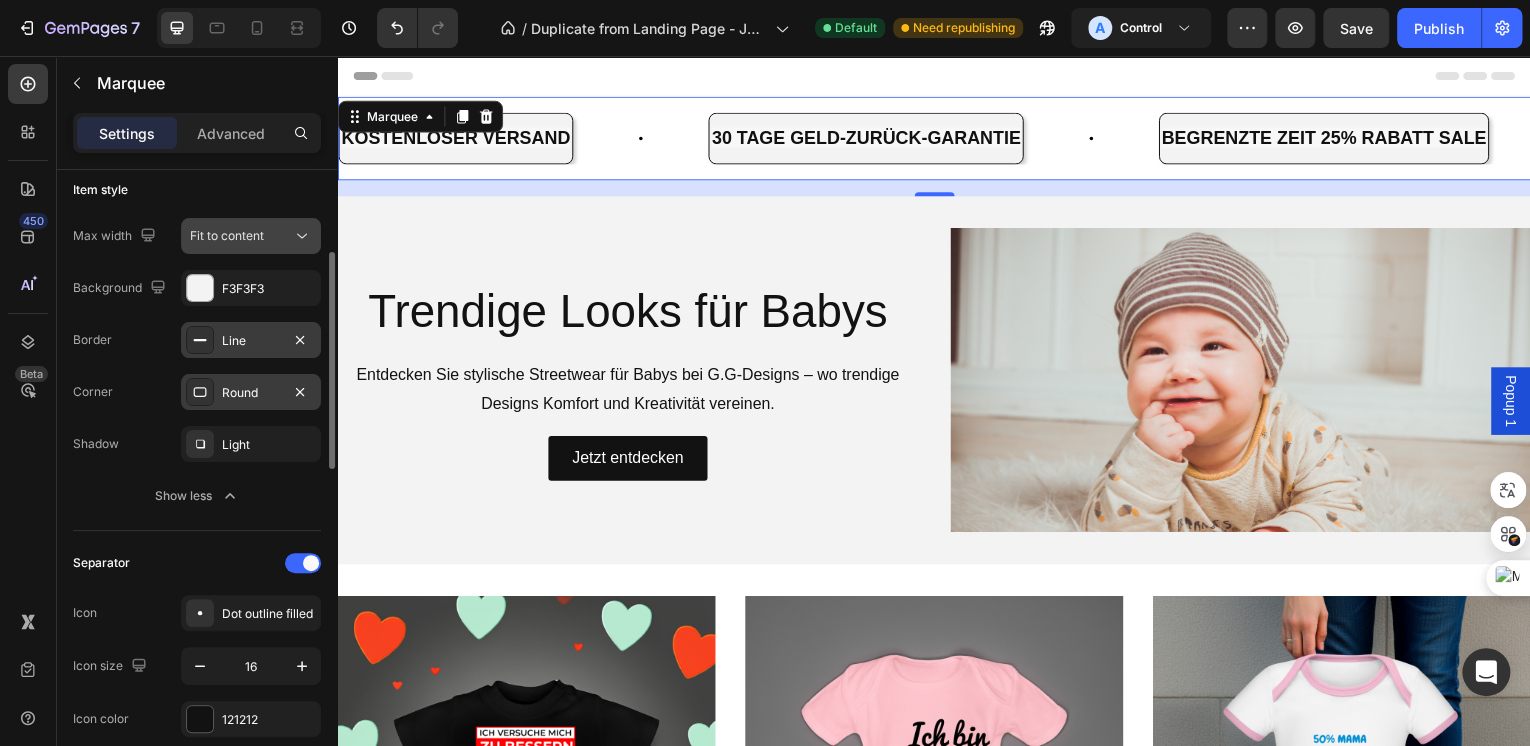 click on "Fit to content" at bounding box center (227, 236) 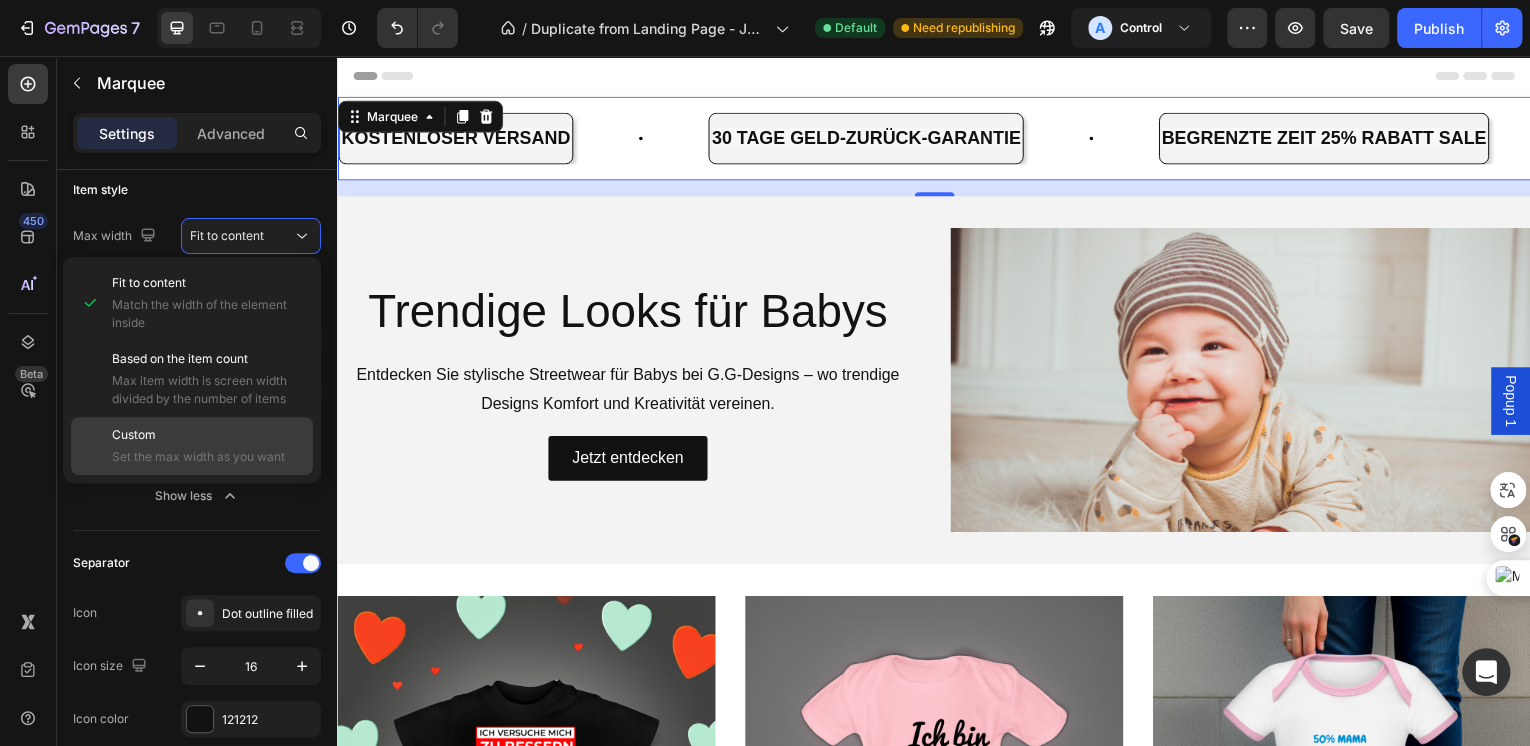 click on "Custom Set the max width as you want" 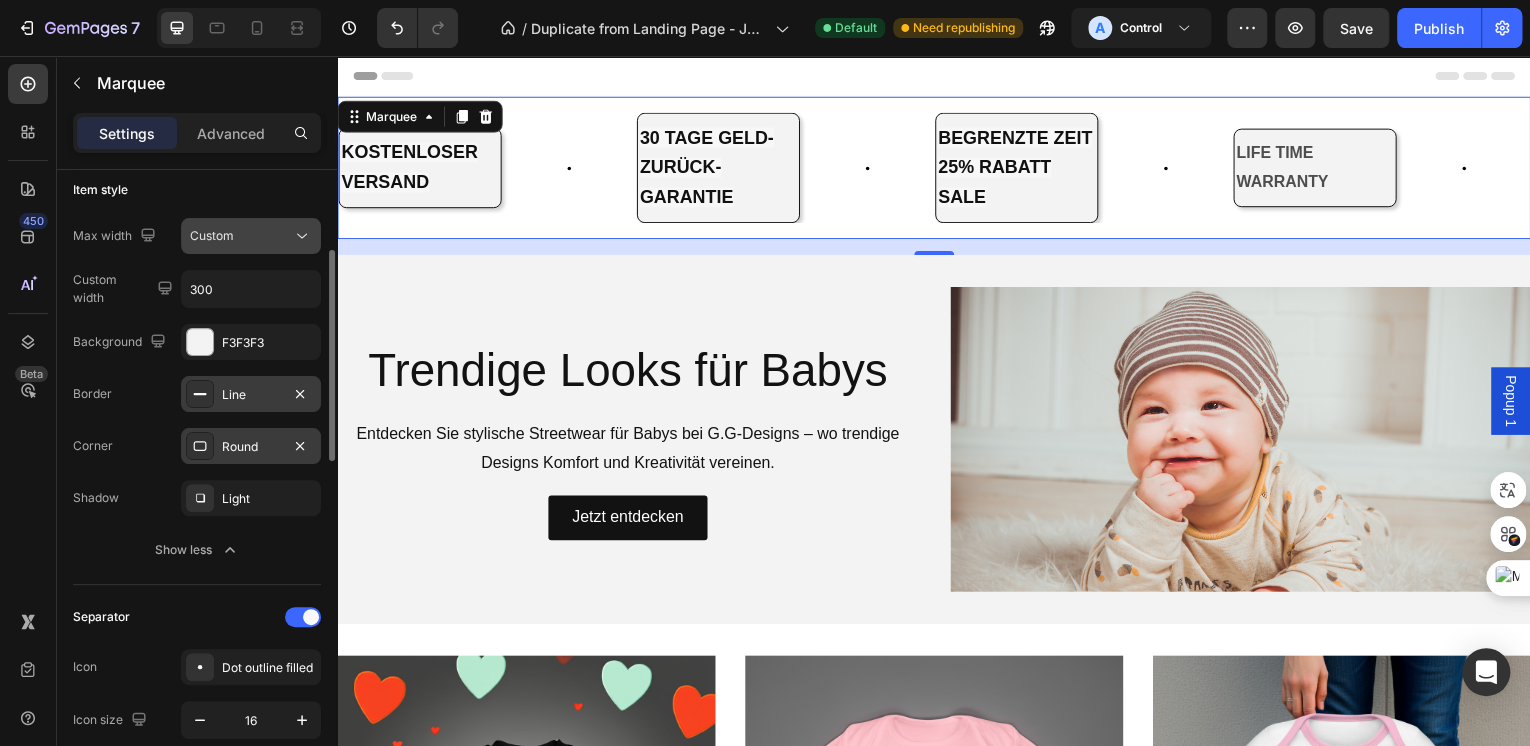click on "Custom" at bounding box center [241, 236] 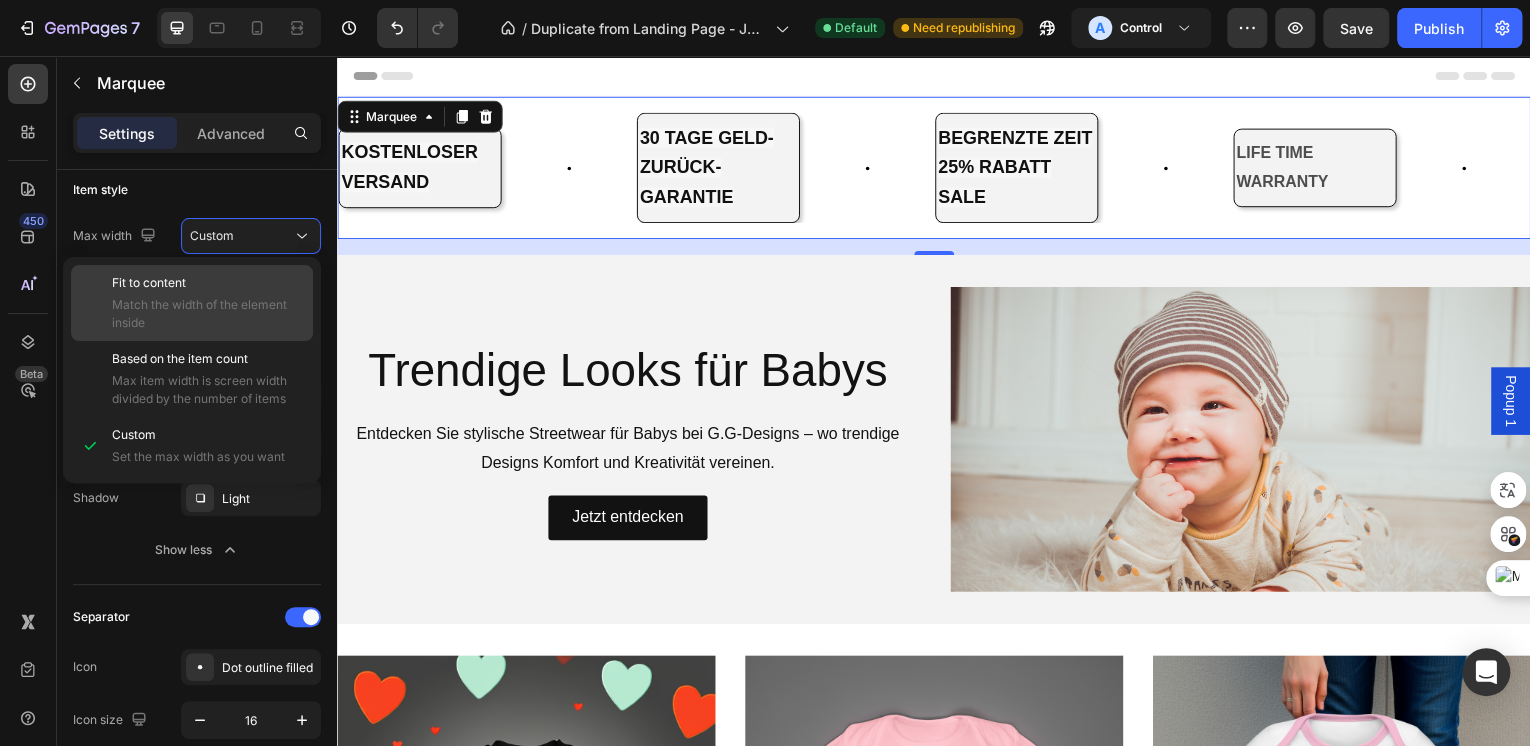 click on "Fit to content" at bounding box center [208, 283] 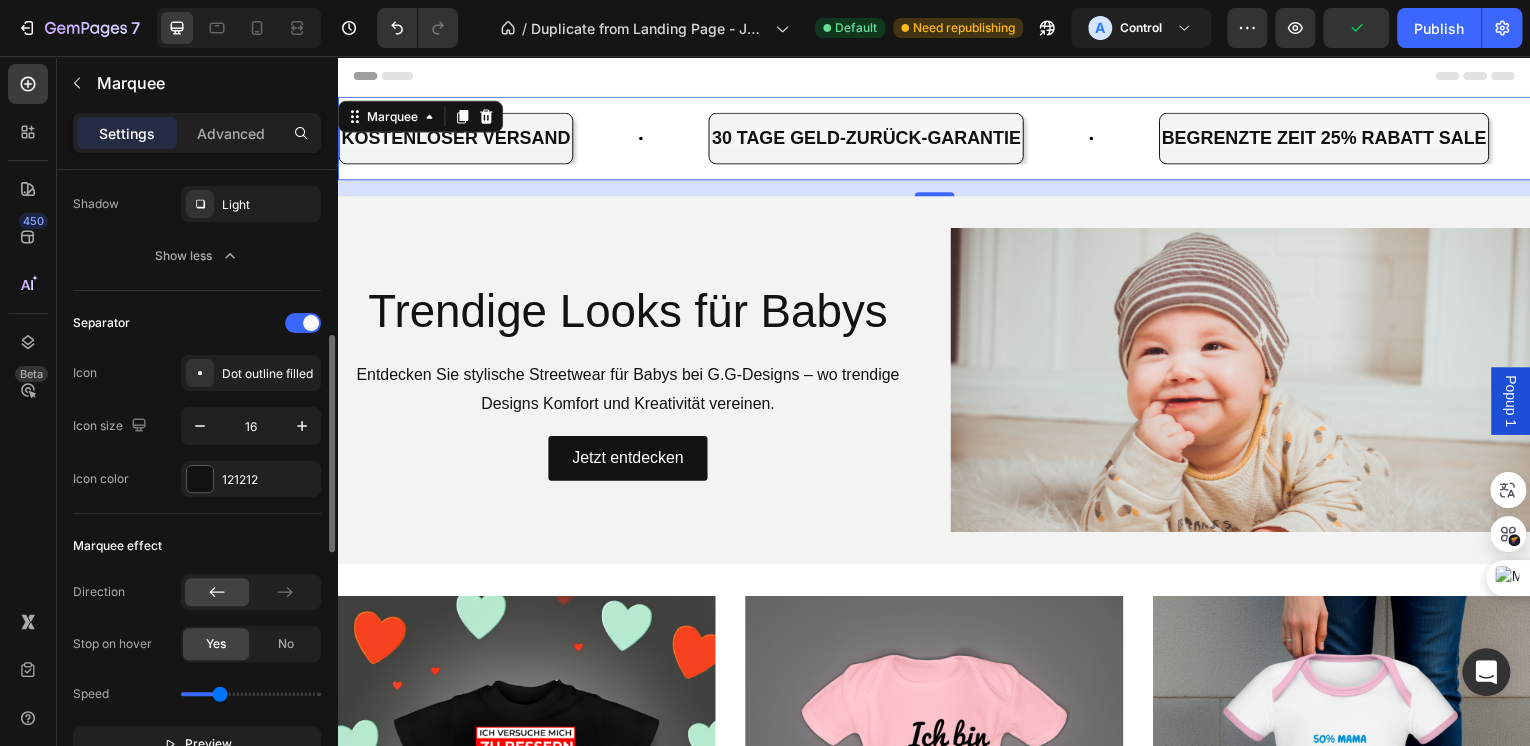 scroll, scrollTop: 800, scrollLeft: 0, axis: vertical 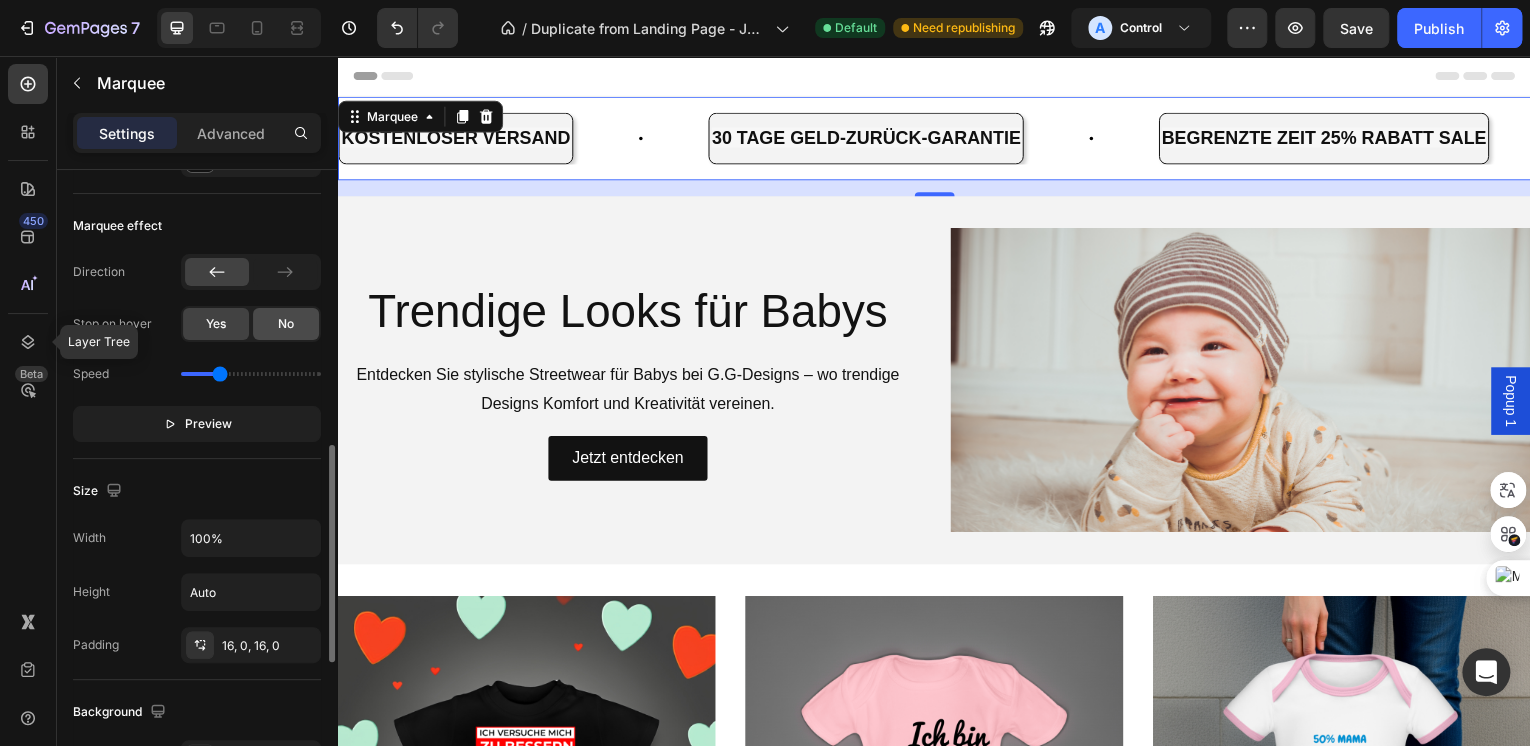 click on "No" 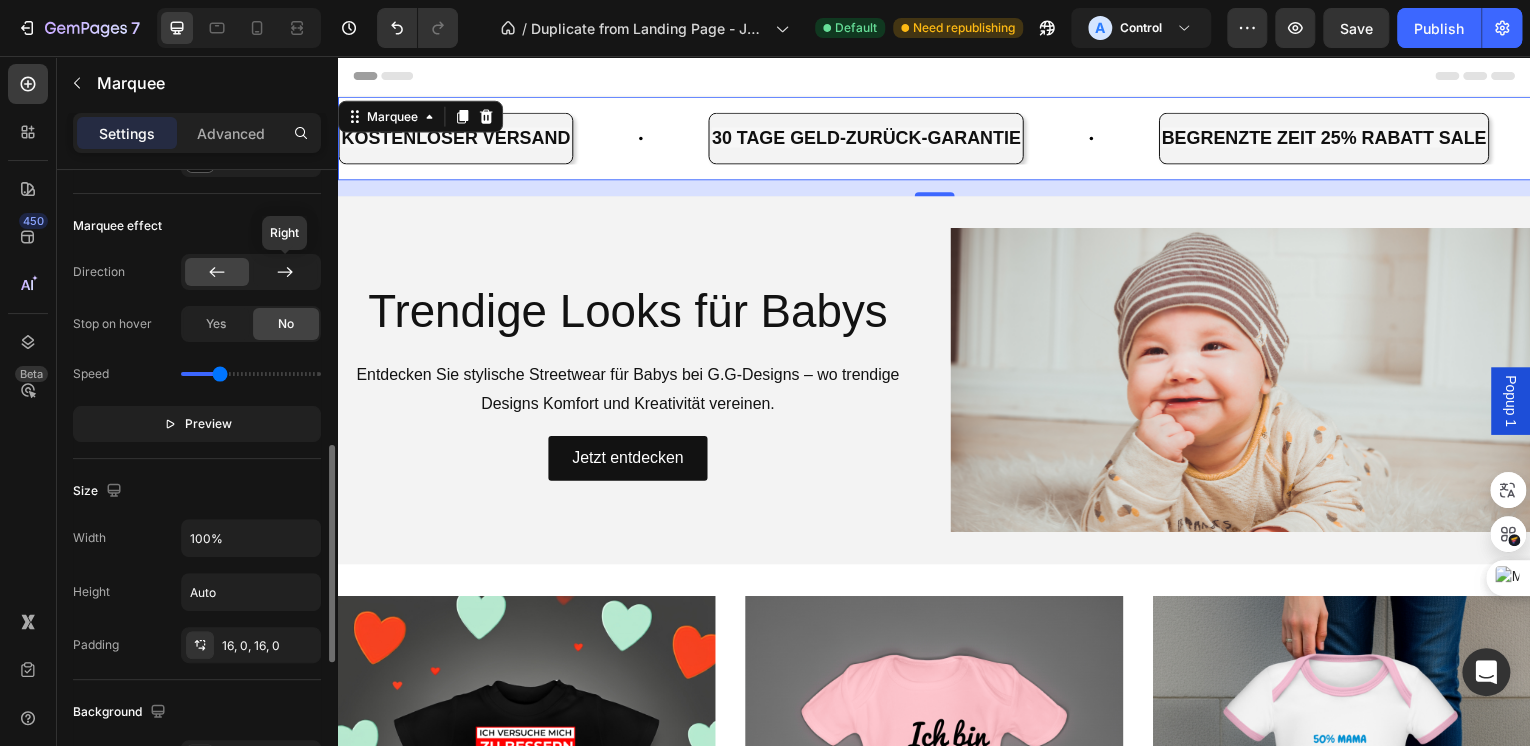 click 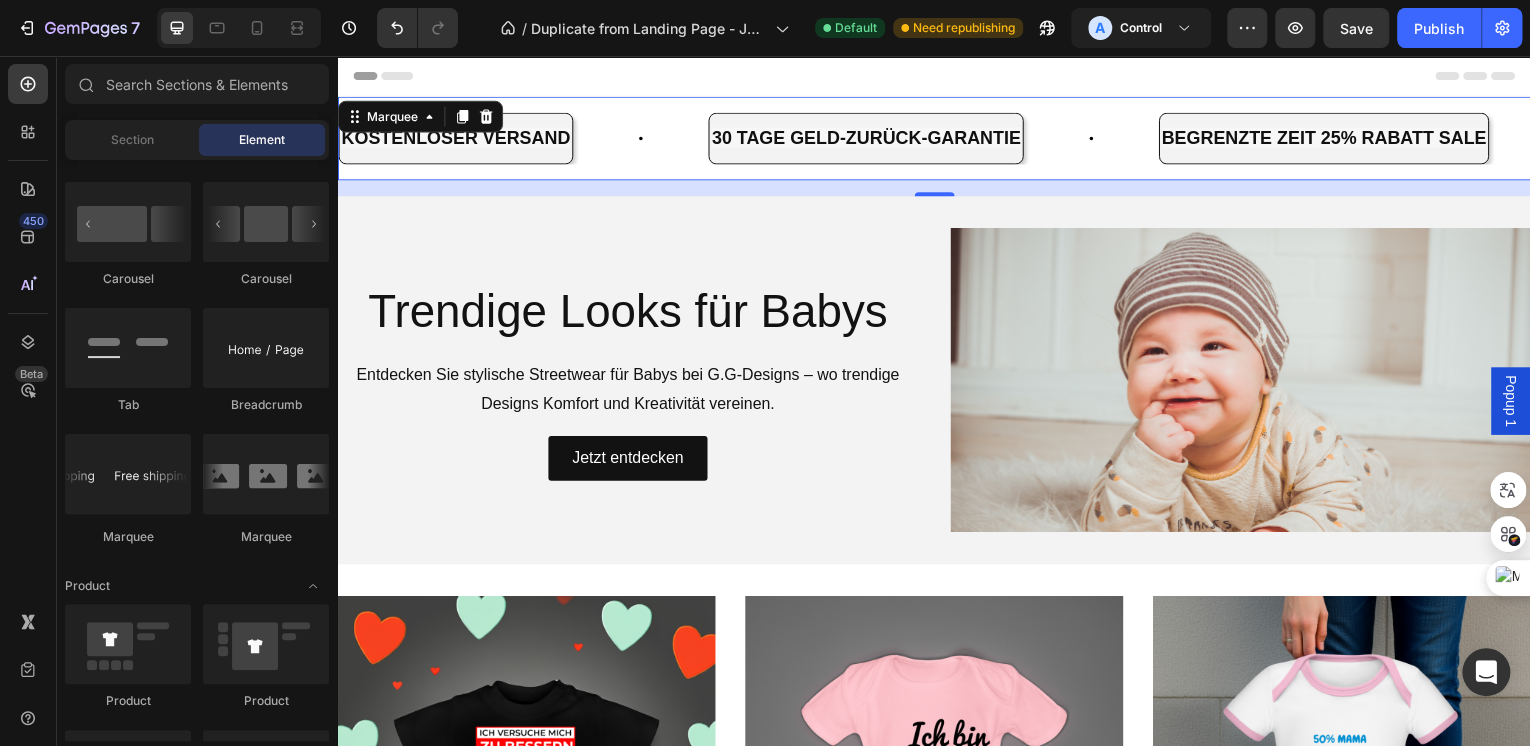 click on "Header" at bounding box center (937, 76) 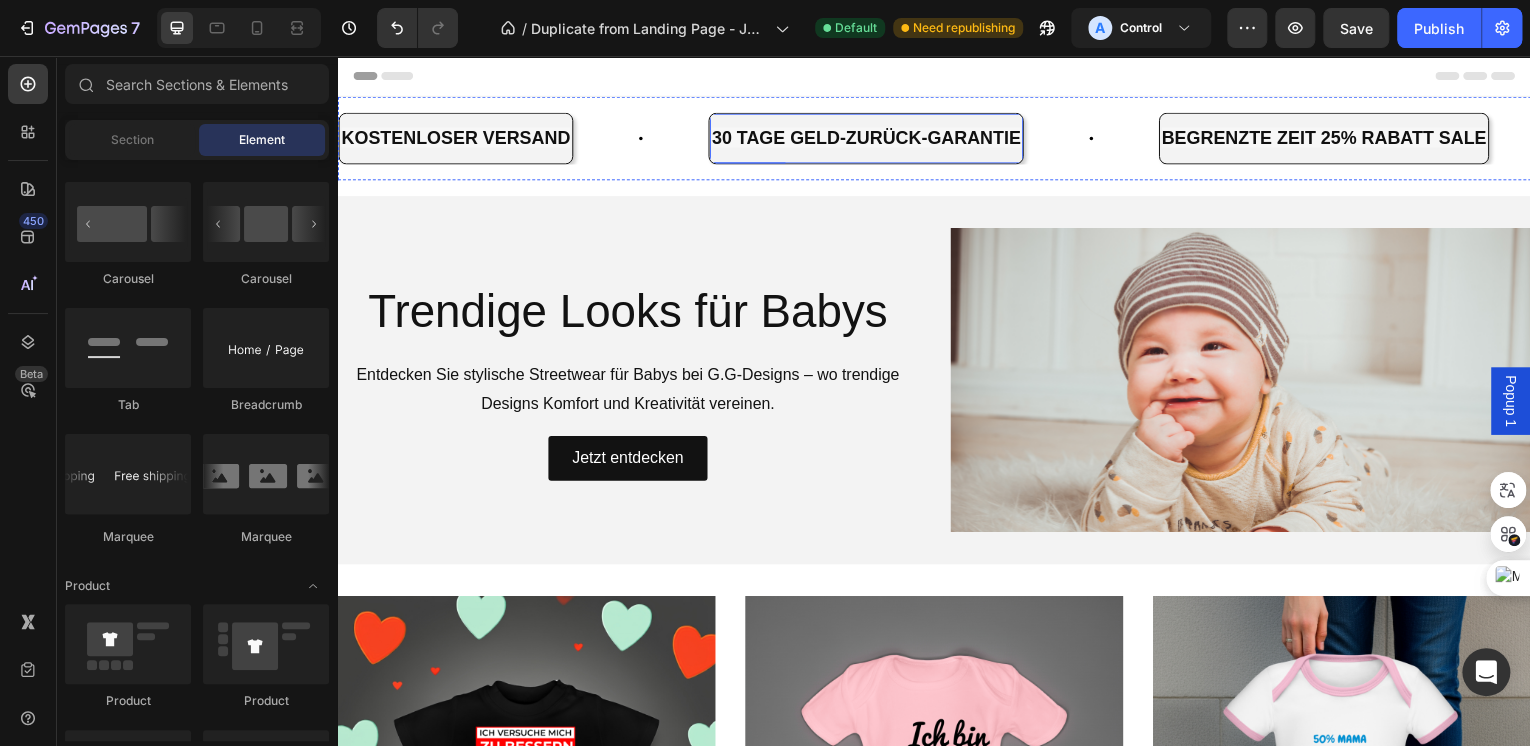 click on "30 TAGE GELD-ZURÜCK-GARANTIE" at bounding box center [865, 138] 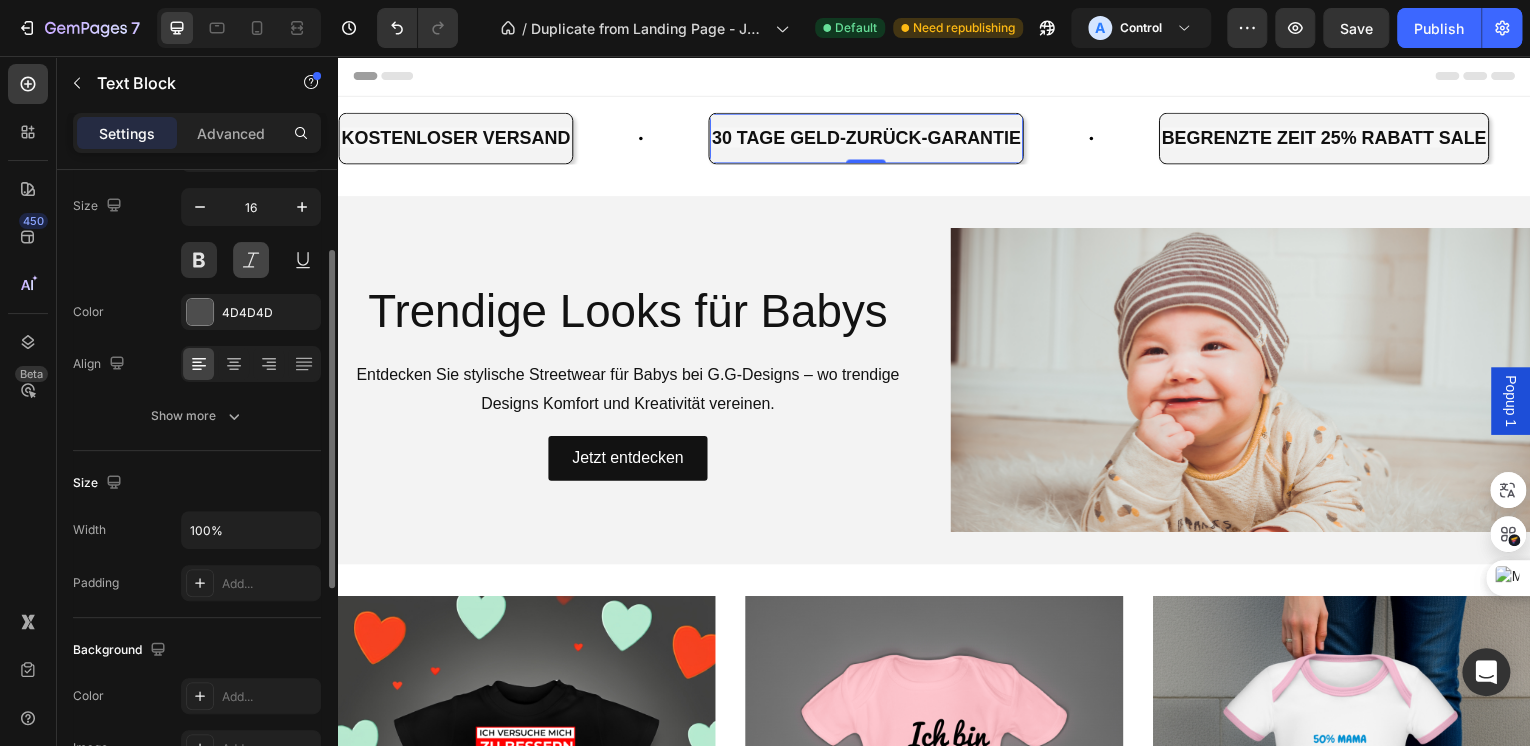 scroll, scrollTop: 0, scrollLeft: 0, axis: both 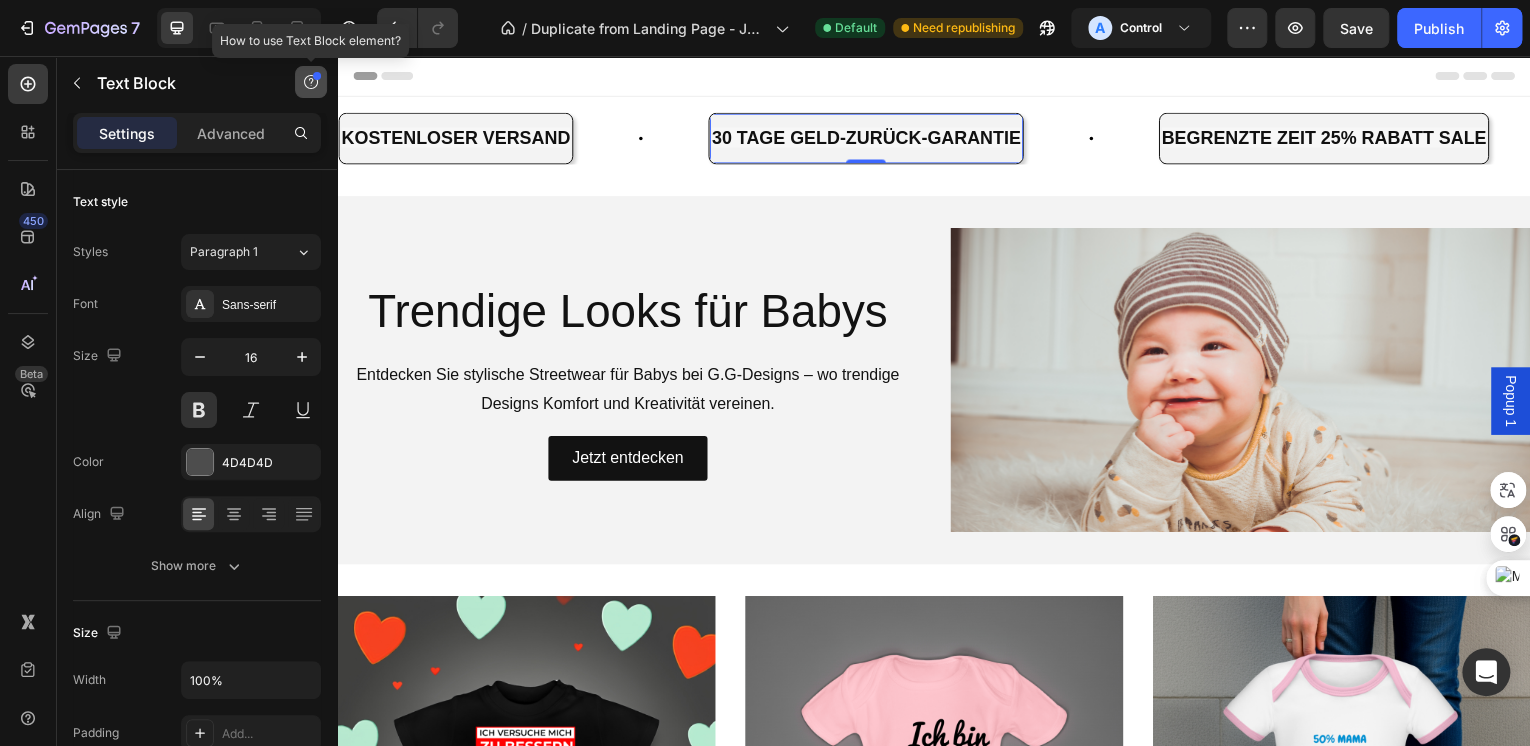 click 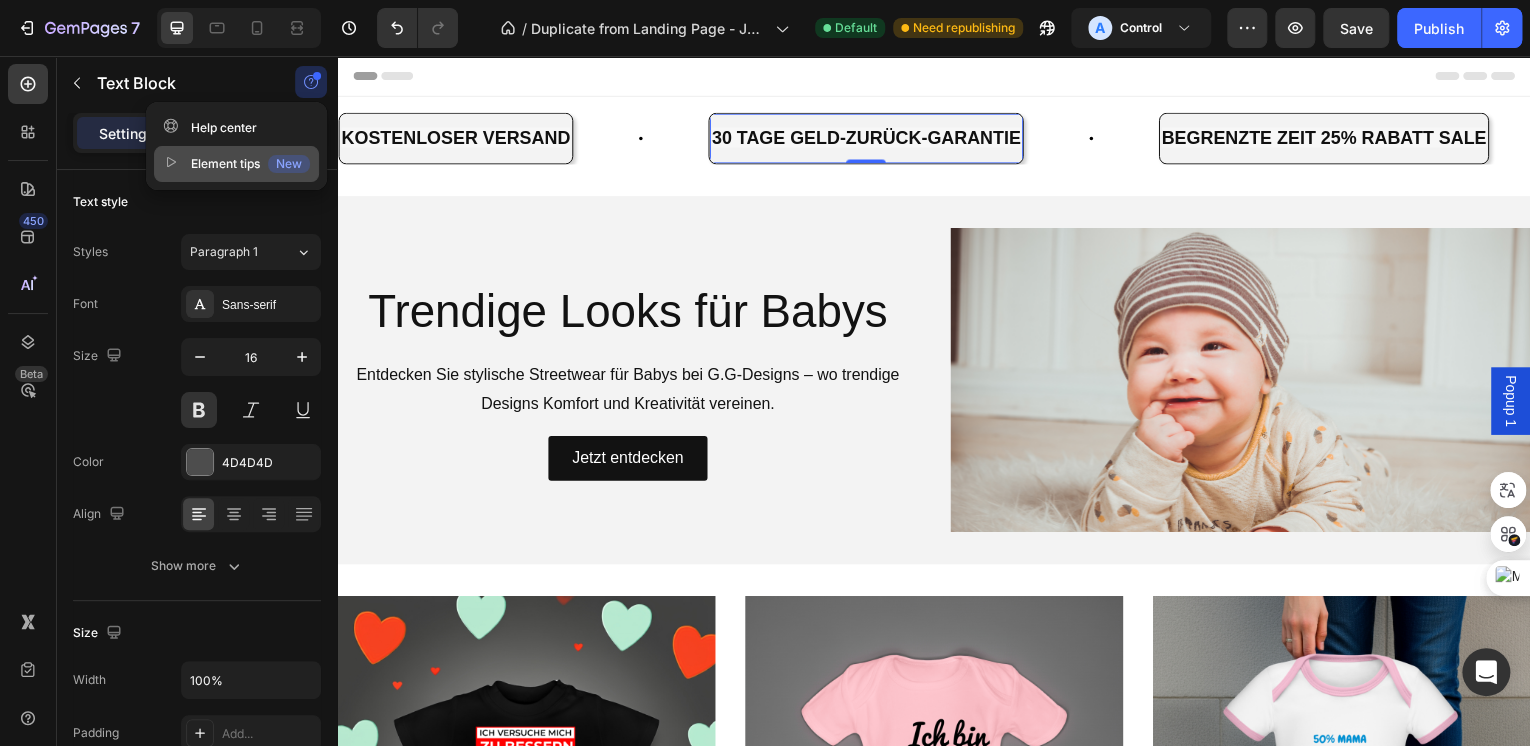 click on "Element tips   New" at bounding box center [236, 164] 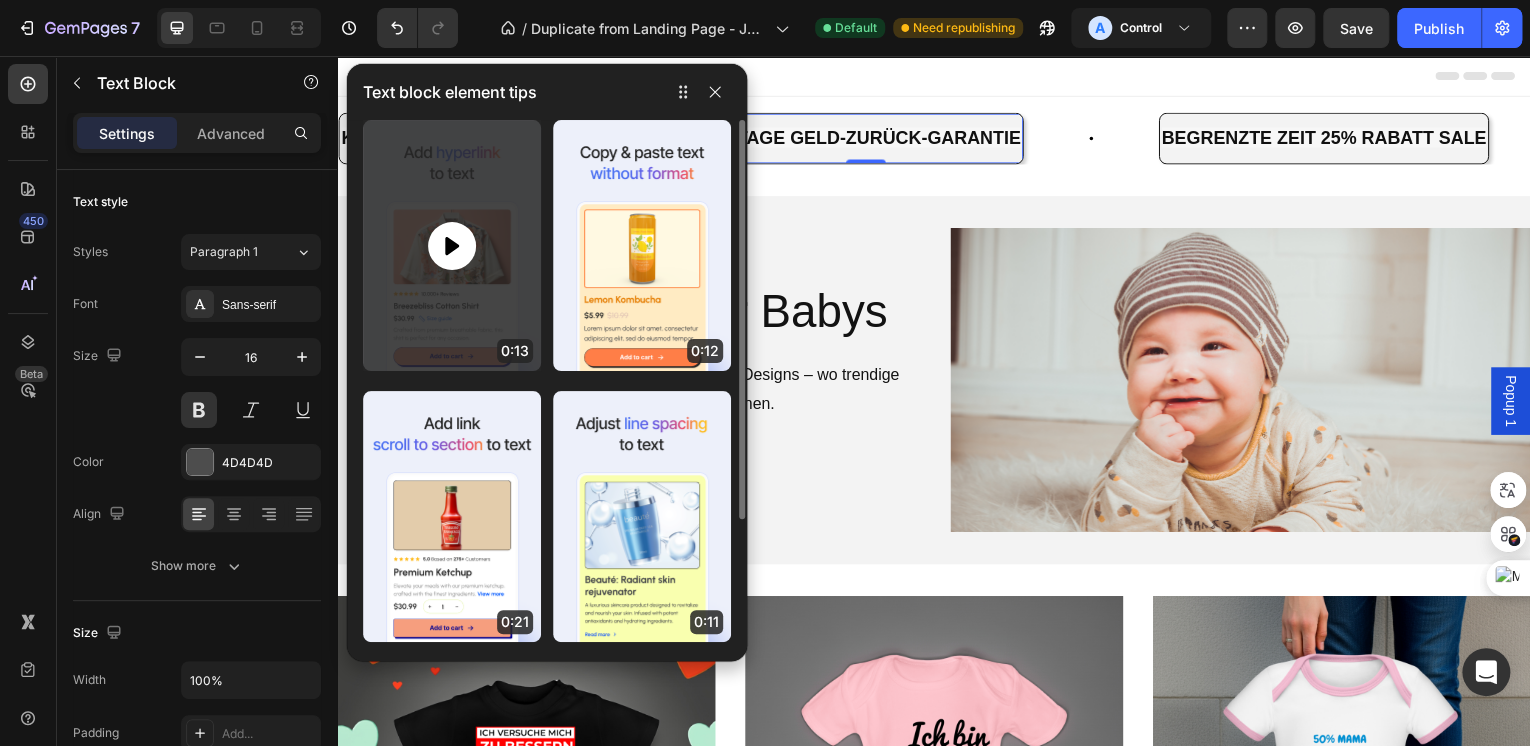 click 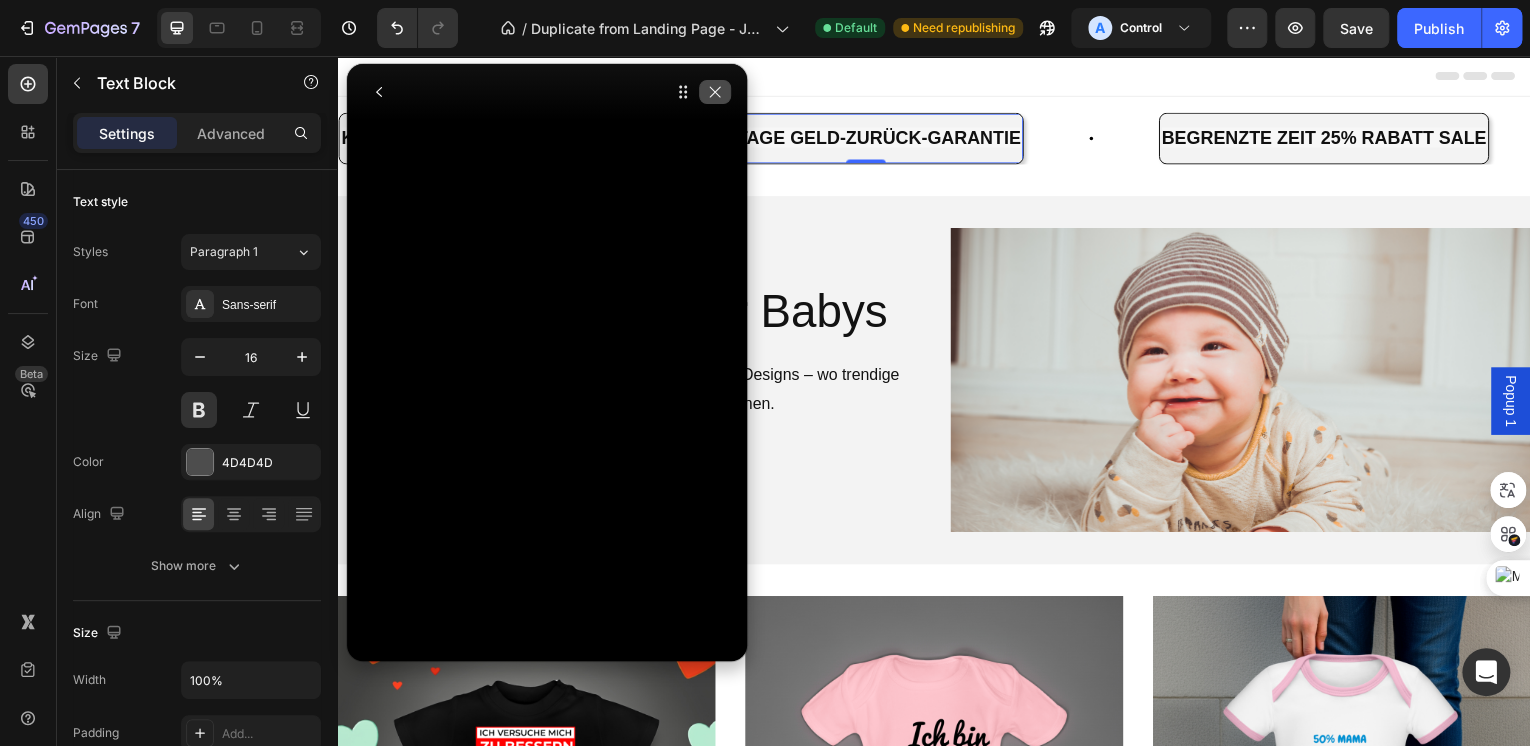 click 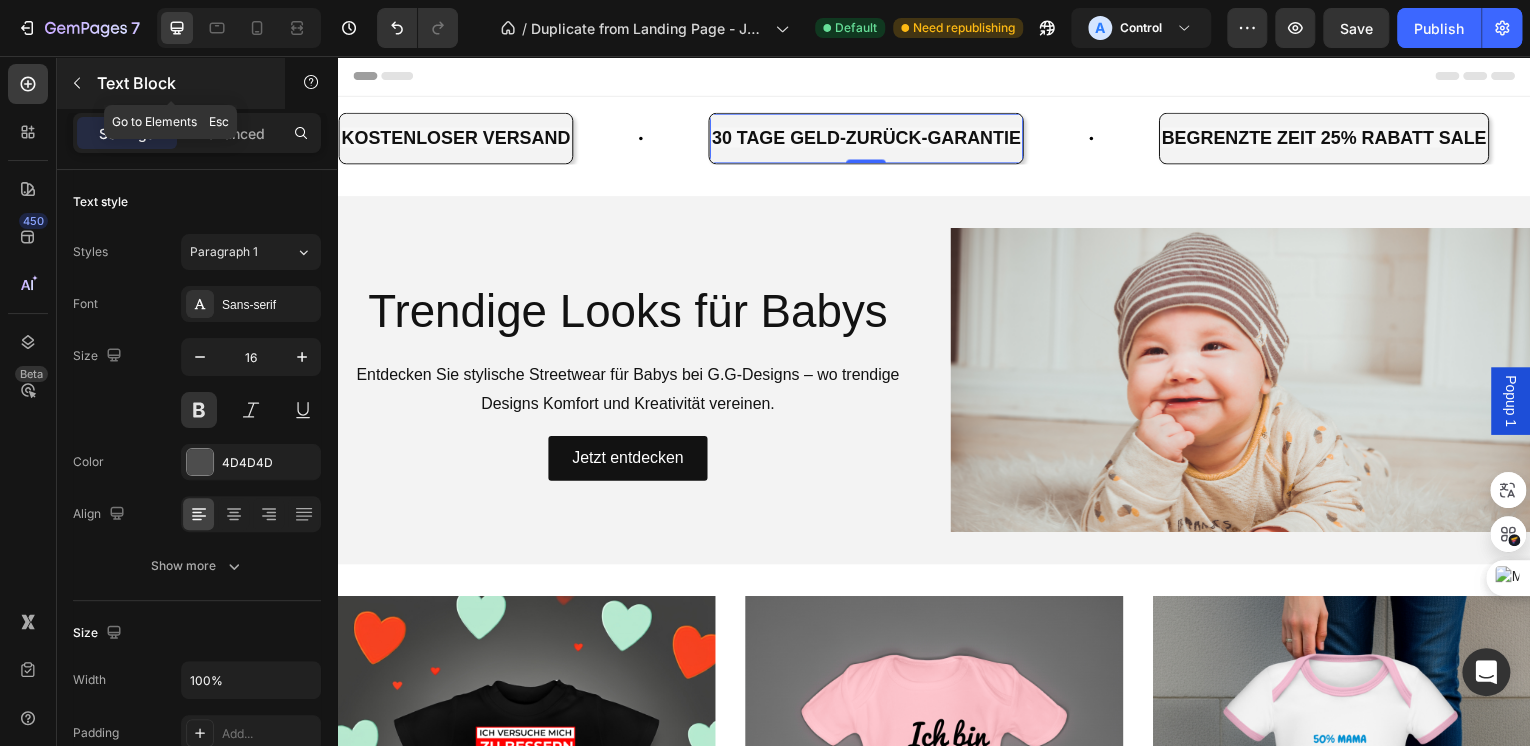 click 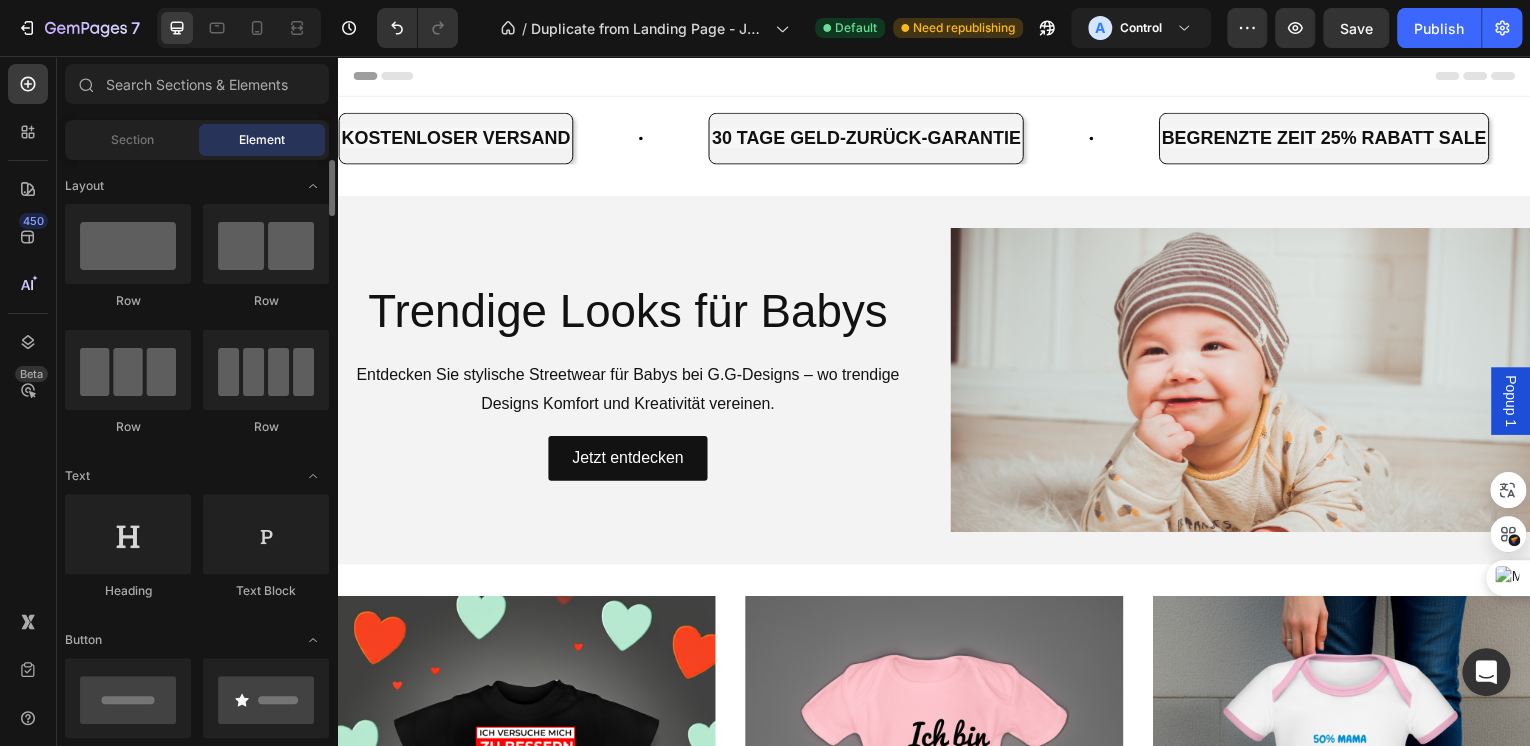 scroll, scrollTop: 160, scrollLeft: 0, axis: vertical 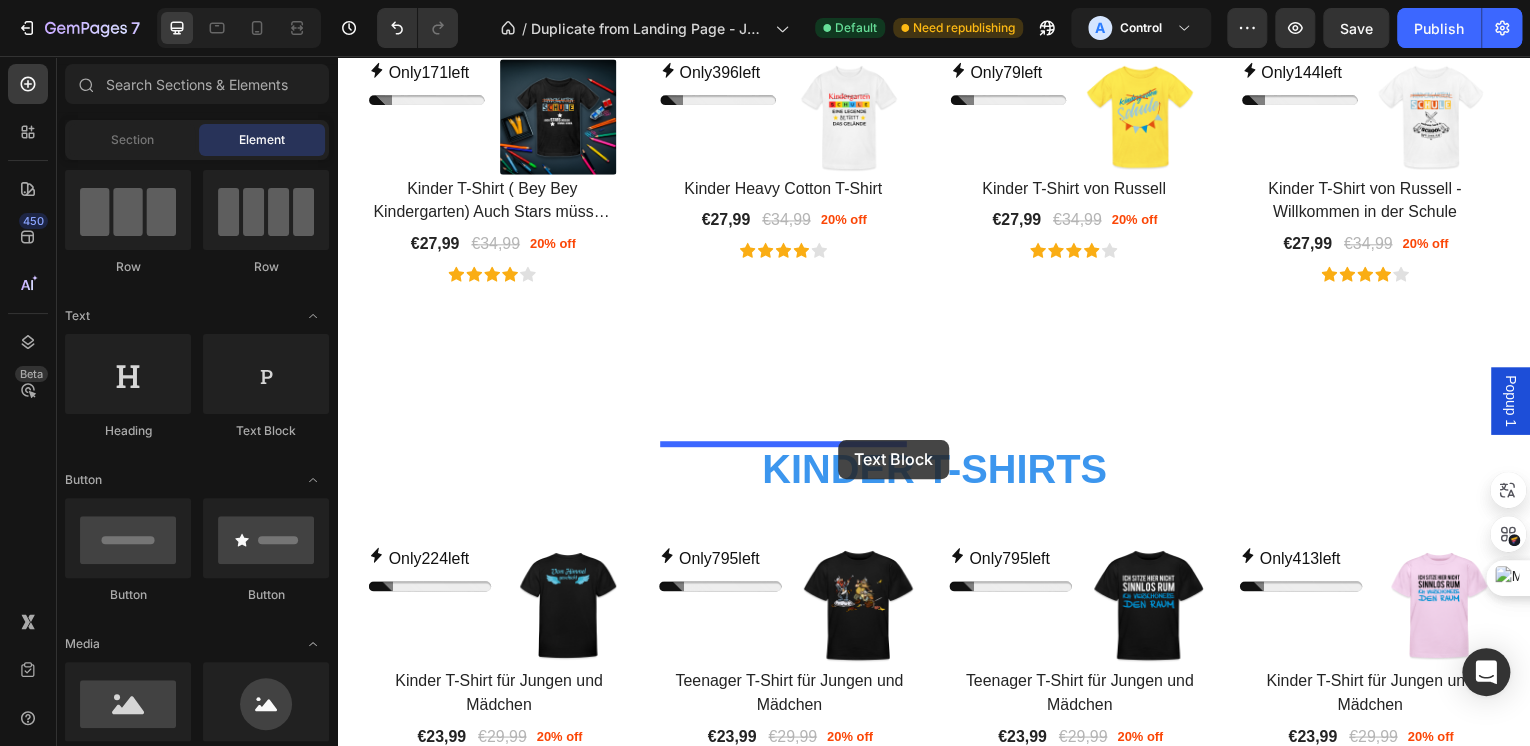 drag, startPoint x: 599, startPoint y: 449, endPoint x: 841, endPoint y: 442, distance: 242.10121 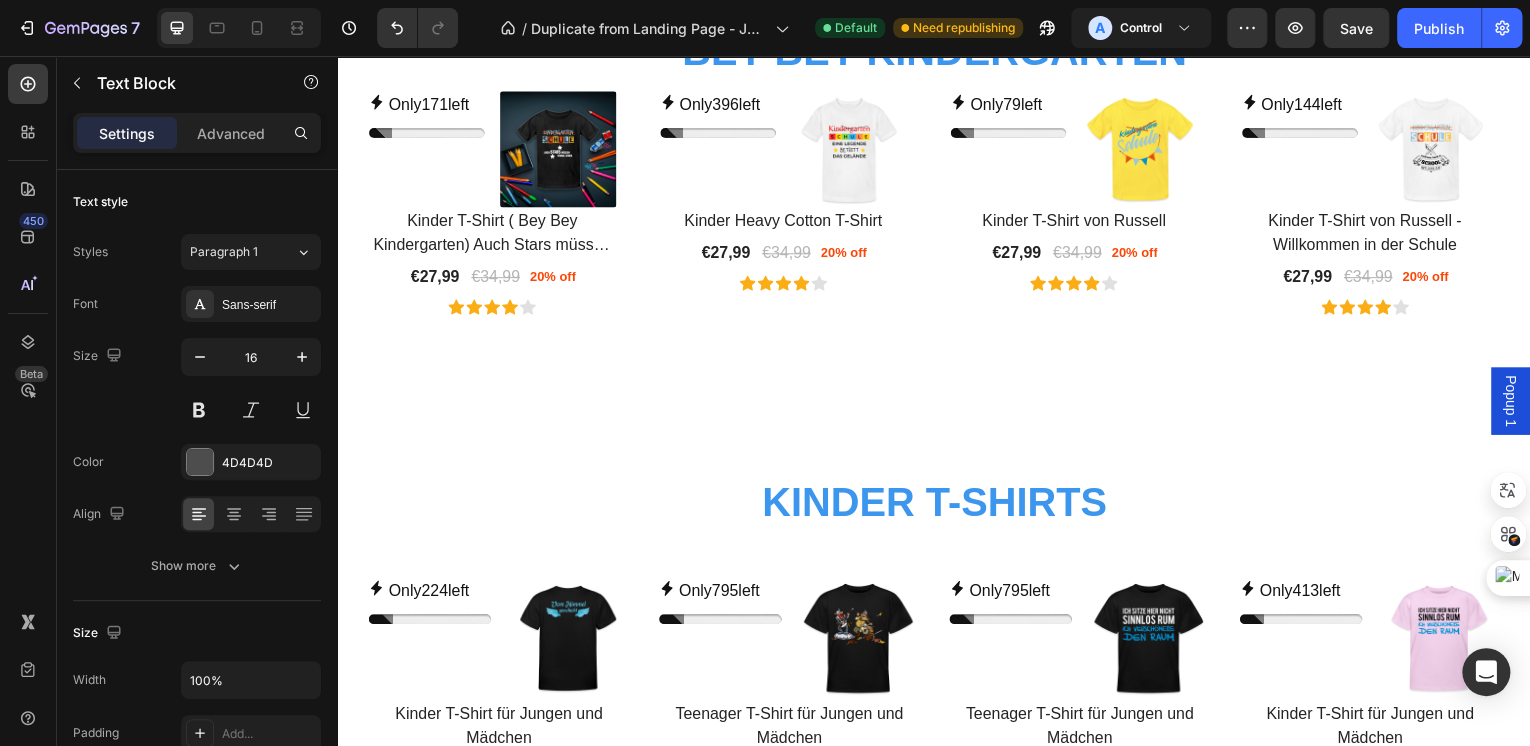 click on "Replace this text with your content" at bounding box center (492, -53) 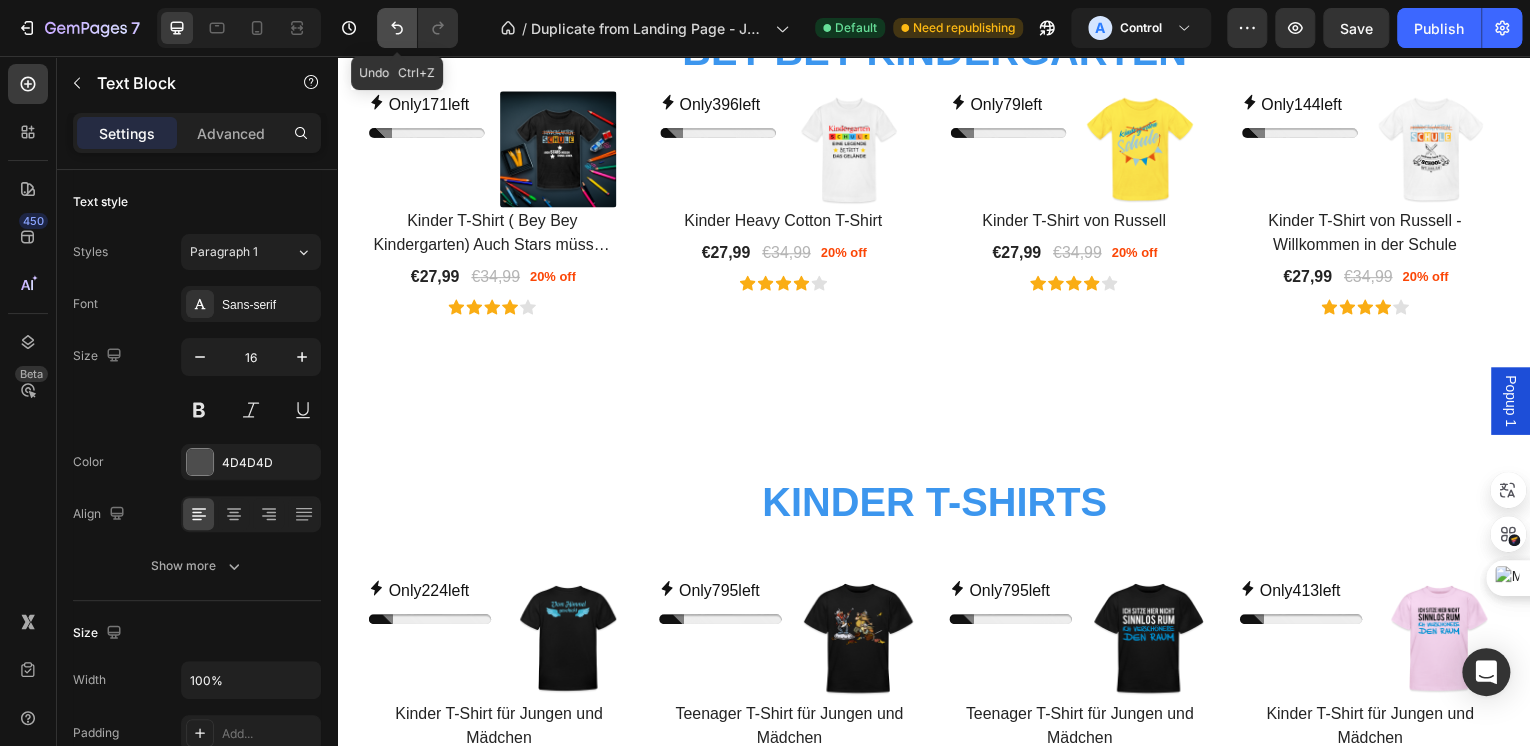 click 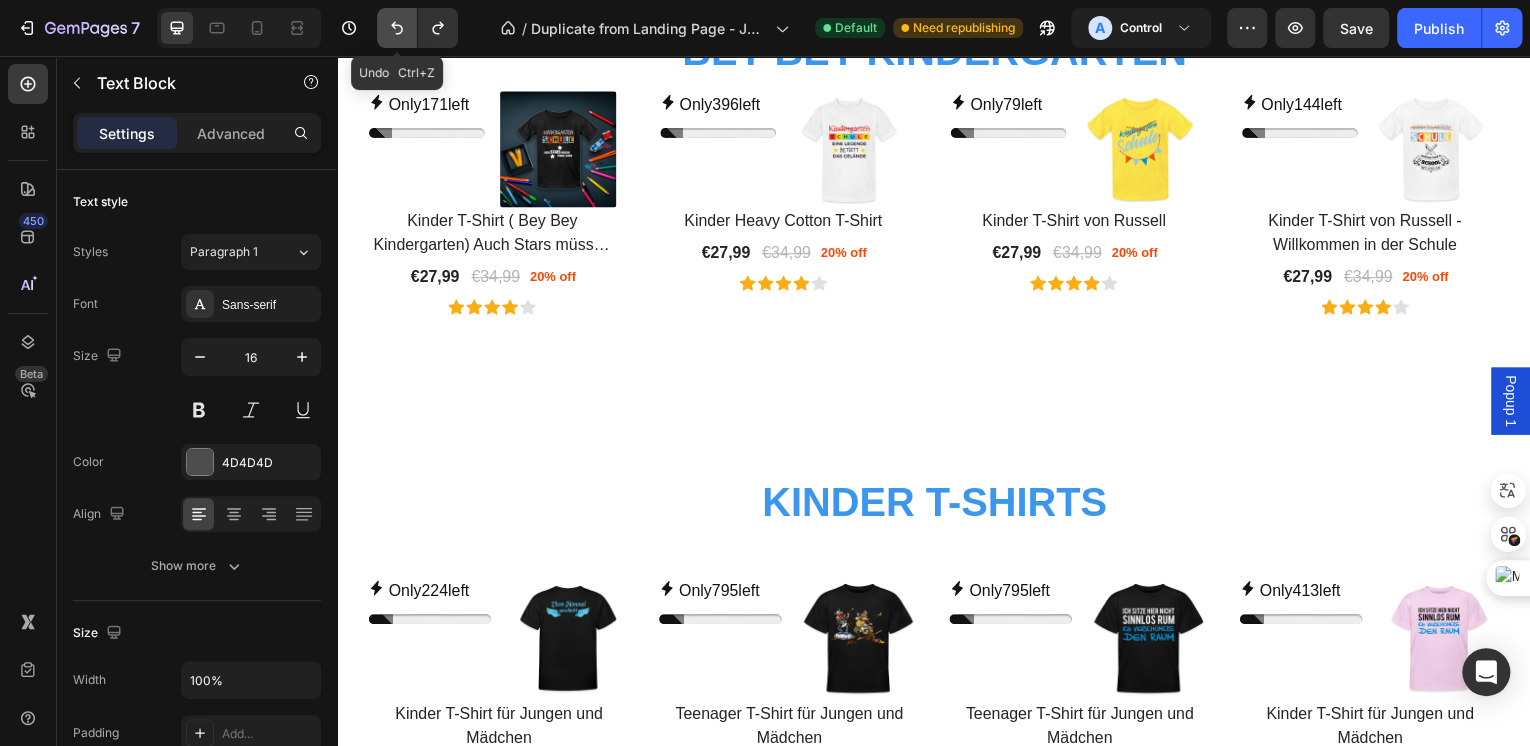click 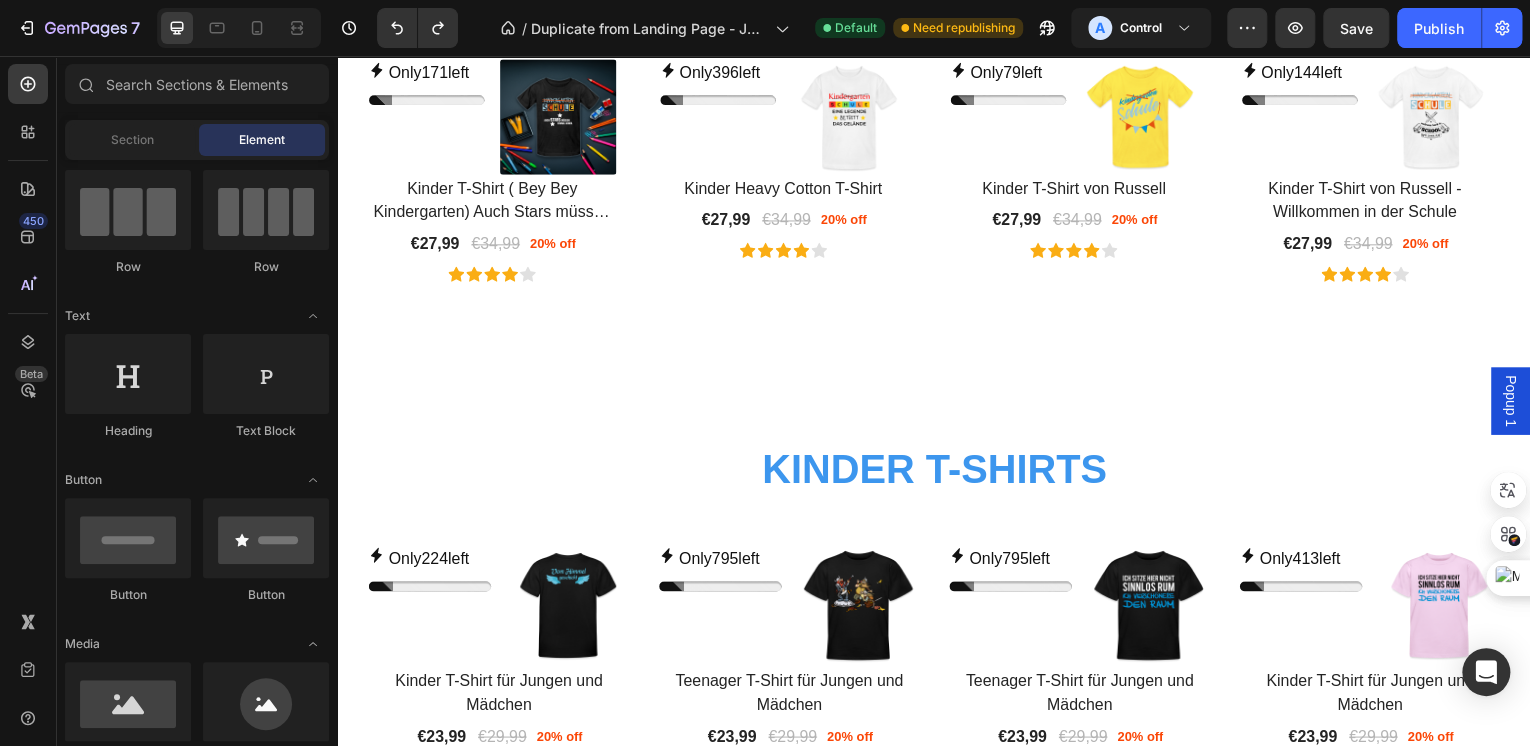 click on "Baby T-Shirt" at bounding box center [785, -163] 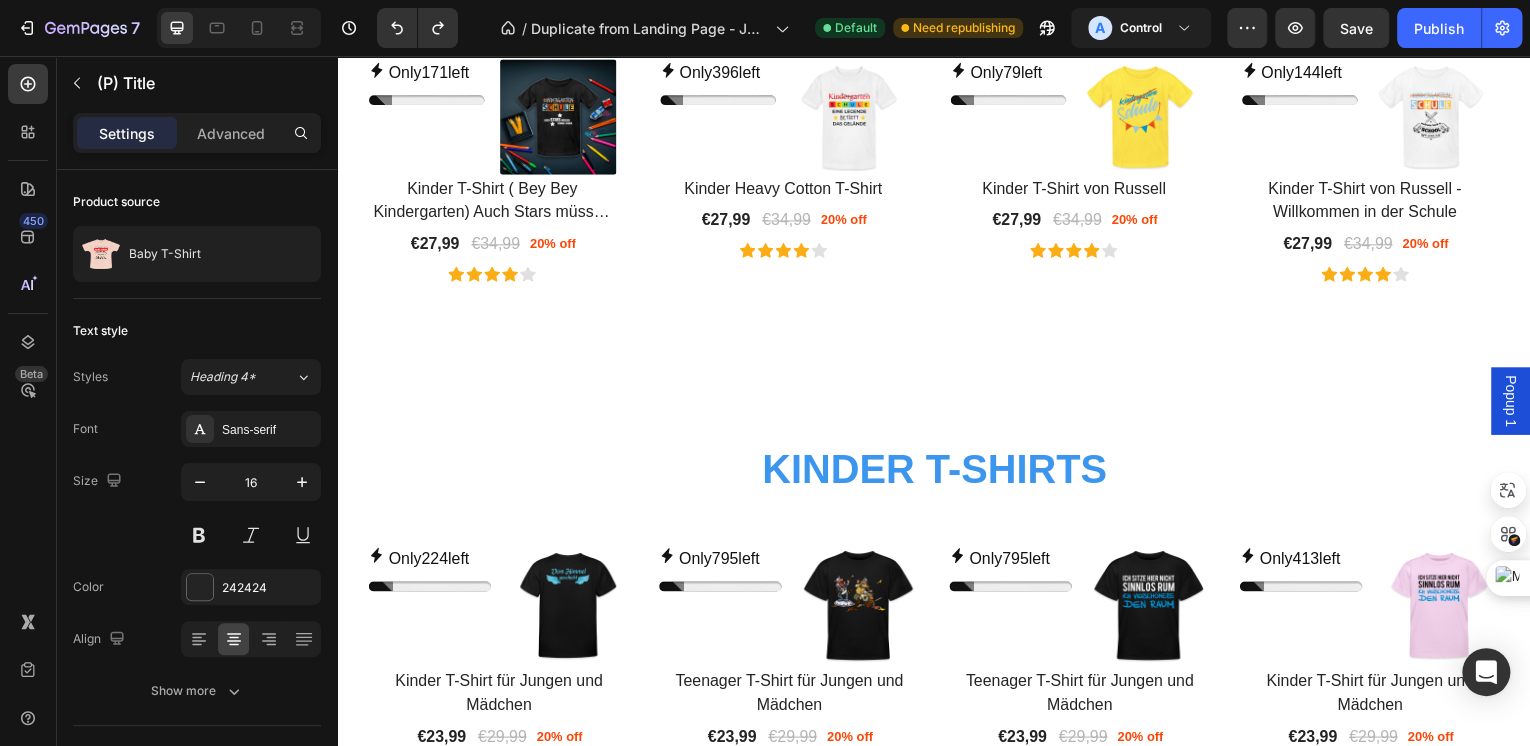 click on "Baby T-Shirt" at bounding box center (785, -163) 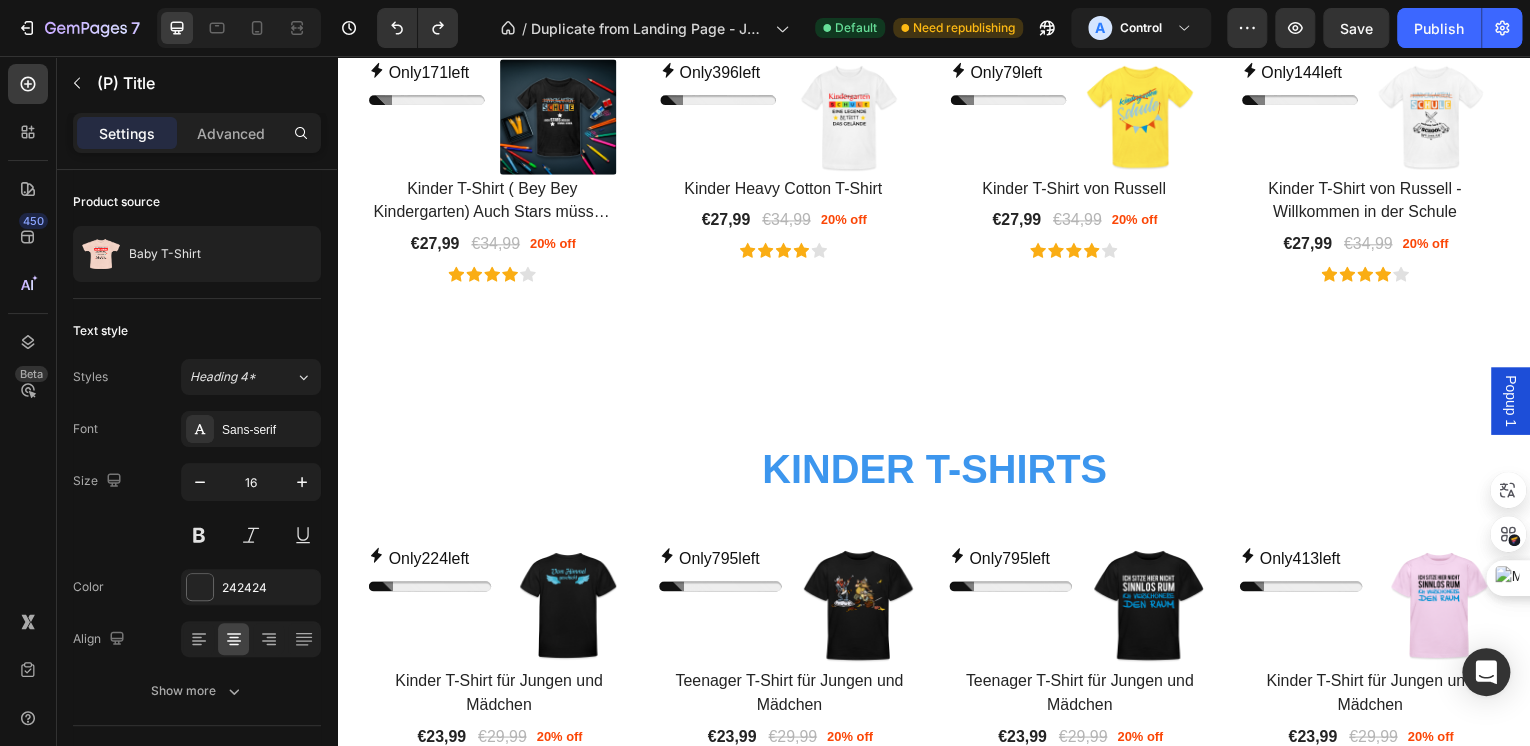 click on "Baby T-Shirt" at bounding box center [785, -163] 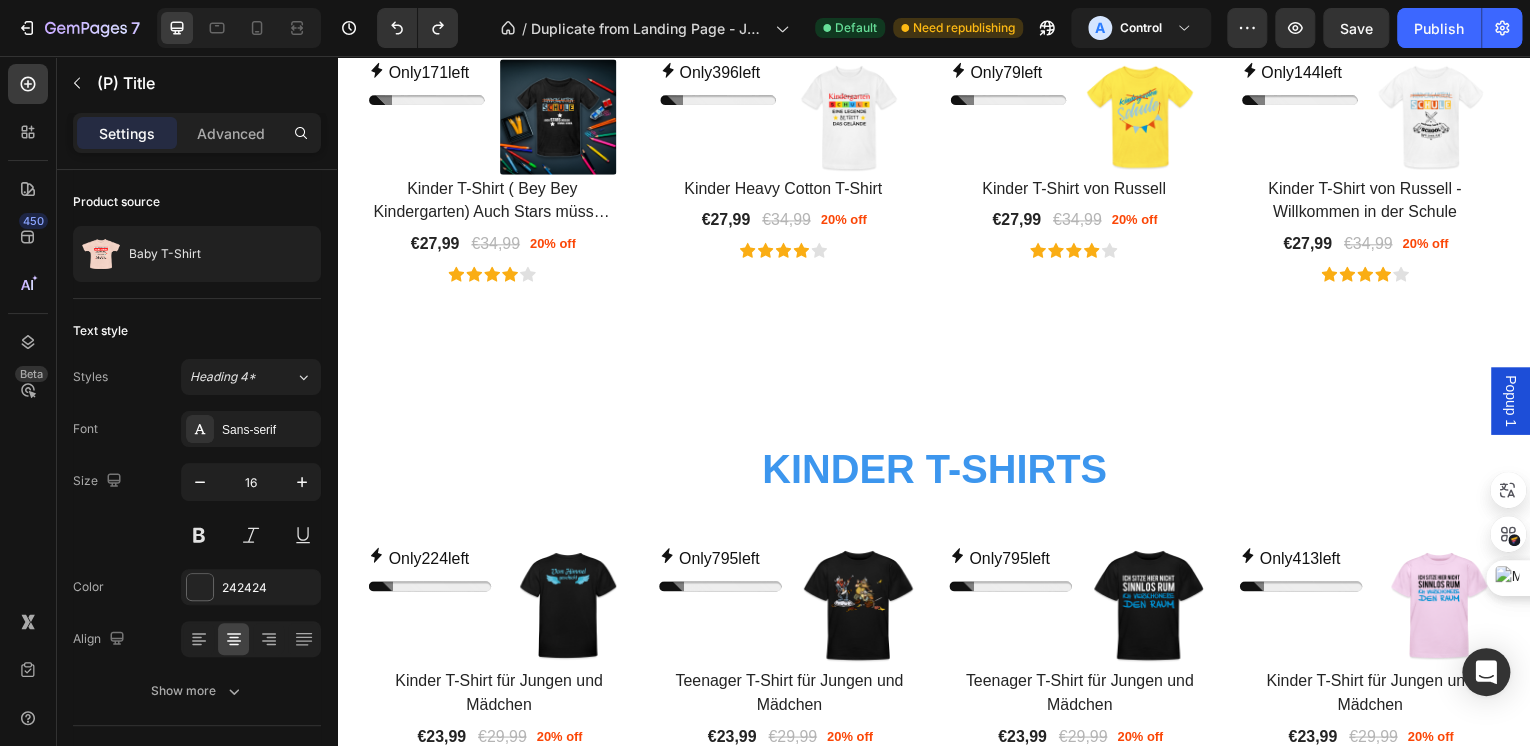 click on "Baby T-Shirt" at bounding box center (785, -163) 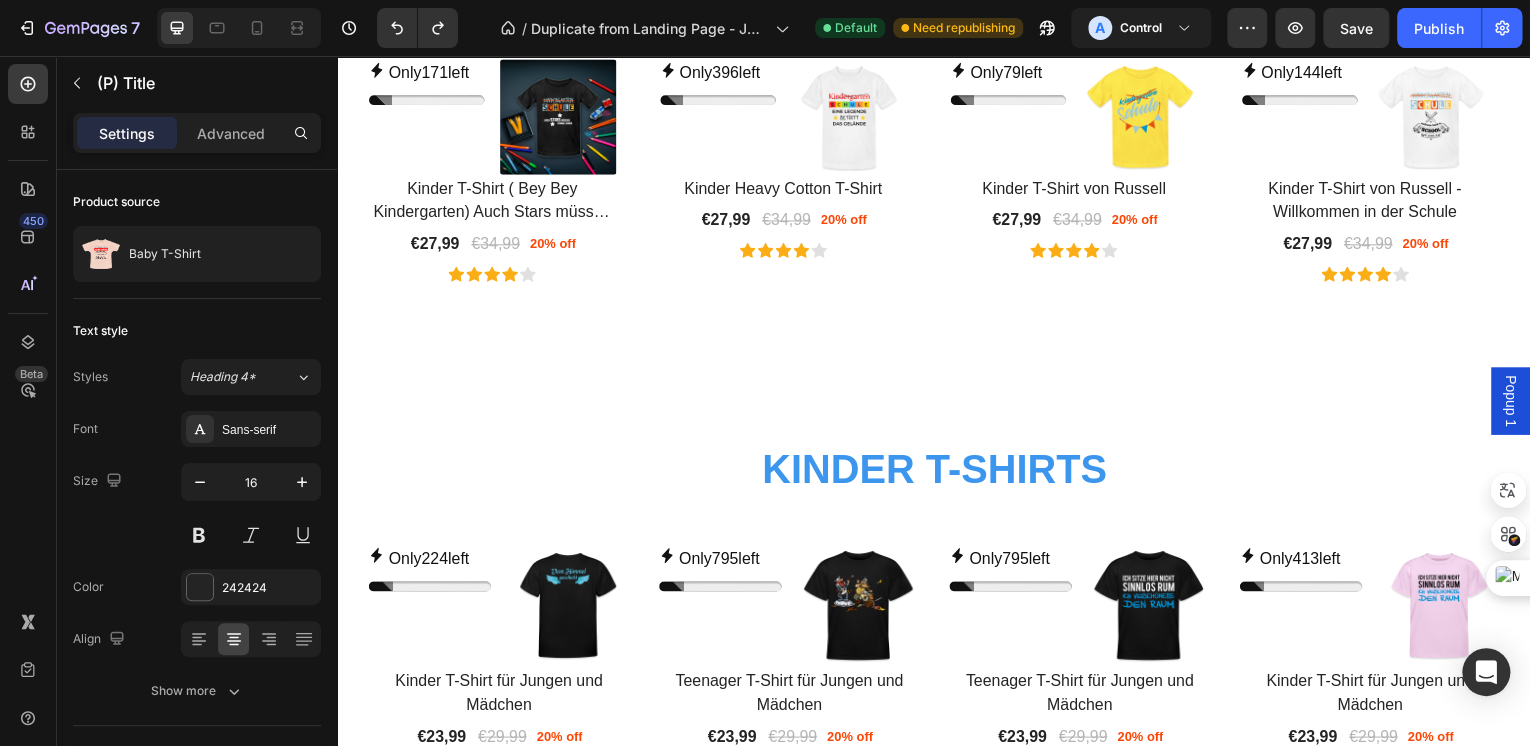 click 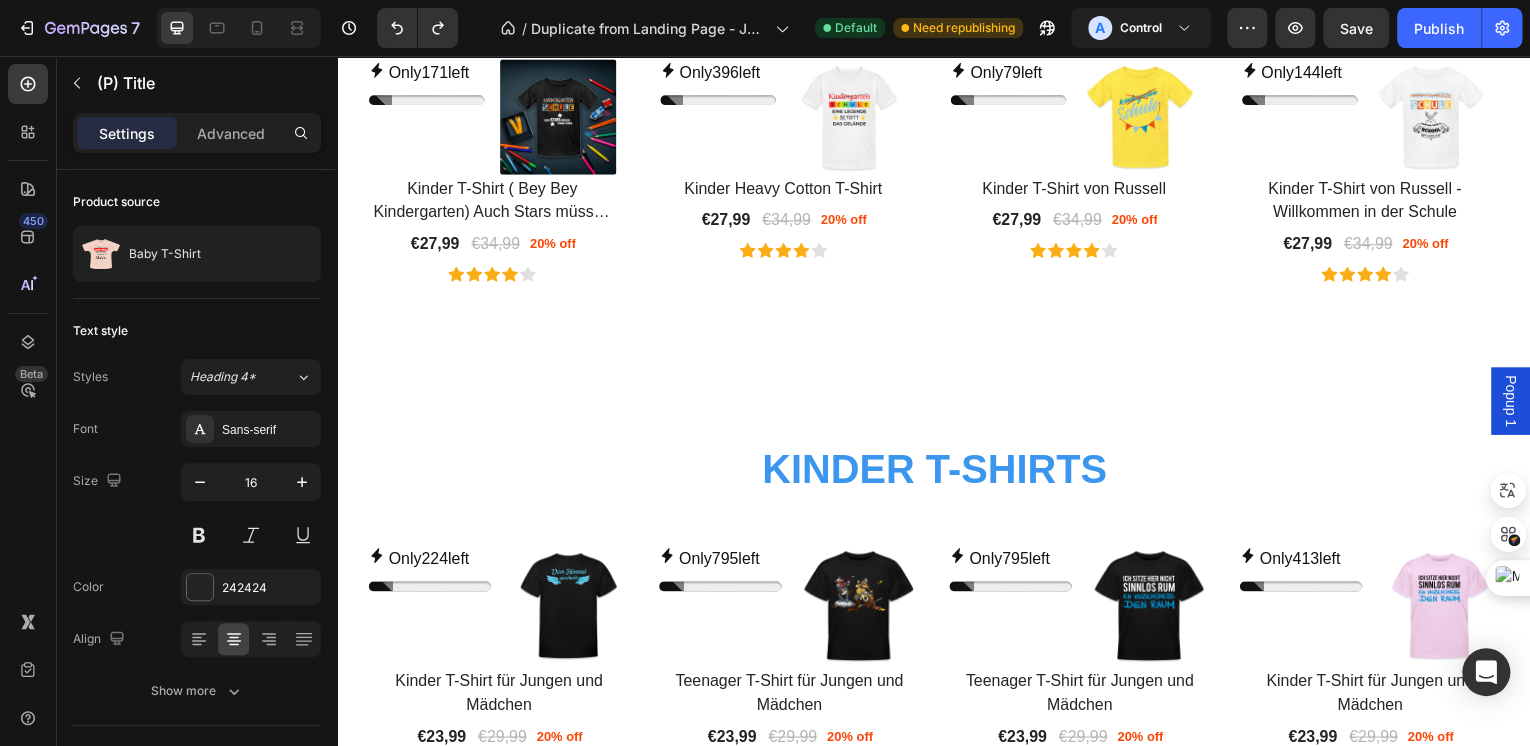 click on "Entdecken Sie unsere Bestseller Heading Row
Only  95  left Stock Counter (P) Images Row Kinder T-Shirt 'Auch Stars müssen einmal gehen' (P) Title   Edit content in Shopify 0 €27,99 (P) Price (P) Price €34,99 (P) Price (P) Price 20% off Product Badge Row Icon Icon Icon Icon Icon Row Row Product List
Only  80  left Stock Counter (P) Images Row Baby T-Shirt (P) Title   Edit content in Shopify 4 €35,99 (P) Price (P) Price No compare price (P) Price No discount   Not be displayed when published Product Badge Row Icon Icon Icon Icon Icon Row Row Product List
Only  413  left Stock Counter (P) Images Row Kinder T-Shirt mit lustigem Spruch in Weiß / Rosa / Blau (P) Title   Edit content in Shopify 0 €32,99 (P) Price (P) Price €41,99 (P) Price (P) Price 21% off Product Badge Row Icon Icon Icon Icon Icon Row Row Product List
Only  97  left Stock Counter (P) Images Row Stanley / Stella Bio Teenager T-Shirt MINI CREATOR (P) Title   0 €21,99   Row" at bounding box center (937, -252) 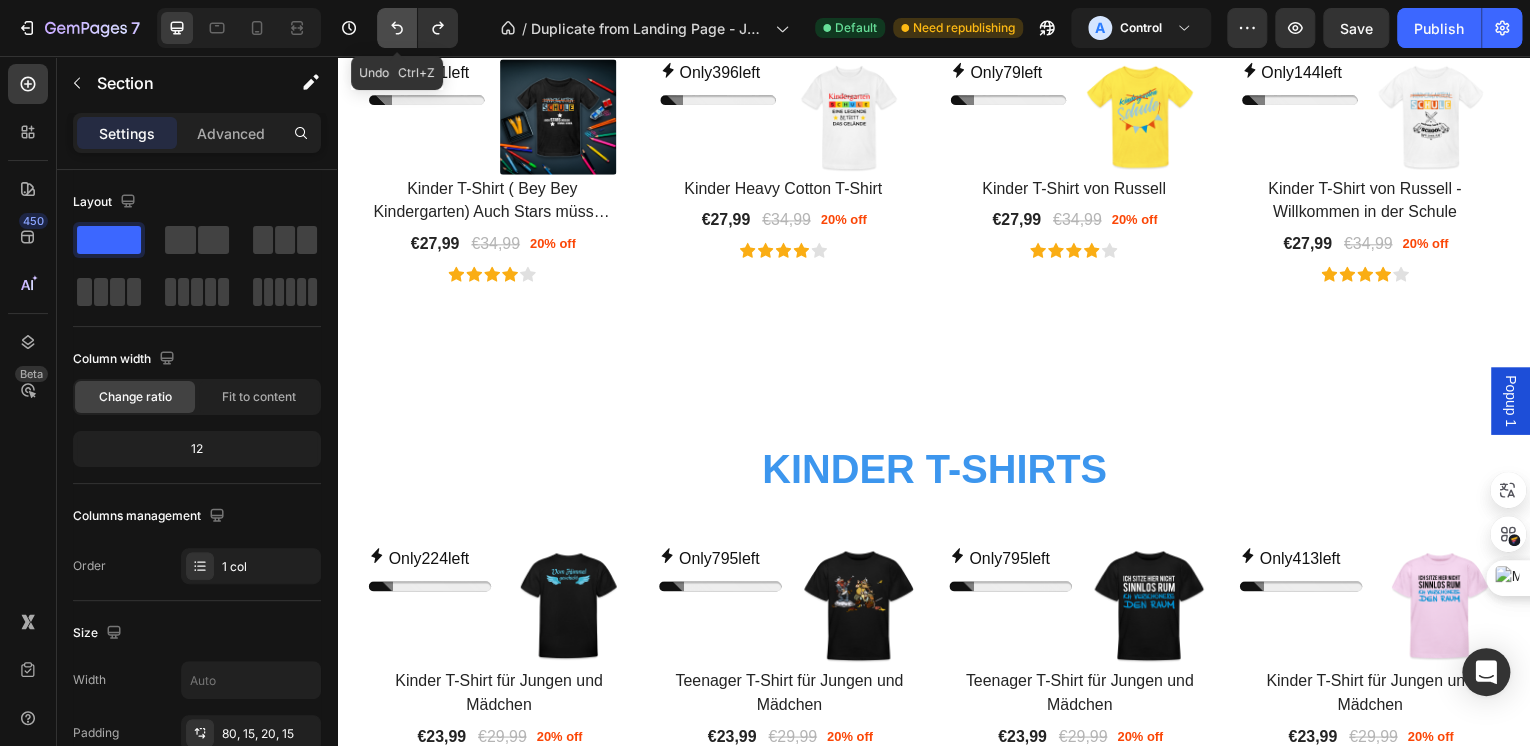 click 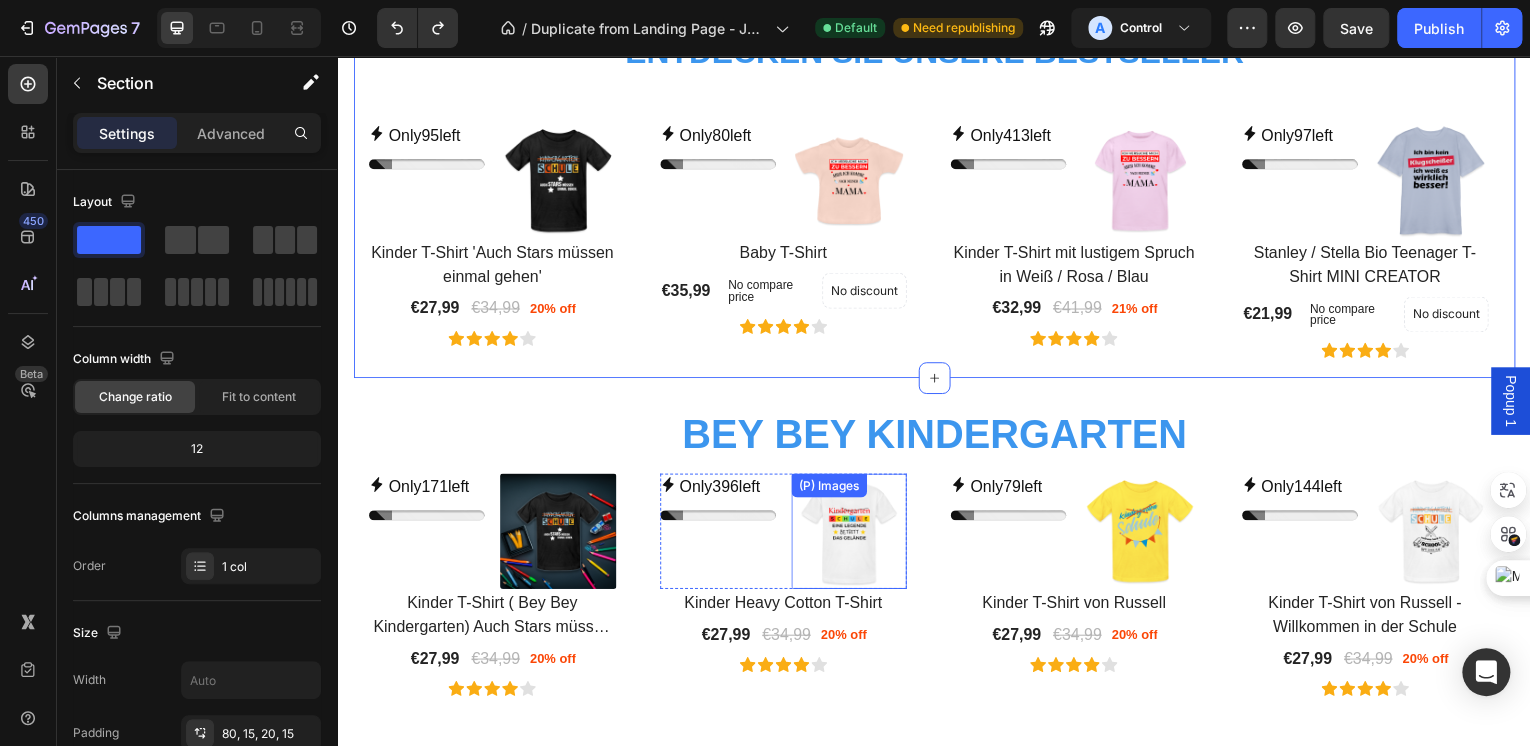 scroll, scrollTop: 2800, scrollLeft: 0, axis: vertical 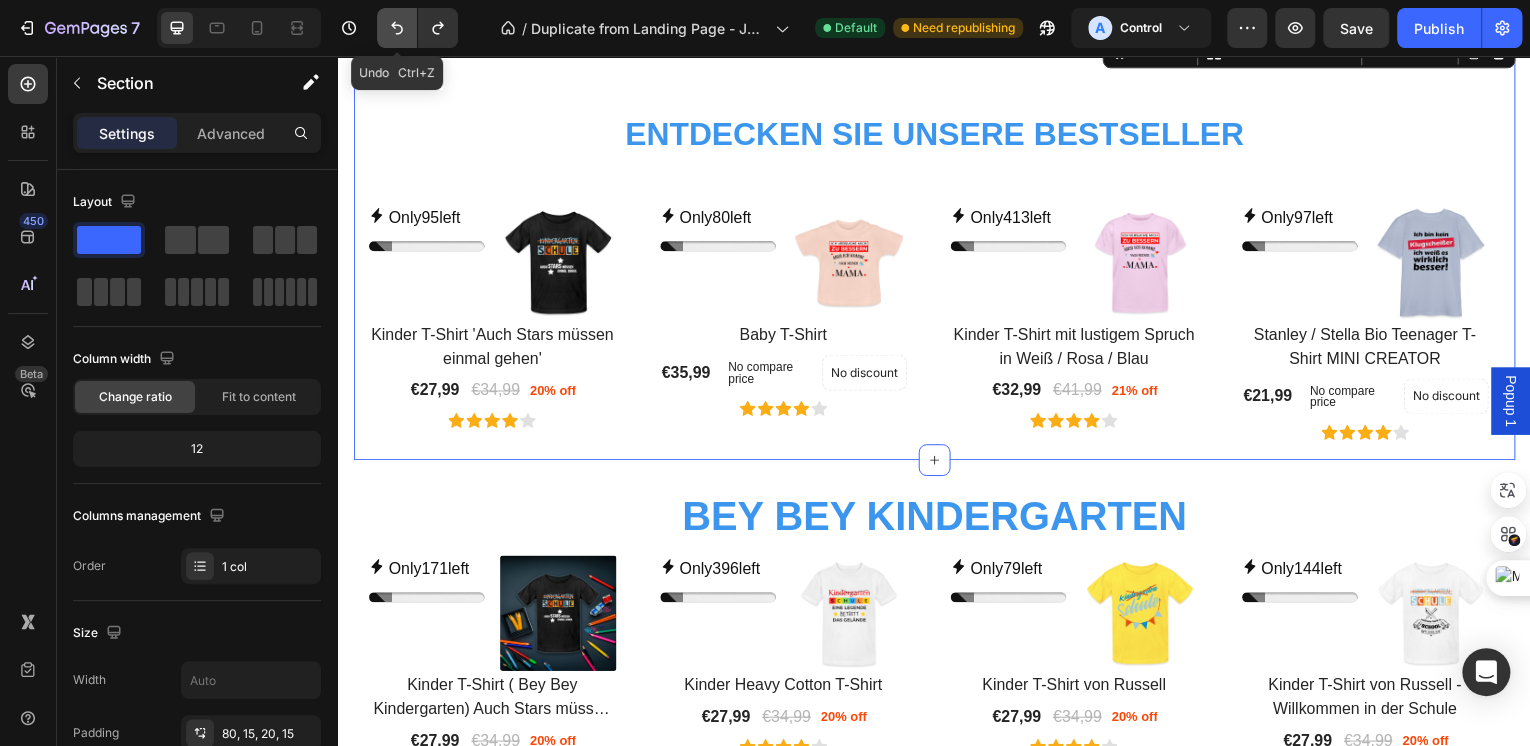 click 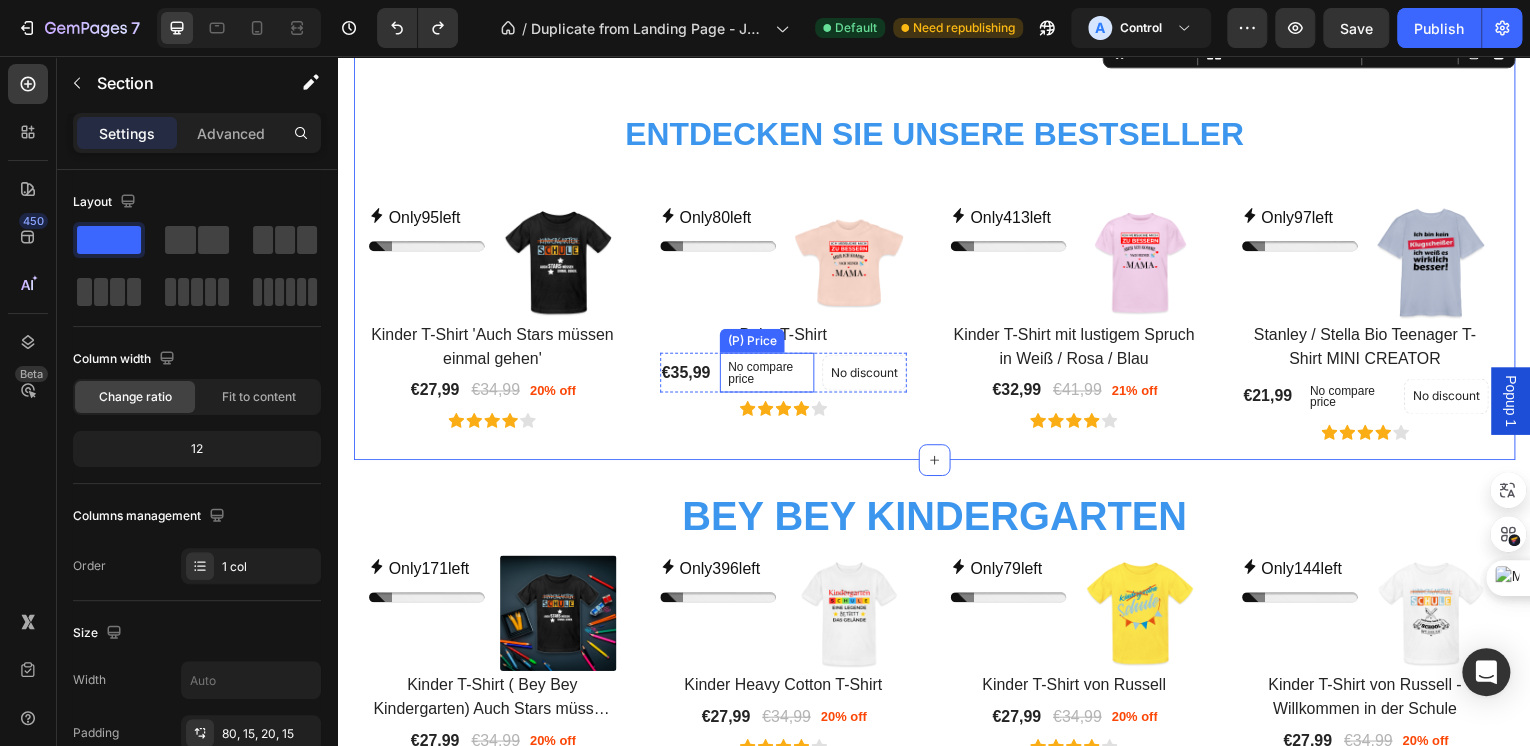 click on "No compare price" at bounding box center (768, 374) 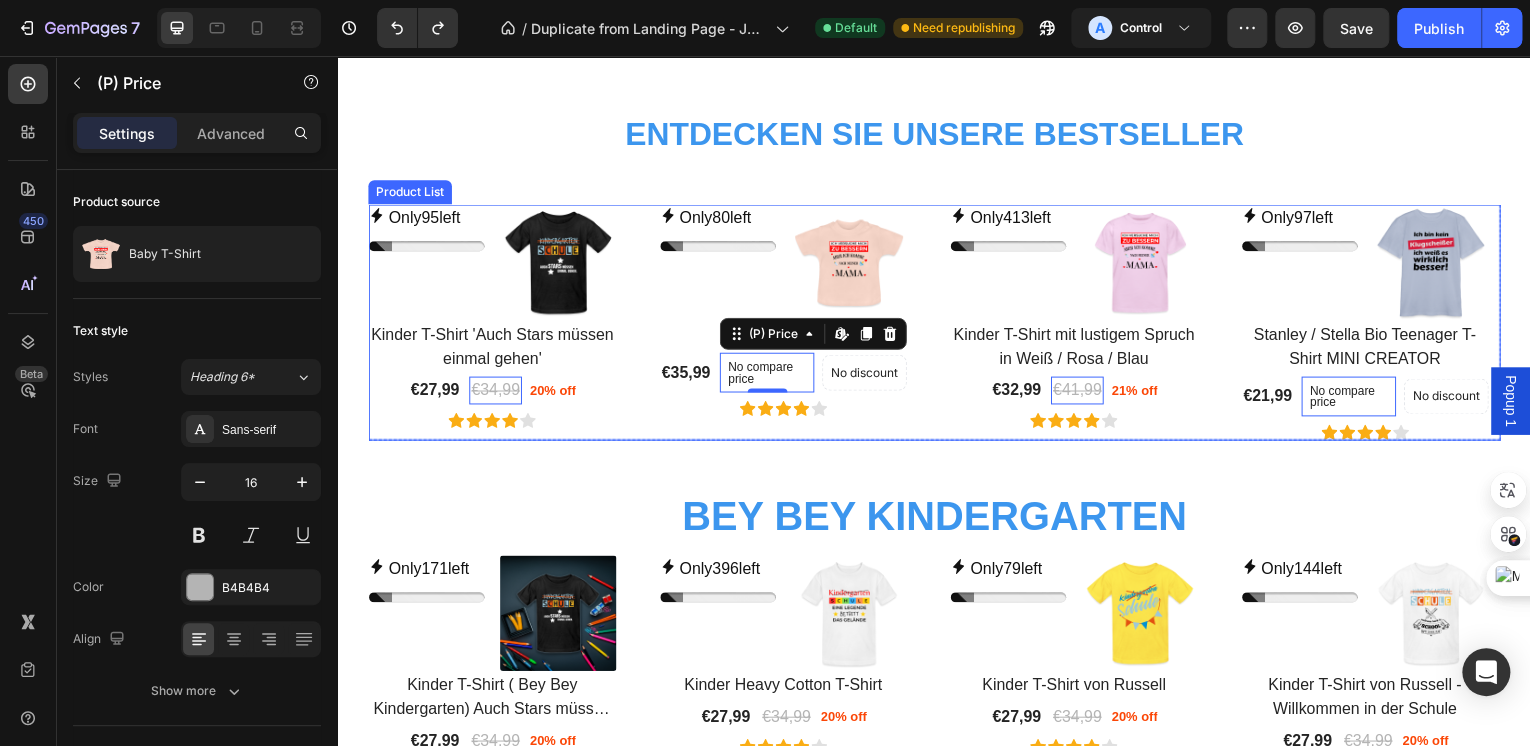 click on "Only  95  left Stock Counter (P) Images Row Kinder T-Shirt 'Auch Stars müssen einmal gehen' (P) Title €27,99 (P) Price (P) Price €34,99 (P) Price   Edit content in Shopify 0 (P) Price   Edit content in Shopify 0 20% off Product Badge Row Icon Icon Icon Icon Icon Row Row Product List
Only  80  left Stock Counter (P) Images Row Baby T-Shirt (P) Title €35,99 (P) Price (P) Price No compare price (P) Price   Edit content in Shopify 0 No discount   Not be displayed when published Product Badge Row Icon Icon Icon Icon Icon Row Row Product List
Only  413  left Stock Counter (P) Images Row Kinder T-Shirt mit lustigem Spruch in Weiß / Rosa / Blau (P) Title €32,99 (P) Price (P) Price €41,99 (P) Price   Edit content in Shopify 0 (P) Price   Edit content in Shopify 0 21% off Product Badge Row Icon Icon Icon Icon Icon Row Row Product List
Only  97  left Stock Counter (P) Images Row Stanley / Stella Bio Teenager T-Shirt MINI CREATOR (P) Title   0" at bounding box center (937, 323) 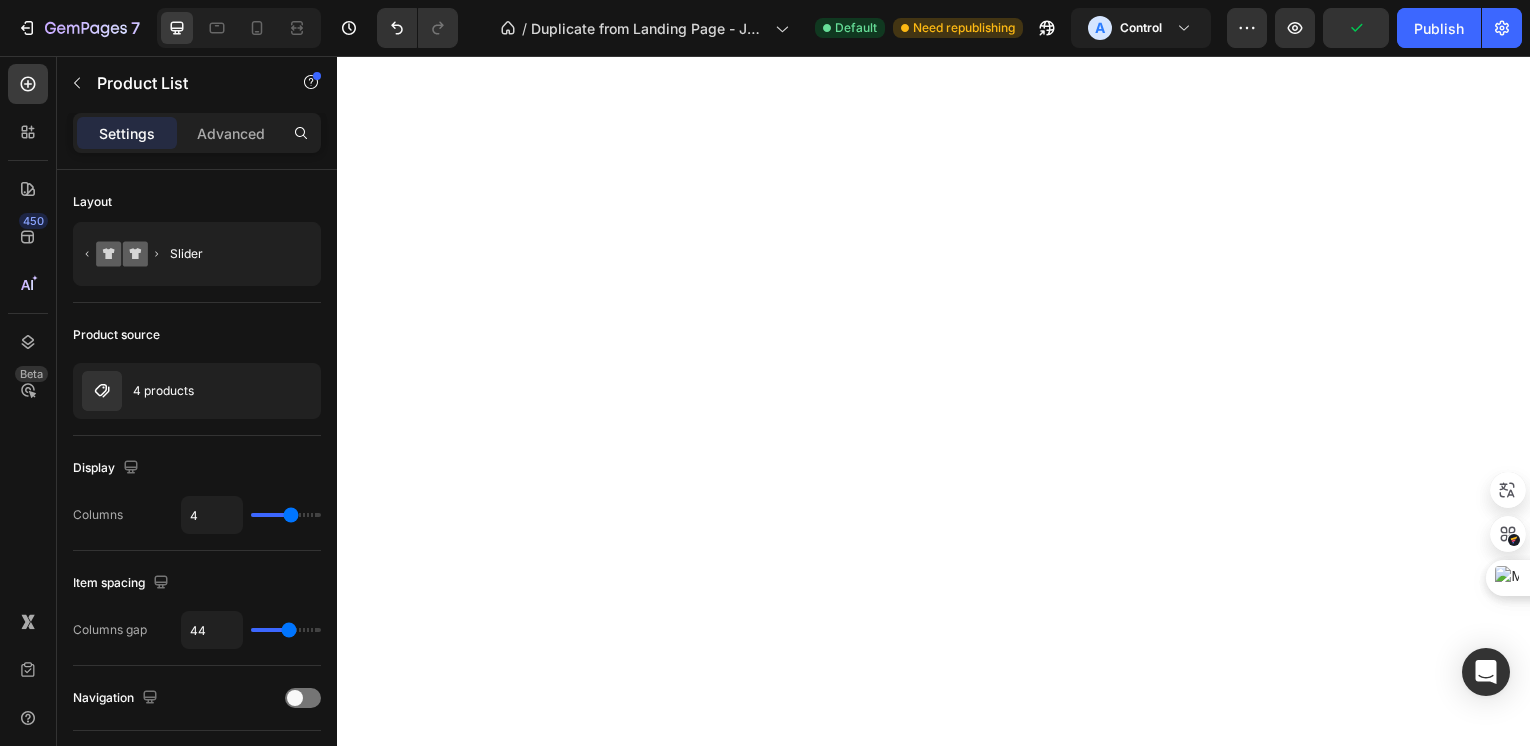 scroll, scrollTop: 0, scrollLeft: 0, axis: both 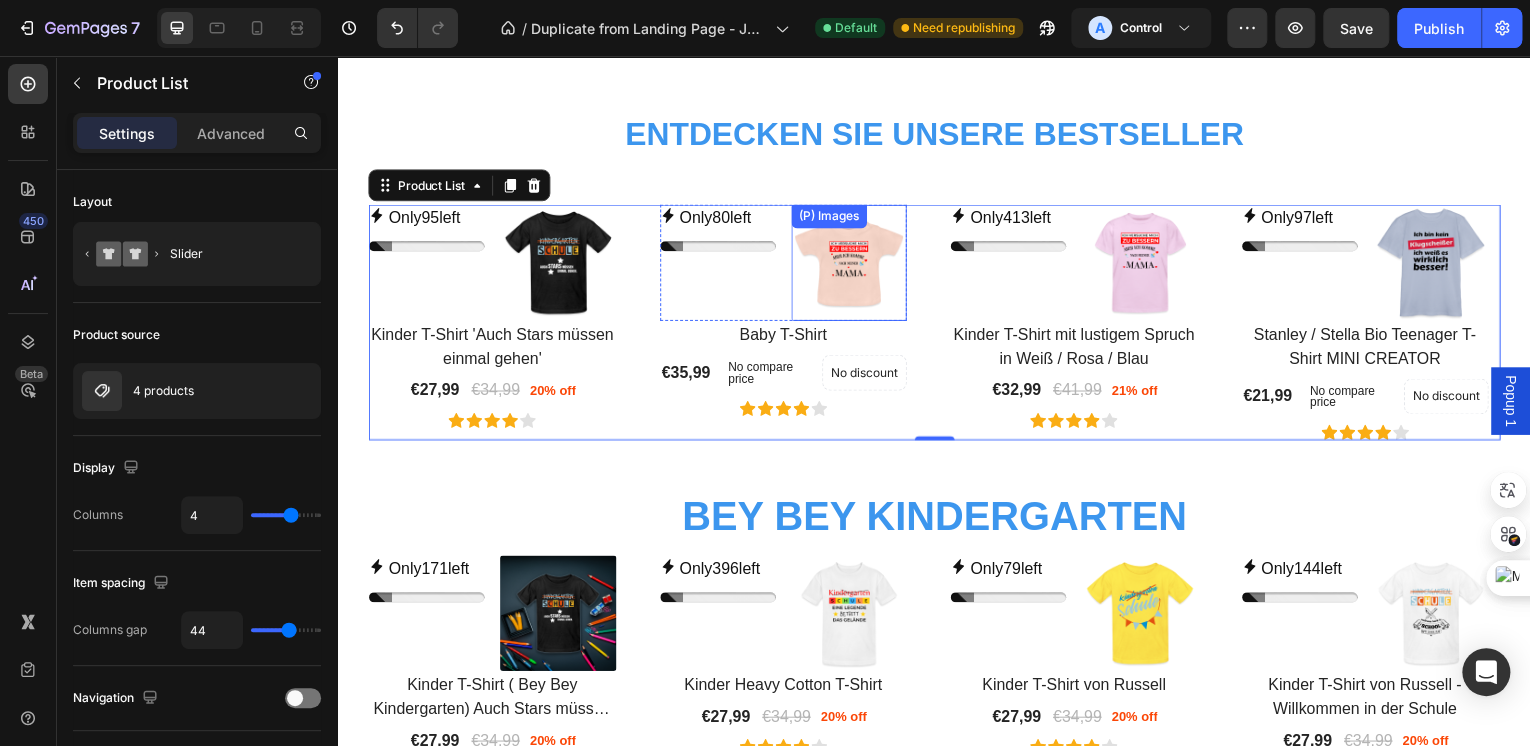 click at bounding box center (851, 263) 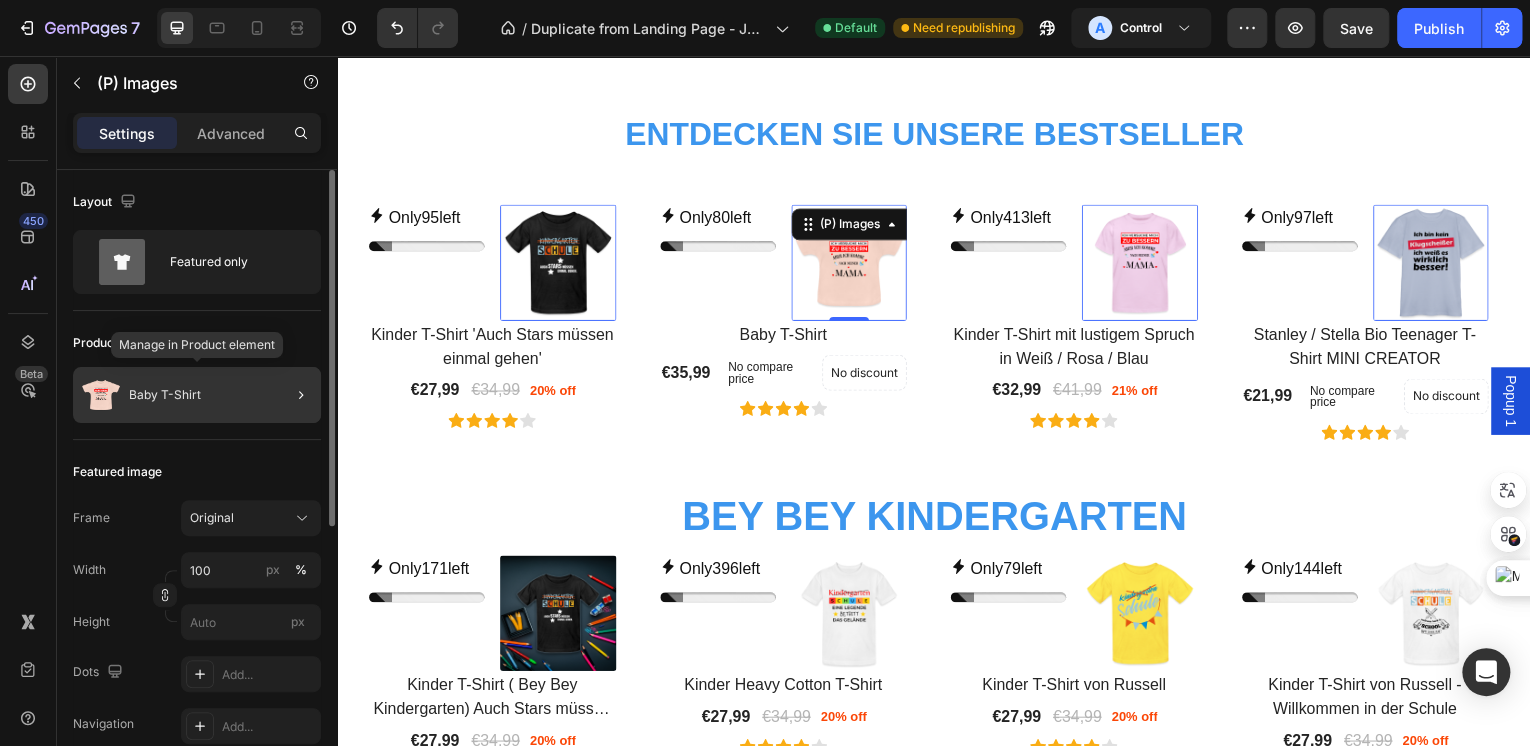 click on "Baby T-Shirt" at bounding box center [165, 395] 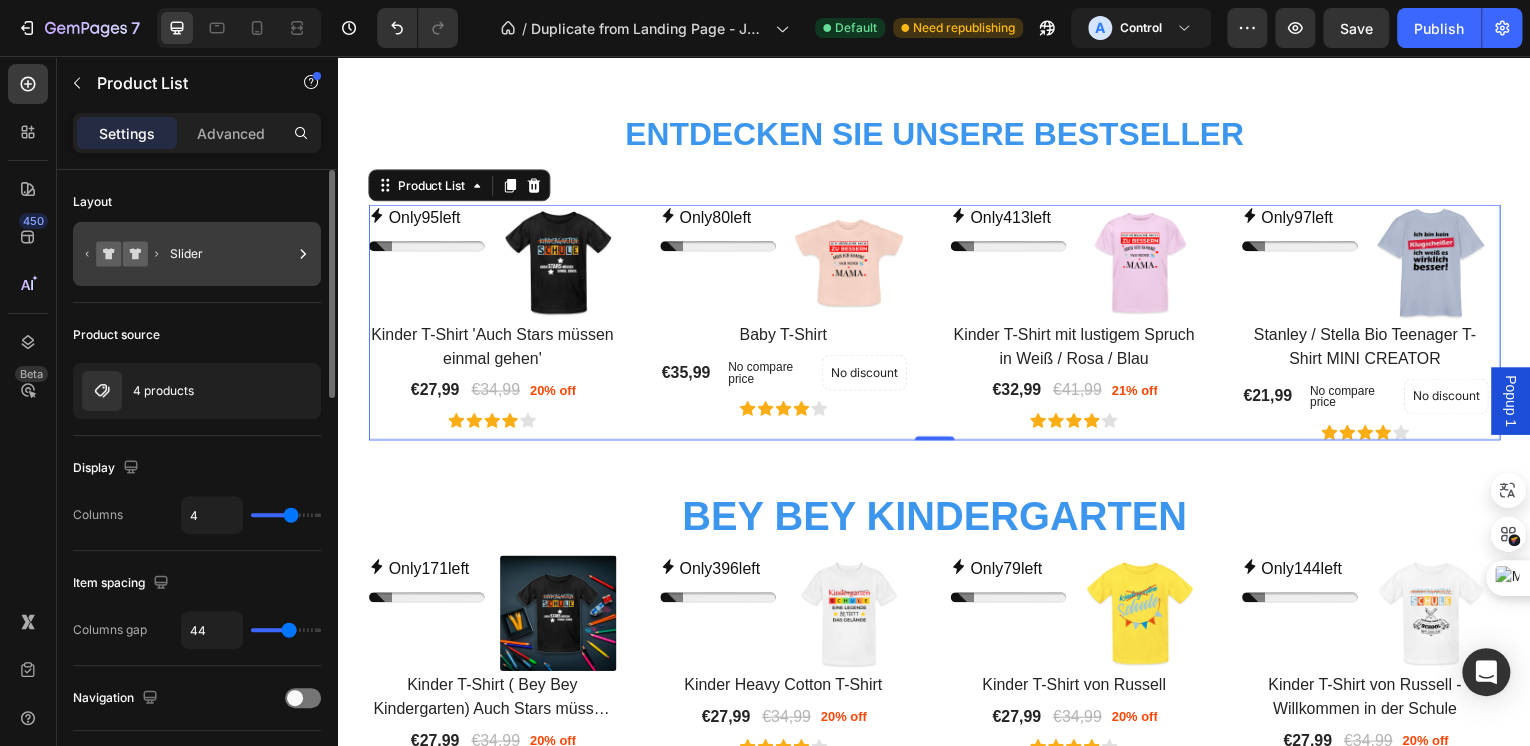 click on "Slider" at bounding box center (231, 254) 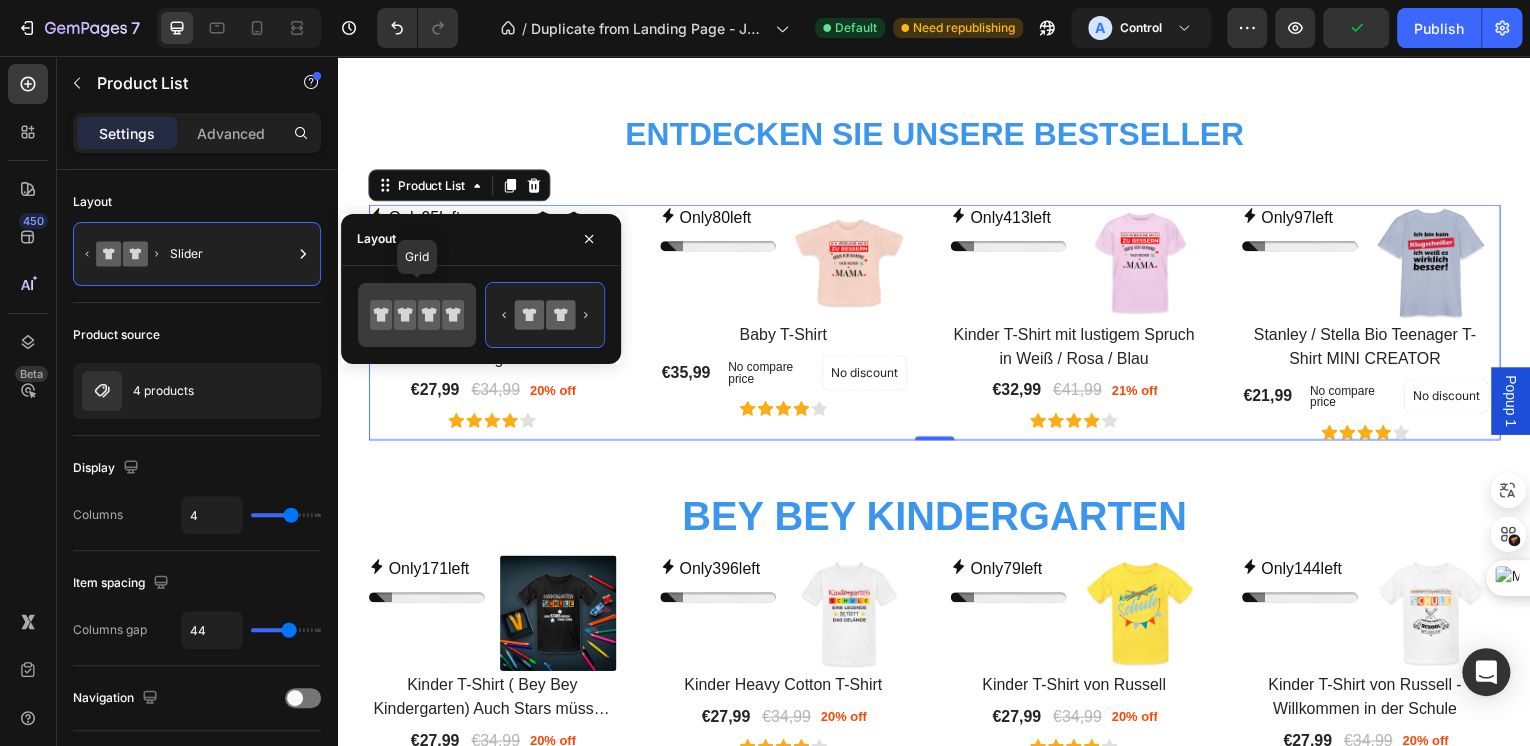 click 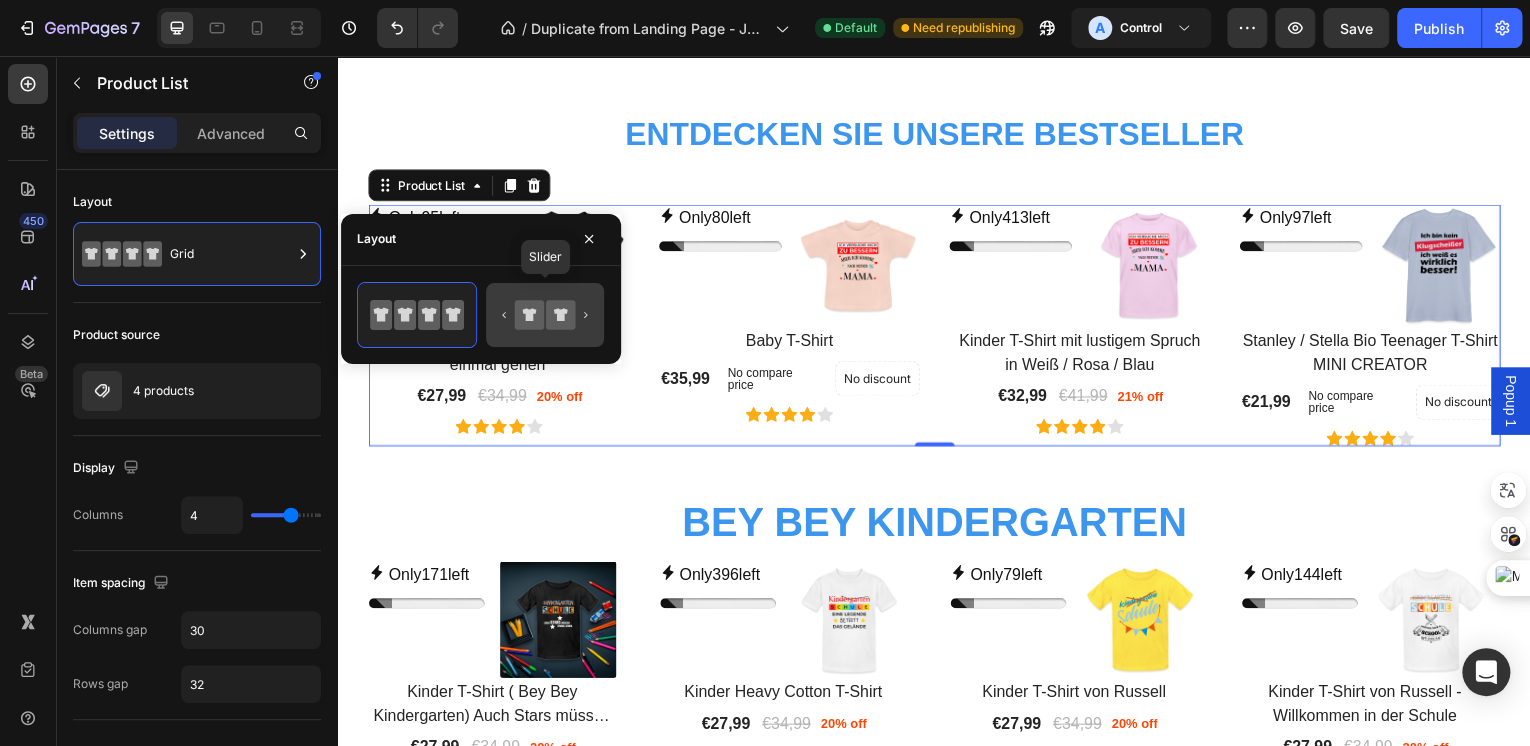 click 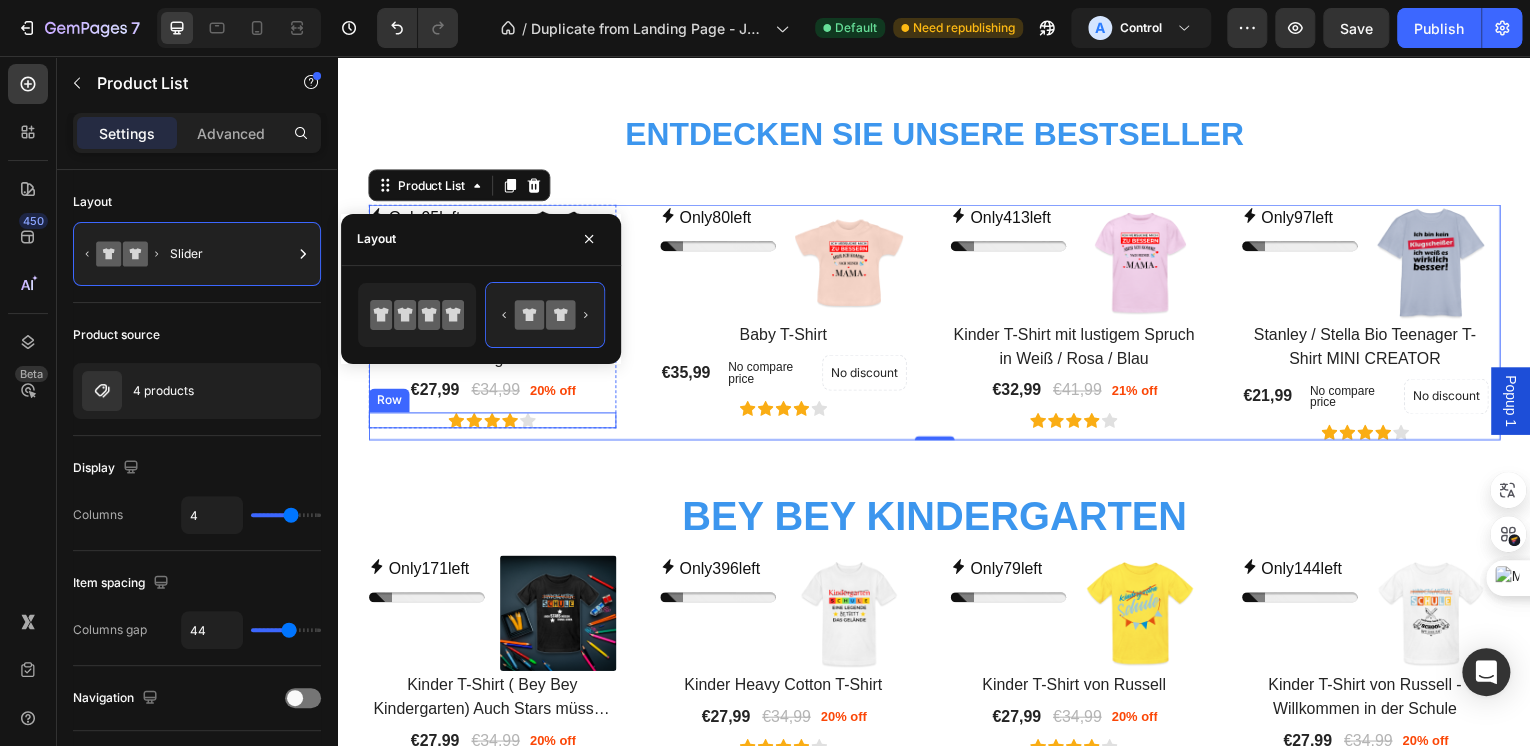 click on "Icon Icon Icon Icon Icon Row" at bounding box center [492, 422] 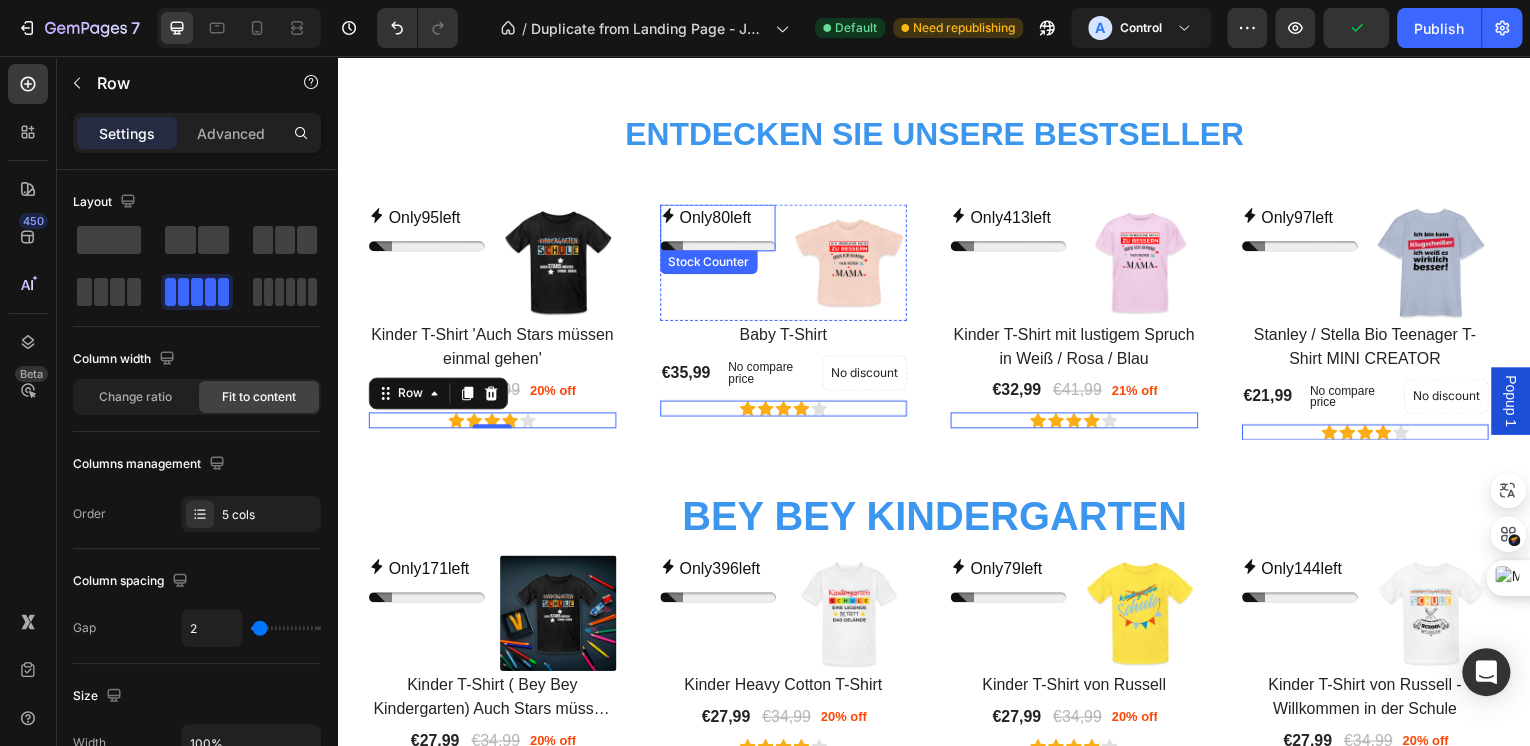 click at bounding box center (426, 247) 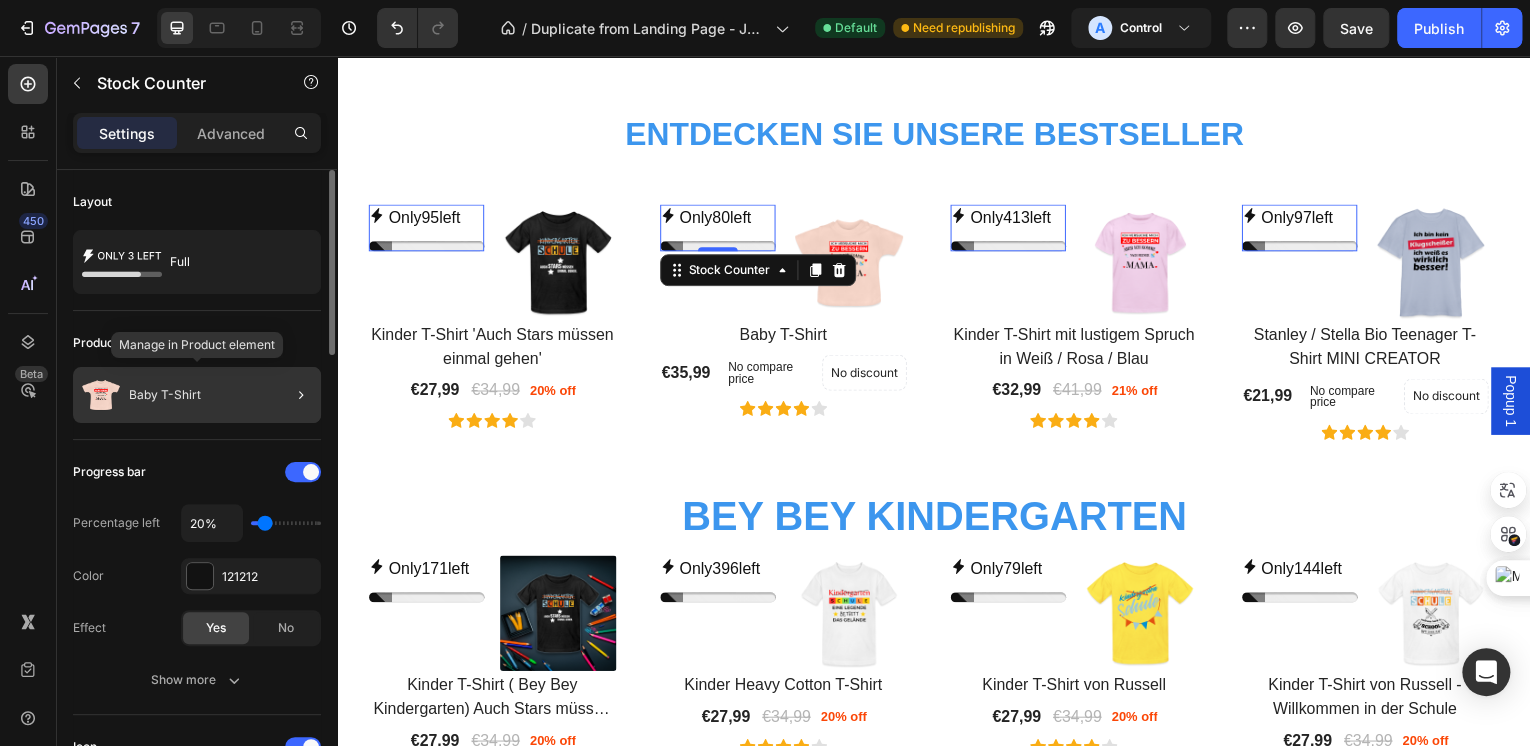click on "Baby T-Shirt" 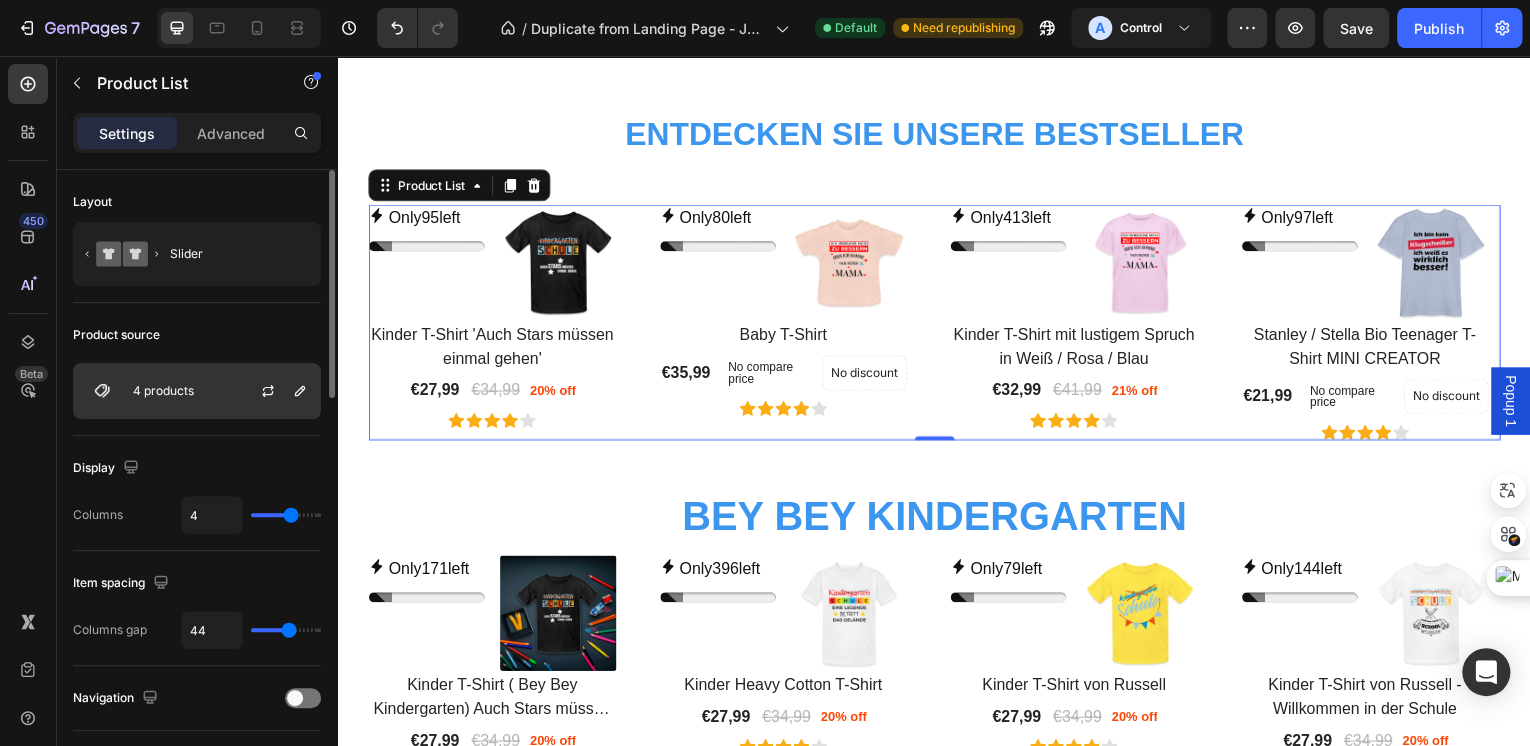 click on "4 products" at bounding box center (163, 391) 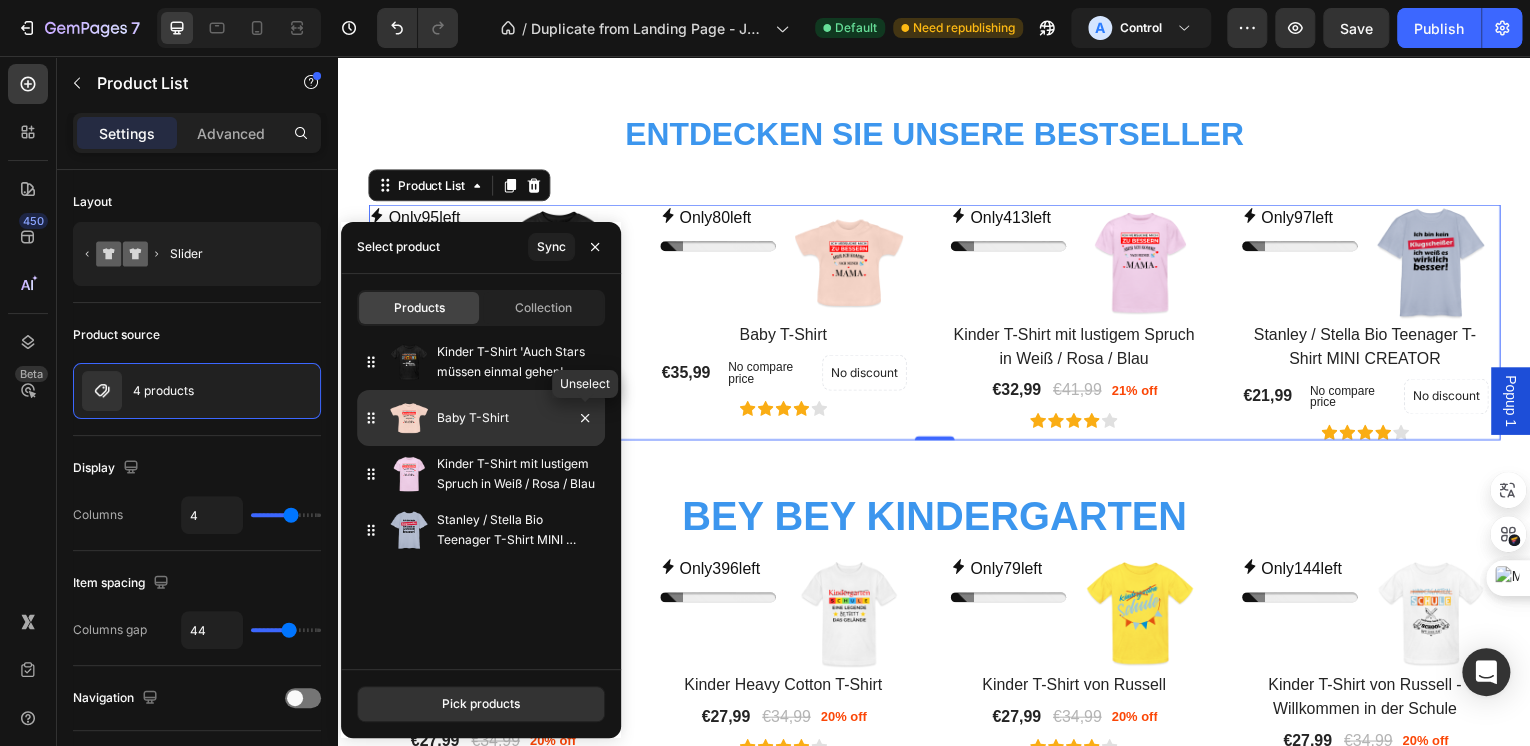 drag, startPoint x: 582, startPoint y: 416, endPoint x: 549, endPoint y: 439, distance: 40.22437 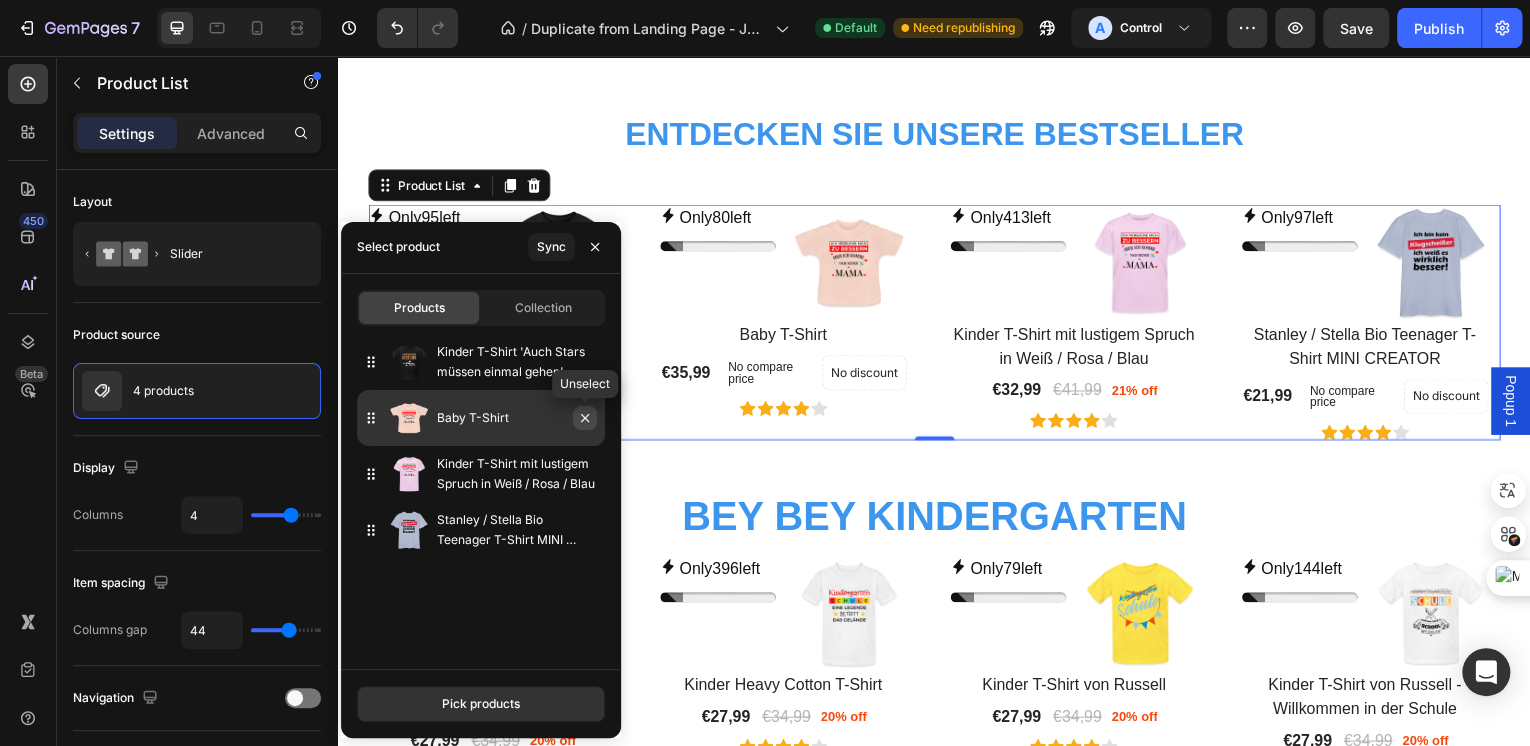 click 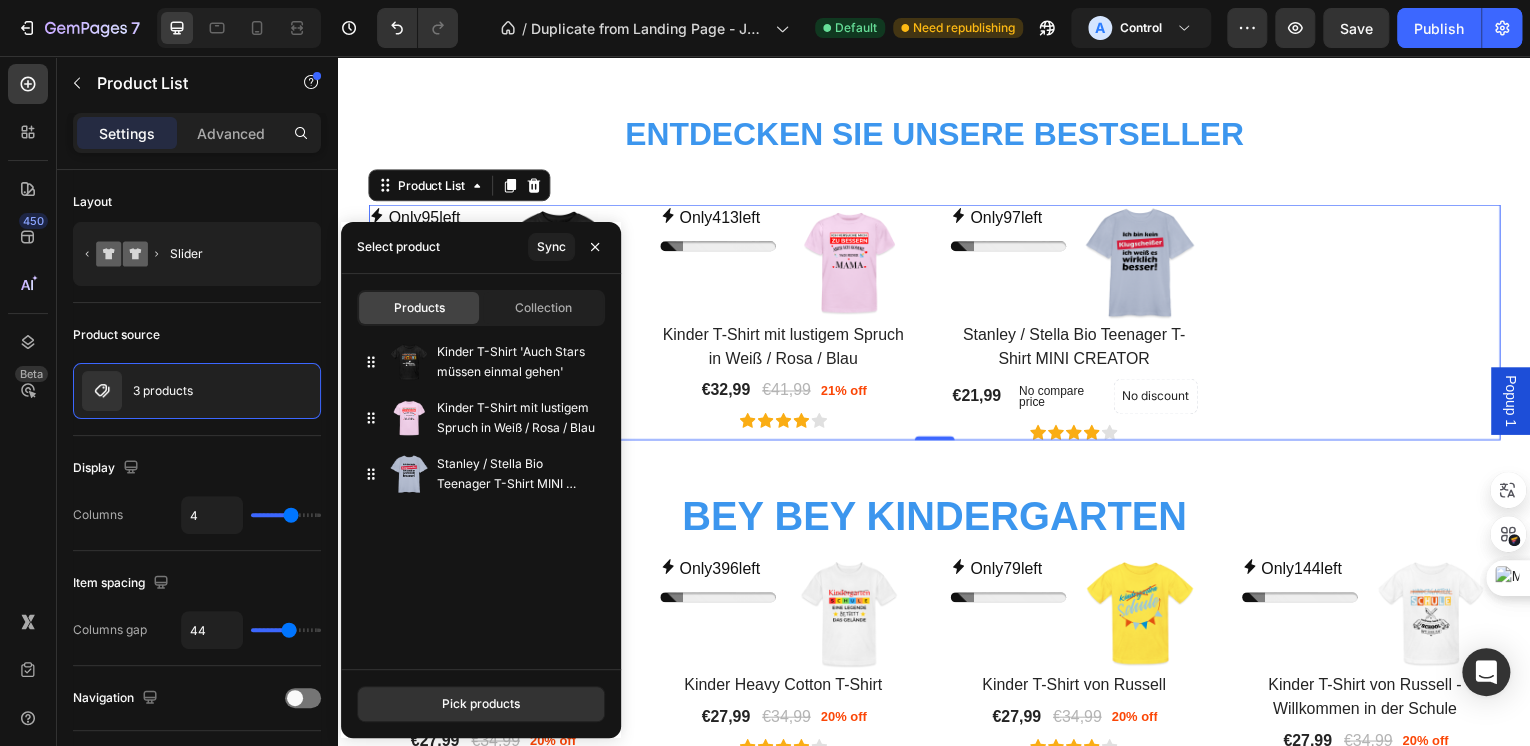 click on "Only  95  left Stock Counter (P) Images Row Kinder T-Shirt 'Auch Stars müssen einmal gehen' (P) Title €27,99 (P) Price (P) Price €34,99 (P) Price (P) Price 20% off Product Badge Row Icon Icon Icon Icon Icon Row Row Product List   0
Only  413  left Stock Counter (P) Images Row Kinder T-Shirt mit lustigem Spruch in Weiß / Rosa / Blau (P) Title €32,99 (P) Price (P) Price €41,99 (P) Price (P) Price 21% off Product Badge Row Icon Icon Icon Icon Icon Row Row Product List   0
Only  97  left Stock Counter (P) Images Row Stanley / Stella Bio Teenager T-Shirt MINI CREATOR (P) Title €21,99 (P) Price (P) Price No compare price (P) Price No discount   Not be displayed when published Product Badge Row Icon Icon Icon Icon Icon Row Row Product List   0" at bounding box center [937, 323] 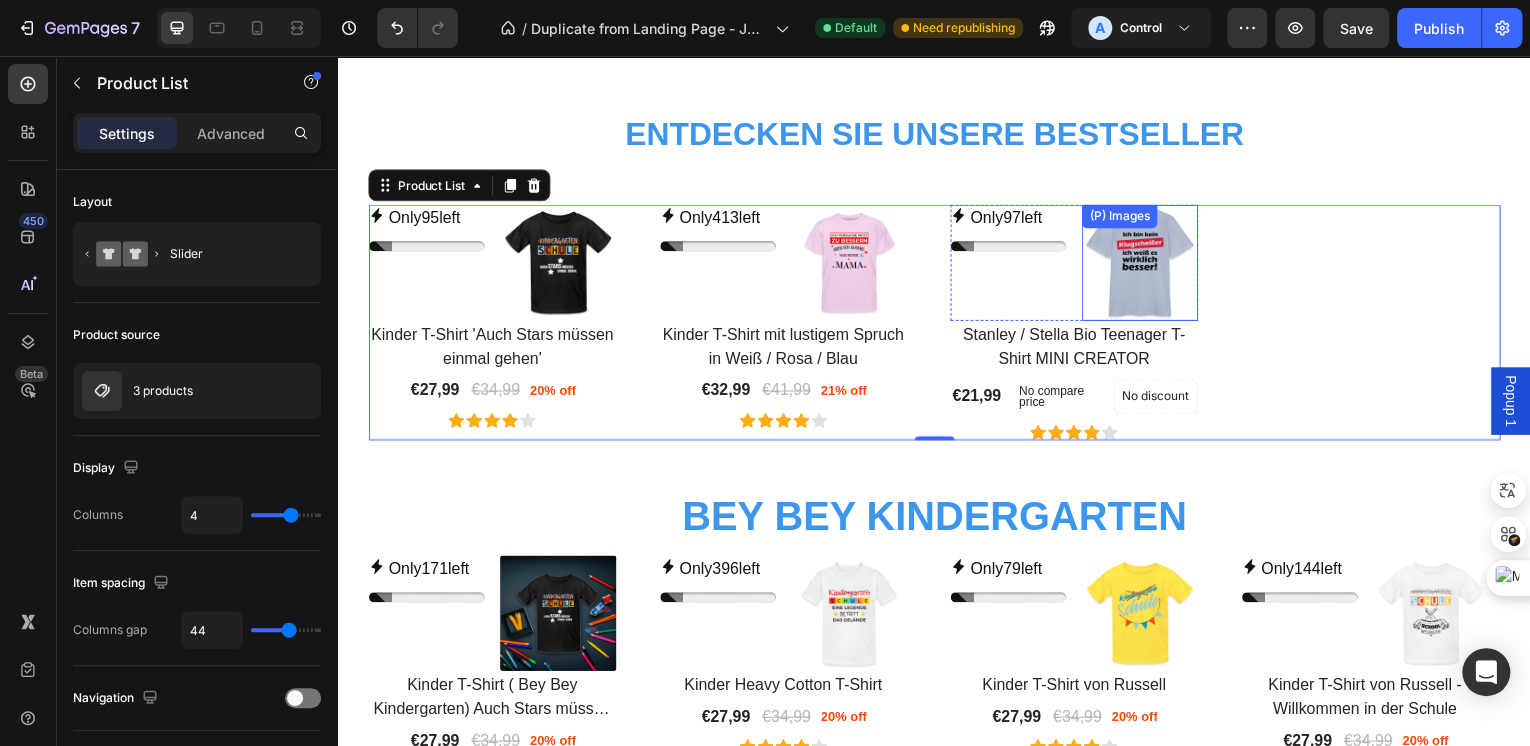 click at bounding box center [1143, 263] 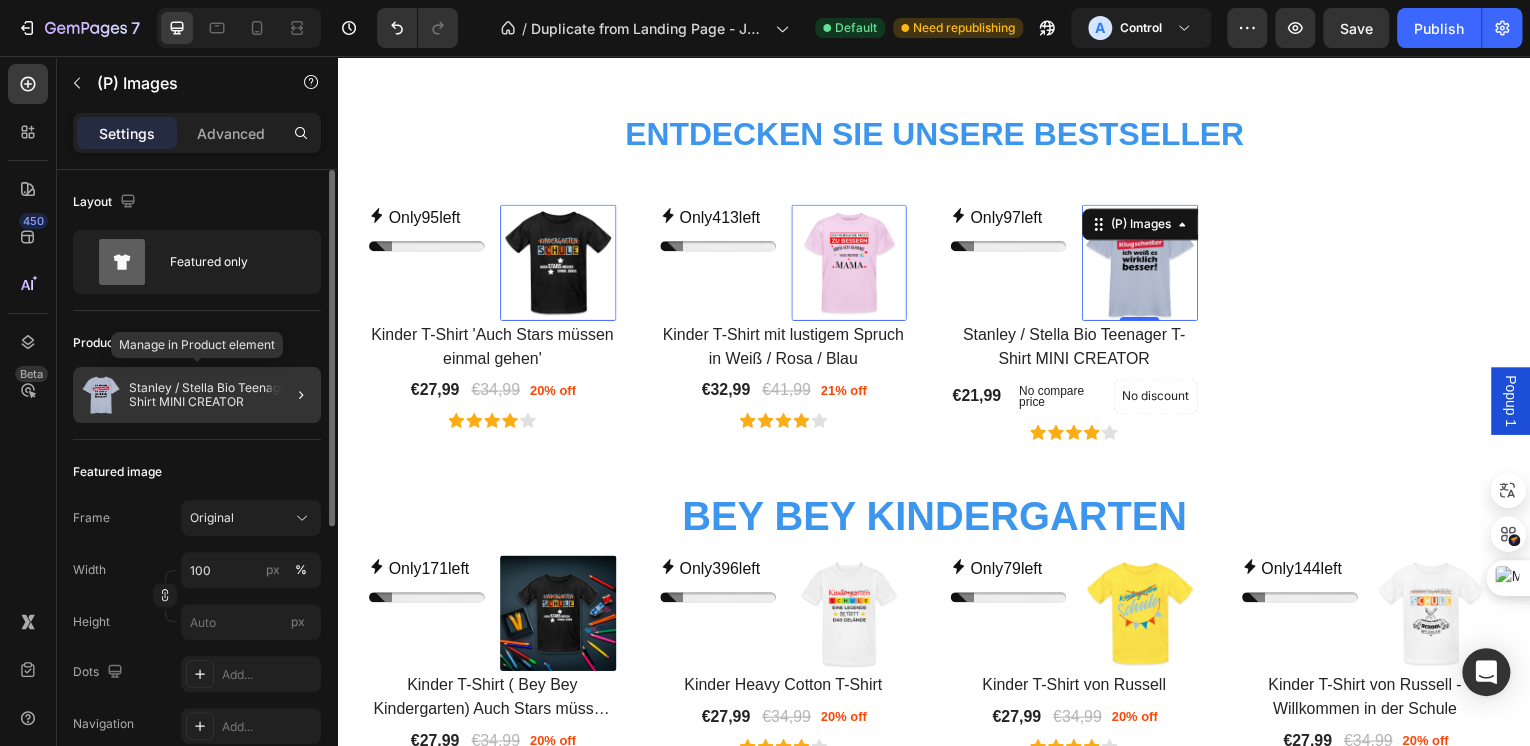 click on "Stanley / Stella Bio Teenager T-Shirt MINI CREATOR" at bounding box center (221, 395) 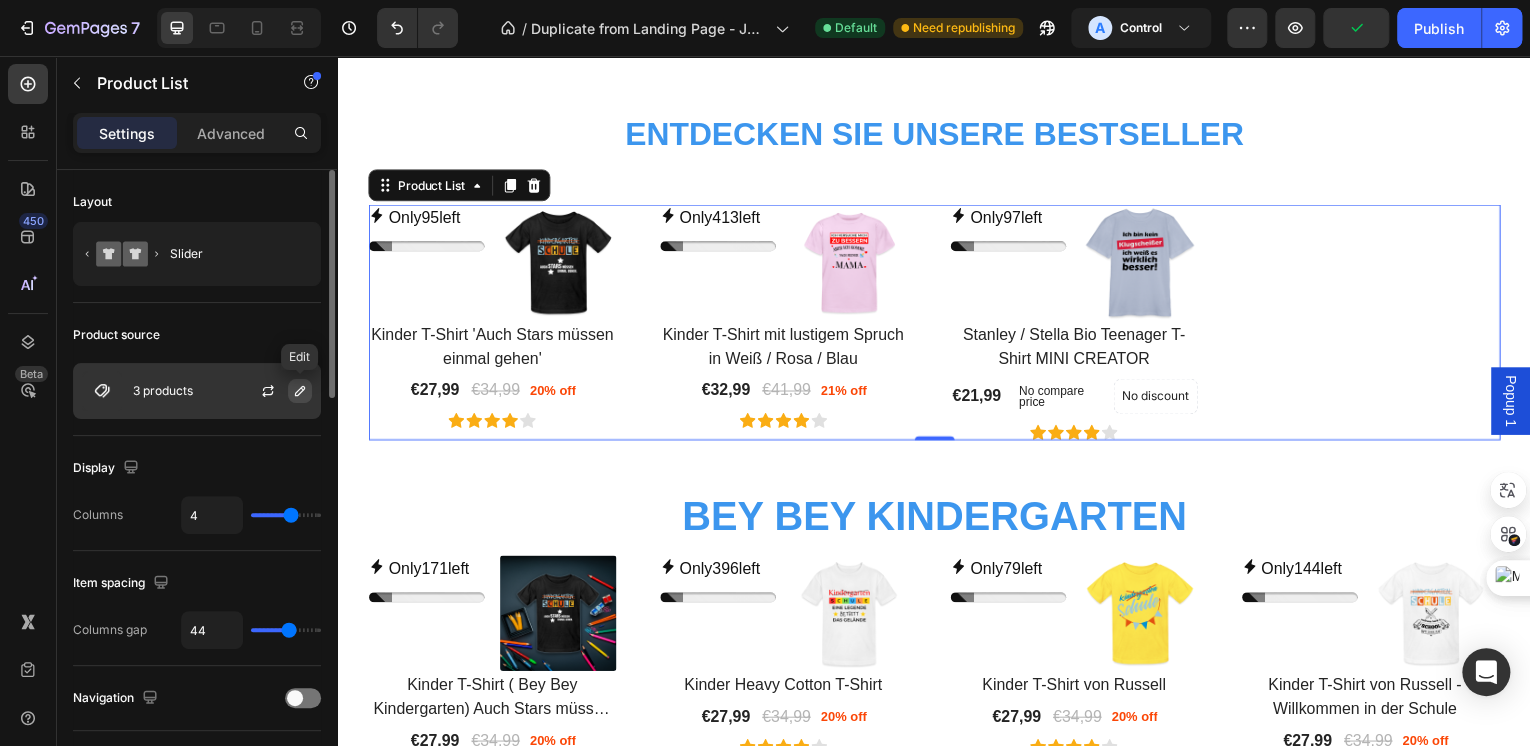 click 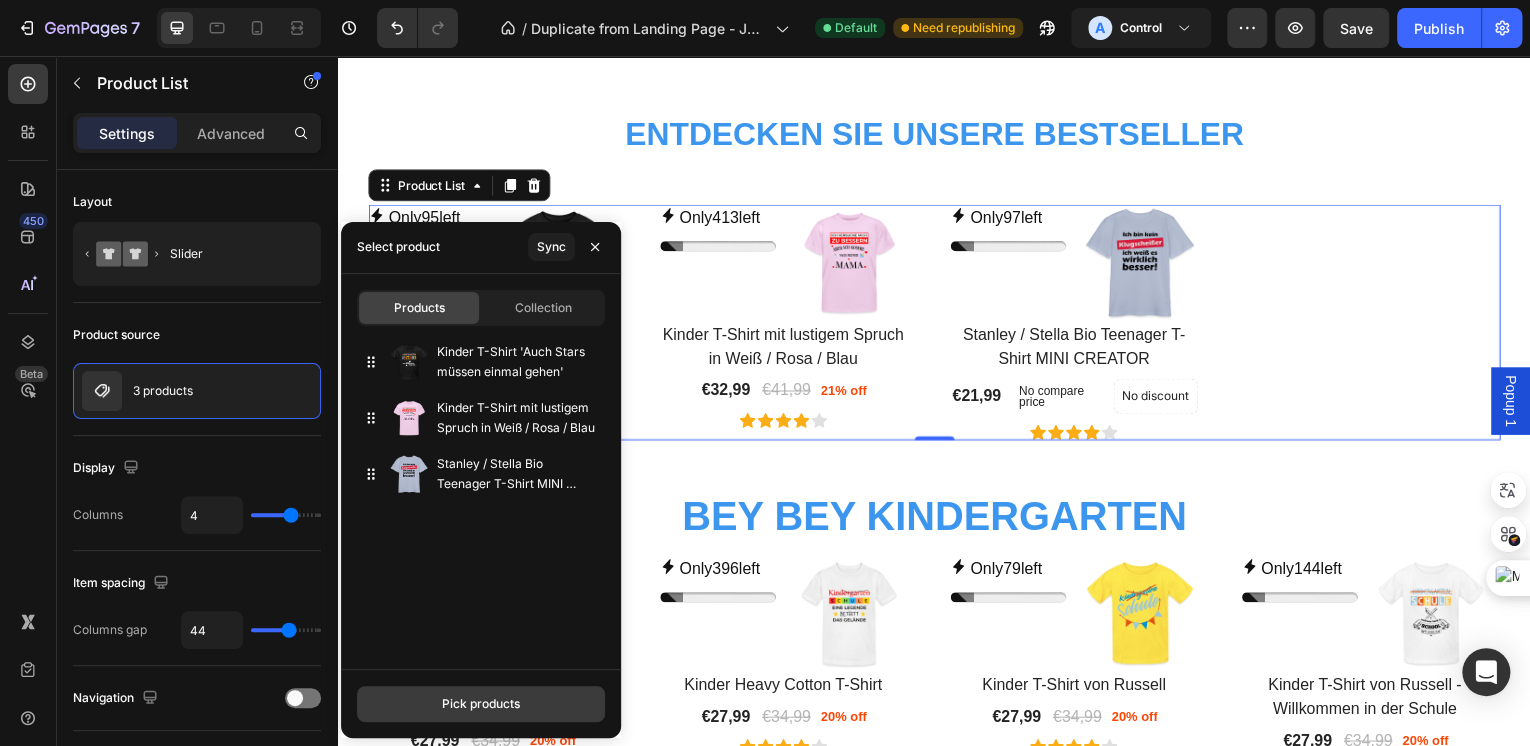 click on "Pick products" at bounding box center (481, 704) 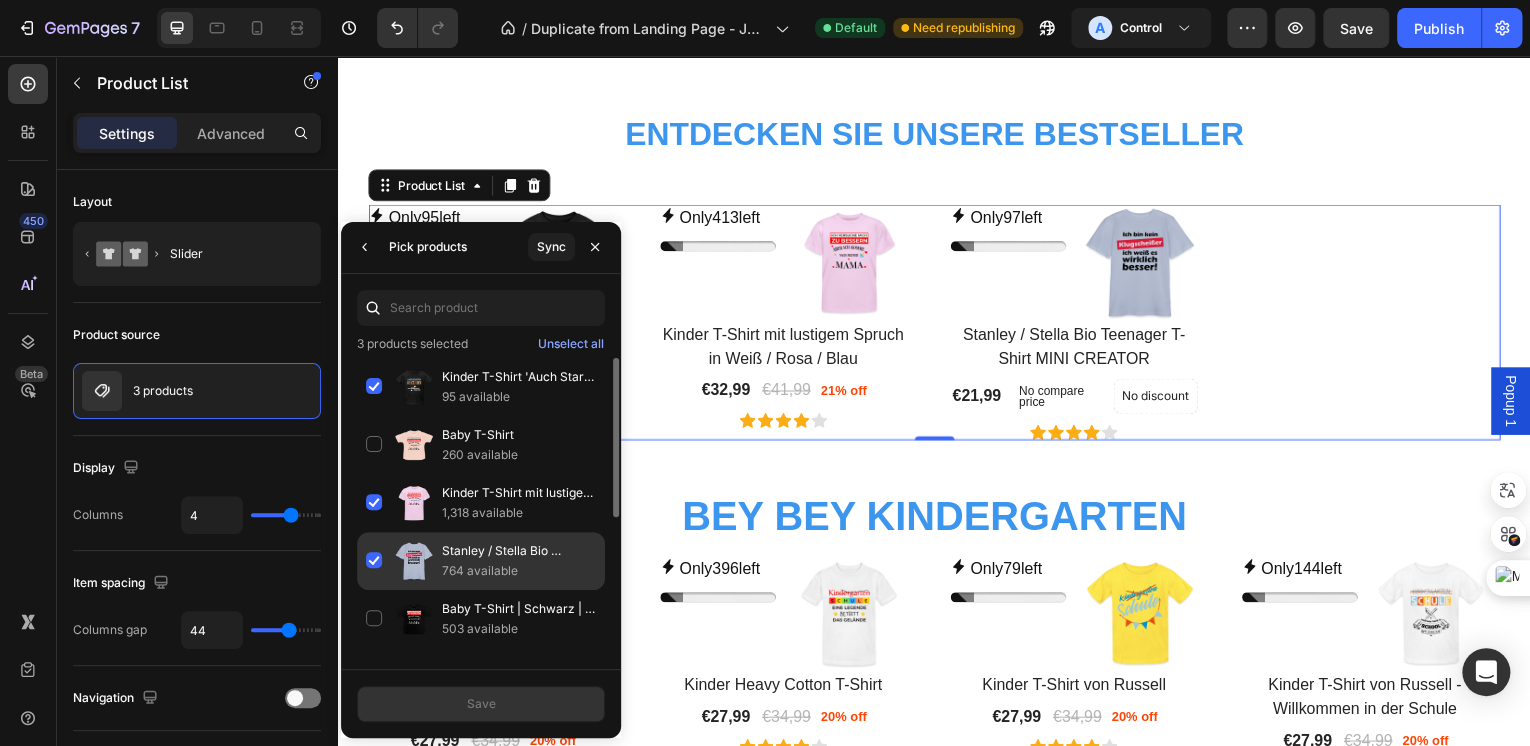 click on "Stanley / Stella Bio Teenager T-Shirt MINI CREATOR 764 available" 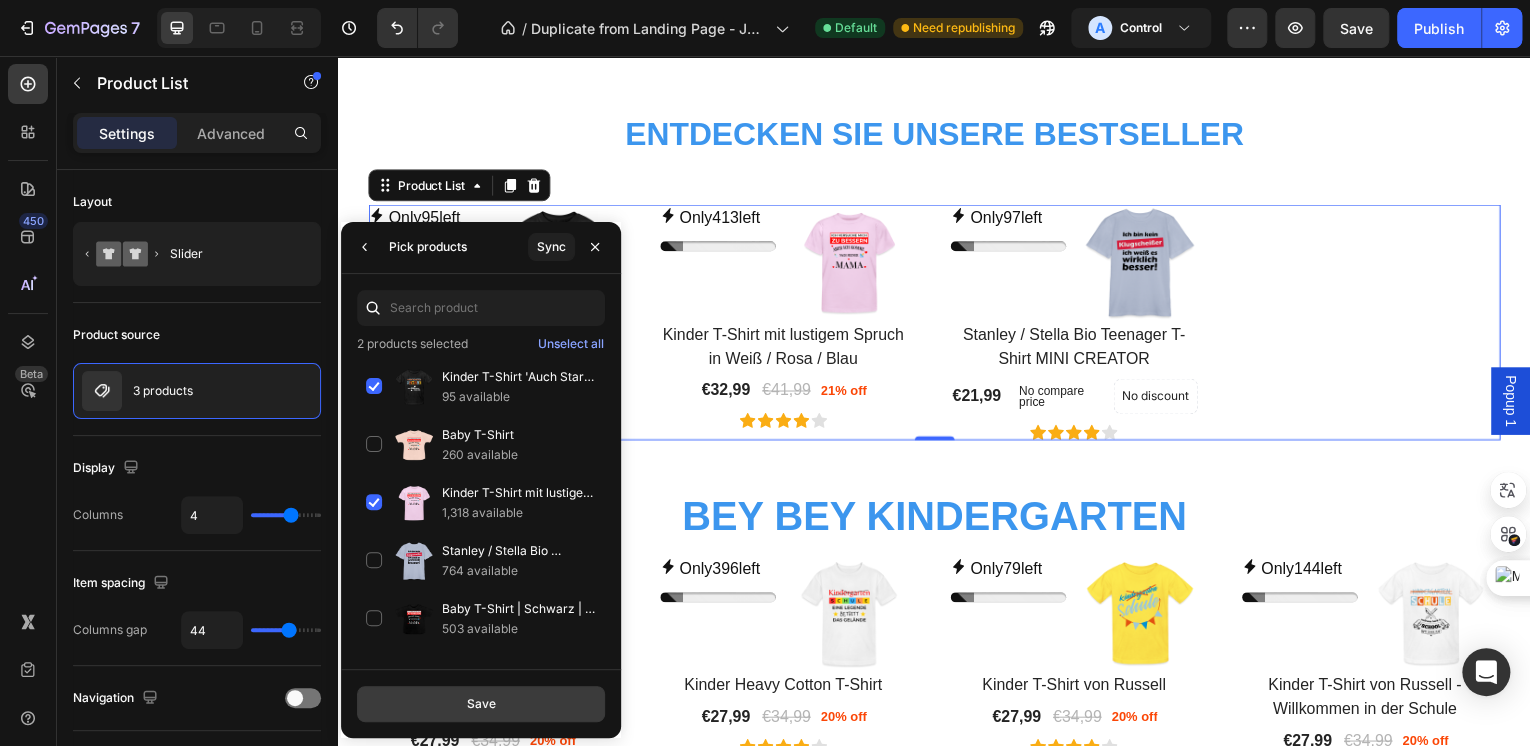 click on "Save" at bounding box center [481, 704] 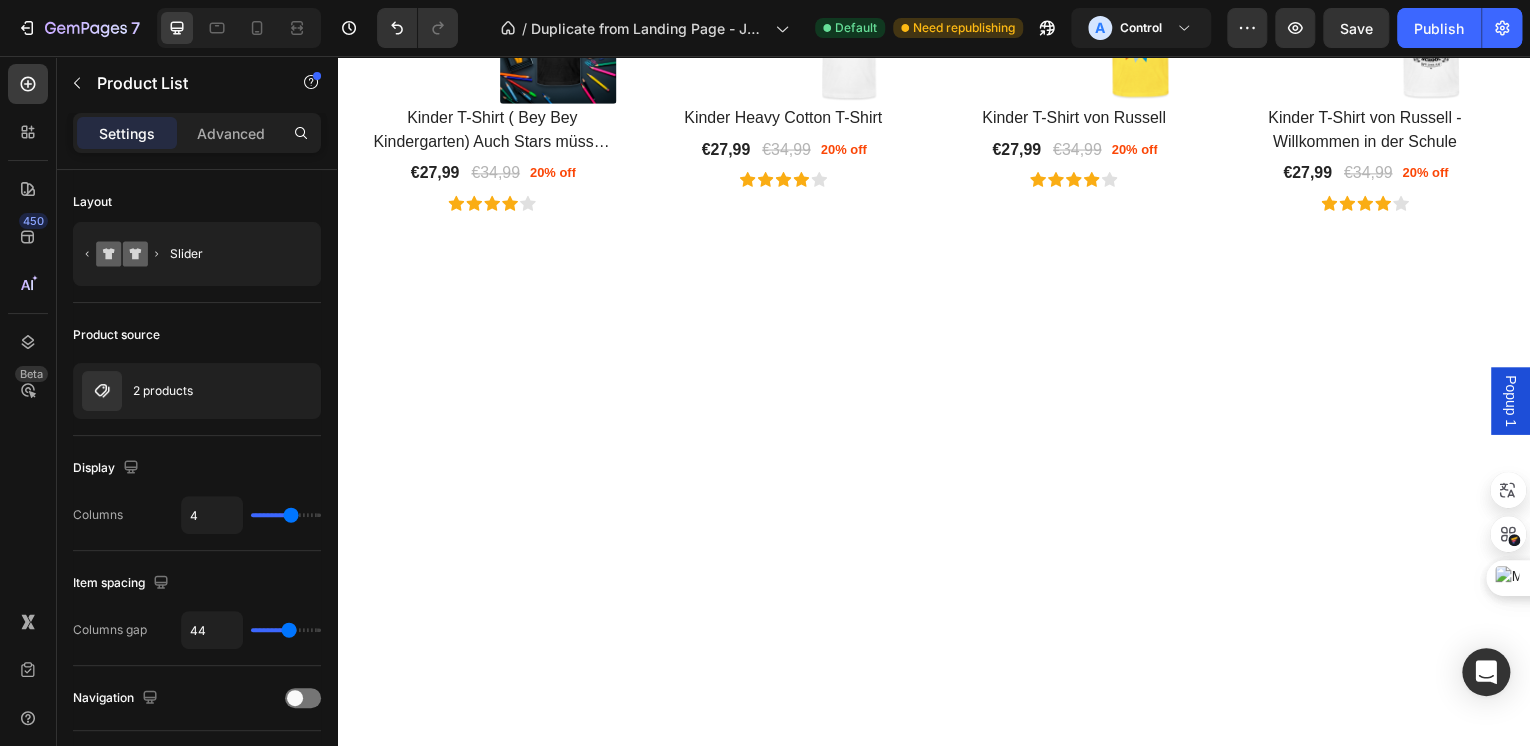 scroll, scrollTop: 2720, scrollLeft: 0, axis: vertical 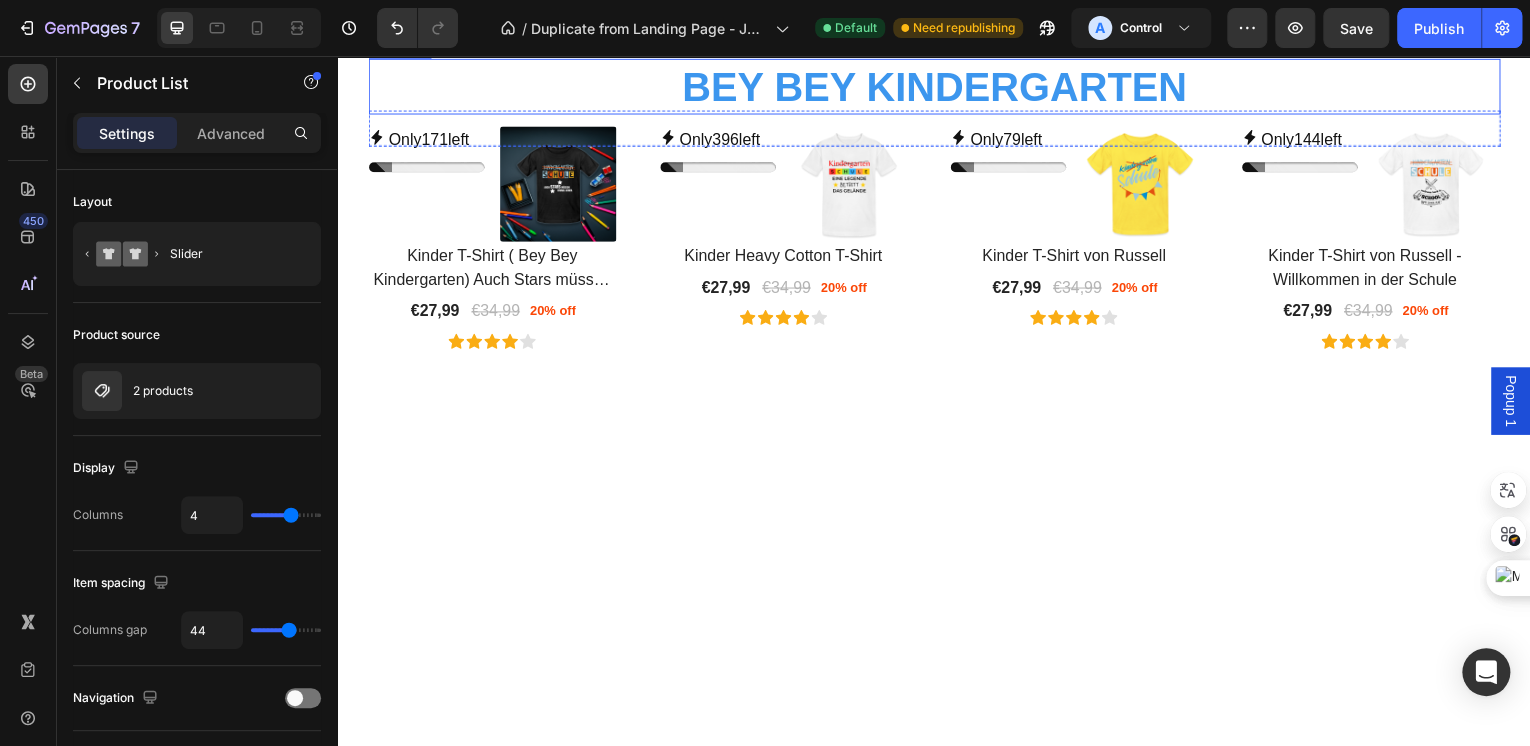 click on "Only  95  left Stock Counter (P) Images Row Kinder T-Shirt 'Auch Stars müssen einmal gehen' (P) Title €27,99 (P) Price (P) Price €34,99 (P) Price (P) Price 20% off Product Badge Row Icon Icon Icon Icon Icon Row Row Product List
Only  413  left Stock Counter (P) Images Row Kinder T-Shirt mit lustigem Spruch in Weiß / Rosa / Blau (P) Title €32,99 (P) Price (P) Price €41,99 (P) Price (P) Price 21% off Product Badge Row Icon Icon Icon Icon Icon Row Row Product List" at bounding box center (937, -102) 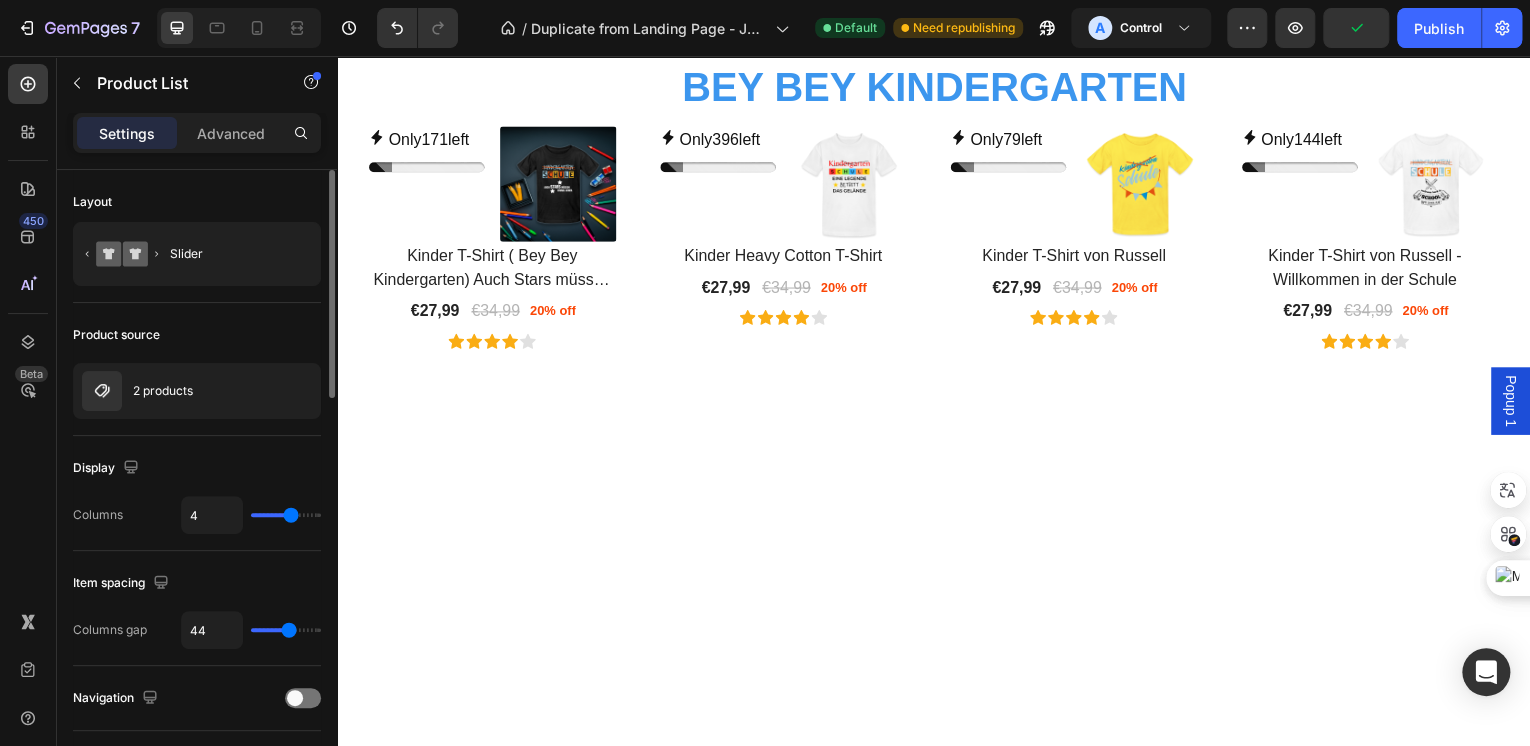 type on "3" 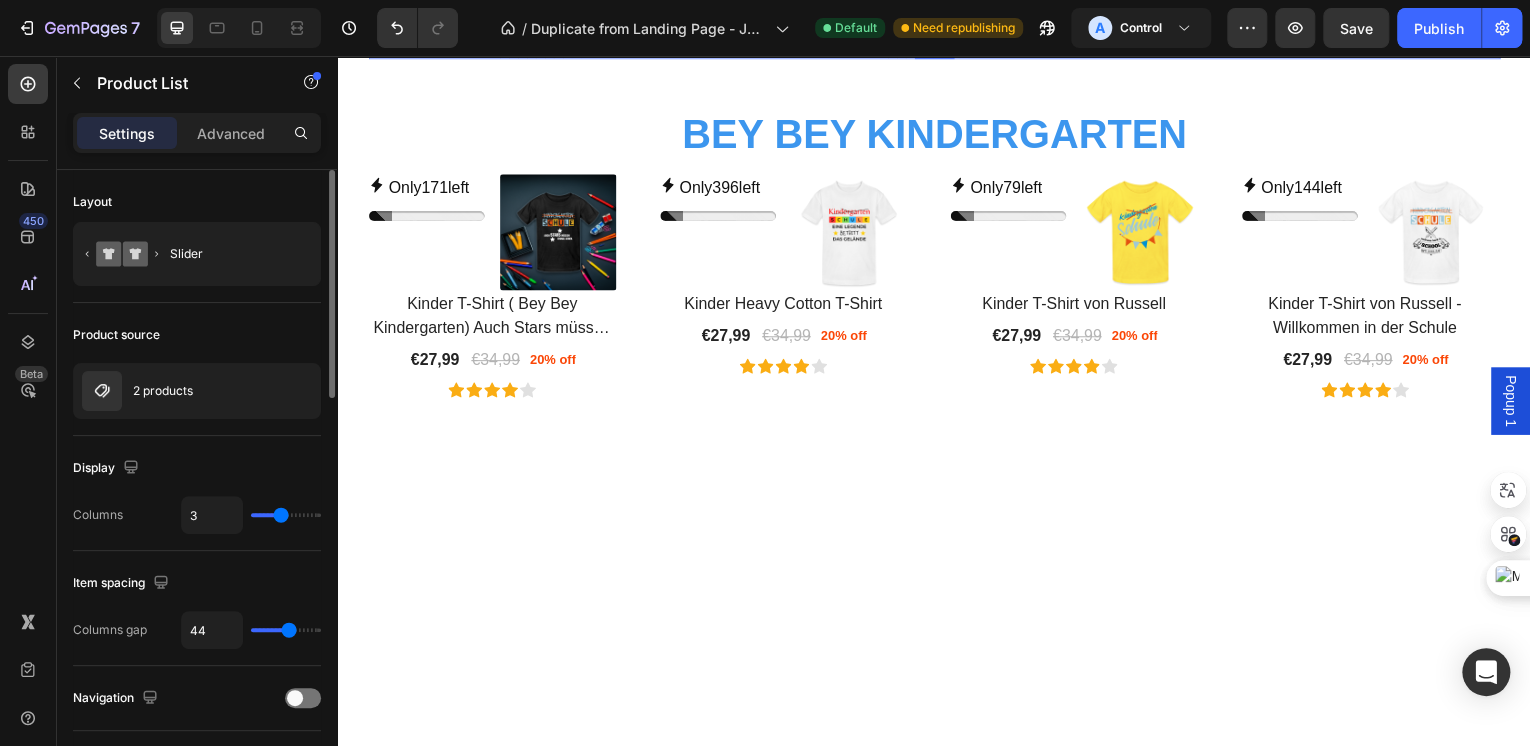 type on "2" 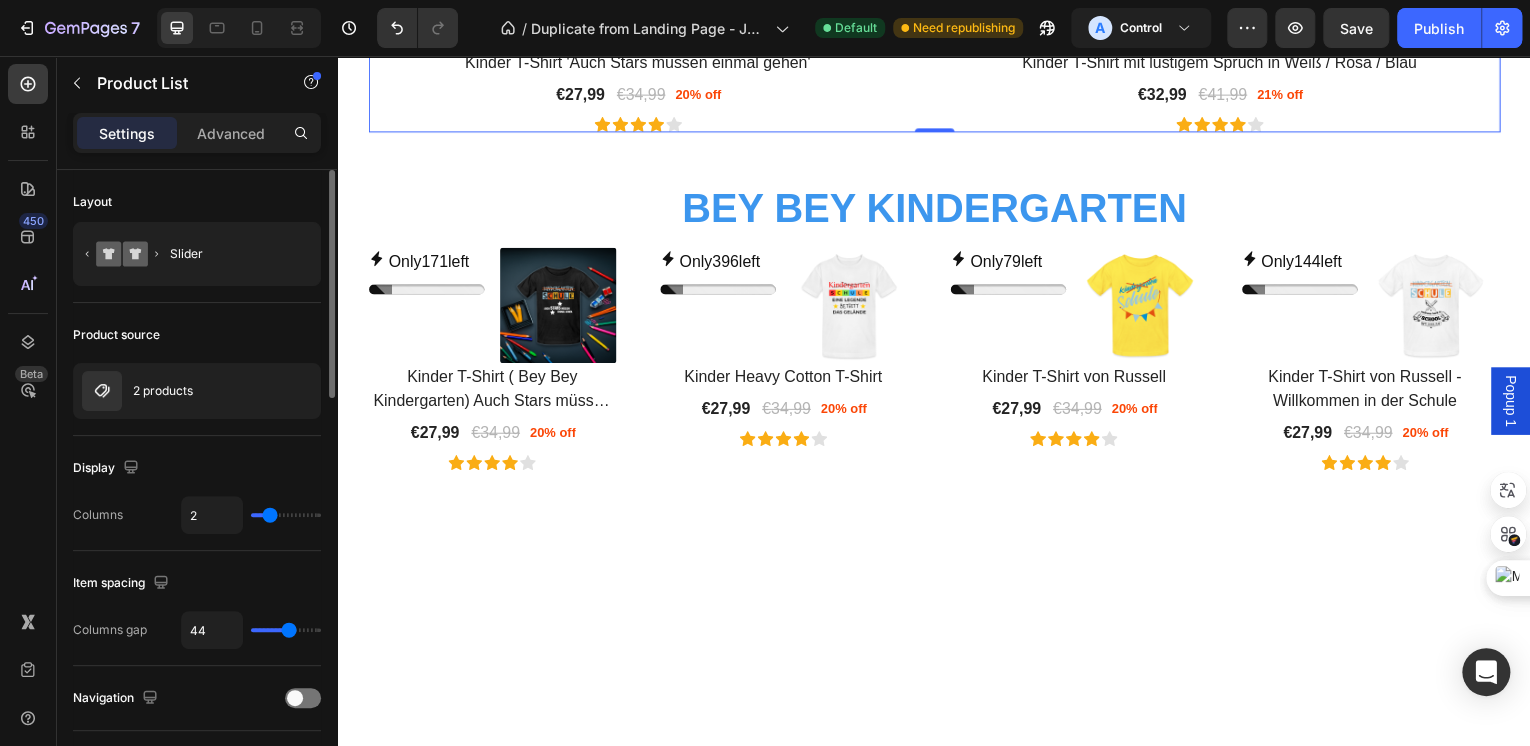 drag, startPoint x: 287, startPoint y: 518, endPoint x: 267, endPoint y: 514, distance: 20.396078 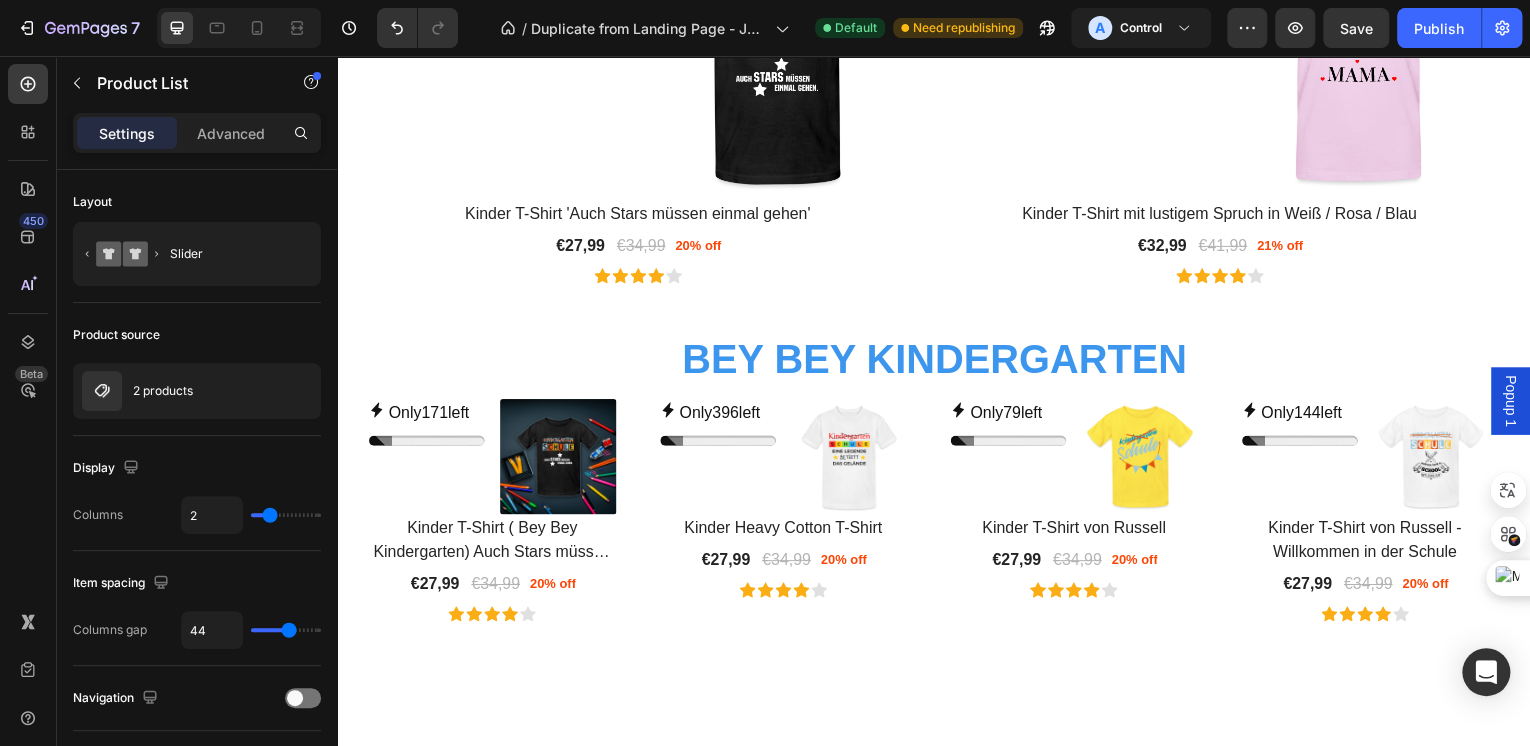scroll, scrollTop: 1760, scrollLeft: 0, axis: vertical 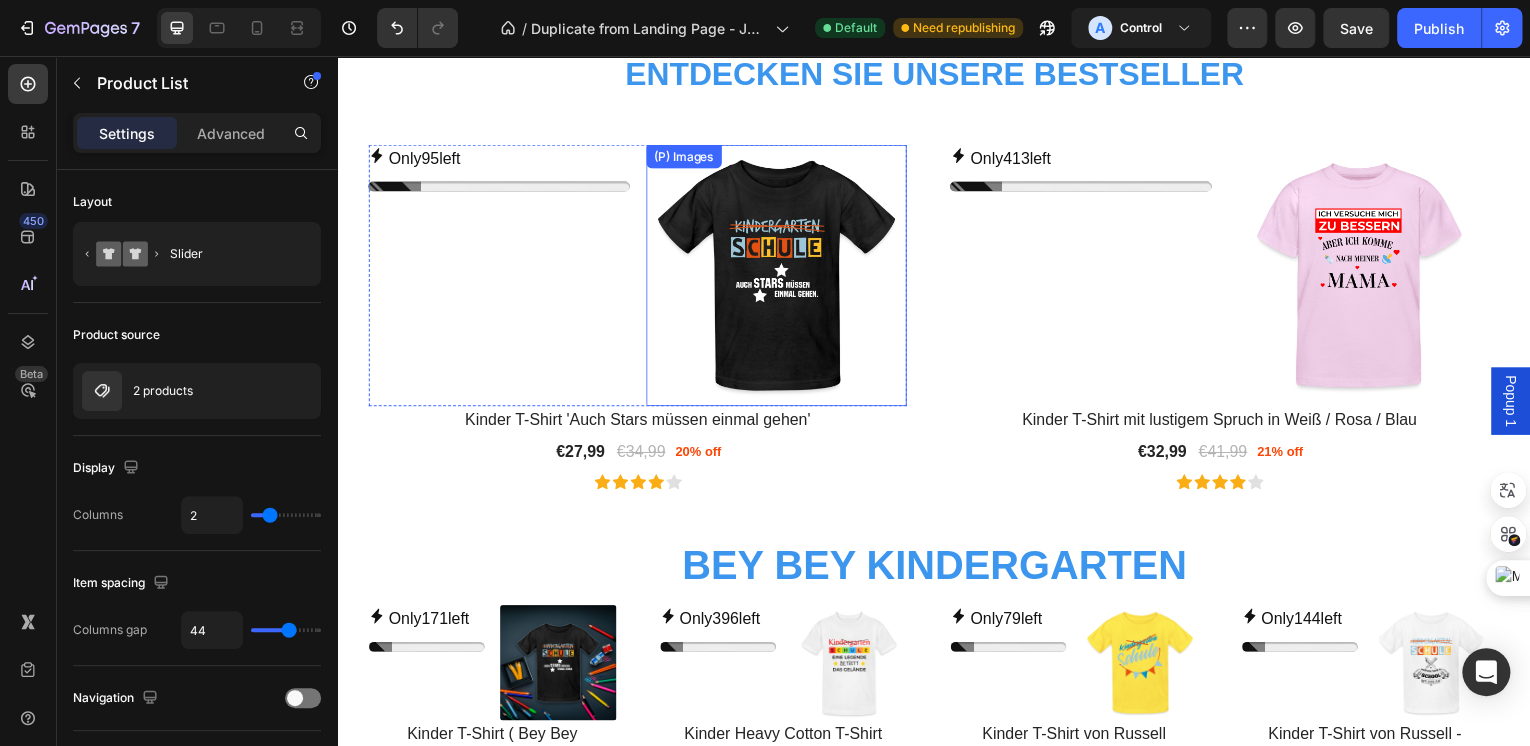 click at bounding box center [778, 276] 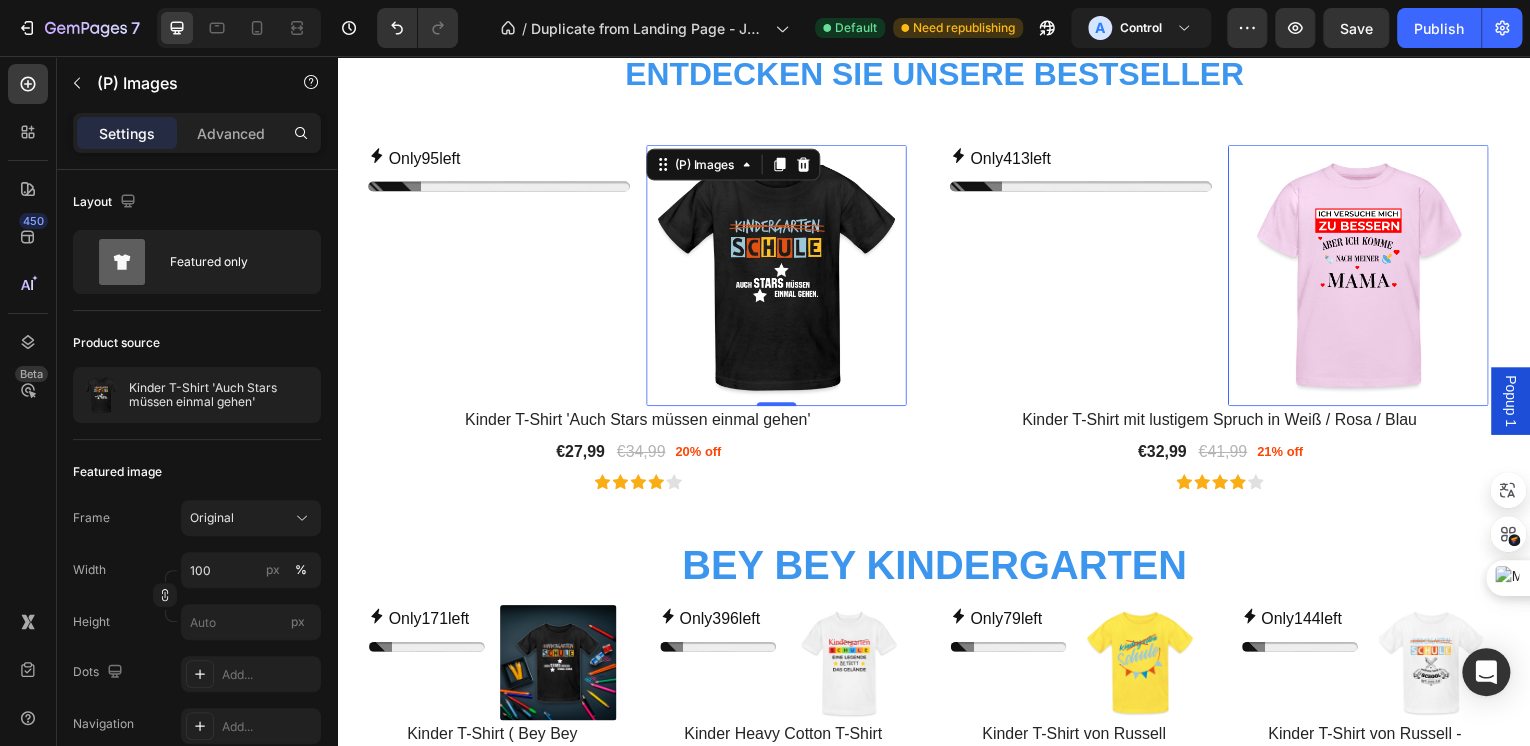 click at bounding box center [778, 276] 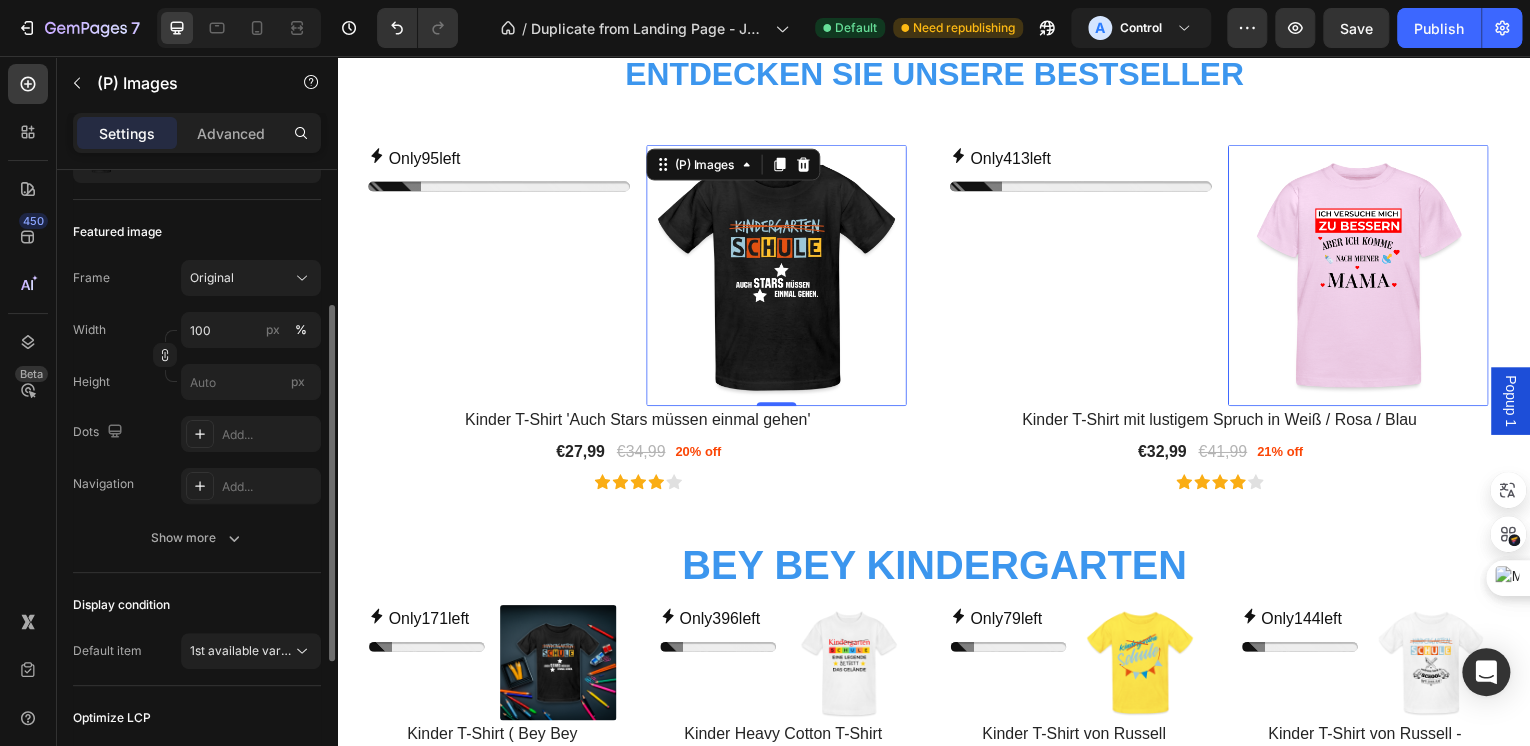 scroll, scrollTop: 80, scrollLeft: 0, axis: vertical 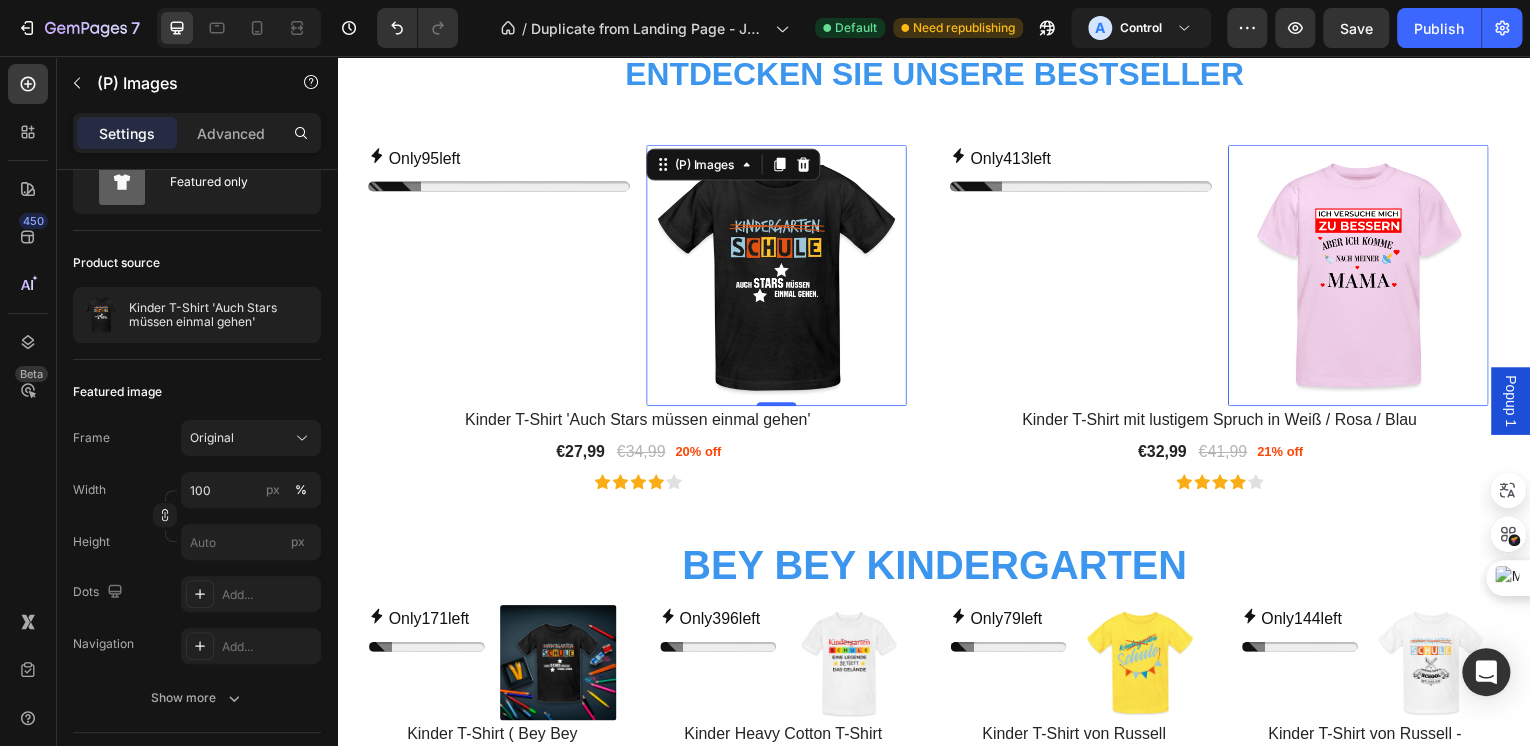 click at bounding box center [778, 276] 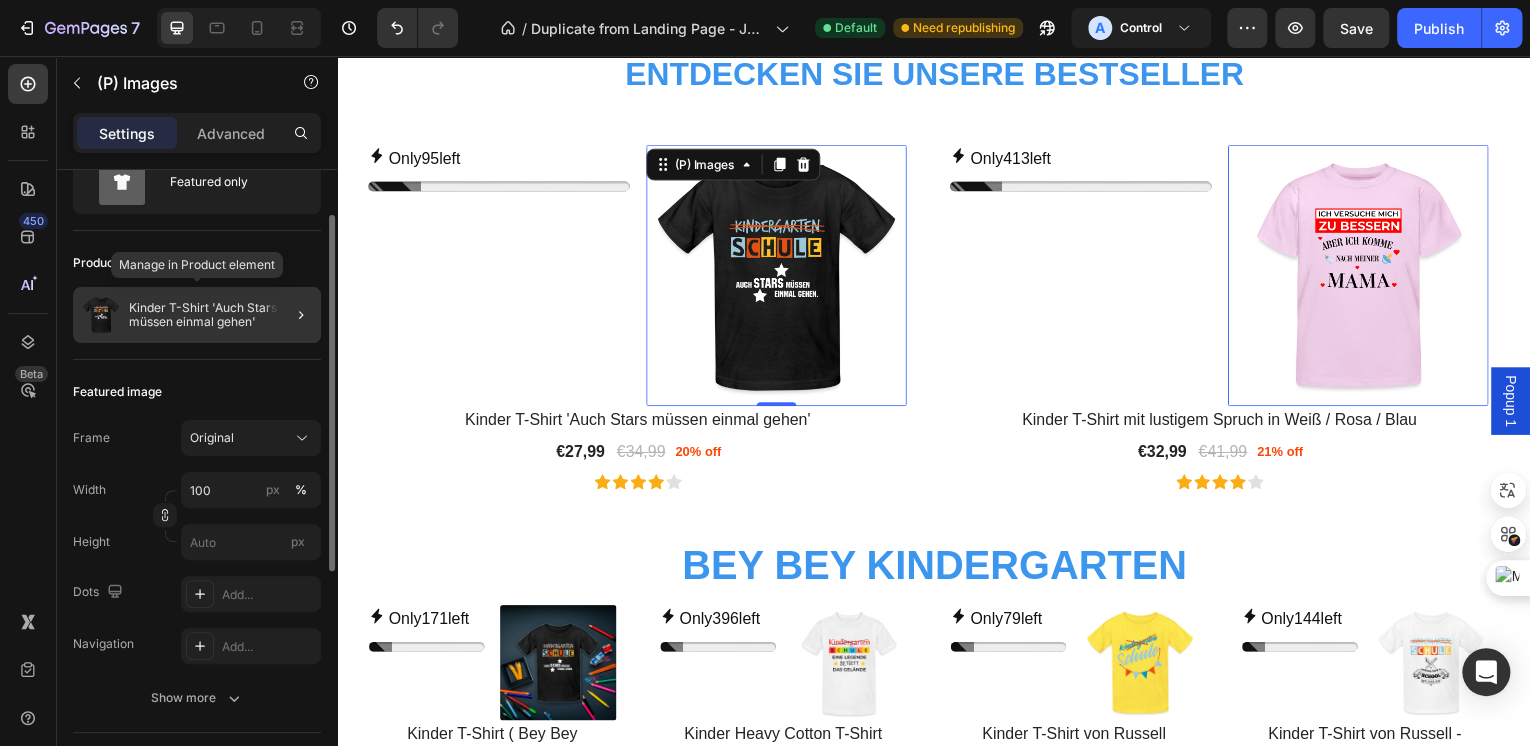 click on "Kinder T-Shirt 'Auch Stars müssen einmal gehen'" at bounding box center [221, 315] 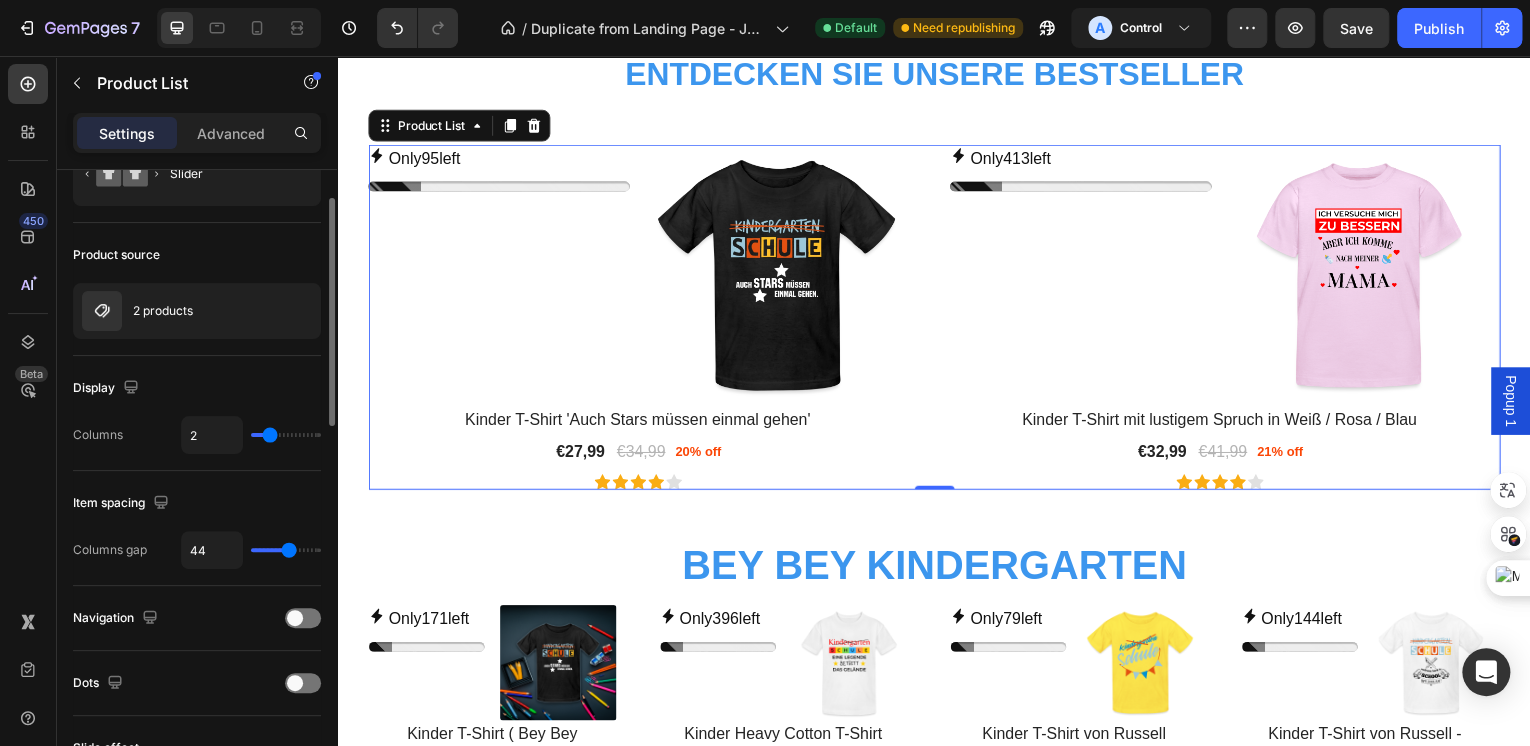 scroll, scrollTop: 0, scrollLeft: 0, axis: both 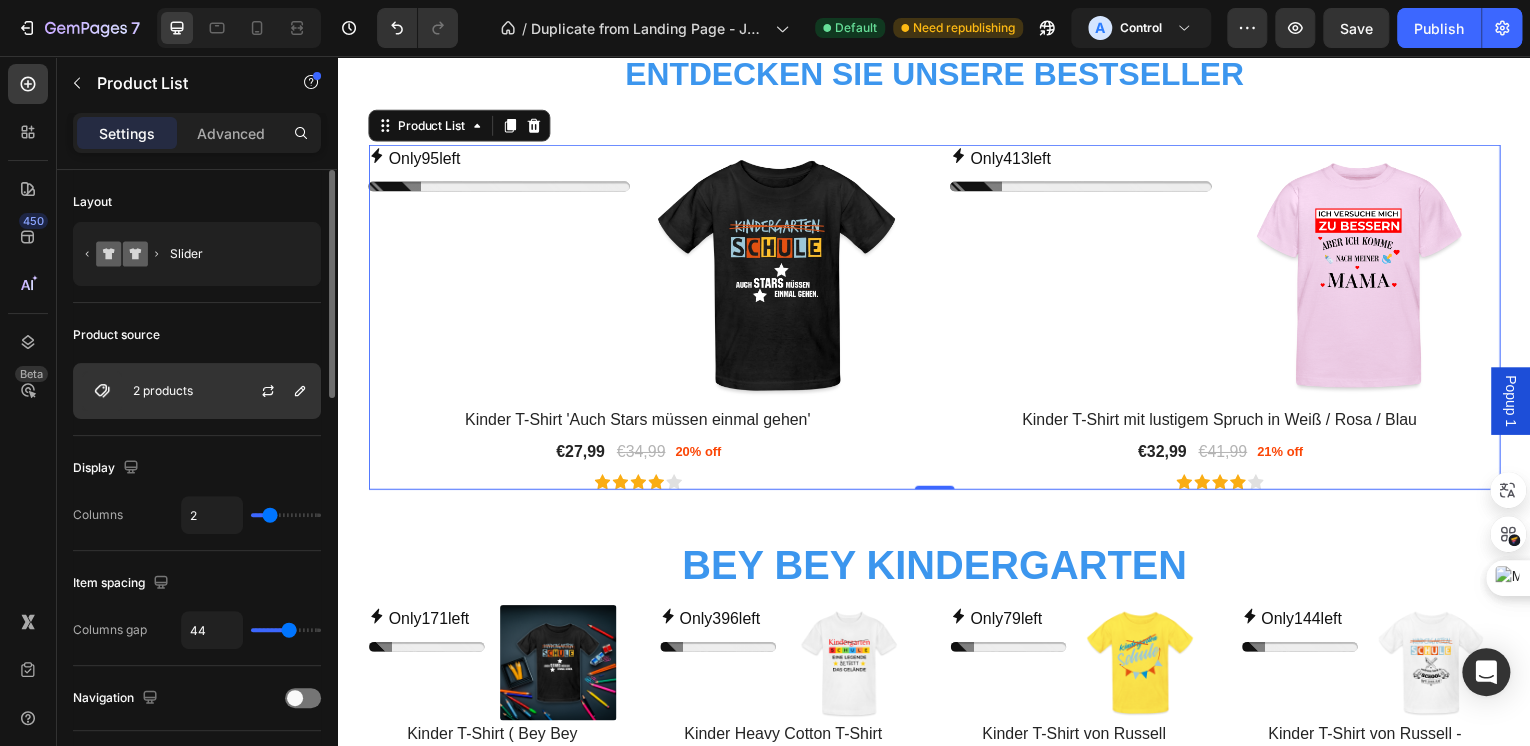 click on "2 products" at bounding box center [197, 391] 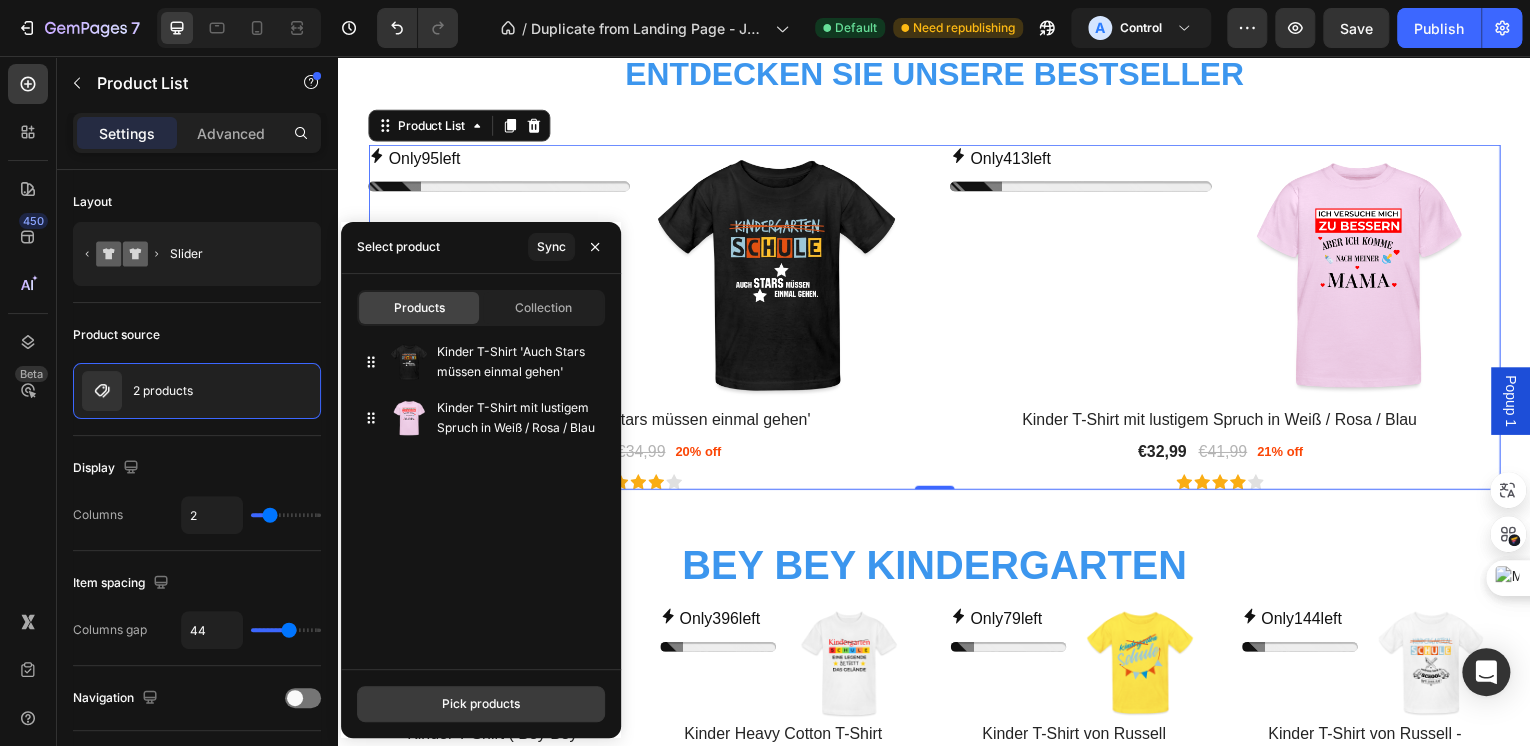 click on "Pick products" at bounding box center (481, 704) 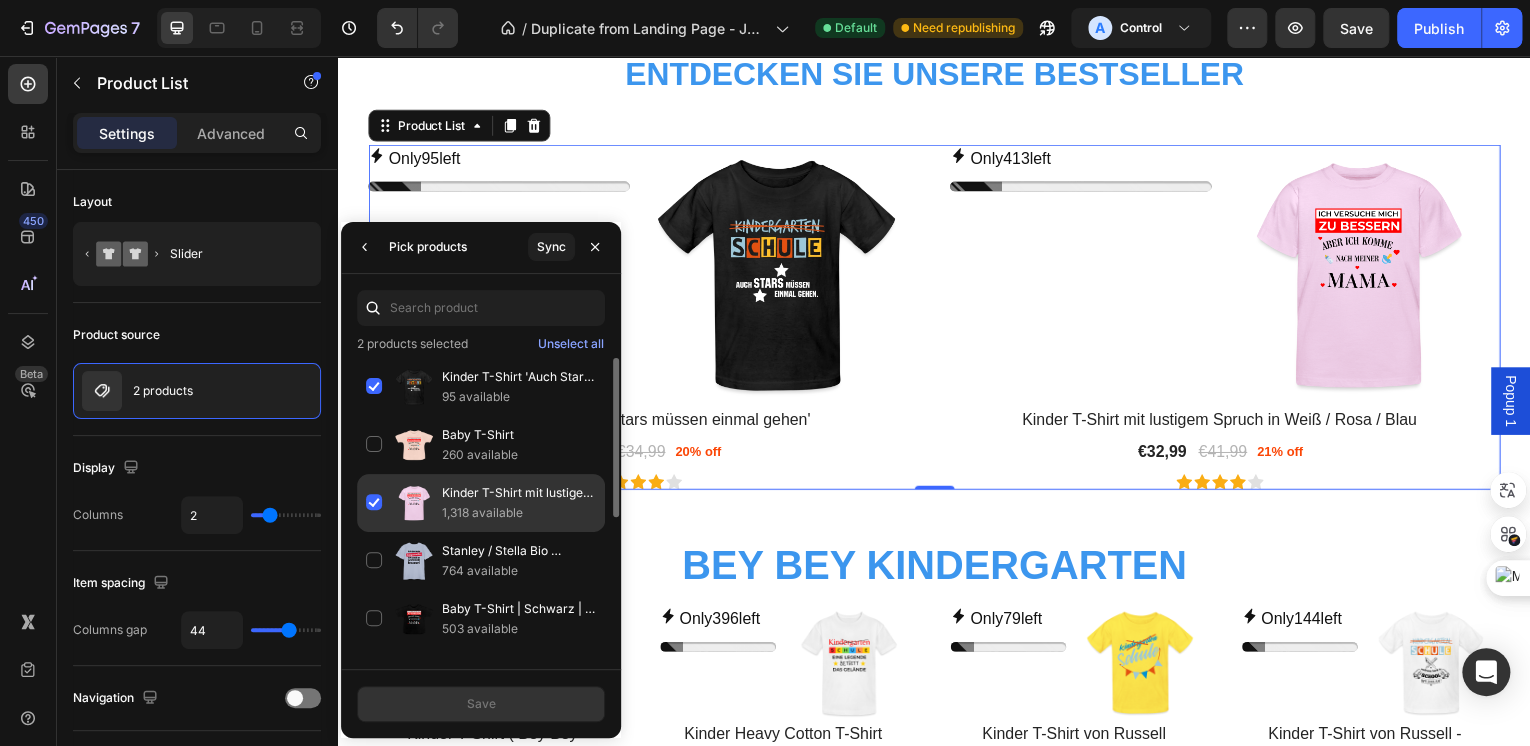 click on "Kinder T-Shirt mit lustigem Spruch in Weiß / Rosa / Blau 1,318 available" 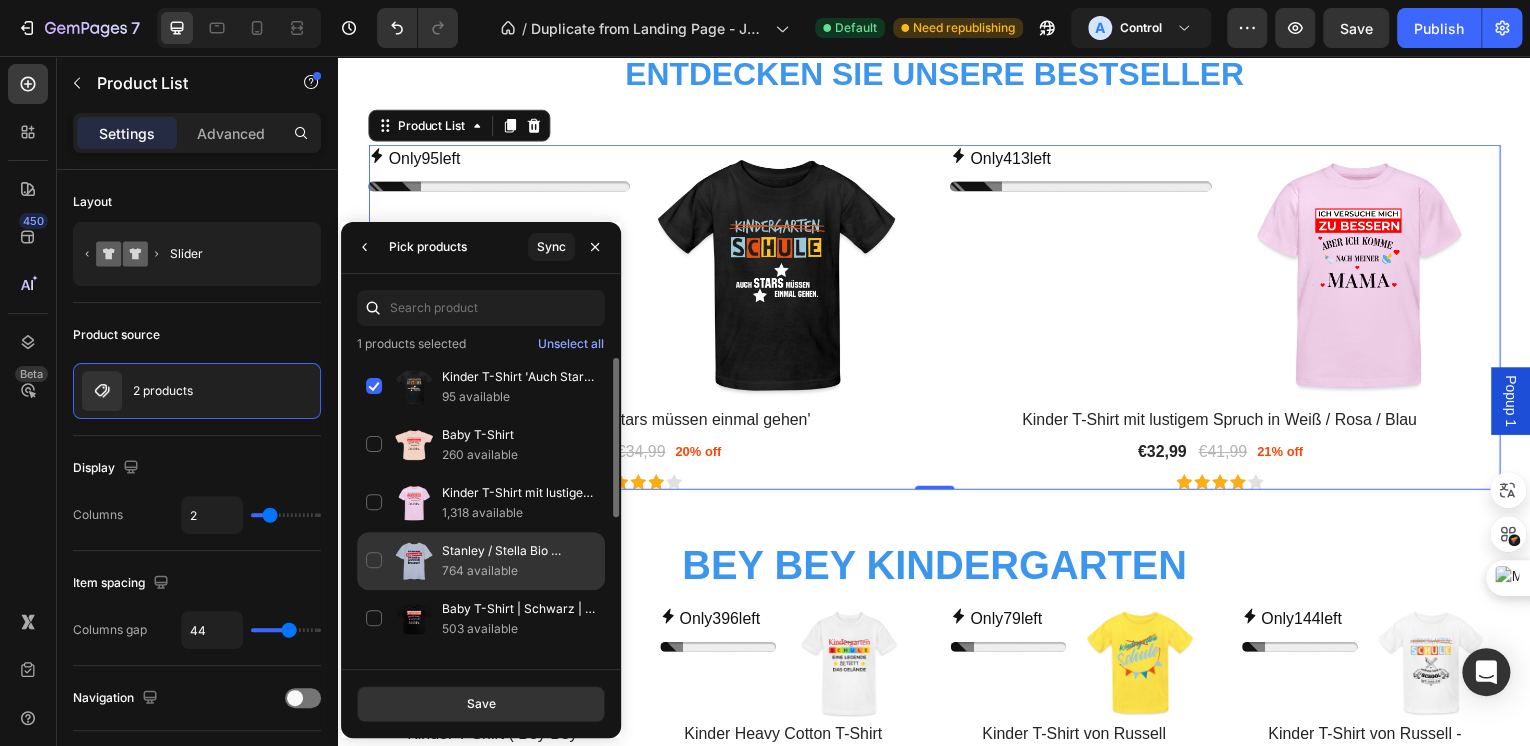 click on "Stanley / Stella Bio Teenager T-Shirt MINI CREATOR 764 available" 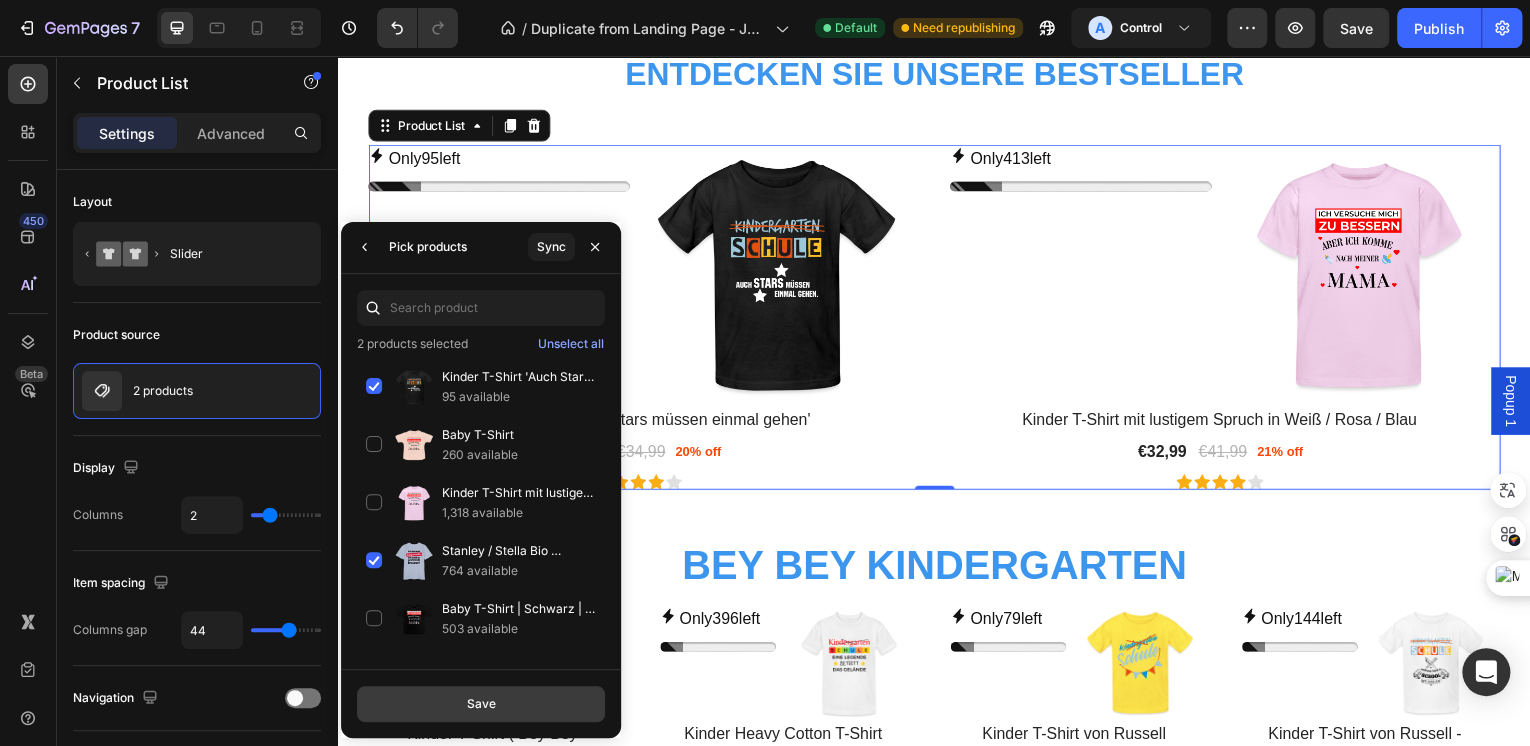 click on "Save" at bounding box center [481, 704] 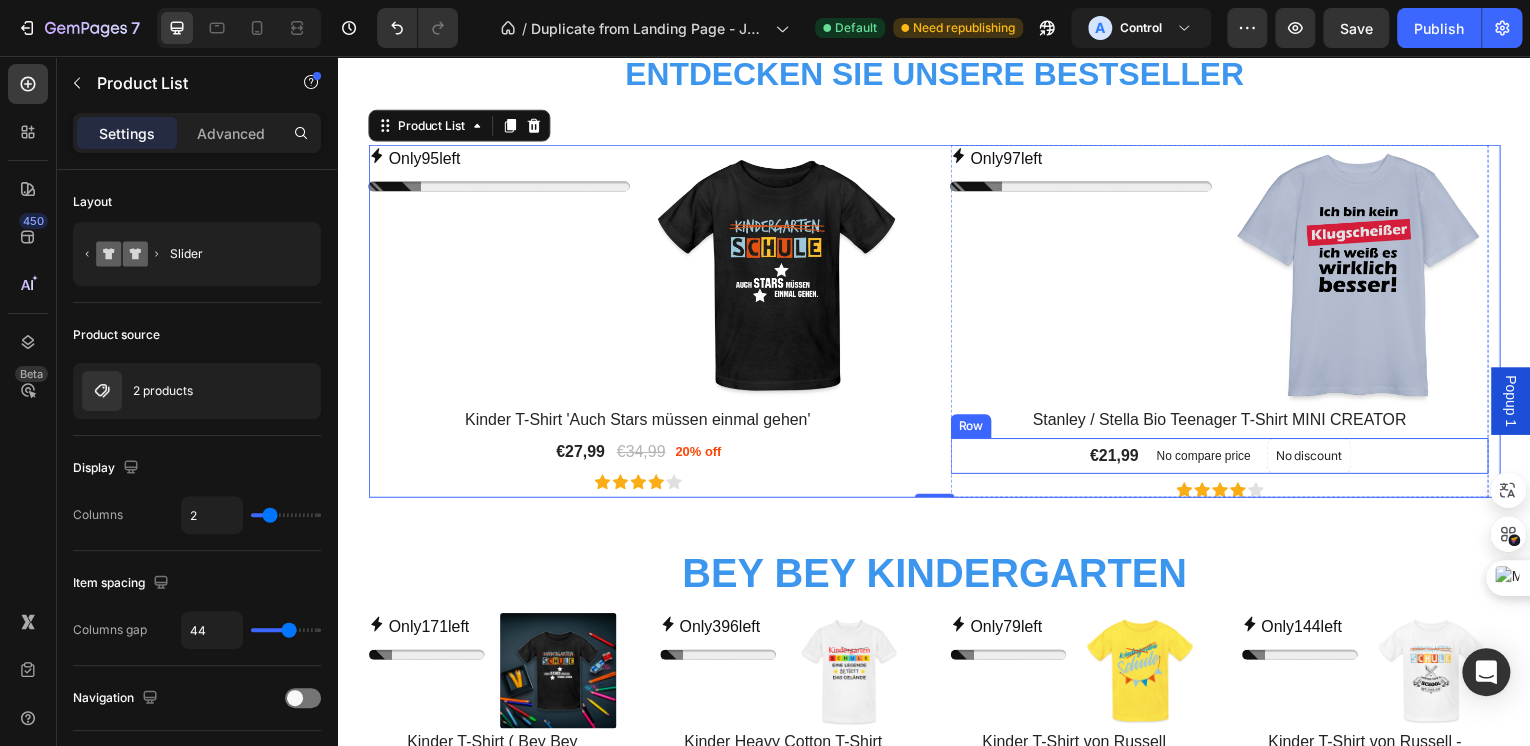 scroll, scrollTop: 1920, scrollLeft: 0, axis: vertical 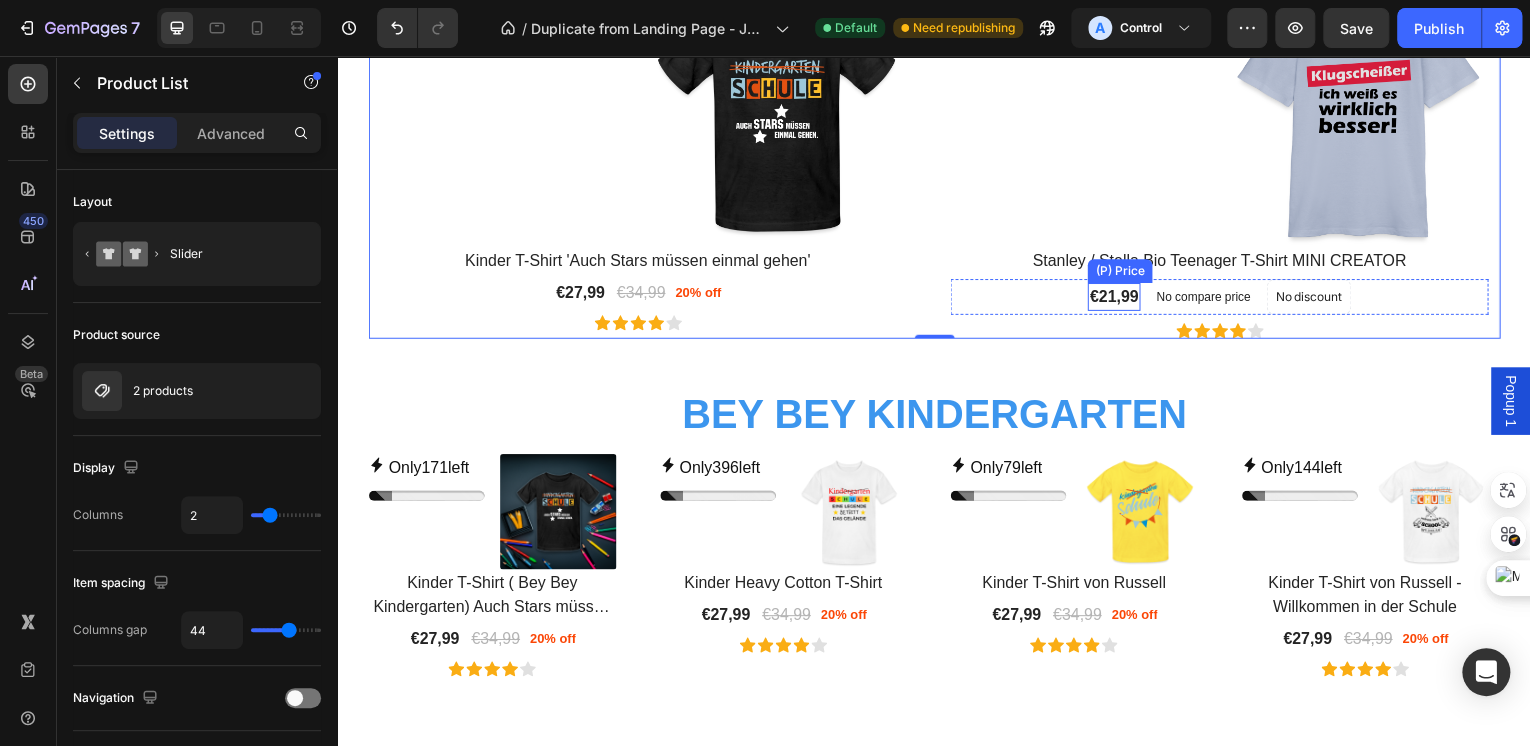 click on "€21,99" at bounding box center (580, 294) 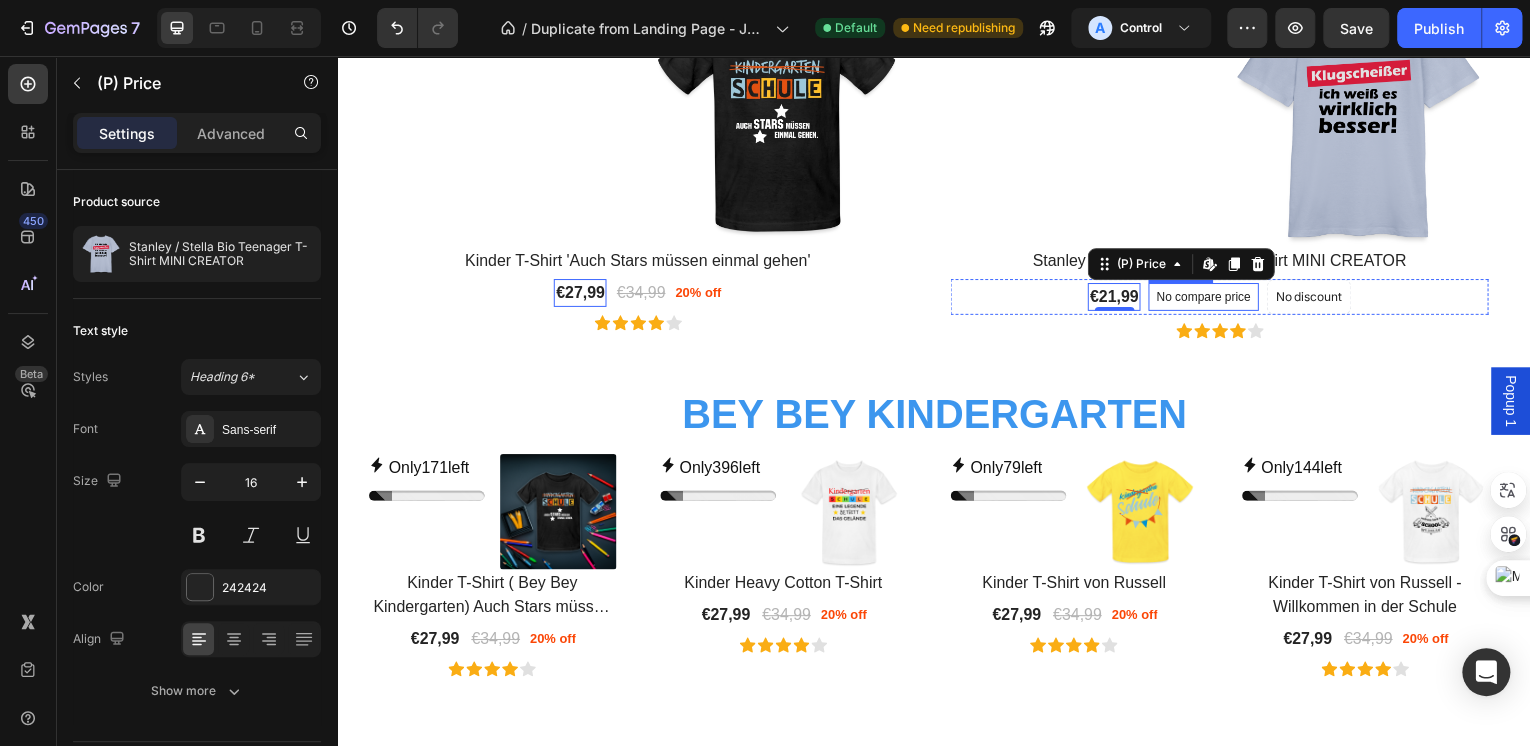 click on "No compare price" at bounding box center (1207, 298) 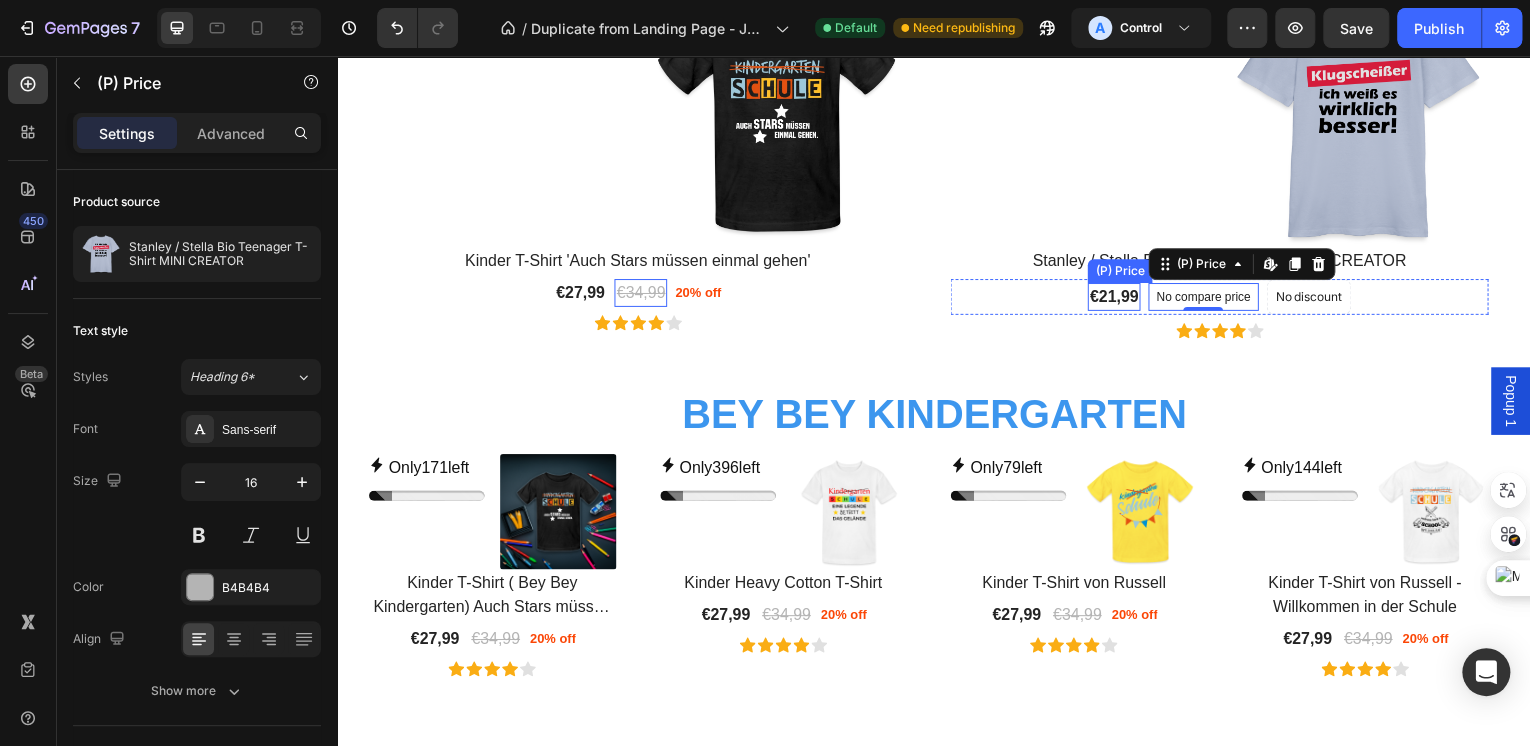 click on "€21,99" at bounding box center (580, 294) 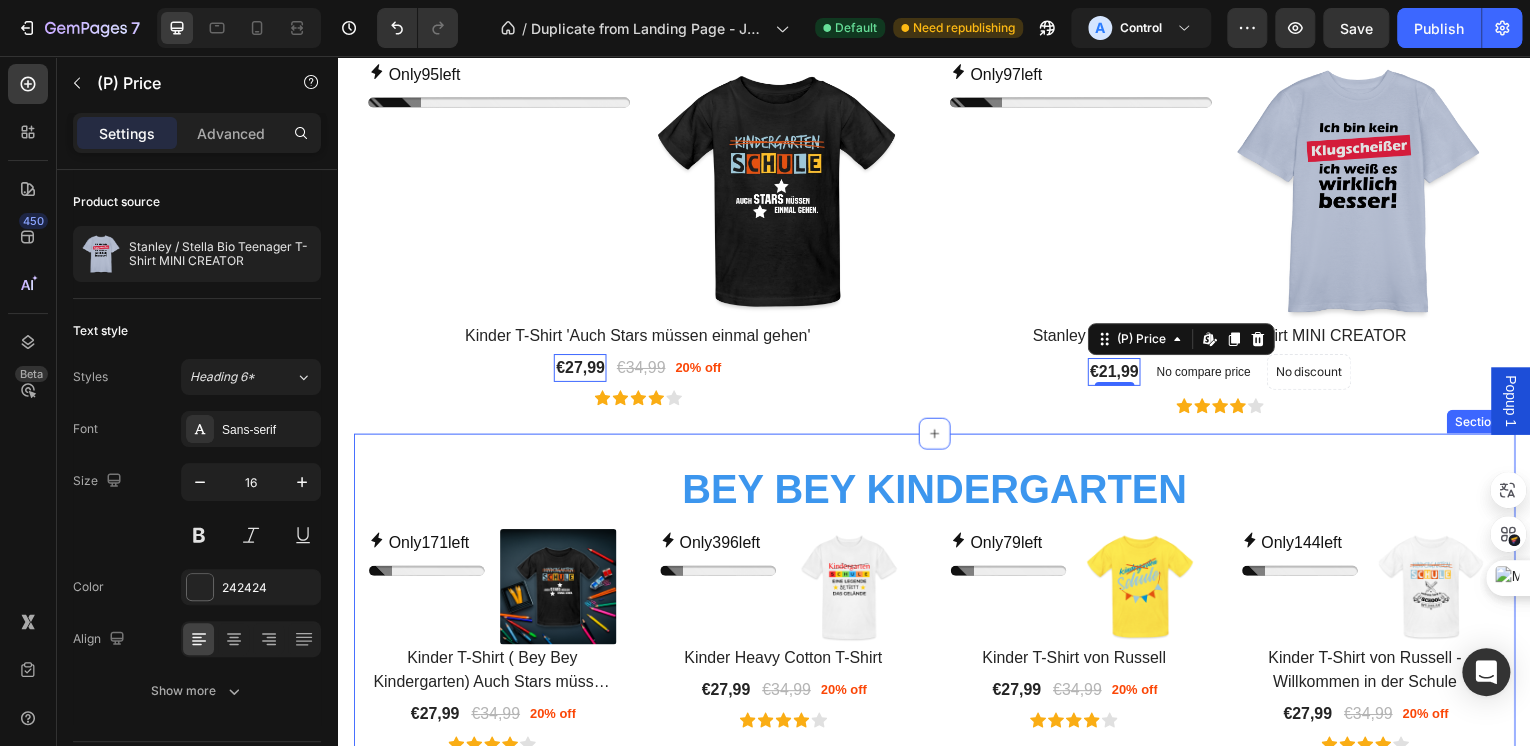 scroll, scrollTop: 1840, scrollLeft: 0, axis: vertical 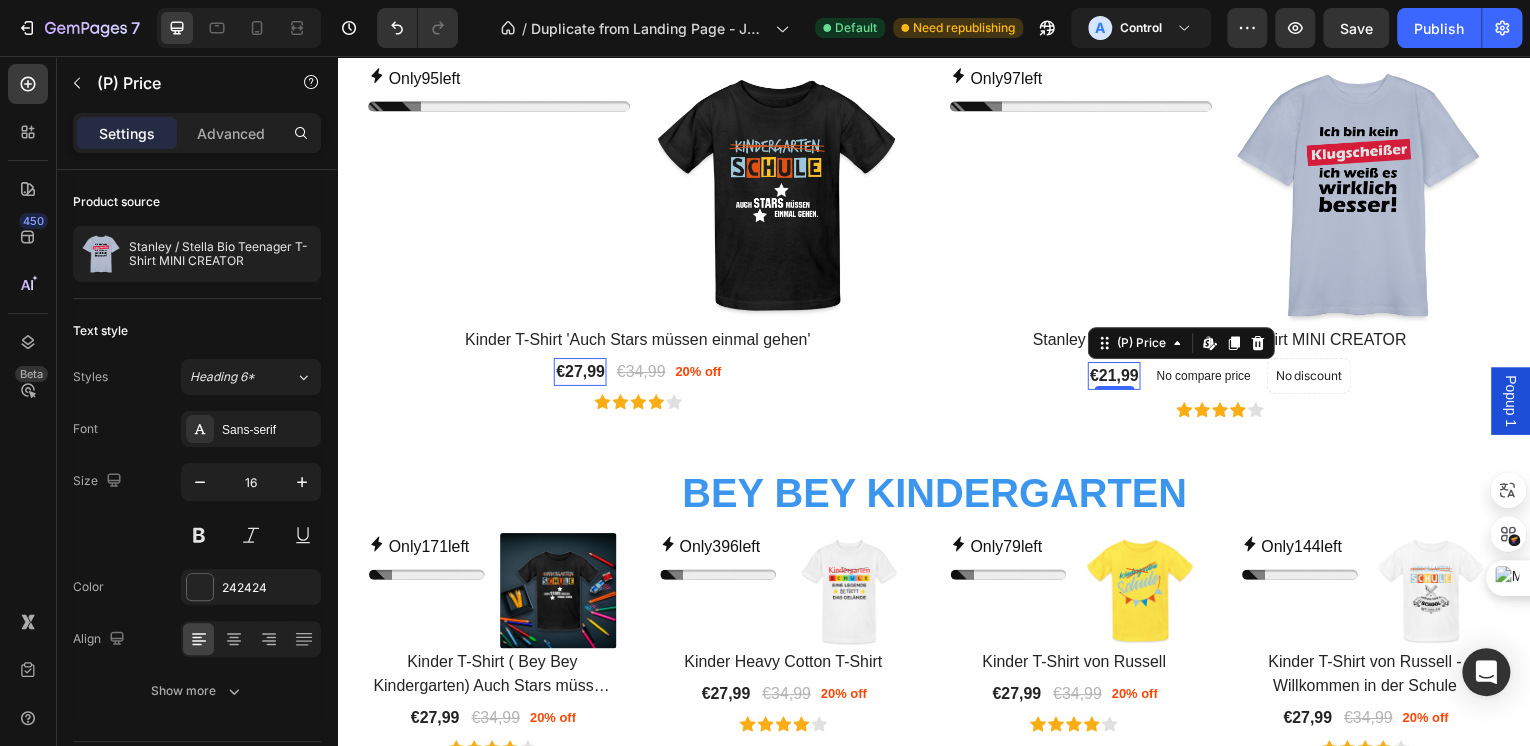 click on "€21,99" at bounding box center (580, 374) 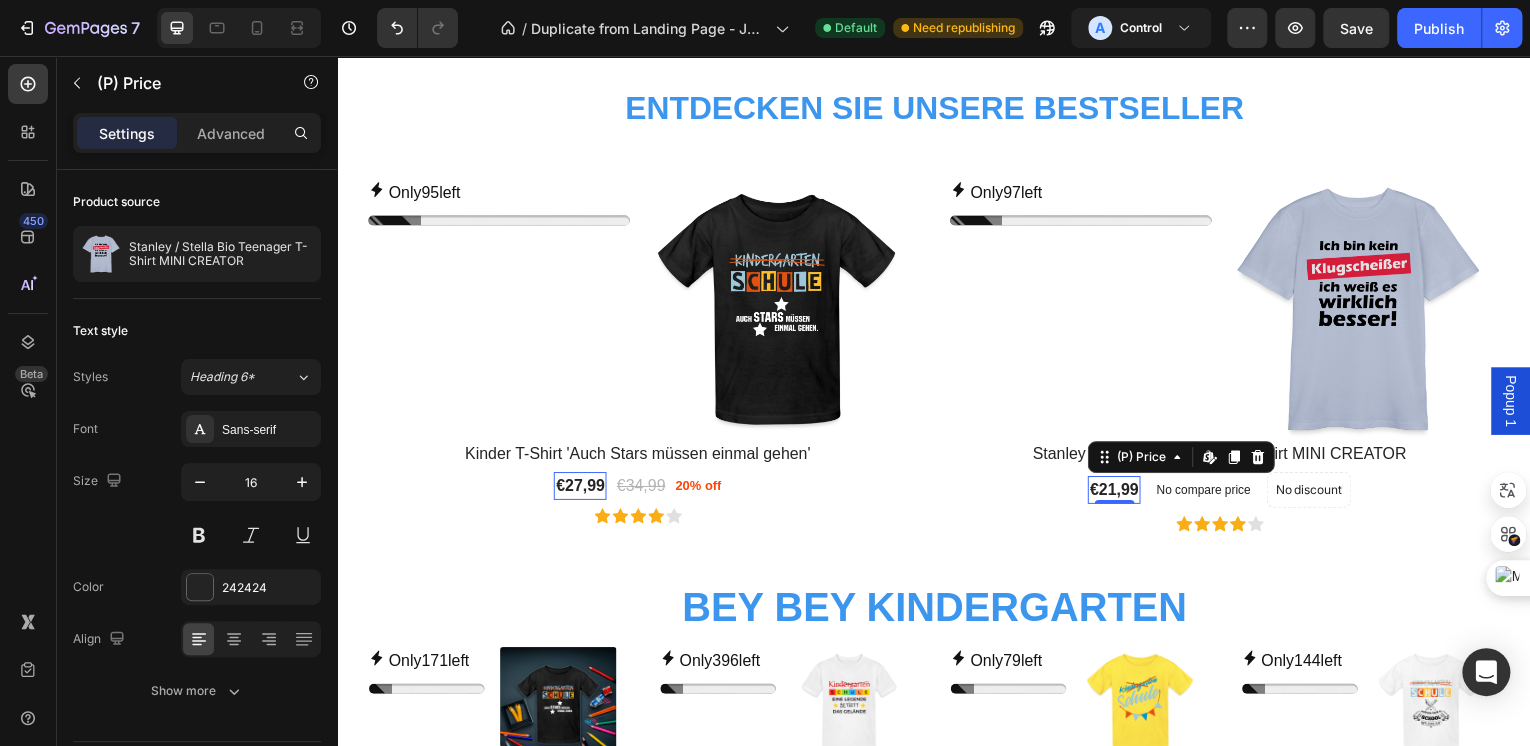 scroll, scrollTop: 1680, scrollLeft: 0, axis: vertical 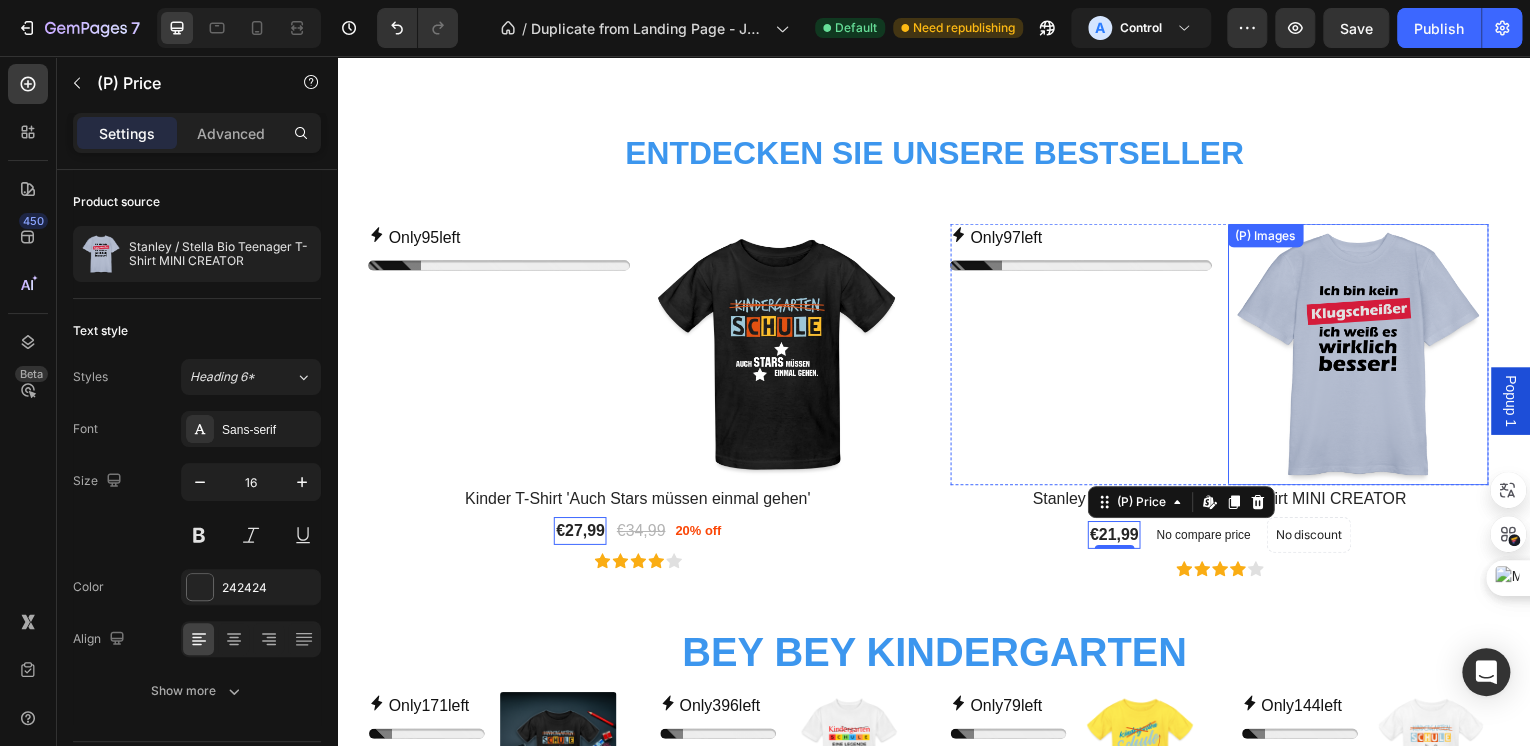 click at bounding box center [1363, 356] 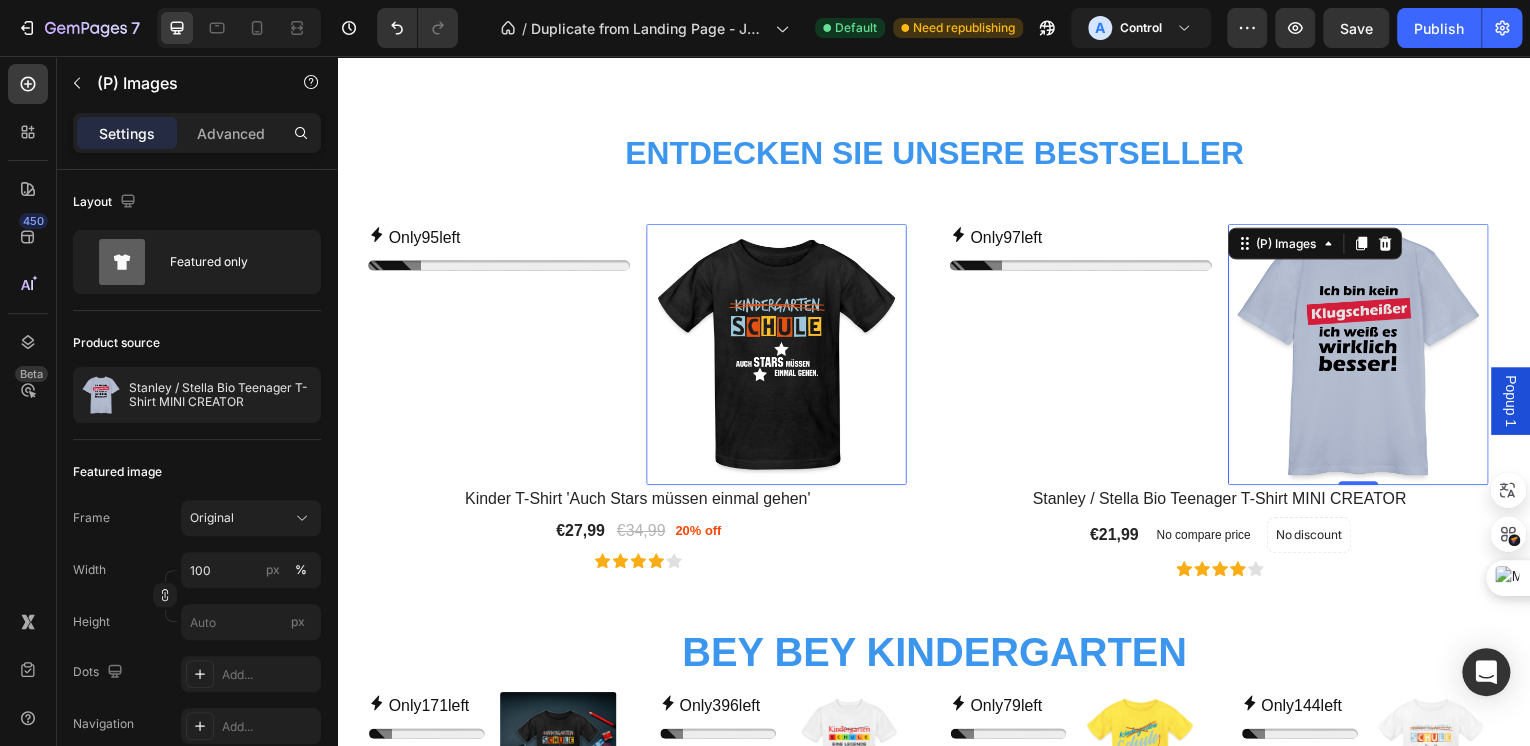 click at bounding box center [1363, 356] 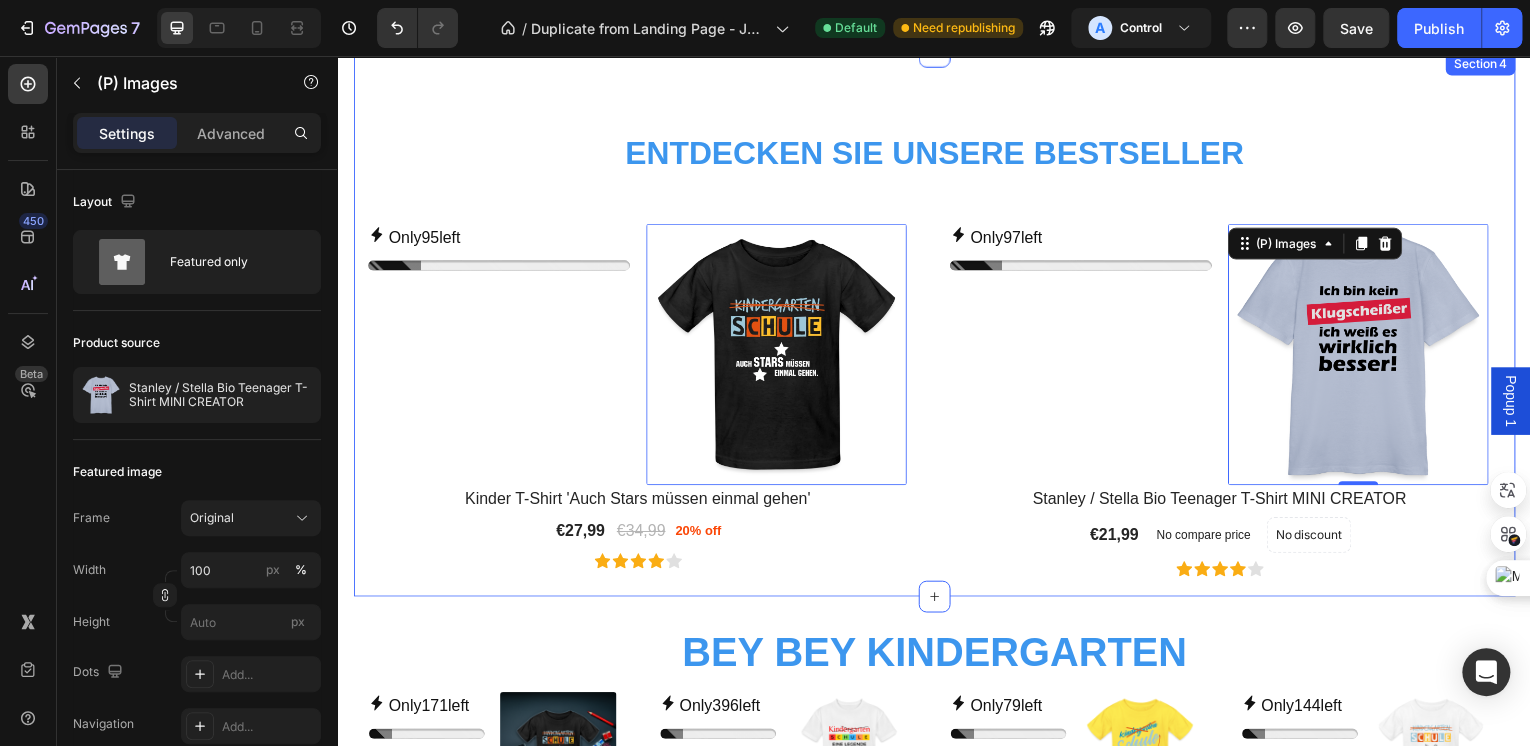 click on "Entdecken Sie unsere Bestseller Heading Row
Only  95  left Stock Counter (P) Images   0 Row Kinder T-Shirt 'Auch Stars müssen einmal gehen' (P) Title €27,99 (P) Price (P) Price €34,99 (P) Price (P) Price 20% off Product Badge Row Icon Icon Icon Icon Icon Row Row Product List
Only  97  left Stock Counter (P) Images   0 Row Stanley / Stella Bio Teenager T-Shirt MINI CREATOR (P) Title €21,99 (P) Price (P) Price No compare price (P) Price No discount   Not be displayed when published Product Badge Row Icon Icon Icon Icon Icon Row Row Product List Product List Row Section 4" at bounding box center [937, 326] 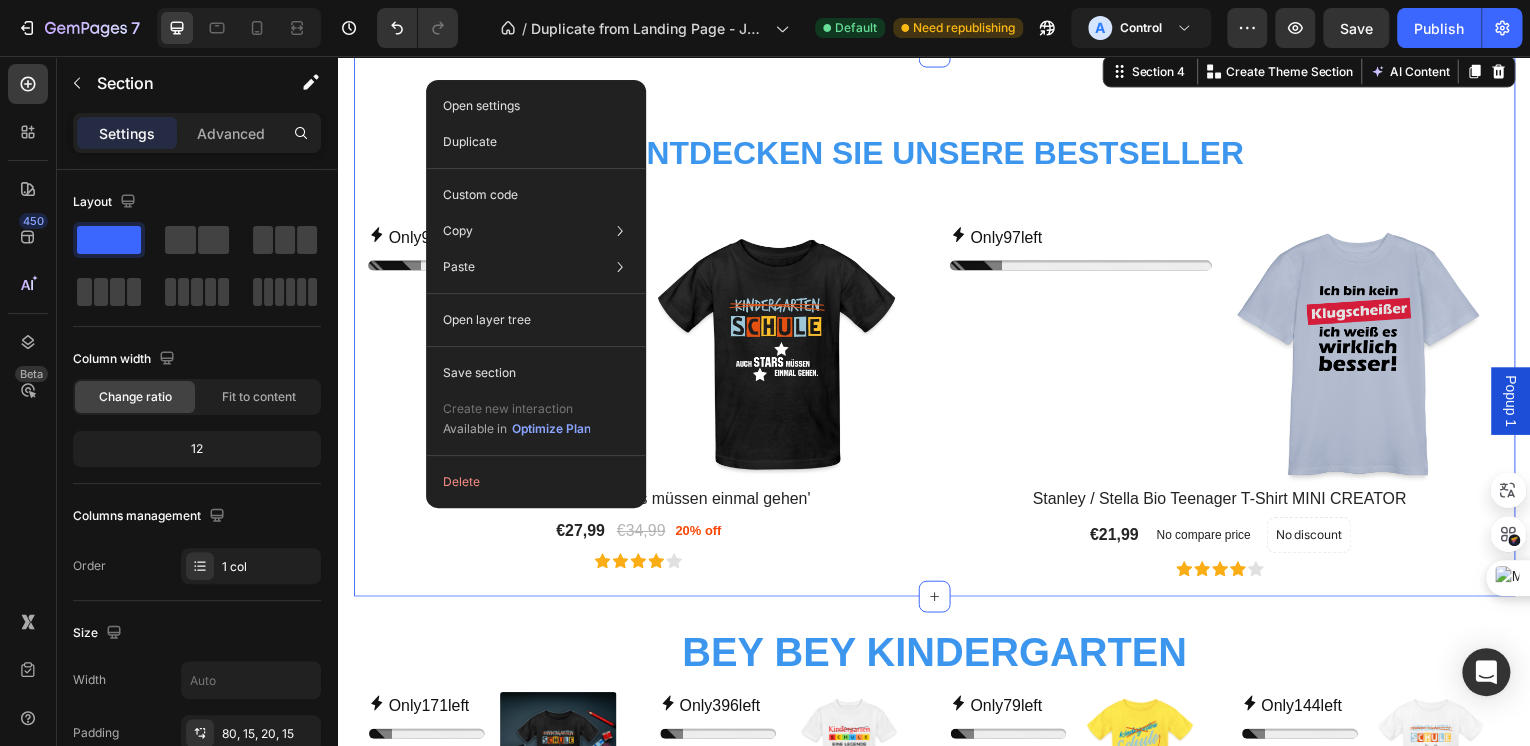 click on "Entdecken Sie unsere Bestseller Heading Row
Only  95  left Stock Counter (P) Images Row Kinder T-Shirt 'Auch Stars müssen einmal gehen' (P) Title €27,99 (P) Price (P) Price €34,99 (P) Price (P) Price 20% off Product Badge Row Icon Icon Icon Icon Icon Row Row Product List
Only  97  left Stock Counter (P) Images Row Stanley / Stella Bio Teenager T-Shirt MINI CREATOR (P) Title €21,99 (P) Price (P) Price No compare price (P) Price No discount   Not be displayed when published Product Badge Row Icon Icon Icon Icon Icon Row Row Product List Product List Row Section 4   You can create reusable sections Create Theme Section AI Content Write with GemAI What would you like to describe here? Tone and Voice Persuasive Product Kinder T-Shirt 'Auch Stars müssen einmal gehen' Show more Generate" at bounding box center (937, 326) 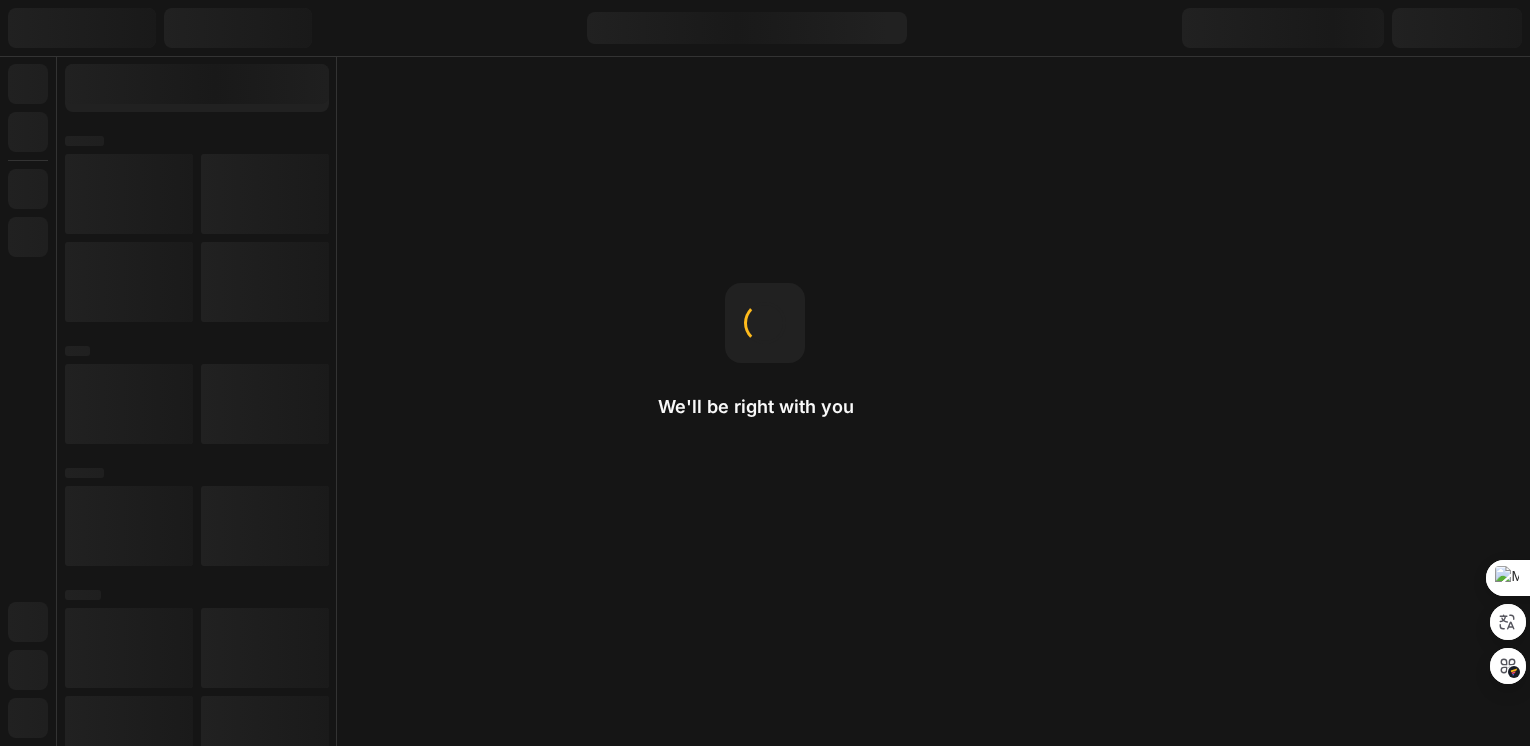 scroll, scrollTop: 0, scrollLeft: 0, axis: both 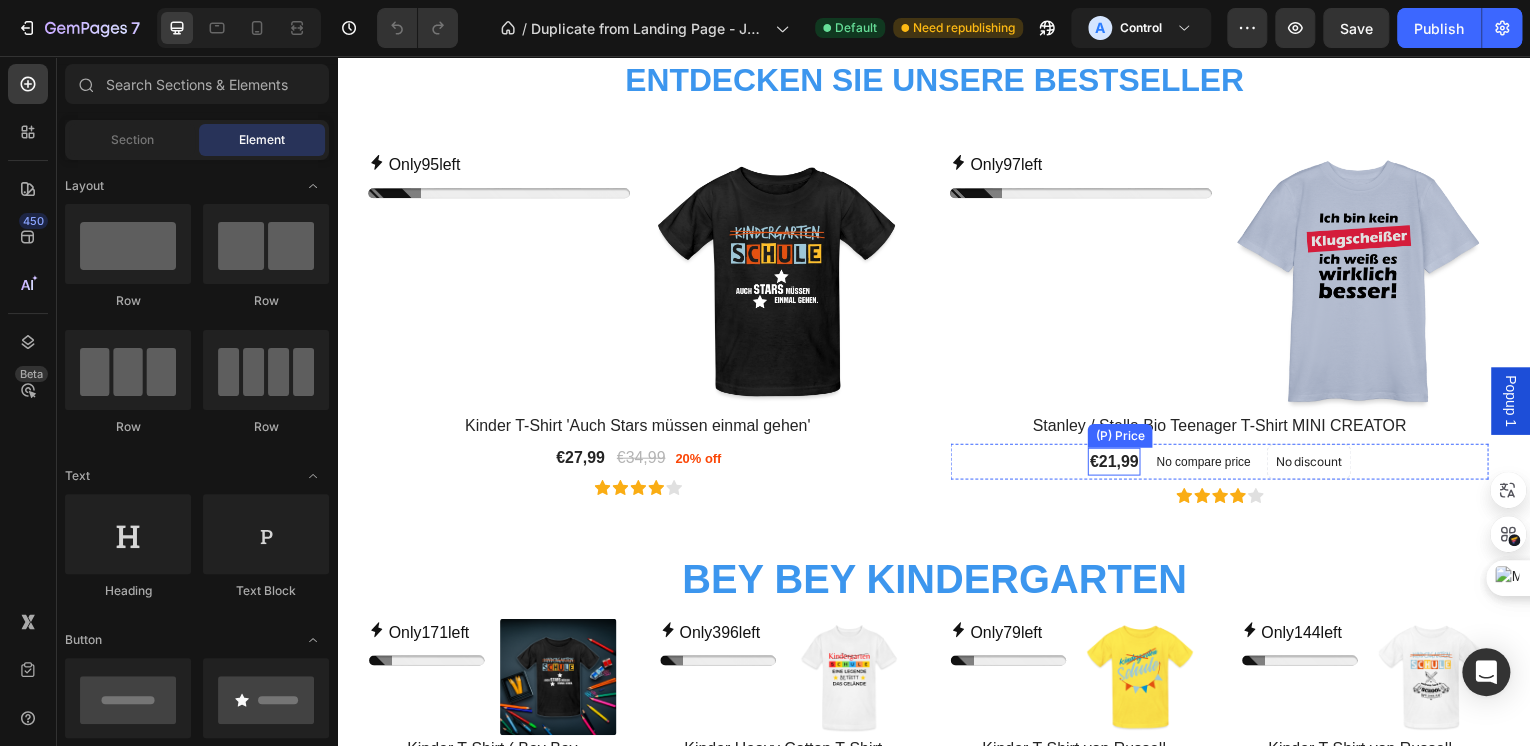 click on "€21,99" at bounding box center [580, 460] 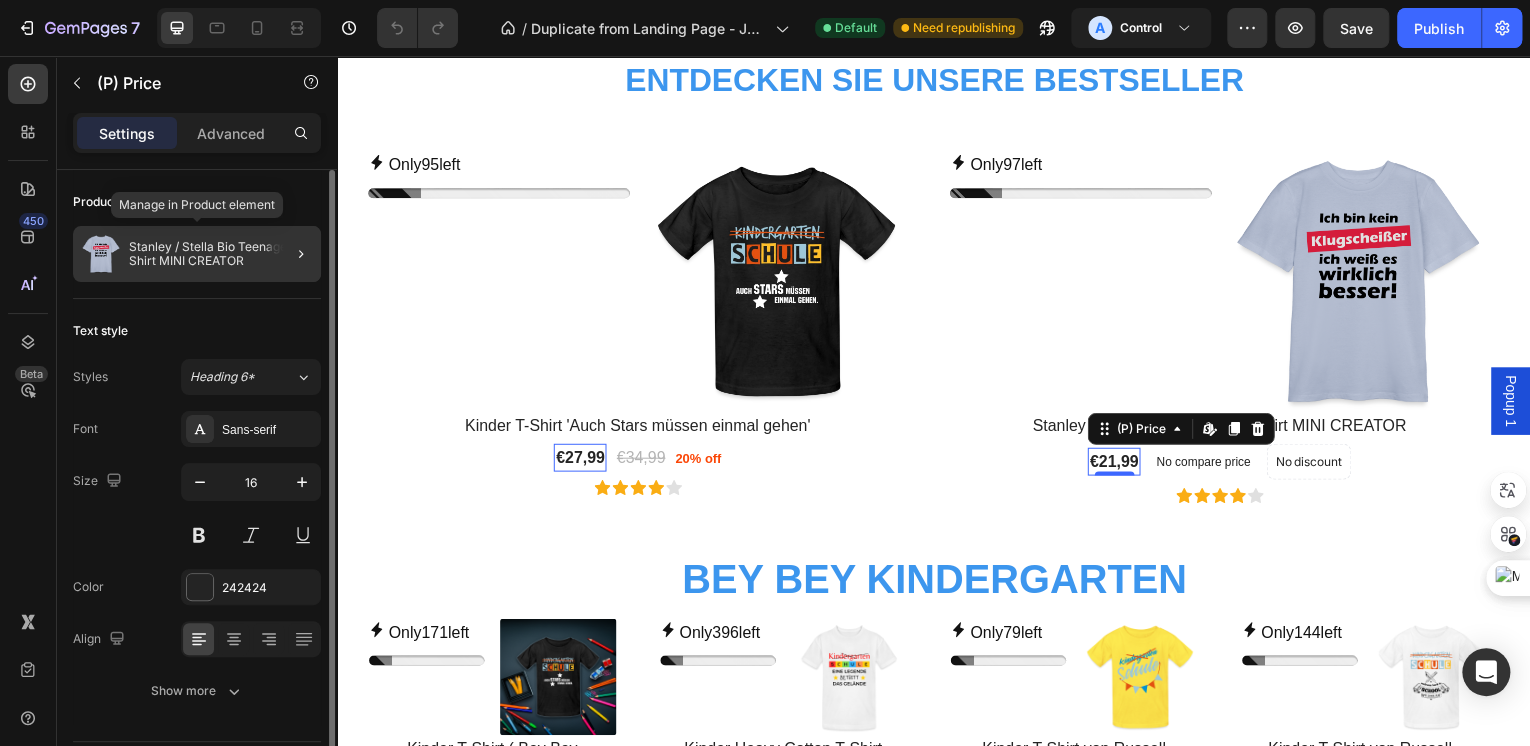 click on "Stanley / Stella Bio Teenager T-Shirt MINI CREATOR" at bounding box center (221, 254) 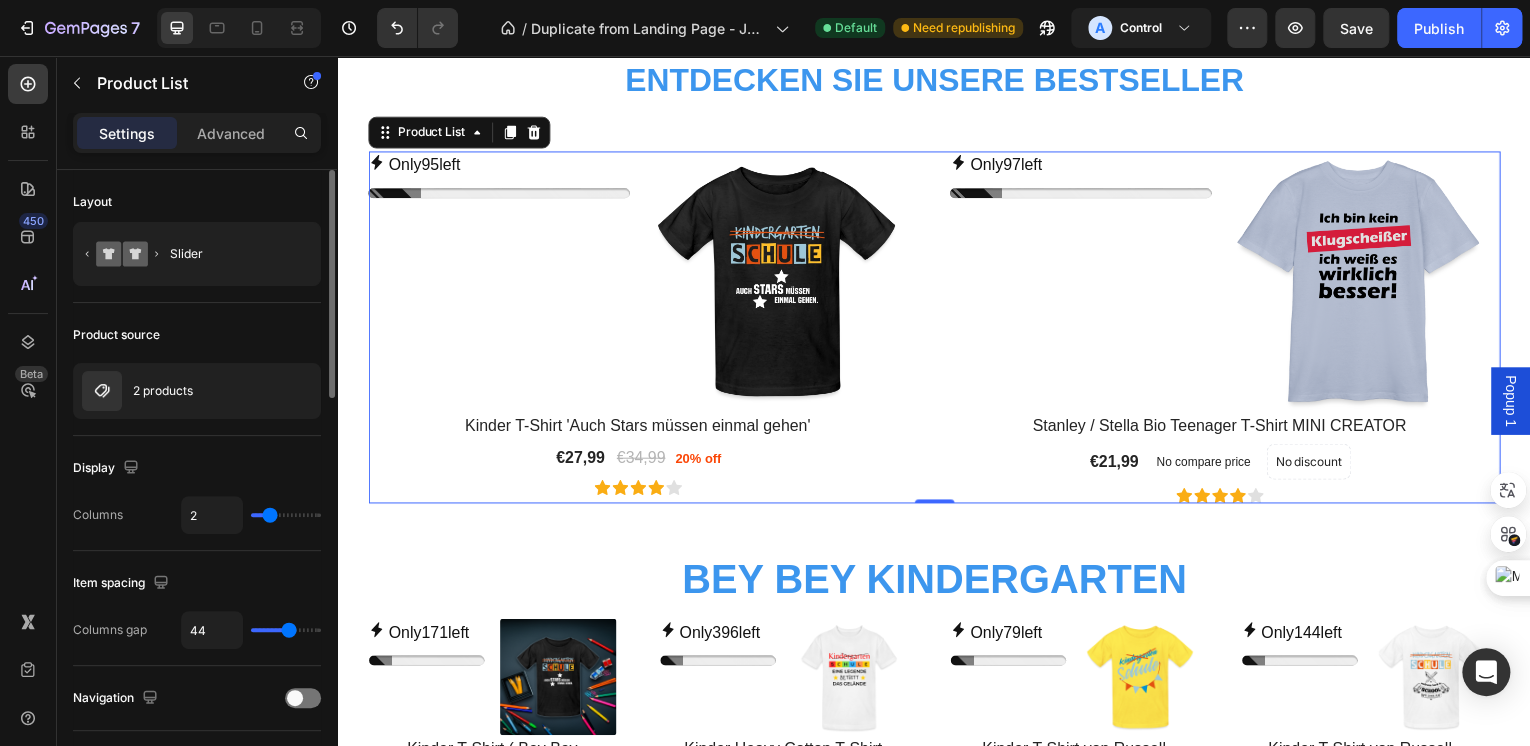 click on "Slider" at bounding box center [231, 254] 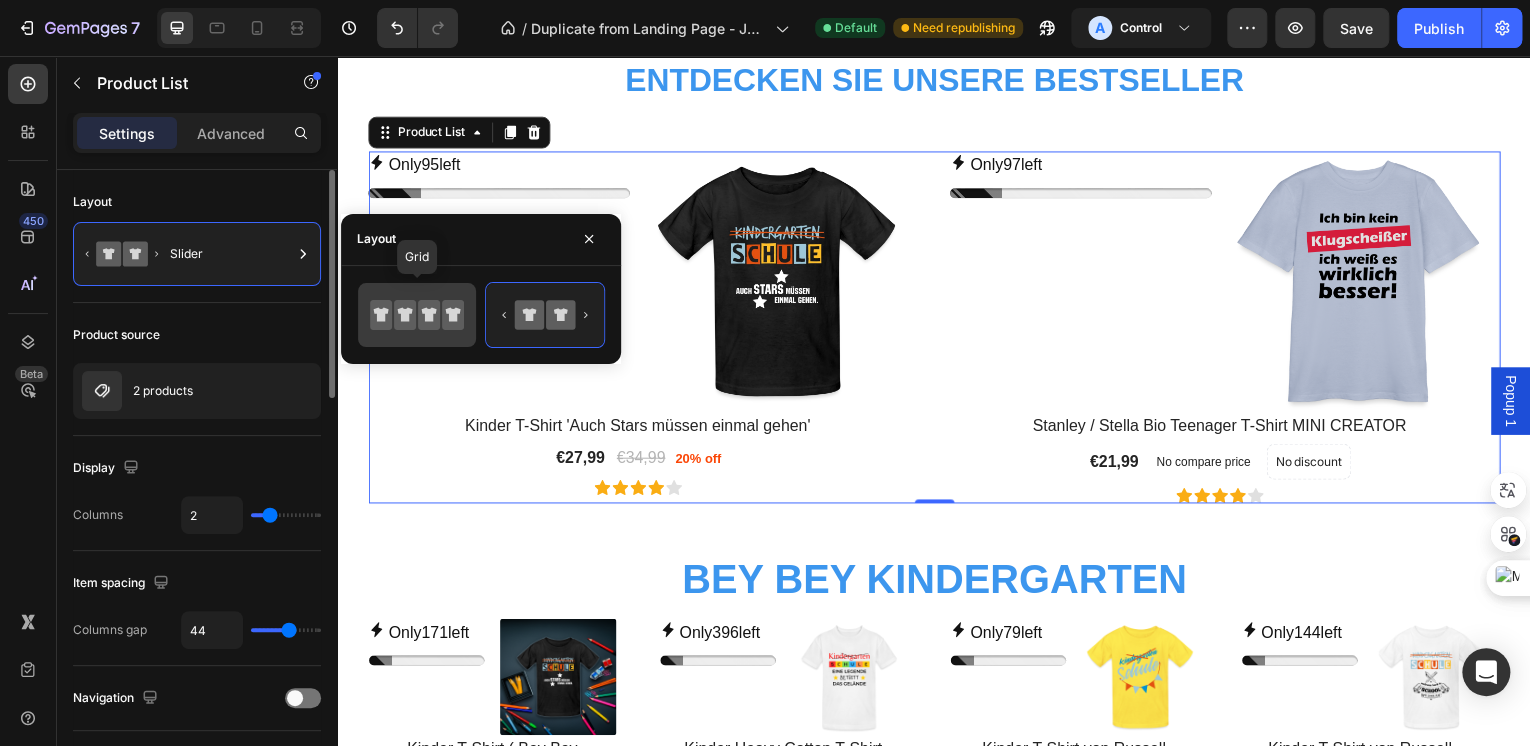 click 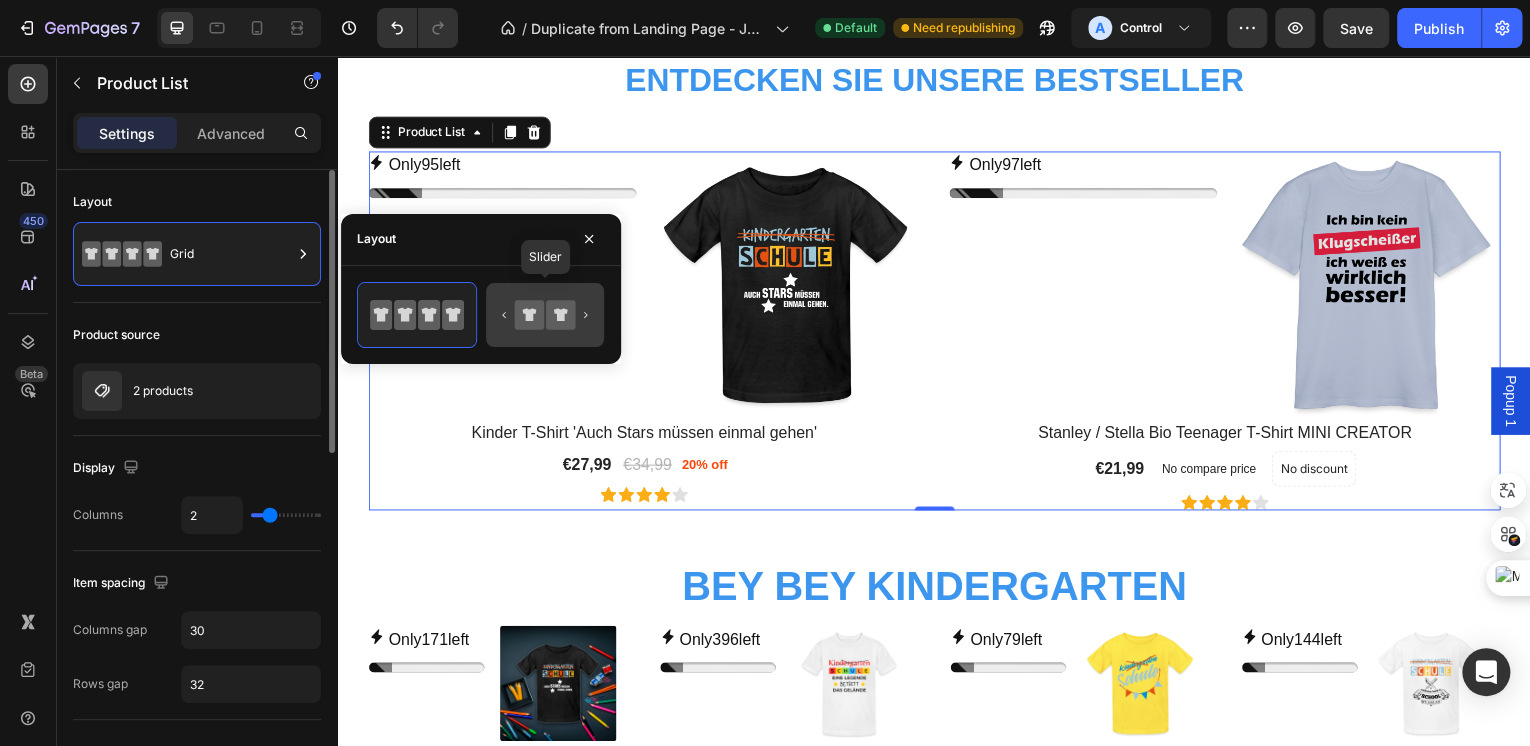 click 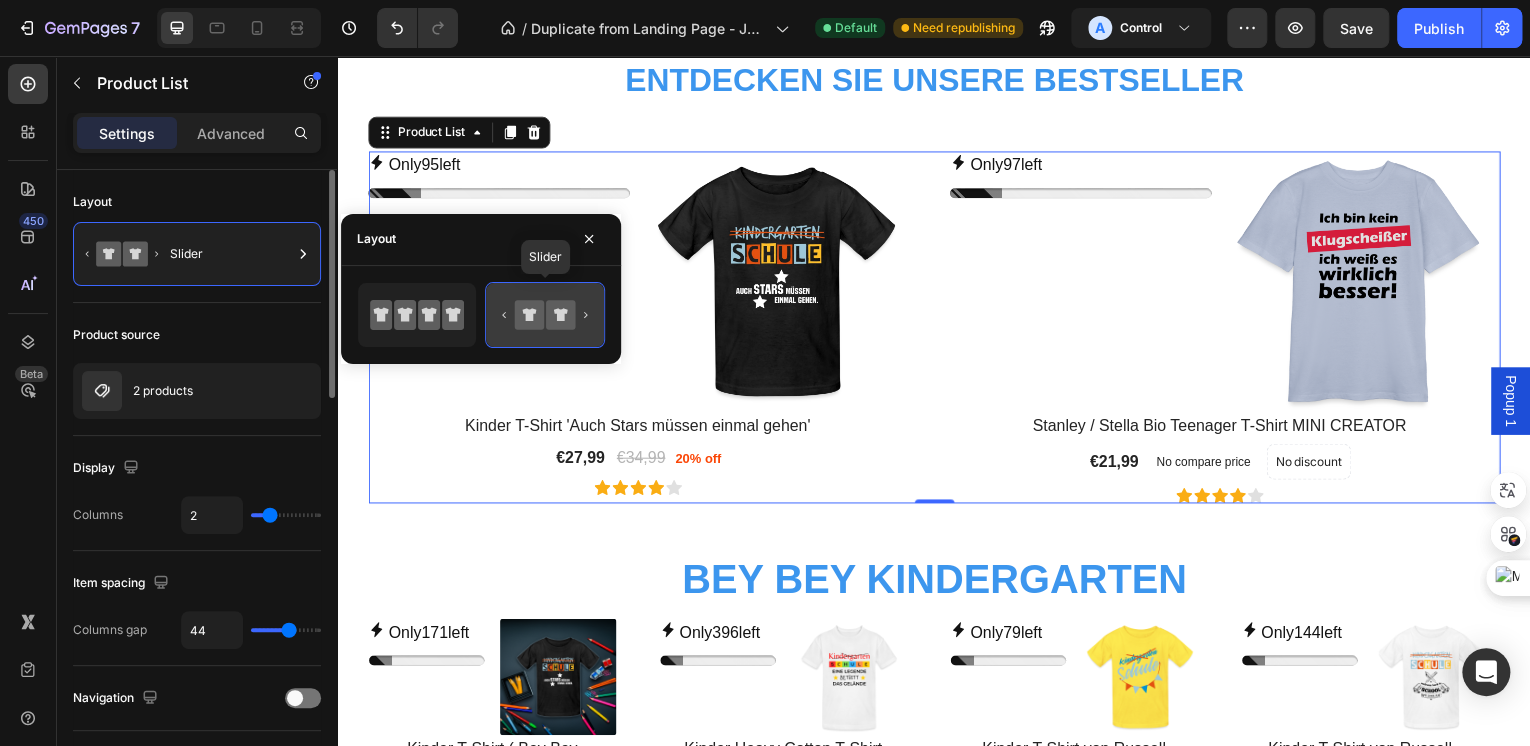 click 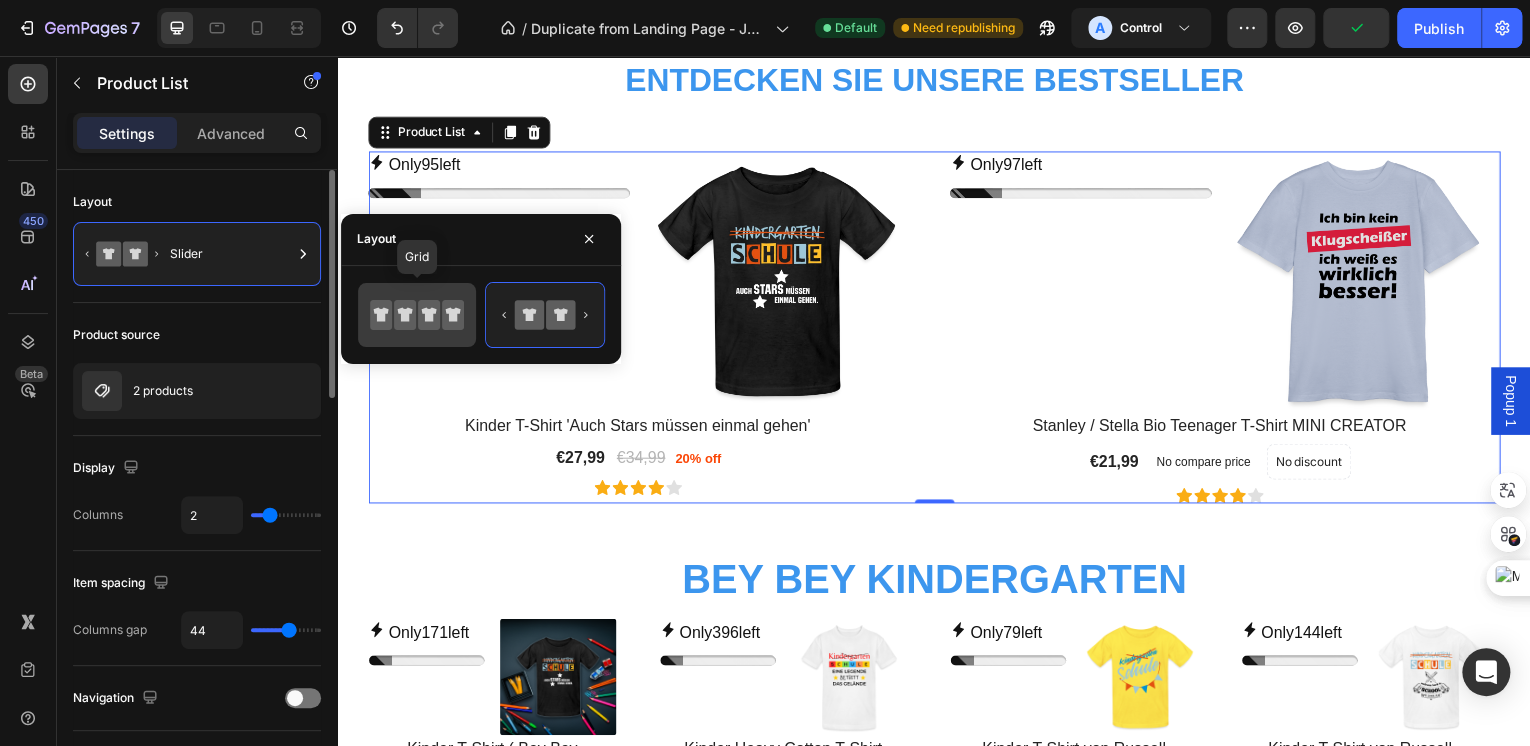 click 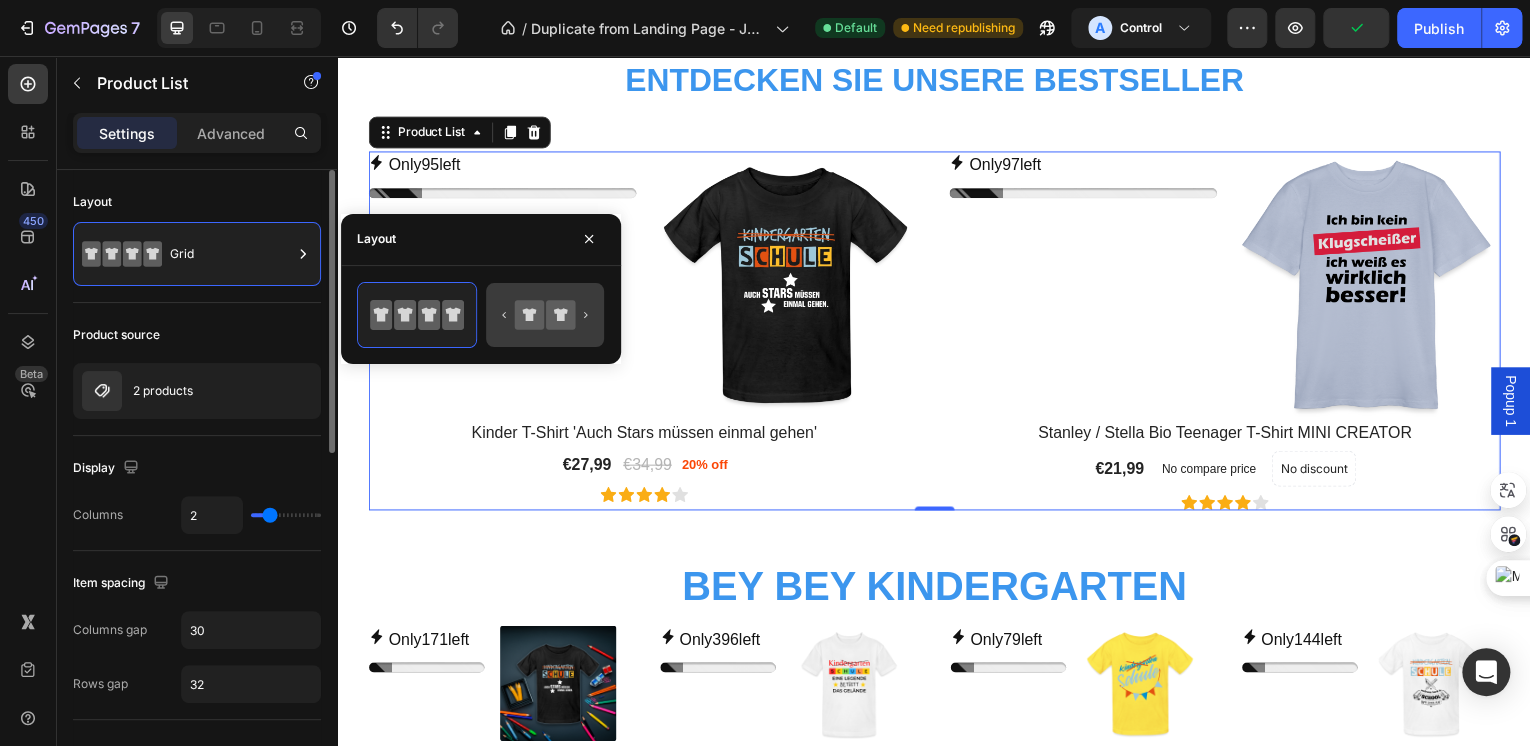 click 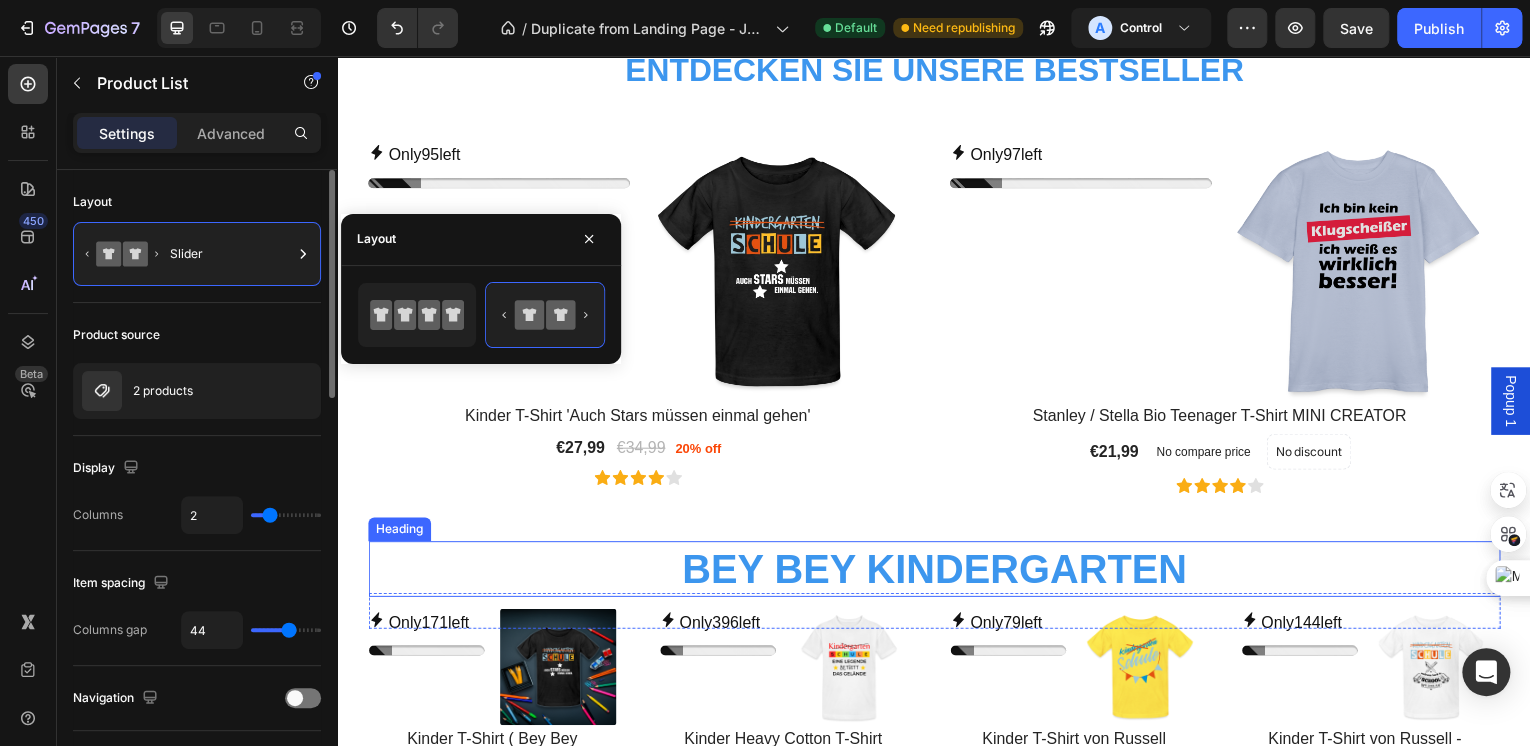 scroll, scrollTop: 2880, scrollLeft: 0, axis: vertical 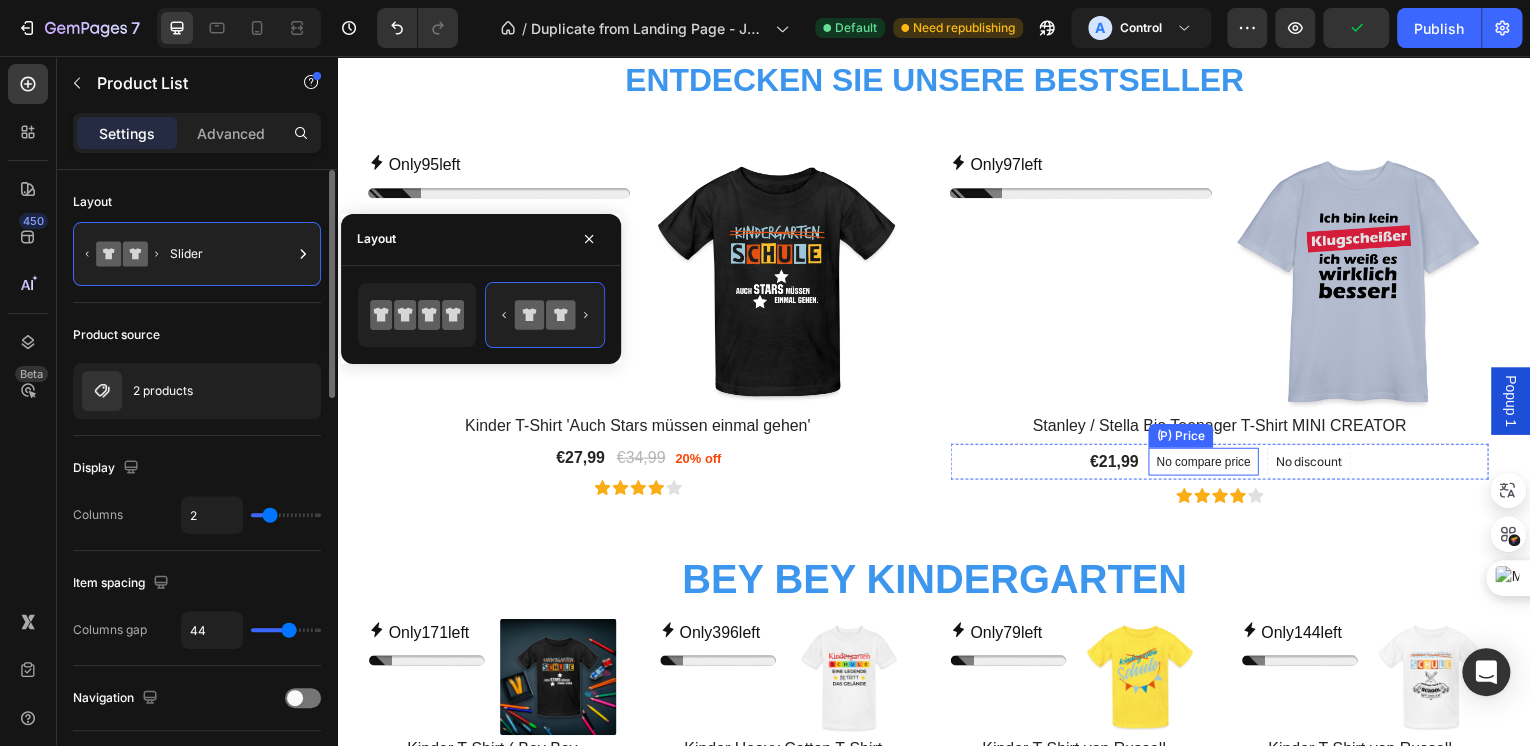 click on "No compare price" at bounding box center (1207, 464) 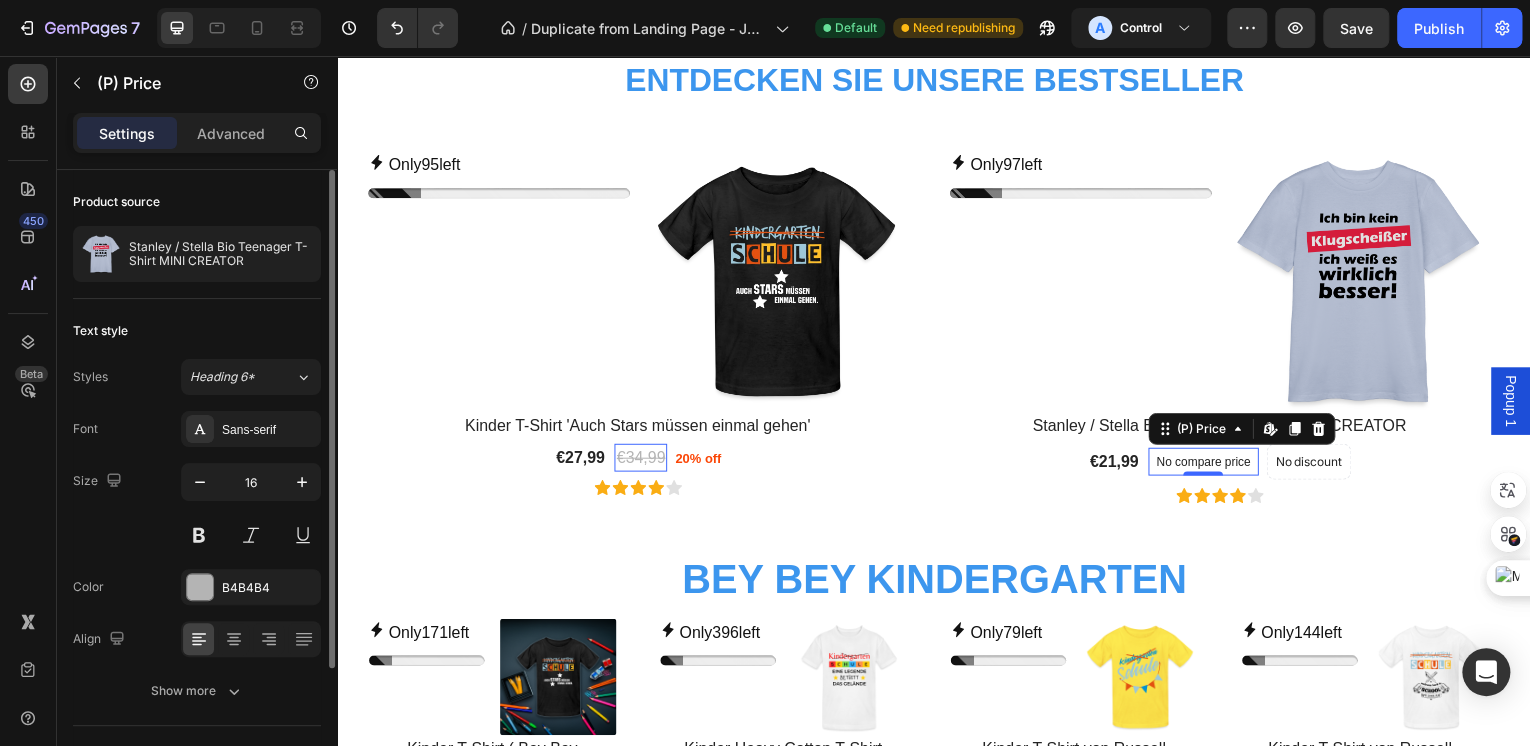 click on "No compare price" at bounding box center (1207, 464) 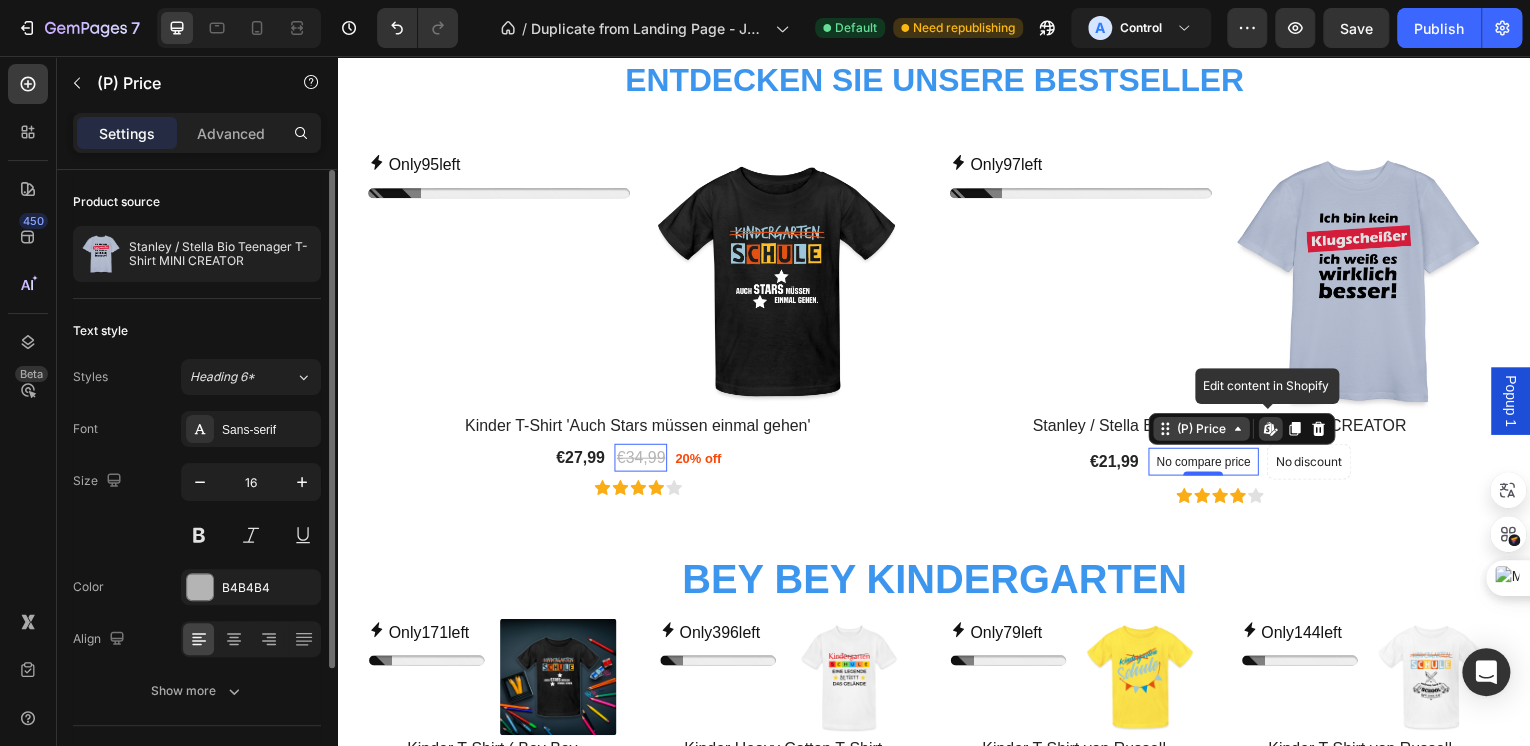 click 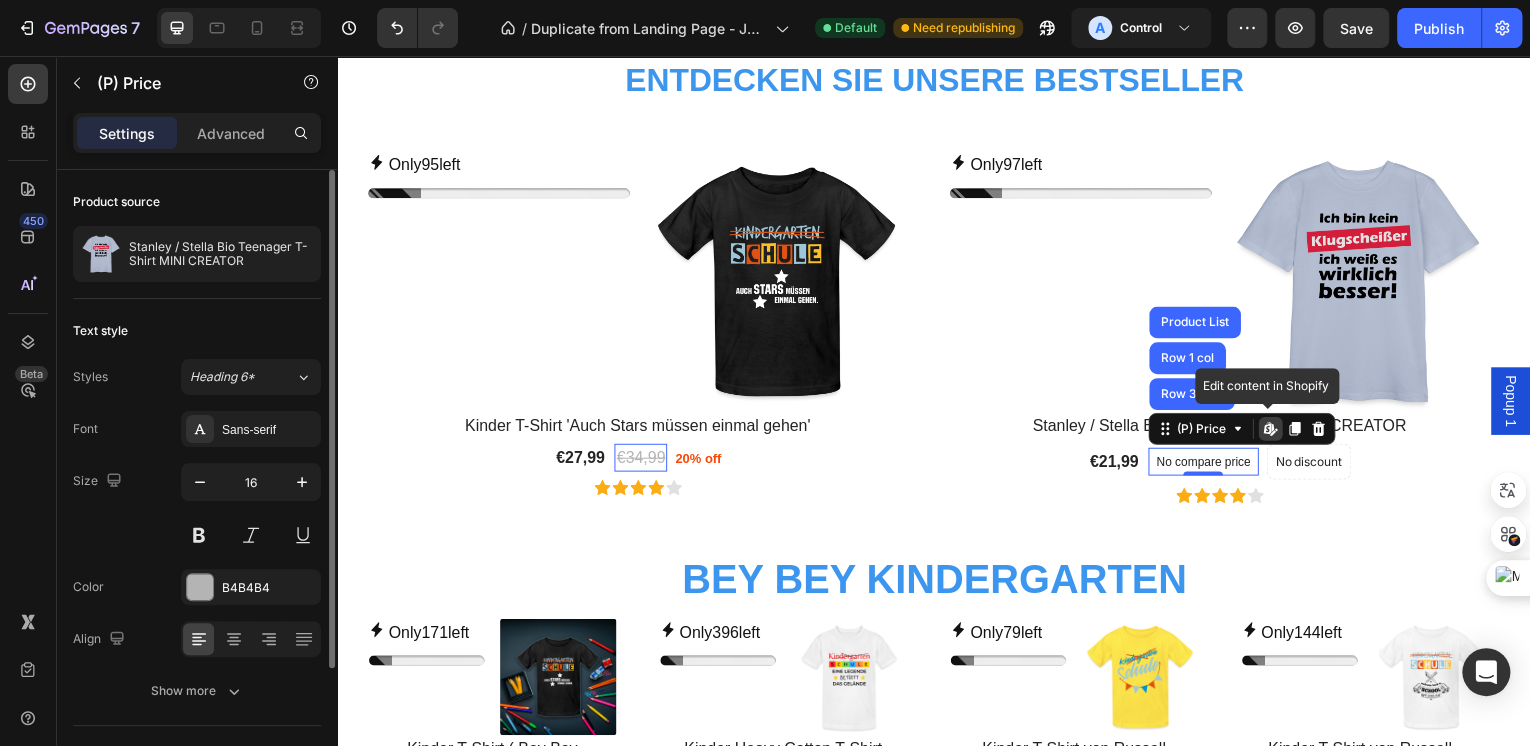 click 